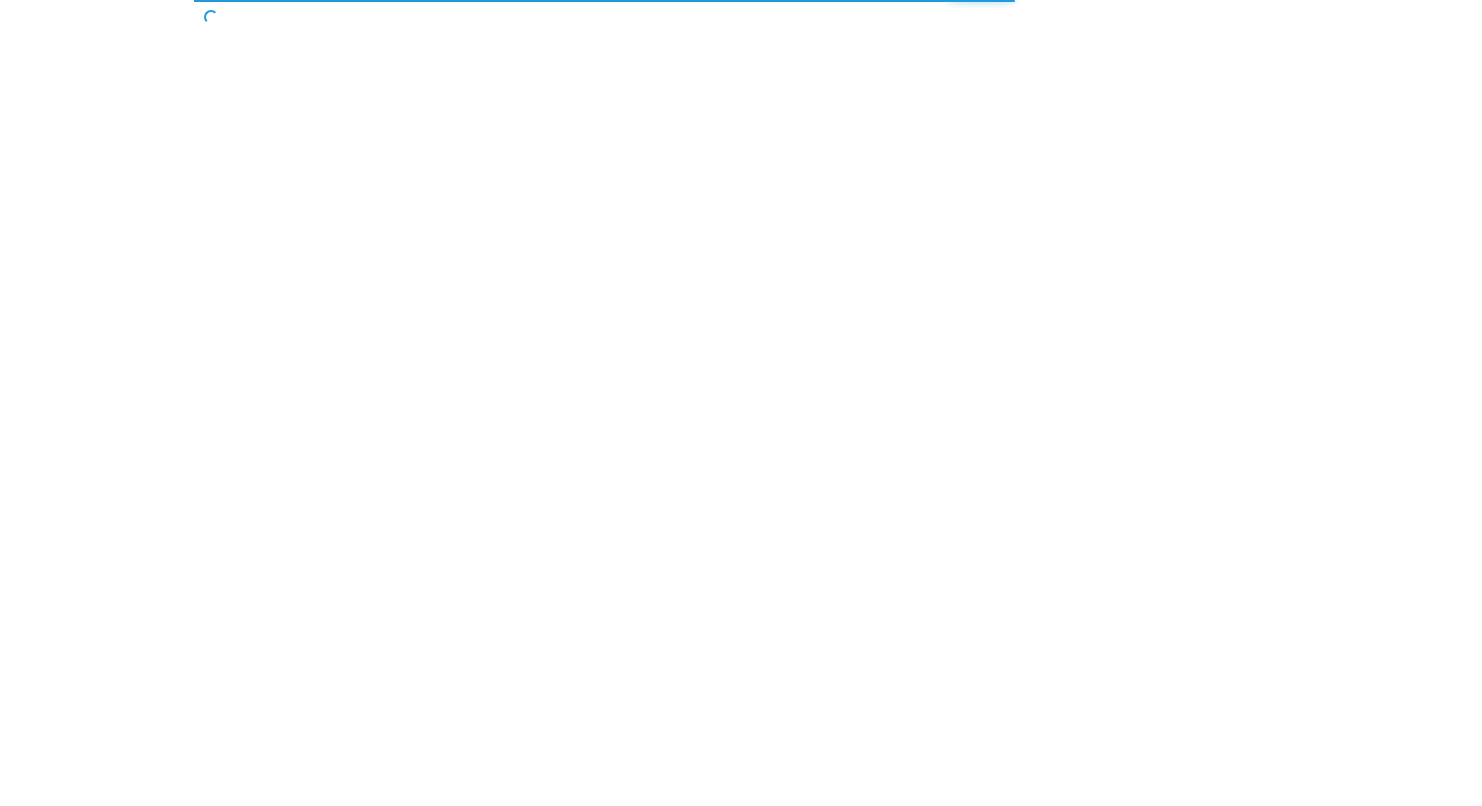 scroll, scrollTop: 0, scrollLeft: 0, axis: both 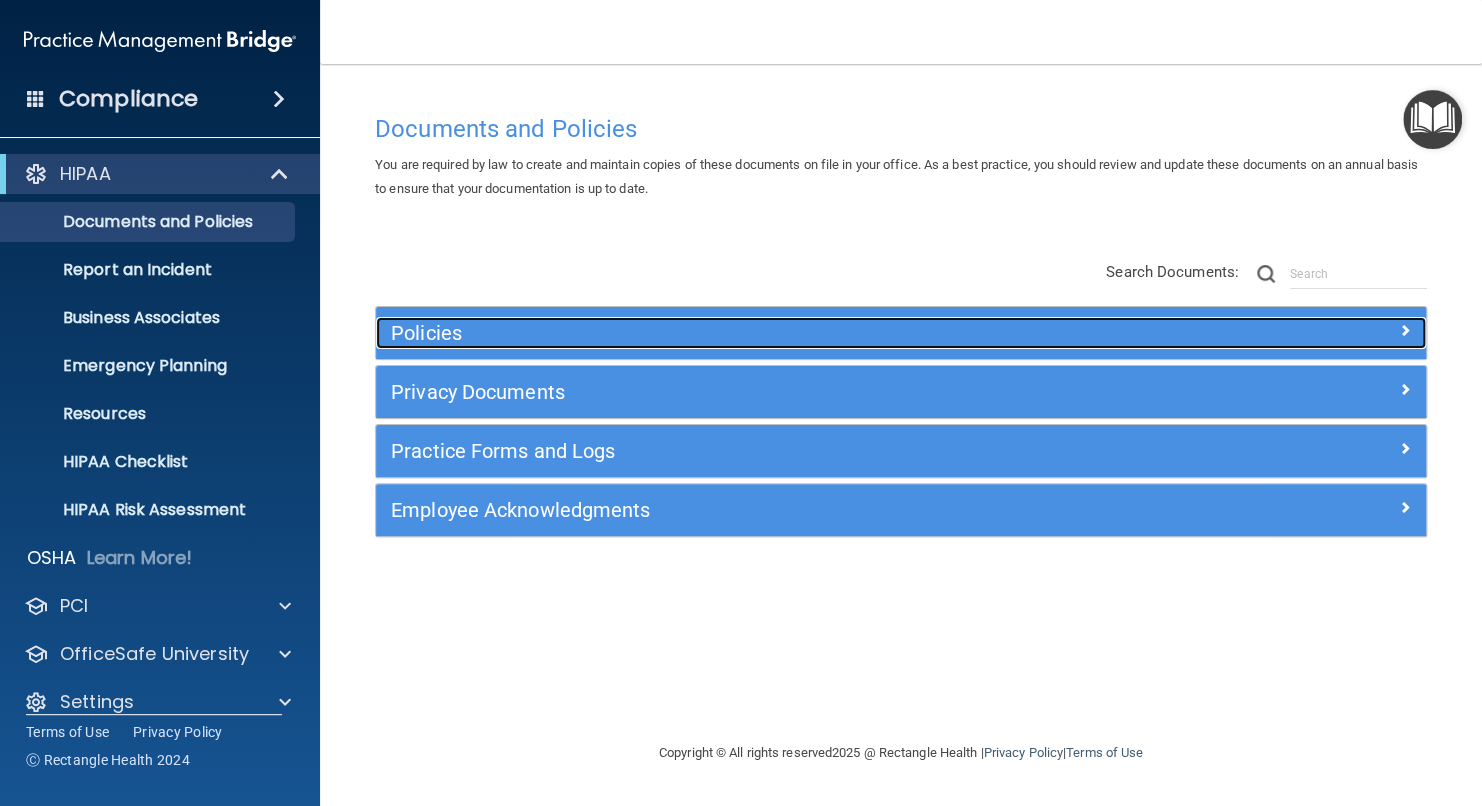 click at bounding box center (1405, 330) 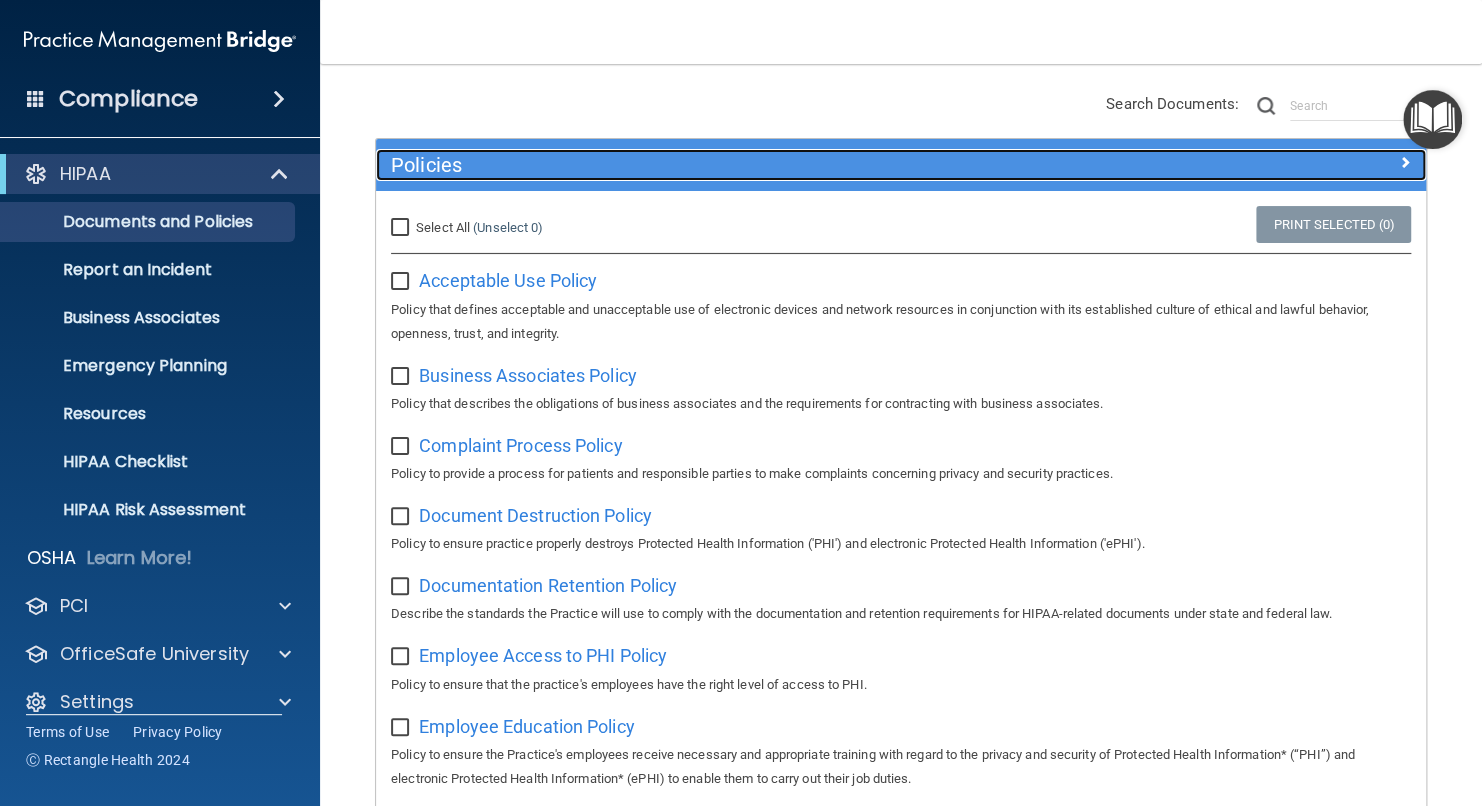scroll, scrollTop: 104, scrollLeft: 0, axis: vertical 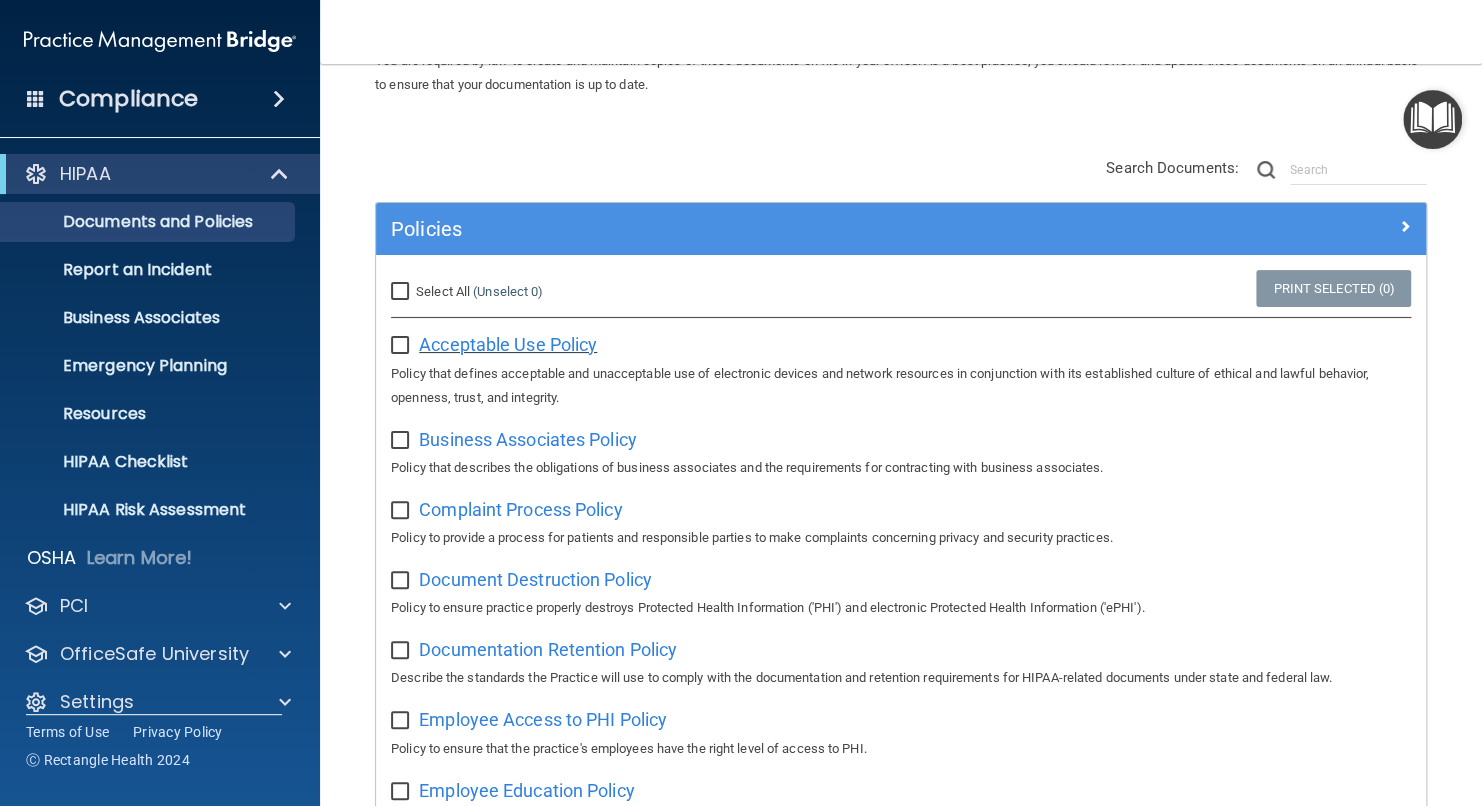 click on "Acceptable Use Policy" at bounding box center [508, 344] 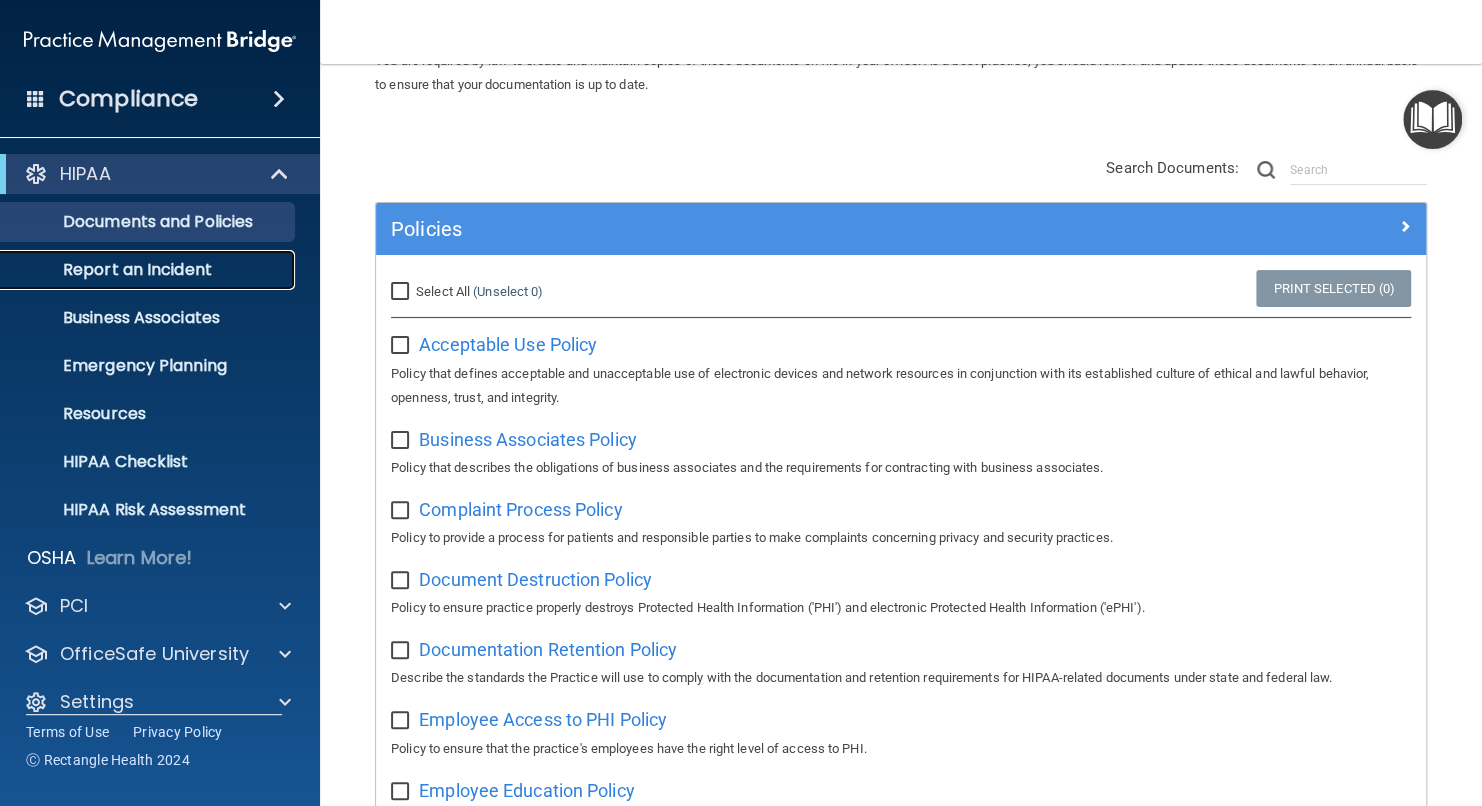 click on "Report an Incident" at bounding box center (149, 270) 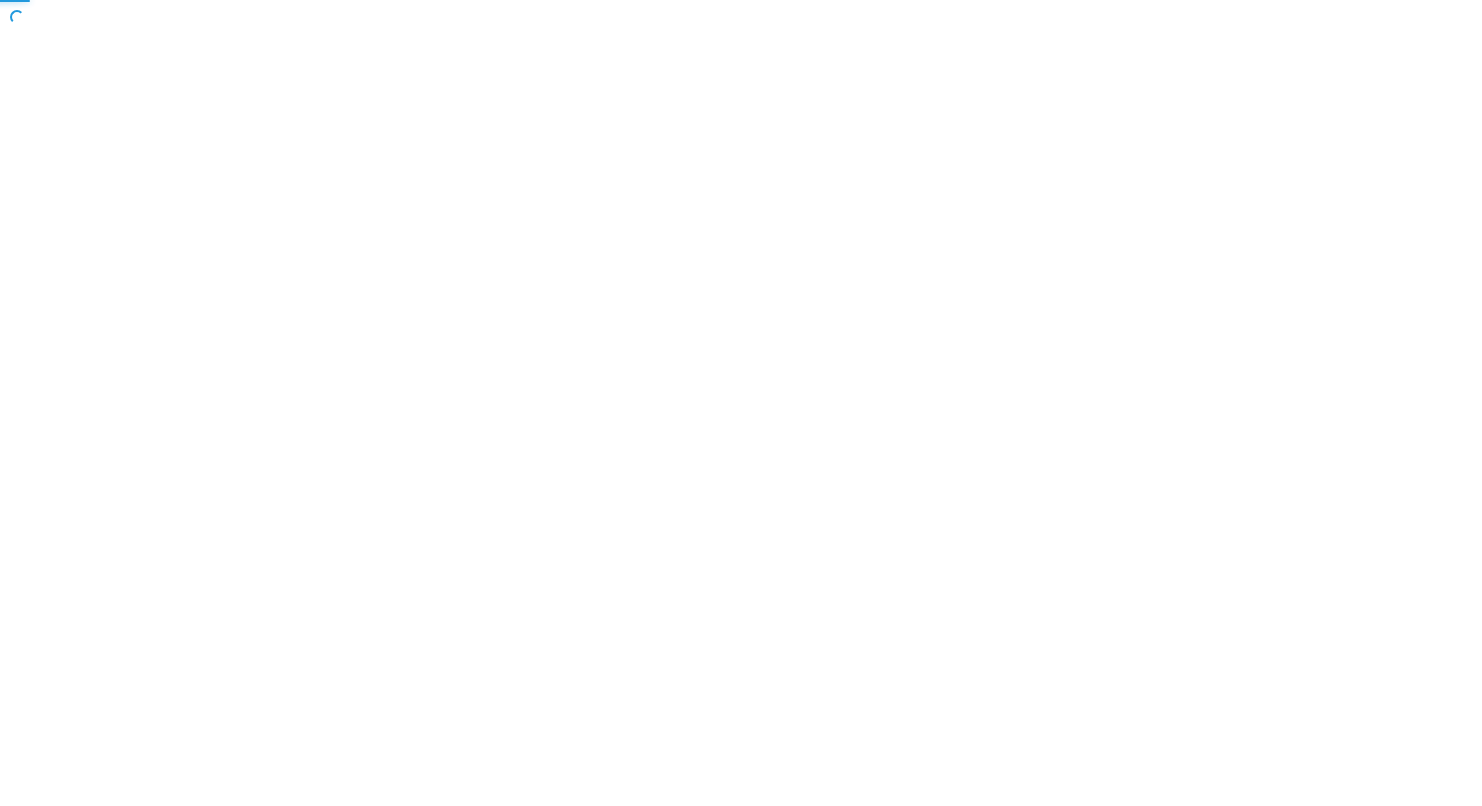 scroll, scrollTop: 0, scrollLeft: 0, axis: both 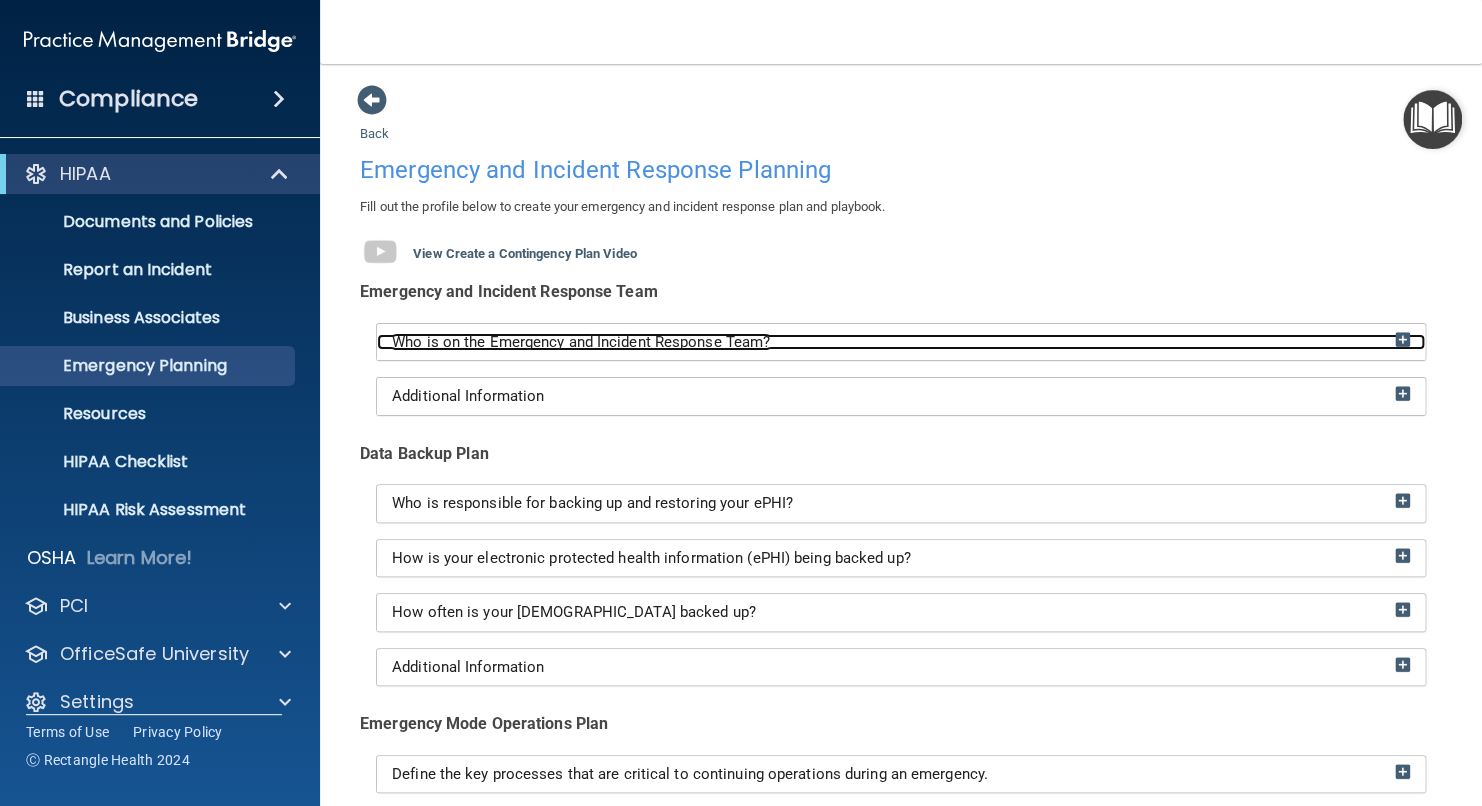 click at bounding box center [1402, 339] 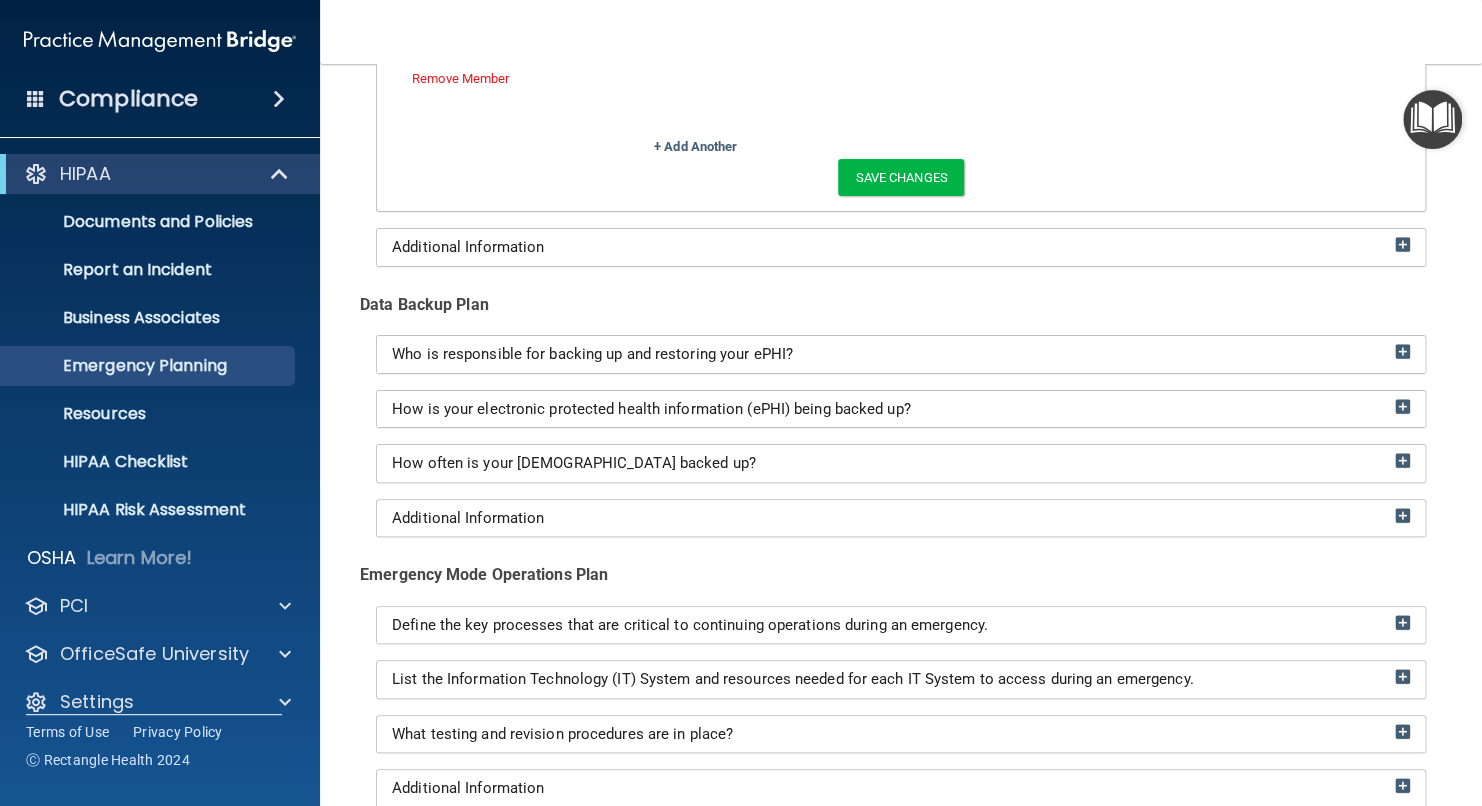 scroll, scrollTop: 700, scrollLeft: 0, axis: vertical 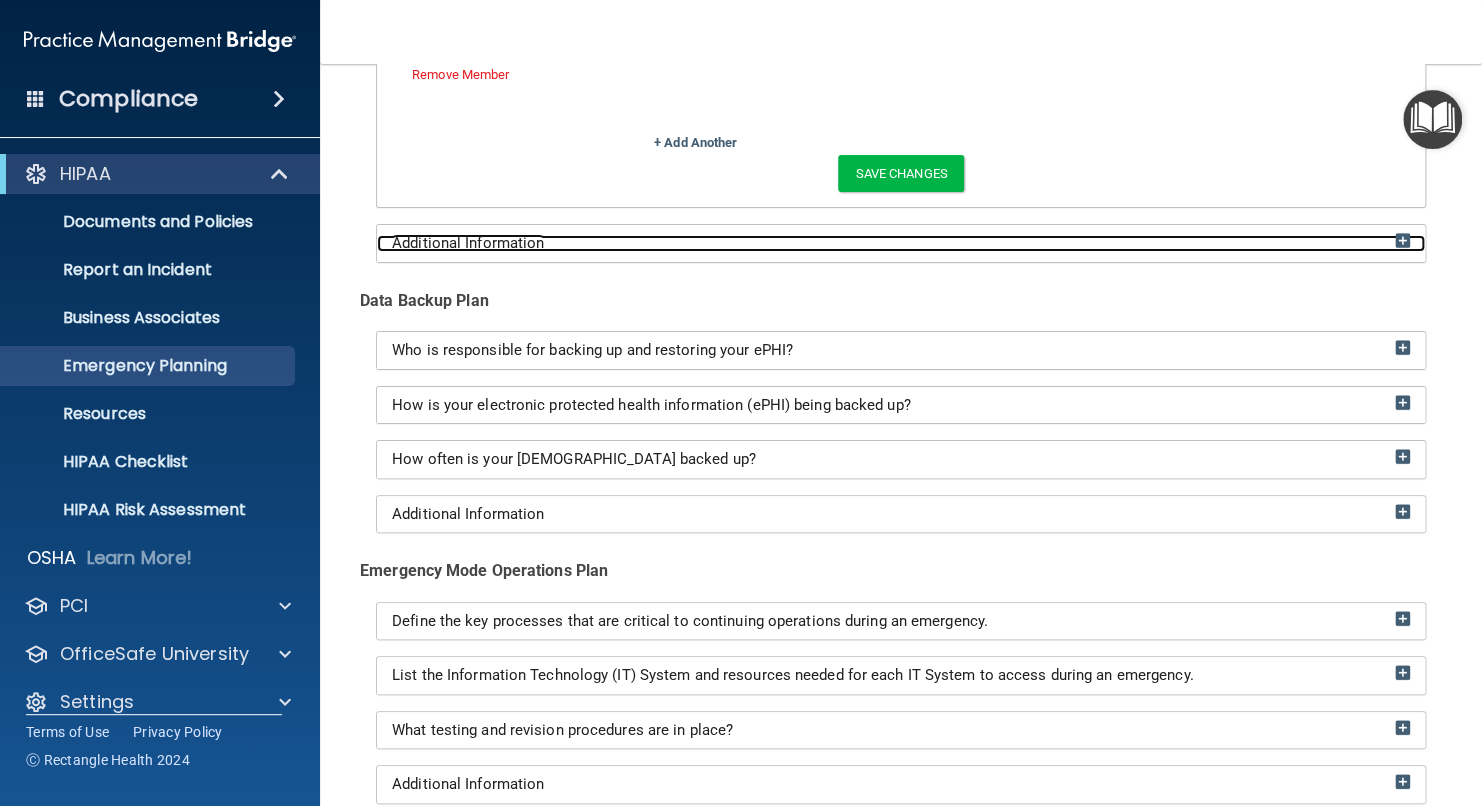 click at bounding box center (1402, 240) 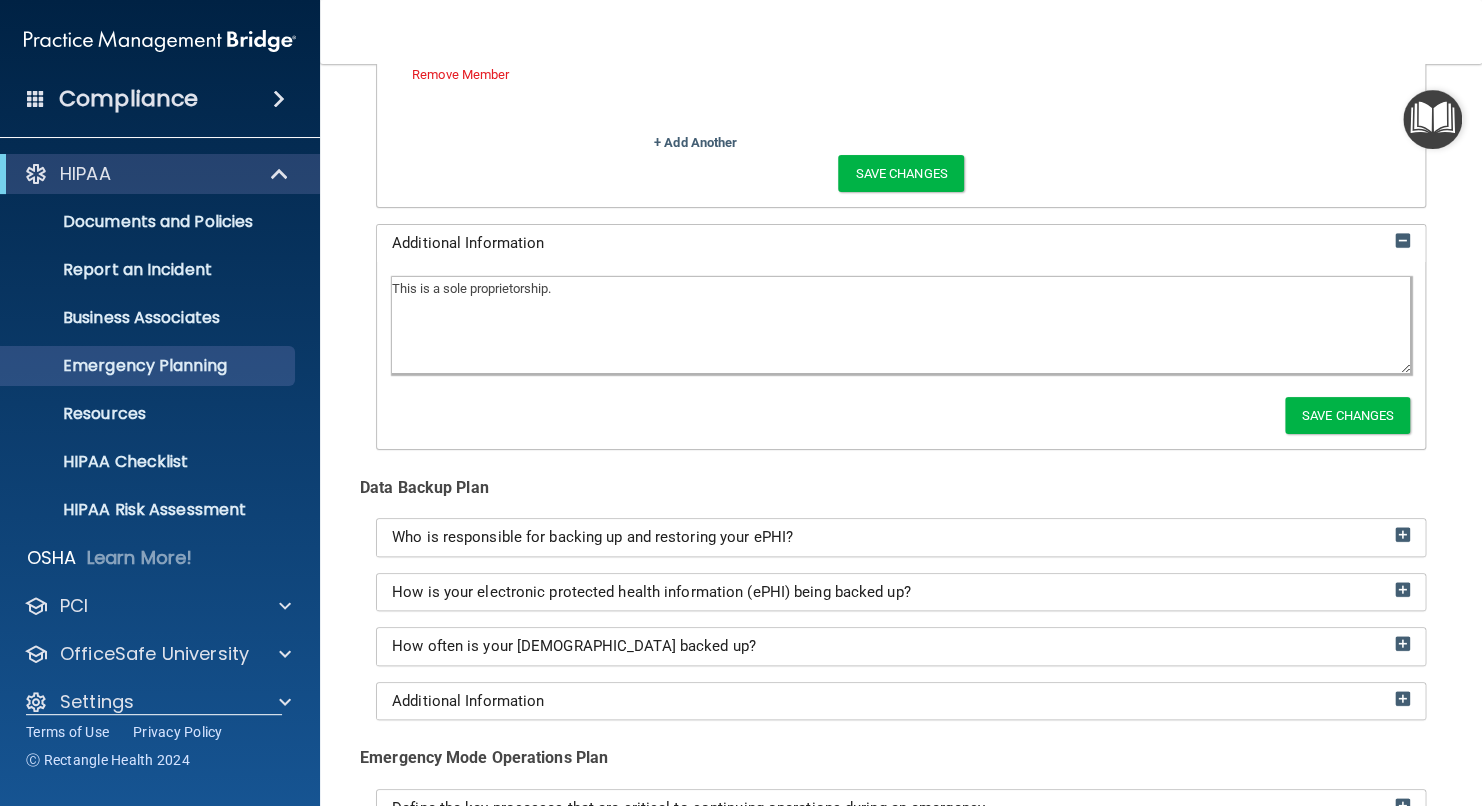 click on "Emergency and Incident Response Team
Who is on the Emergency and Incident Response Team?
No Team Members Added              First Name:      Sandy            Last Name:      Bullard            Title:      Practitioner            Phone:      (585) 648-1999            Alternate Phone:      (585) 545-1346            Email Address:      sandy@cornerstonetohealing.com                  This person is the designated Team Lead.              Remove Member                 + Add Another             Save Changes
Additional Information
This is a sole proprietorship.               Save Changes
Data Backup Plan
Who is responsible for backing up and restoring your ePHI?
Responsible Team Member:       Sandy Bullard                 Save Changes" at bounding box center (901, 295) 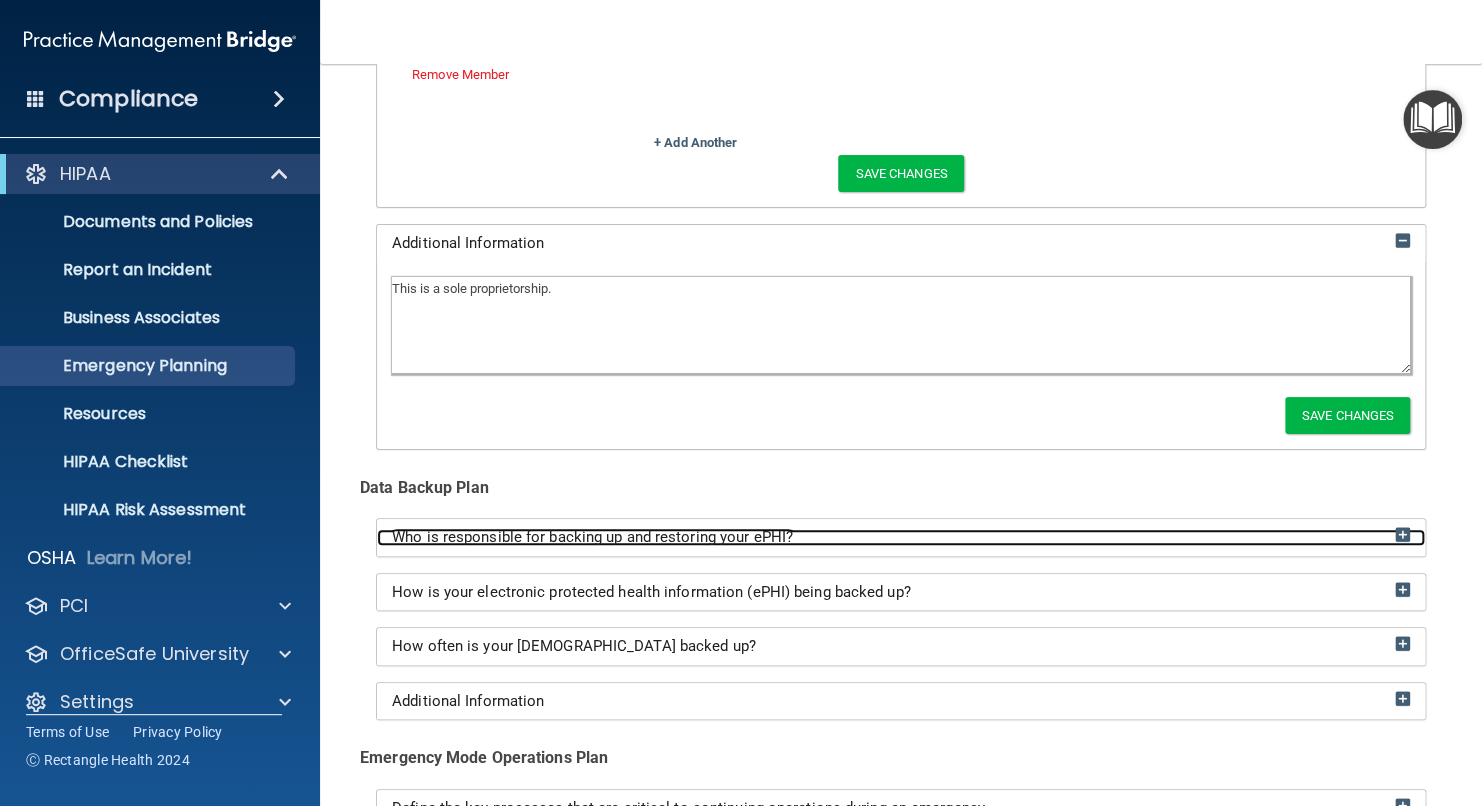 click at bounding box center (1402, 534) 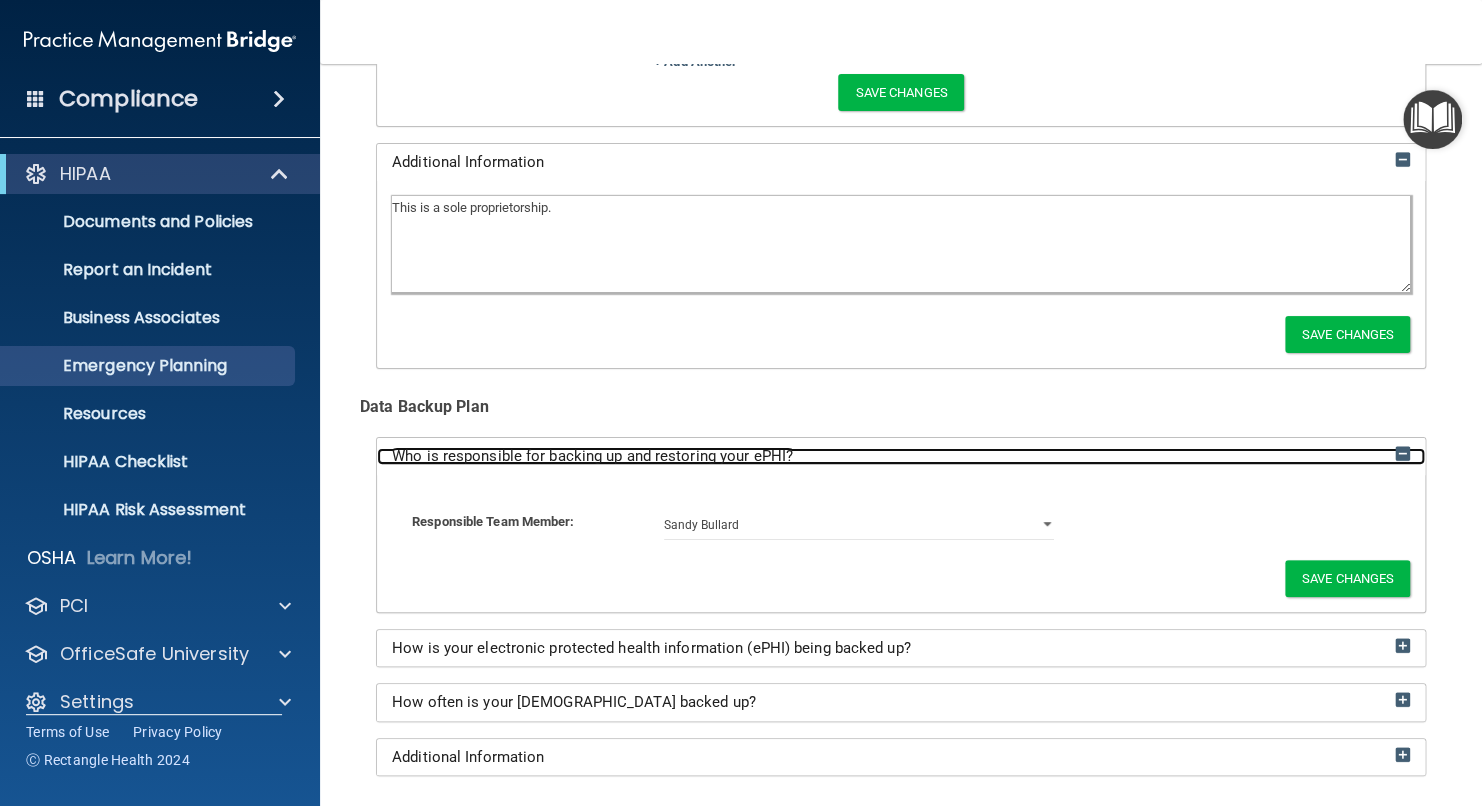 scroll, scrollTop: 900, scrollLeft: 0, axis: vertical 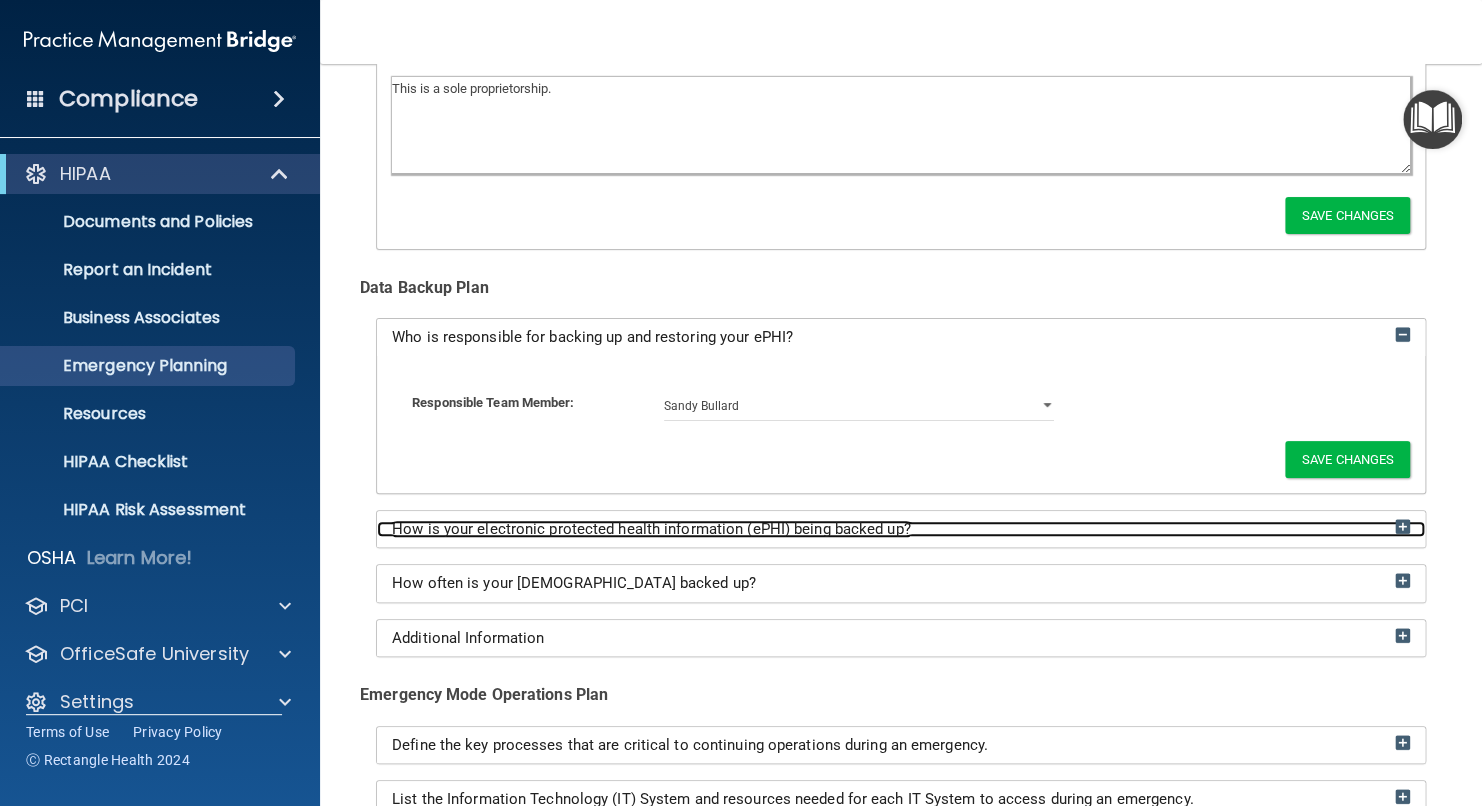 click at bounding box center [1402, 526] 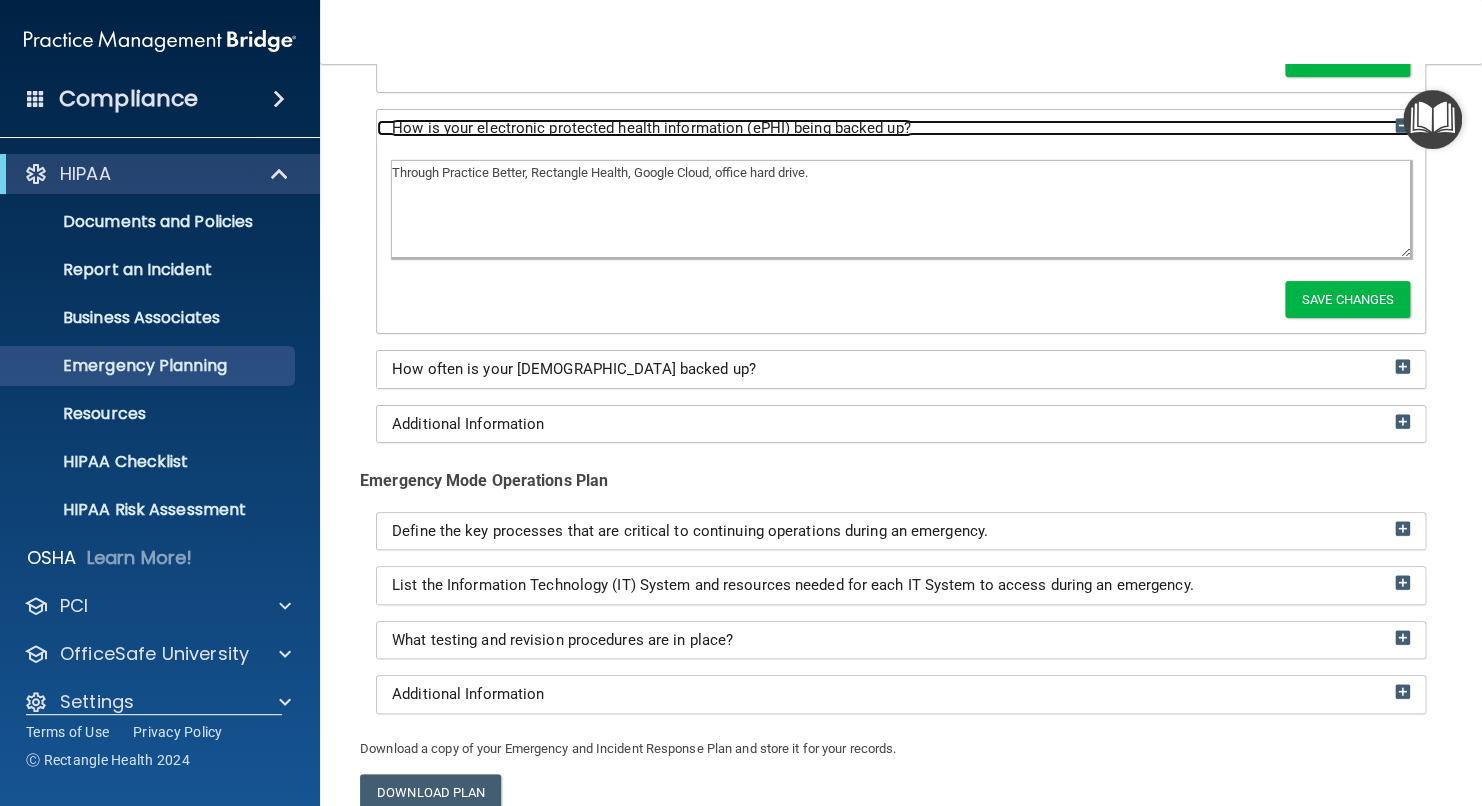 scroll, scrollTop: 1276, scrollLeft: 0, axis: vertical 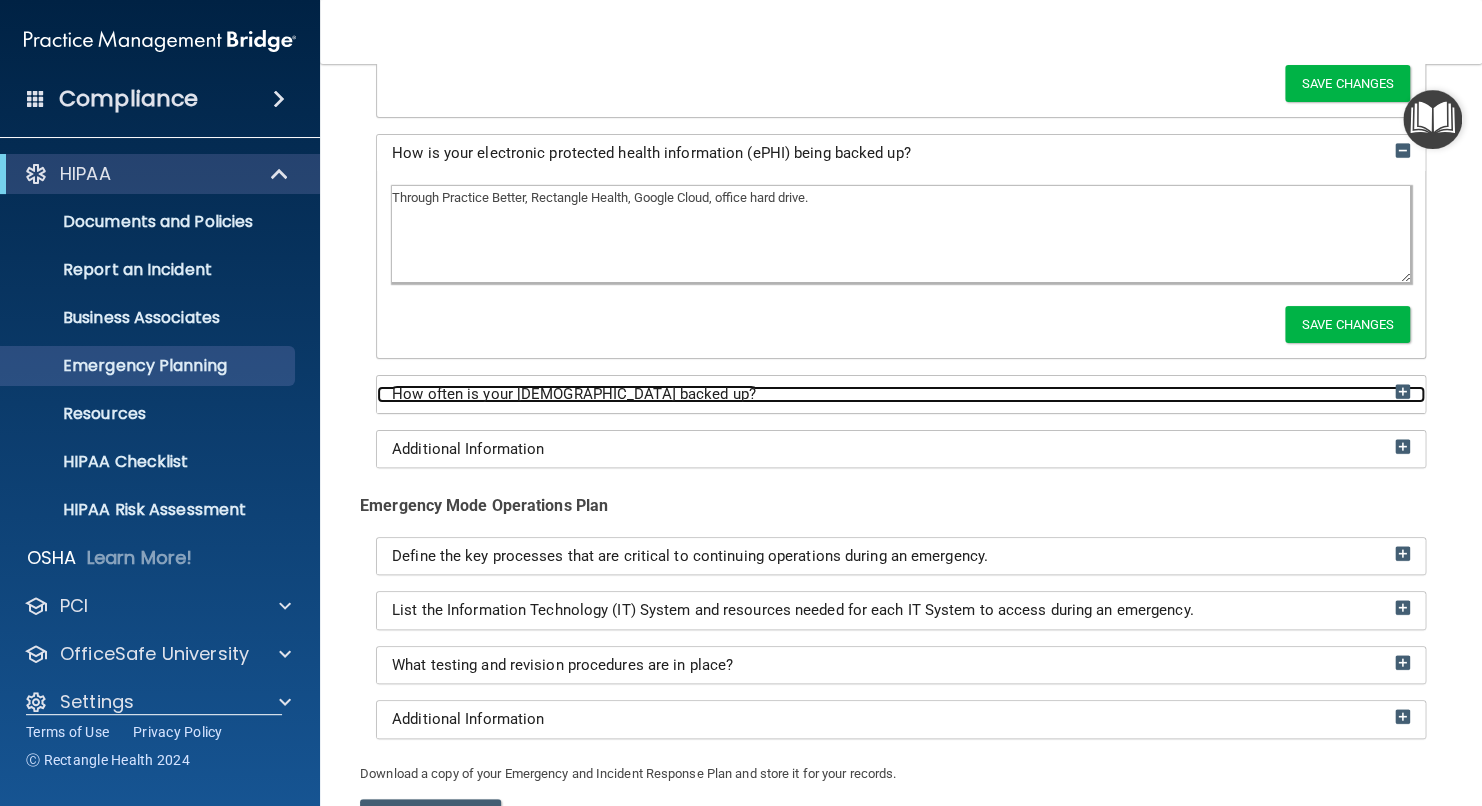 click at bounding box center [1402, 391] 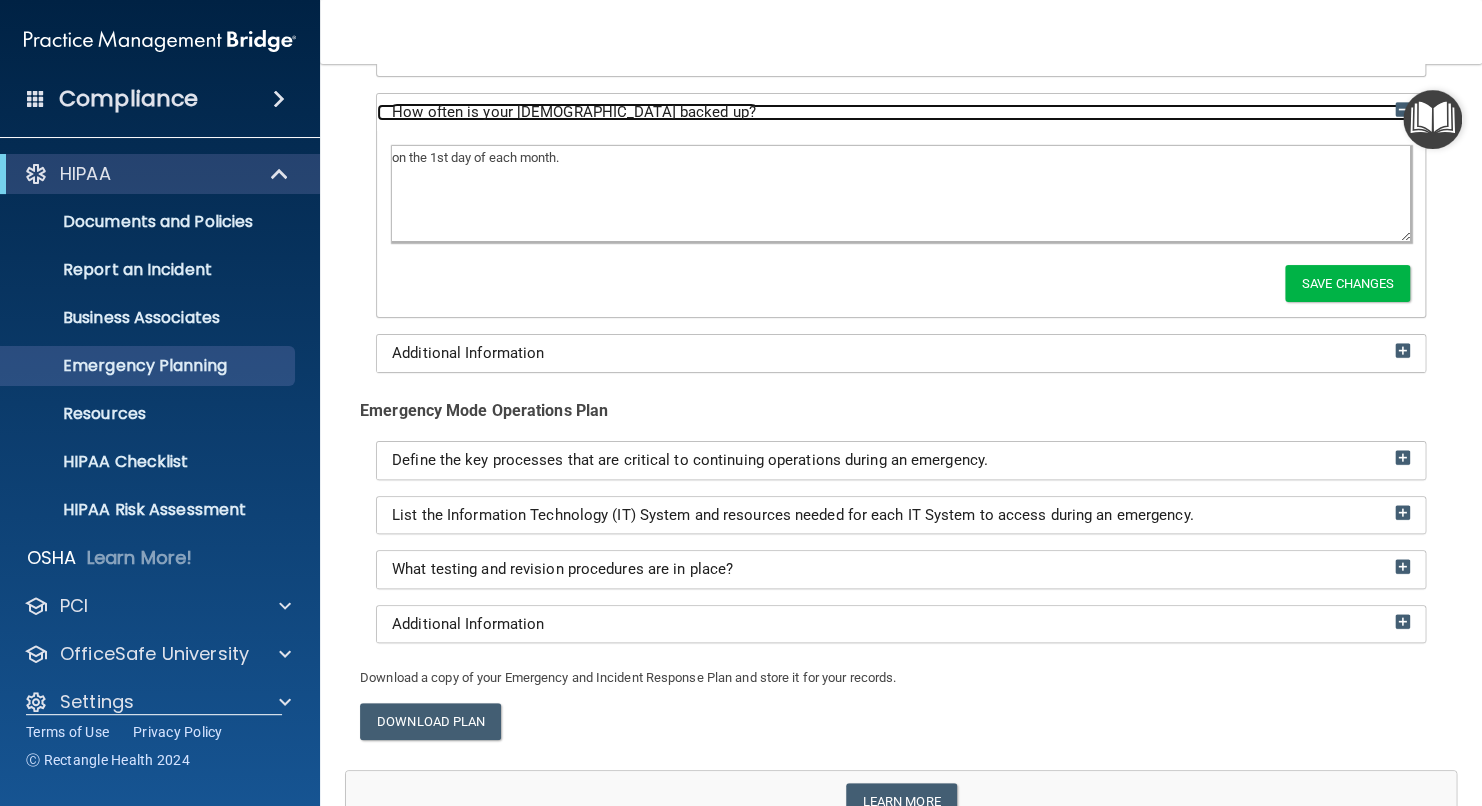 scroll, scrollTop: 1608, scrollLeft: 0, axis: vertical 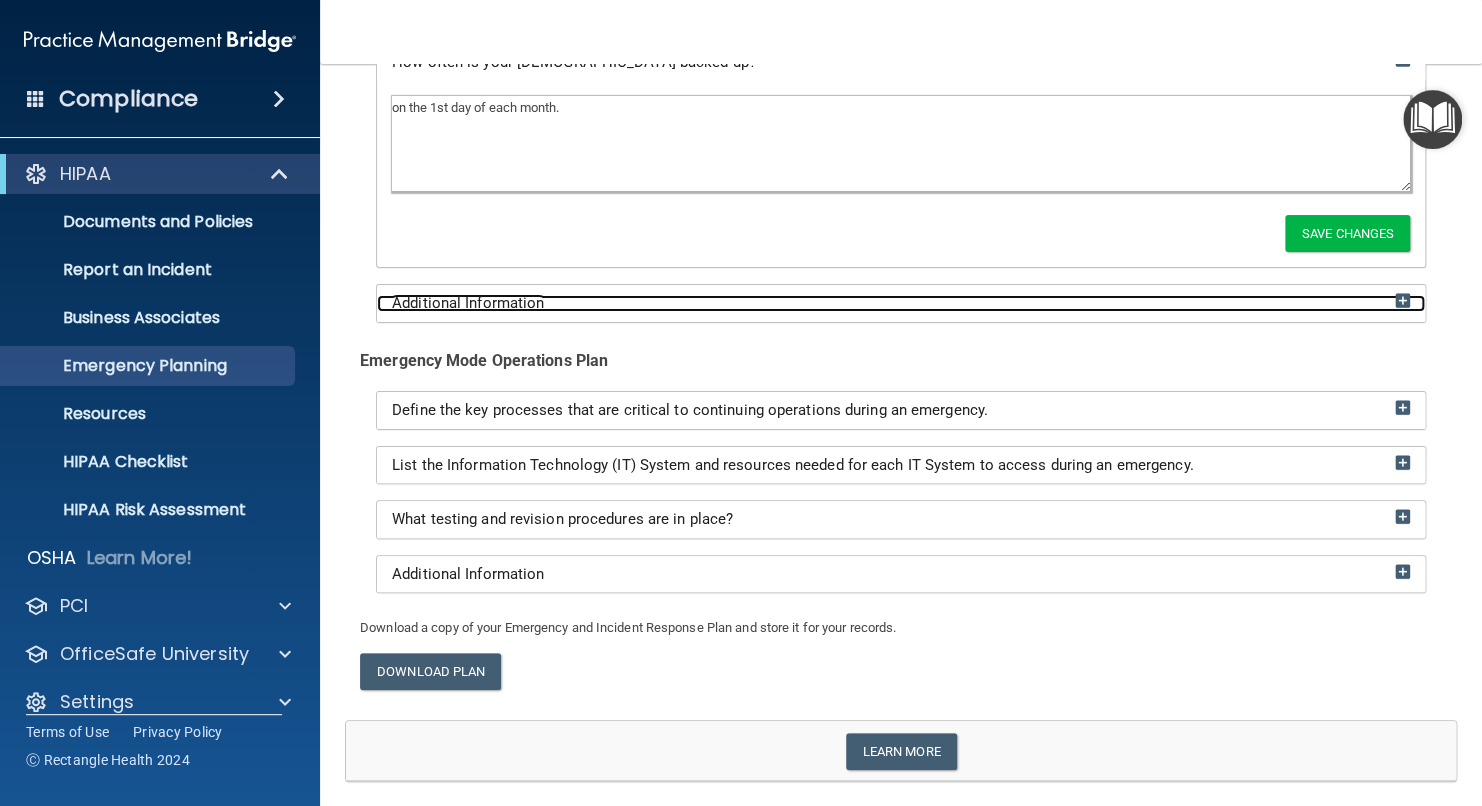 click at bounding box center (1402, 300) 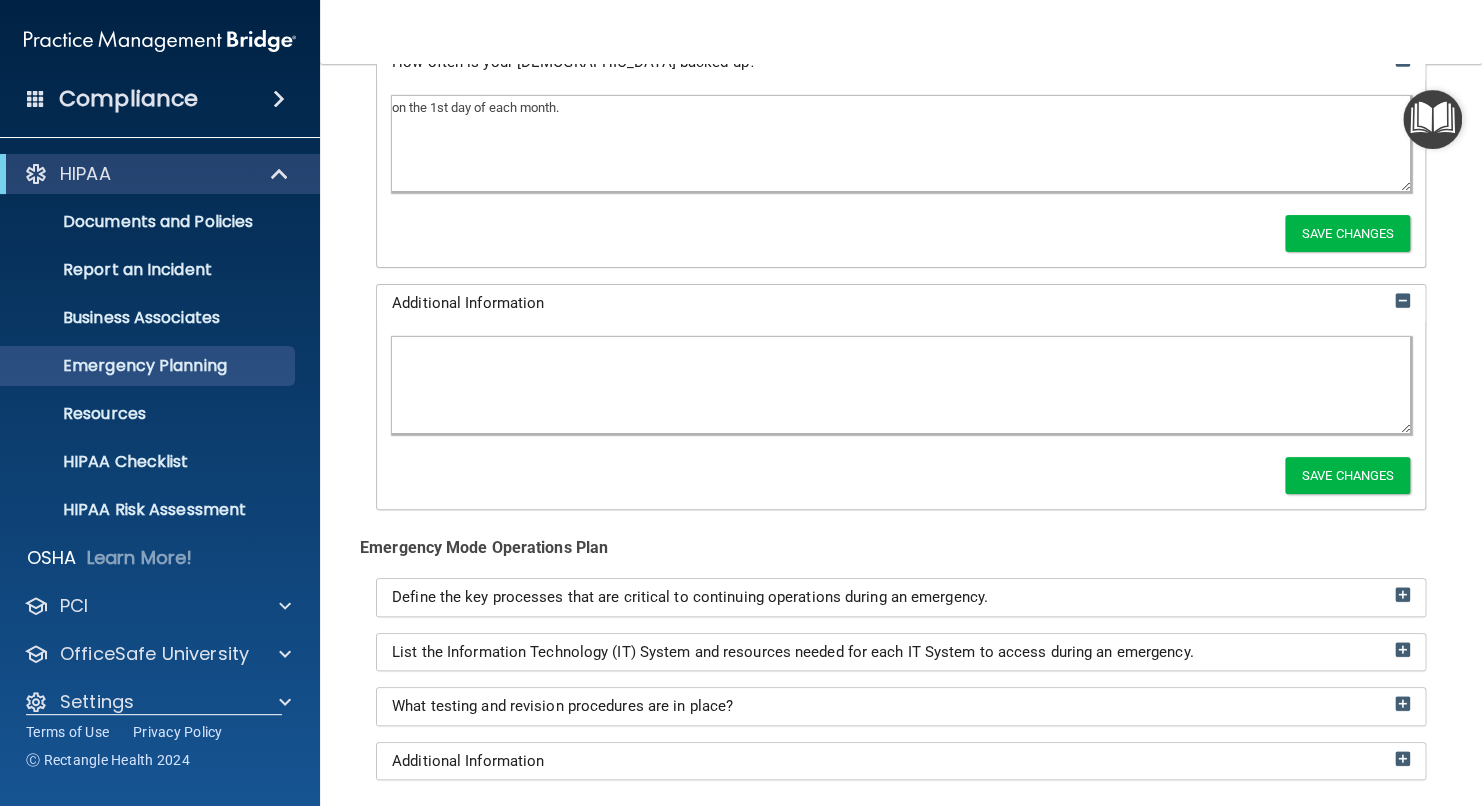 click at bounding box center (901, 385) 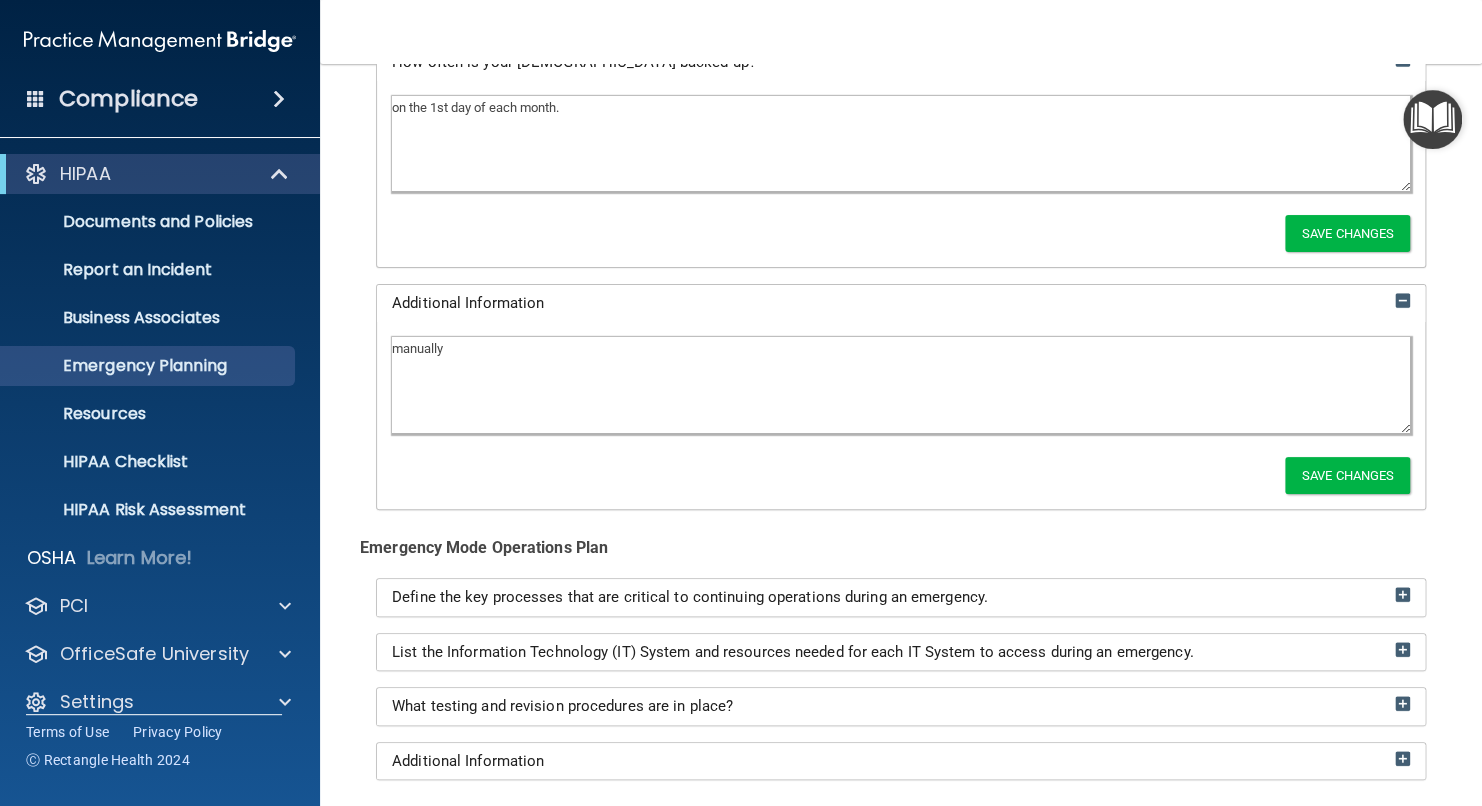type on "manually" 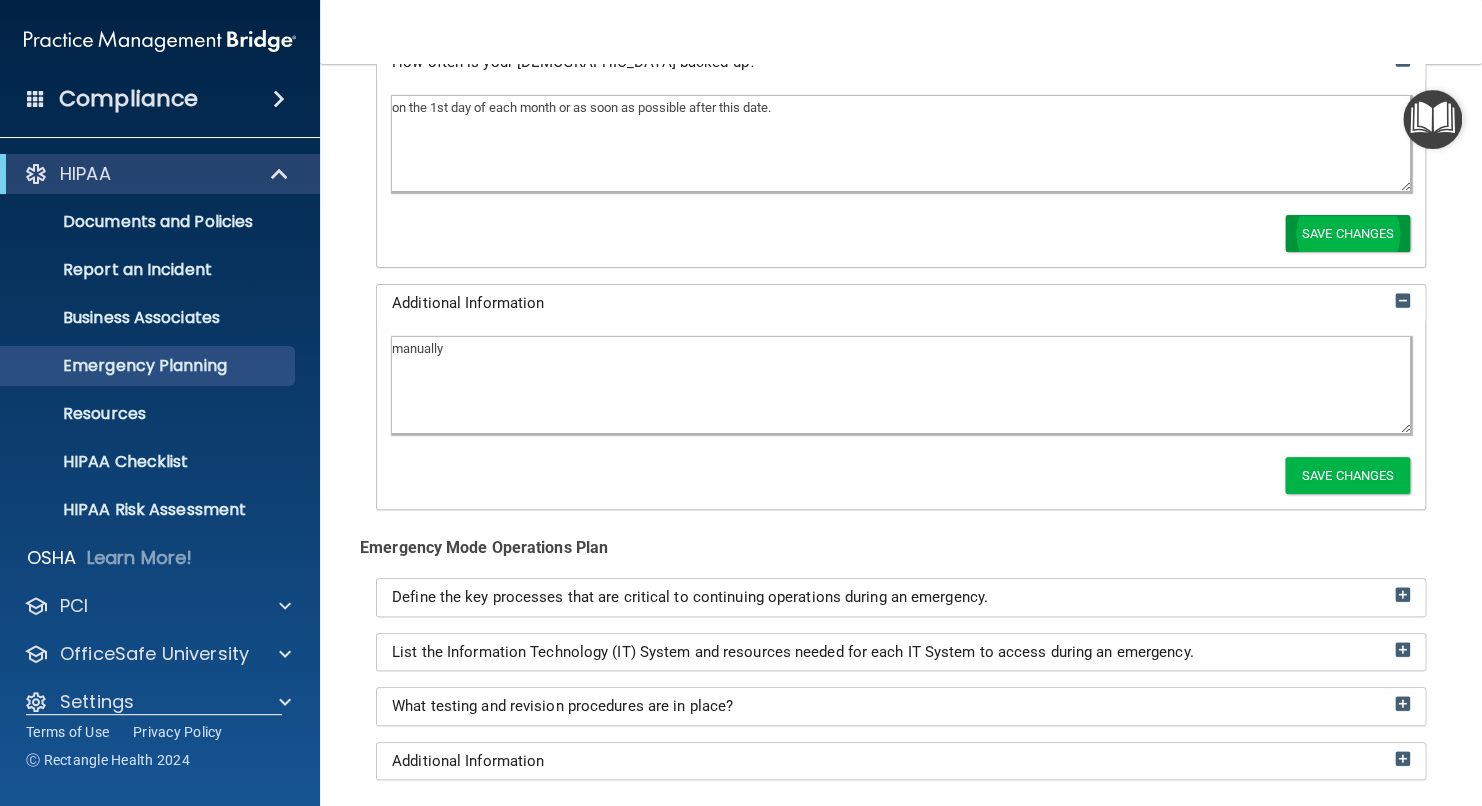 type on "on the 1st day of each month or as soon as possible after this date." 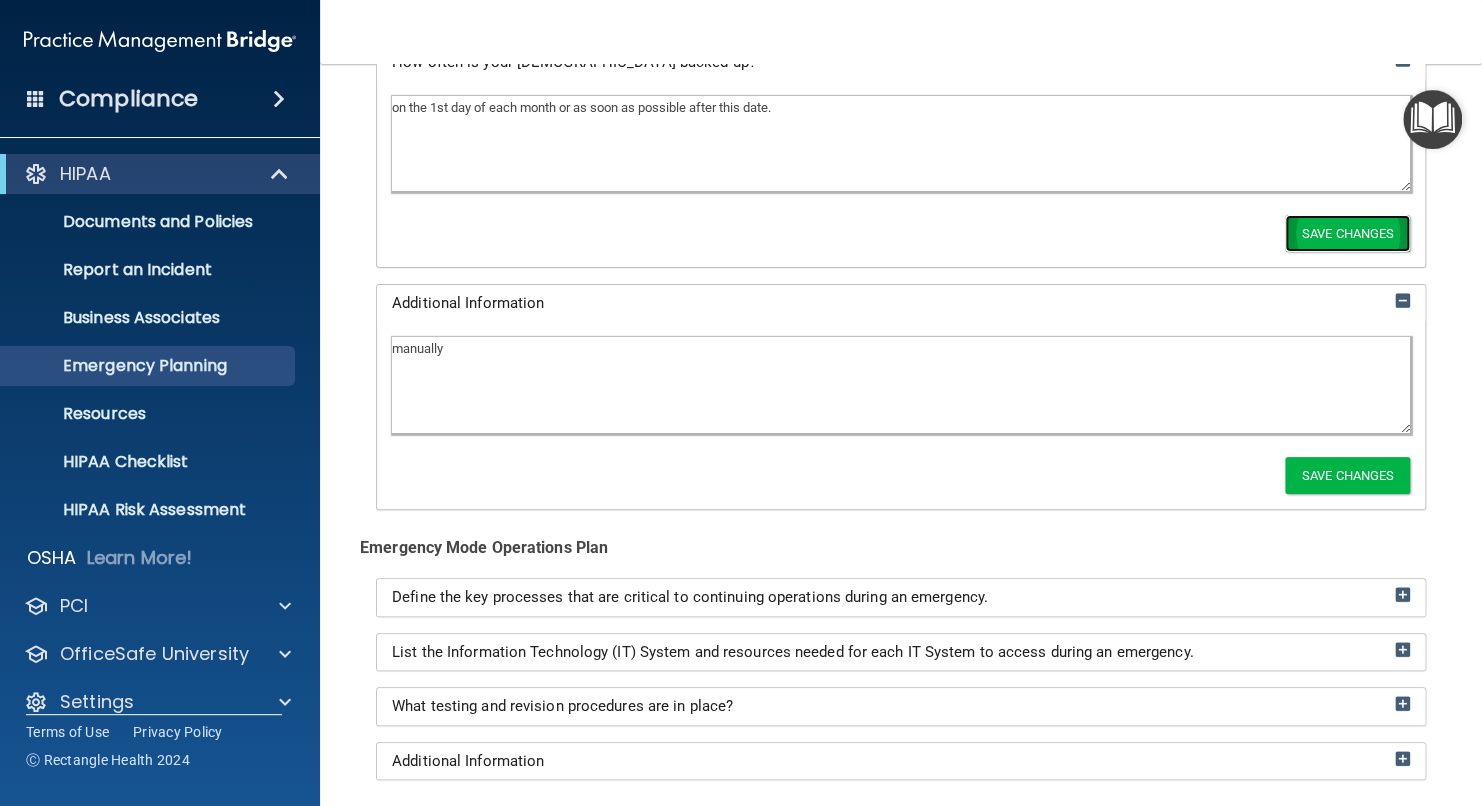click on "Save Changes" at bounding box center [1347, 233] 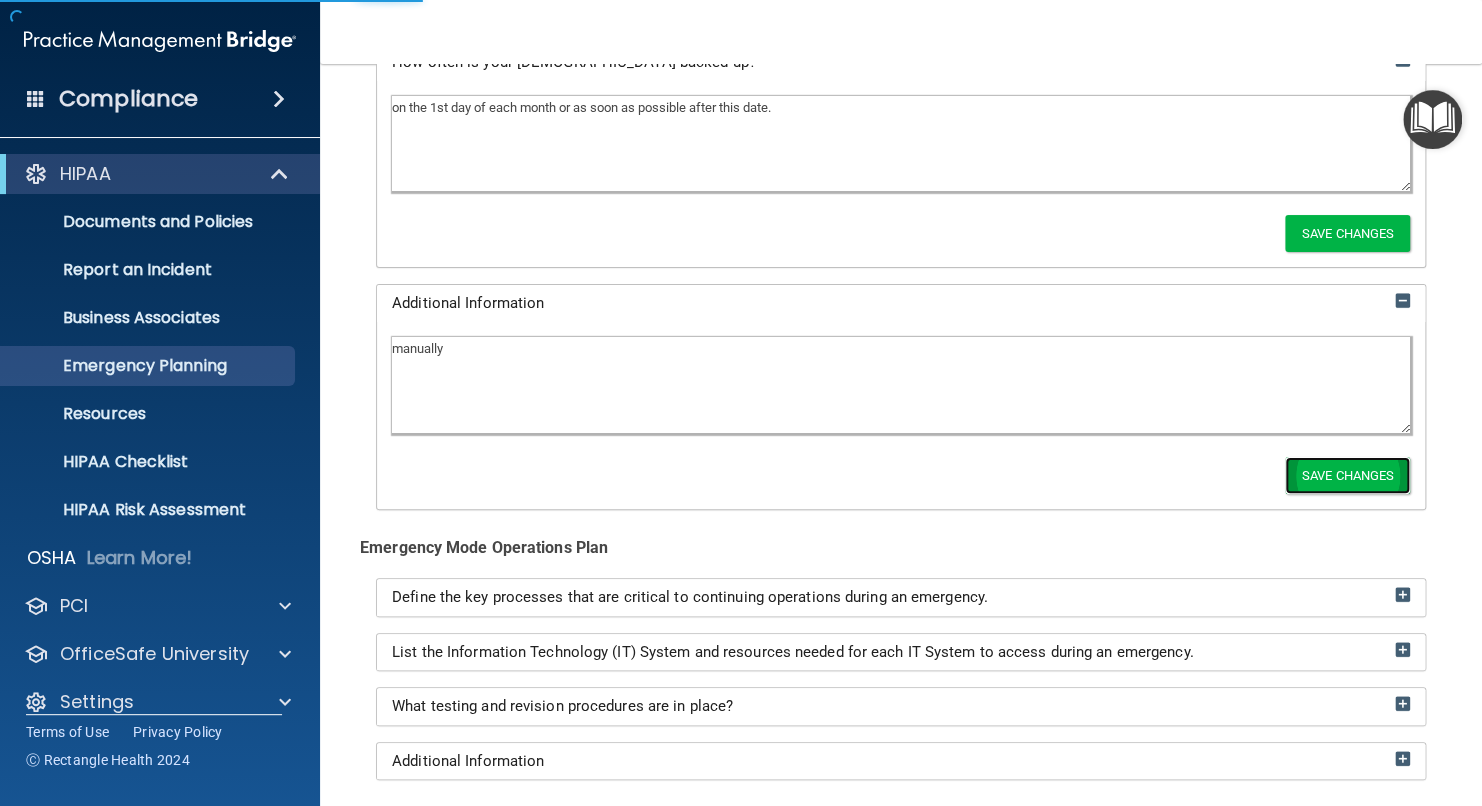 click on "Save Changes" at bounding box center [1347, 475] 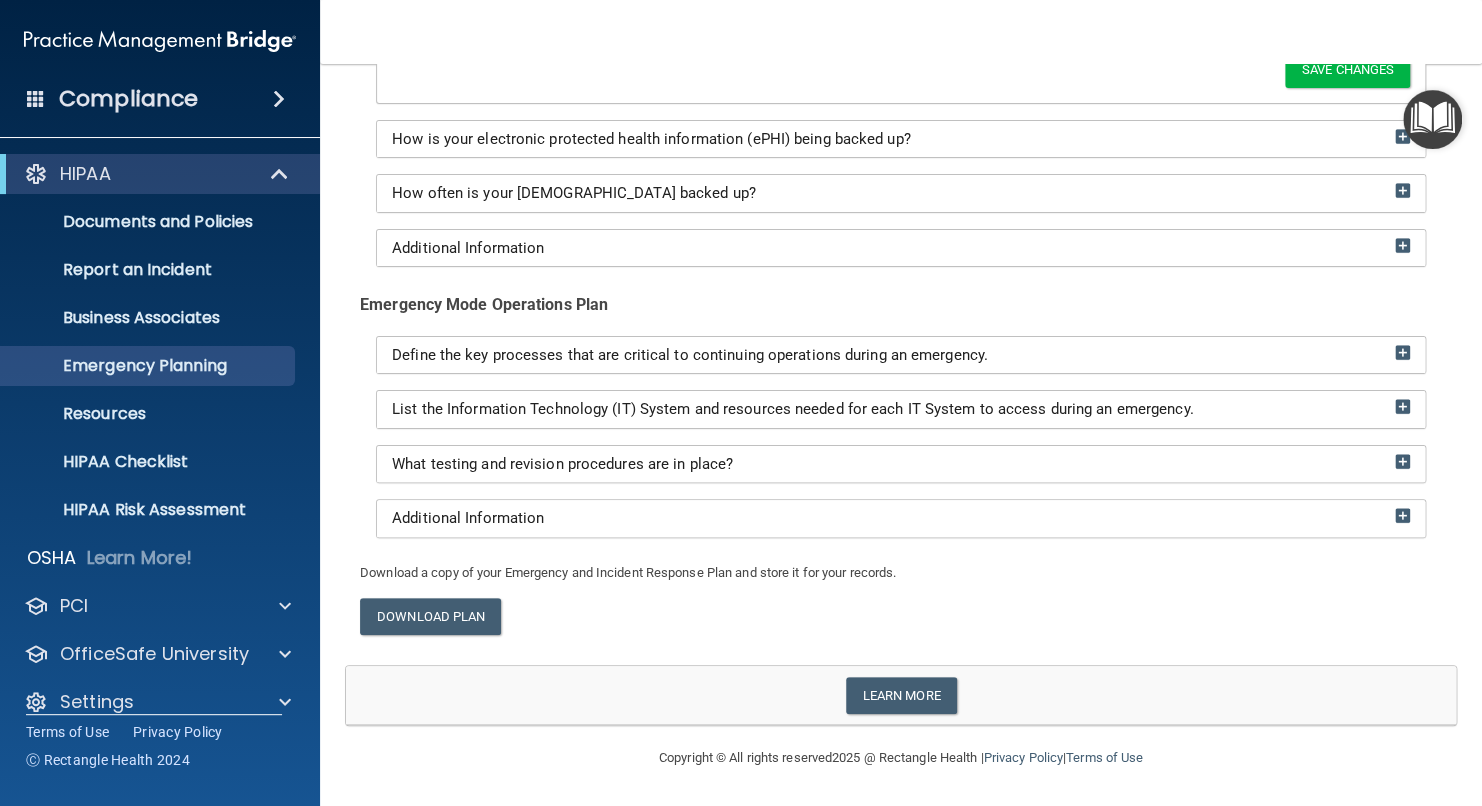 scroll, scrollTop: 1098, scrollLeft: 0, axis: vertical 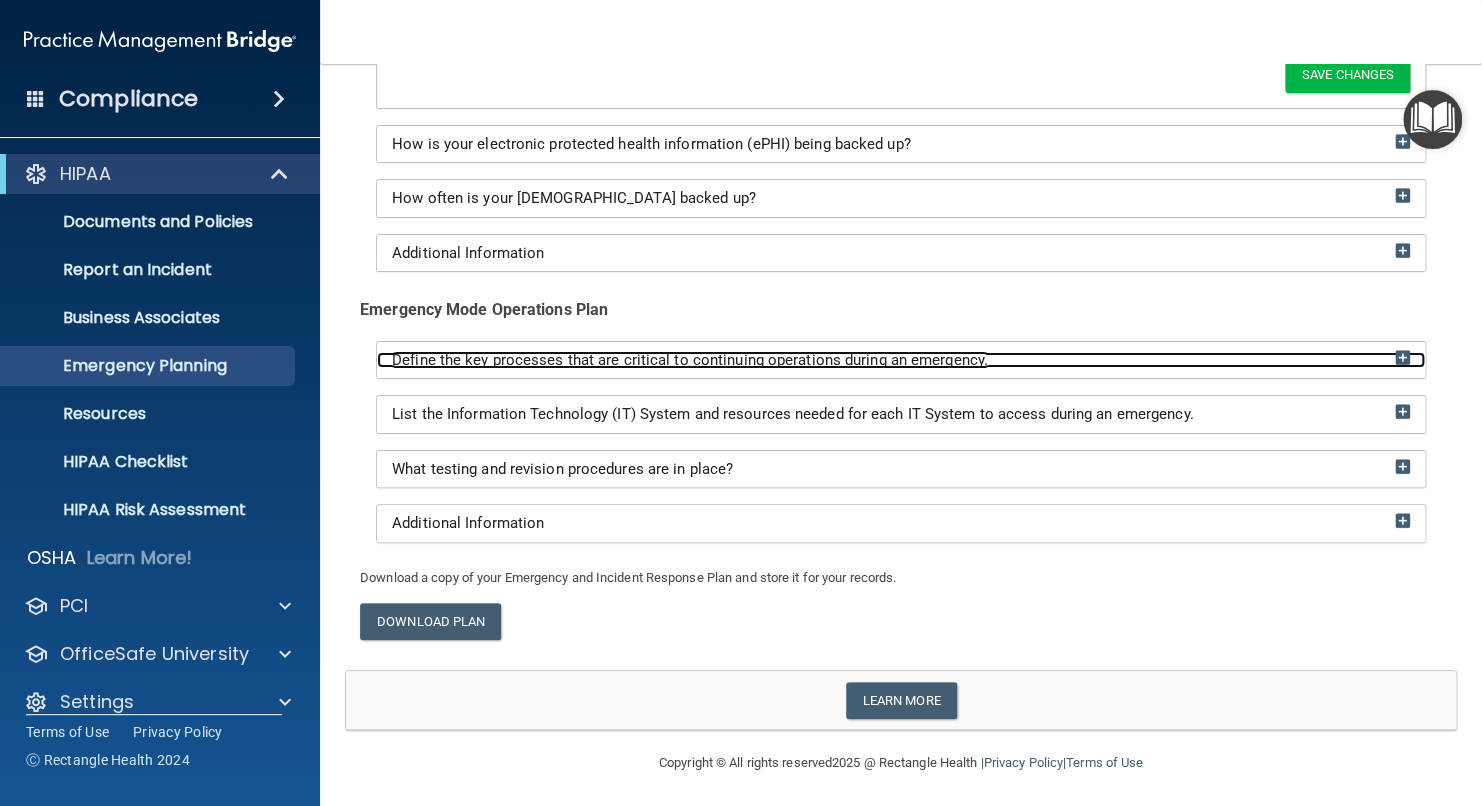 click at bounding box center (1402, 357) 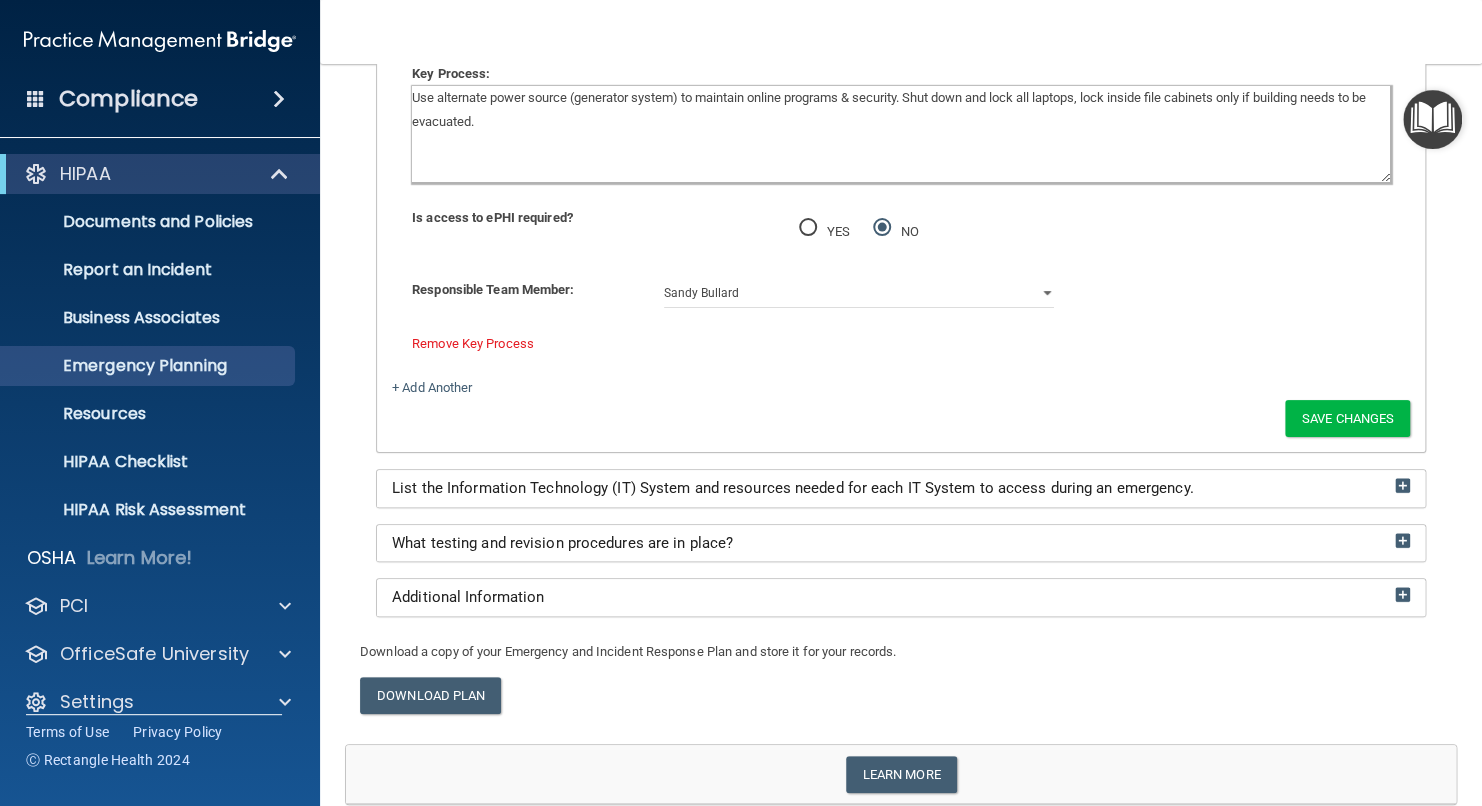scroll, scrollTop: 1498, scrollLeft: 0, axis: vertical 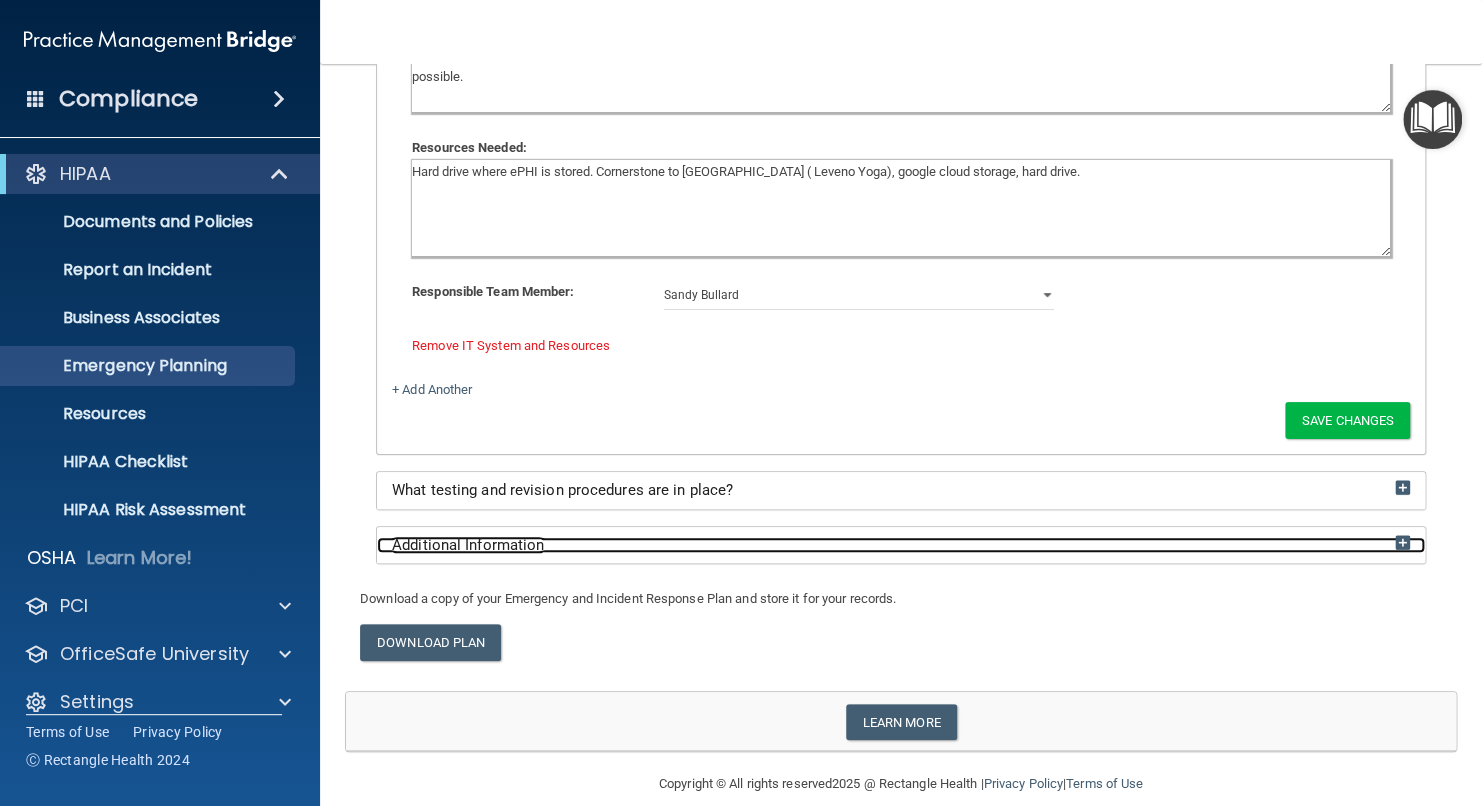 click at bounding box center [1402, 542] 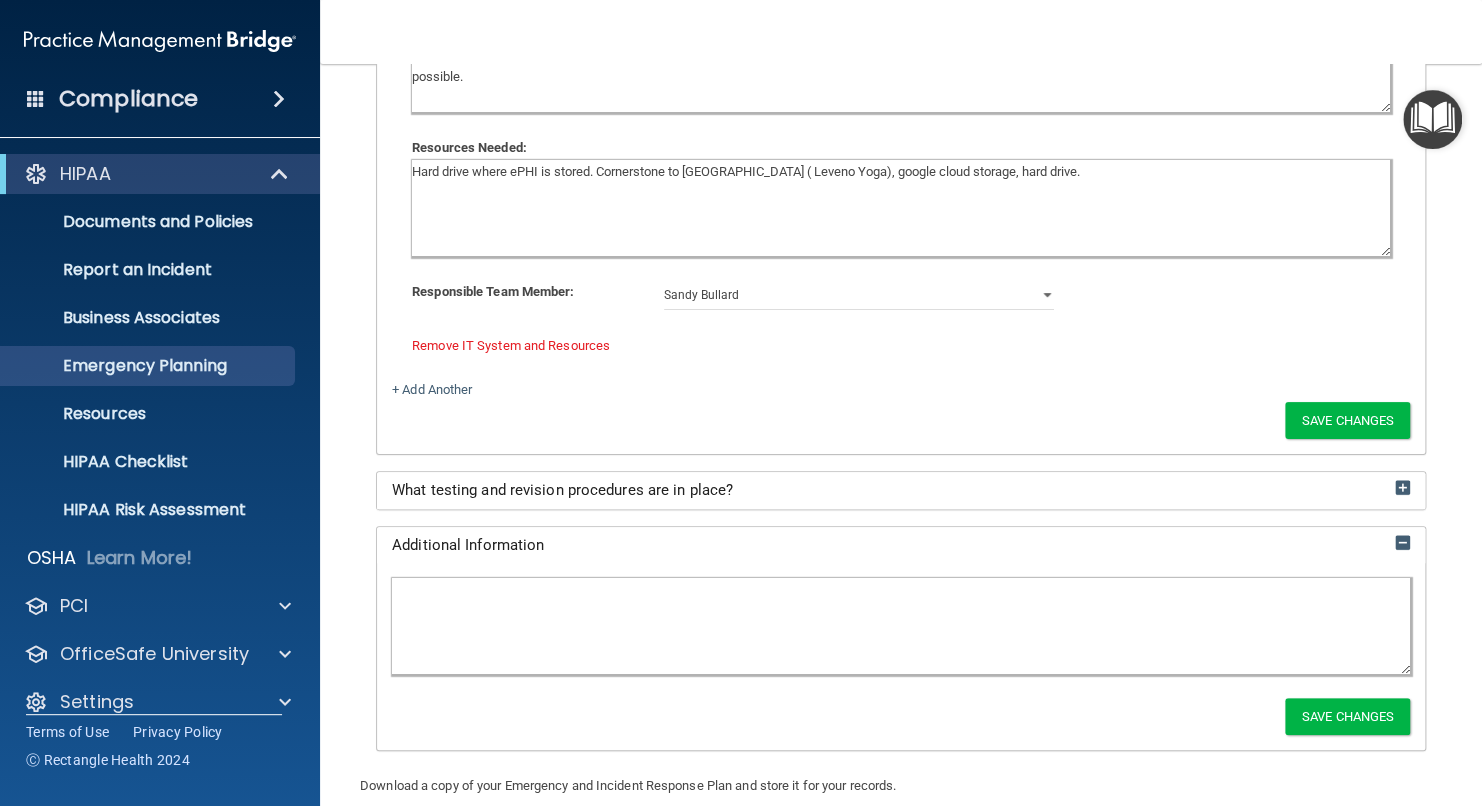 click on "Define the key processes that are critical to continuing operations during an emergency.
No Key Processes Added               Key Process:           Use alternate power source (generator system) to maintain online programs & security. Shut down and lock all laptops, lock inside file cabinets only if building needs to be evacuated.             Is access to ePHI required?               YES           NO                       Responsible Team Member:       Sandy Bullard               Remove Key Process                 + Add Another           Save Changes
List the Information Technology (IT) System and resources needed for each IT System to access during an emergency.
No IT Systems Added               IT System:                       Resources Needed:           Hard drive where ePHI is stored. Cornerstone to Healing Laptop ( Leveno Yoga), google cloud storage, hard drive." at bounding box center [901, 96] 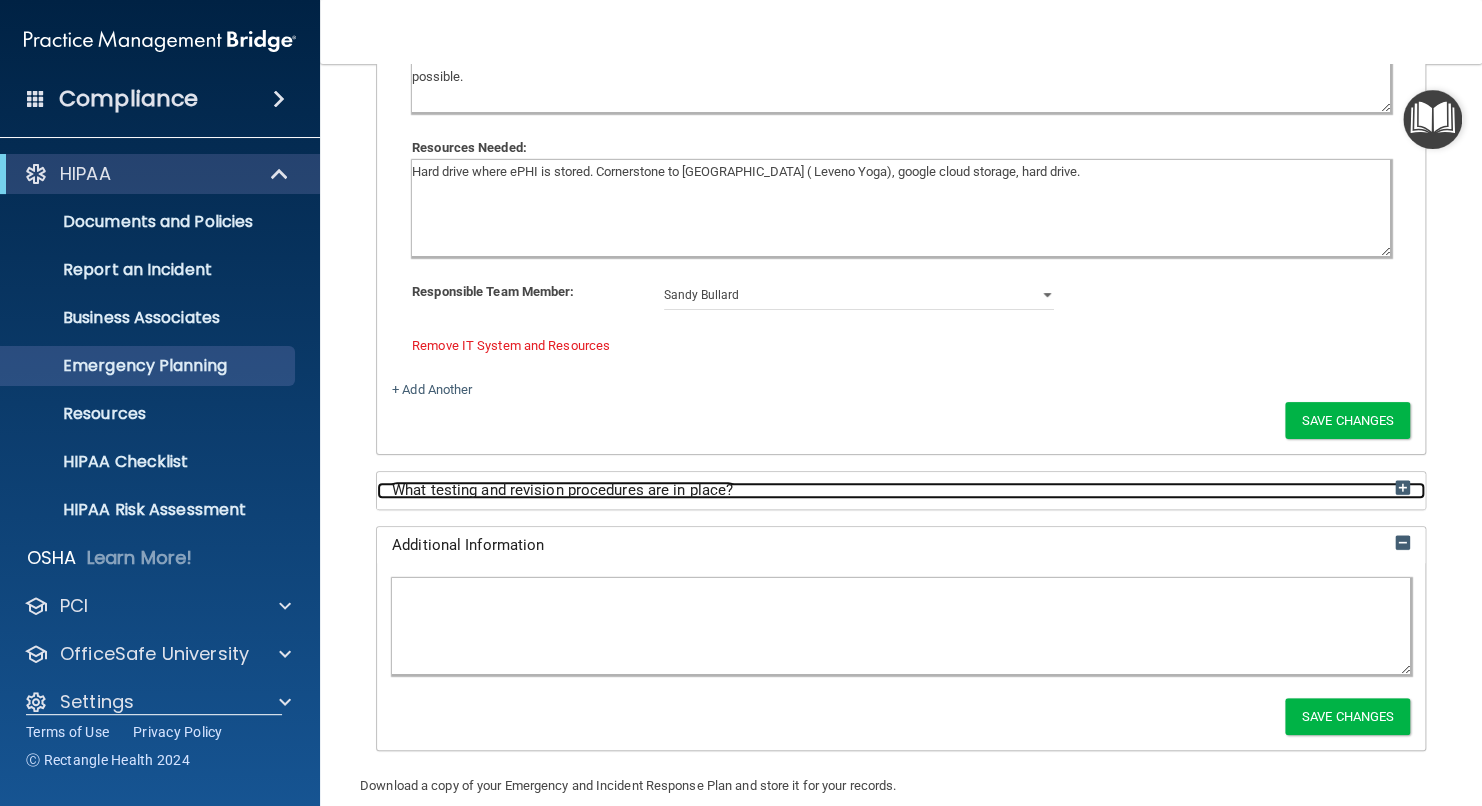 click at bounding box center [1402, 487] 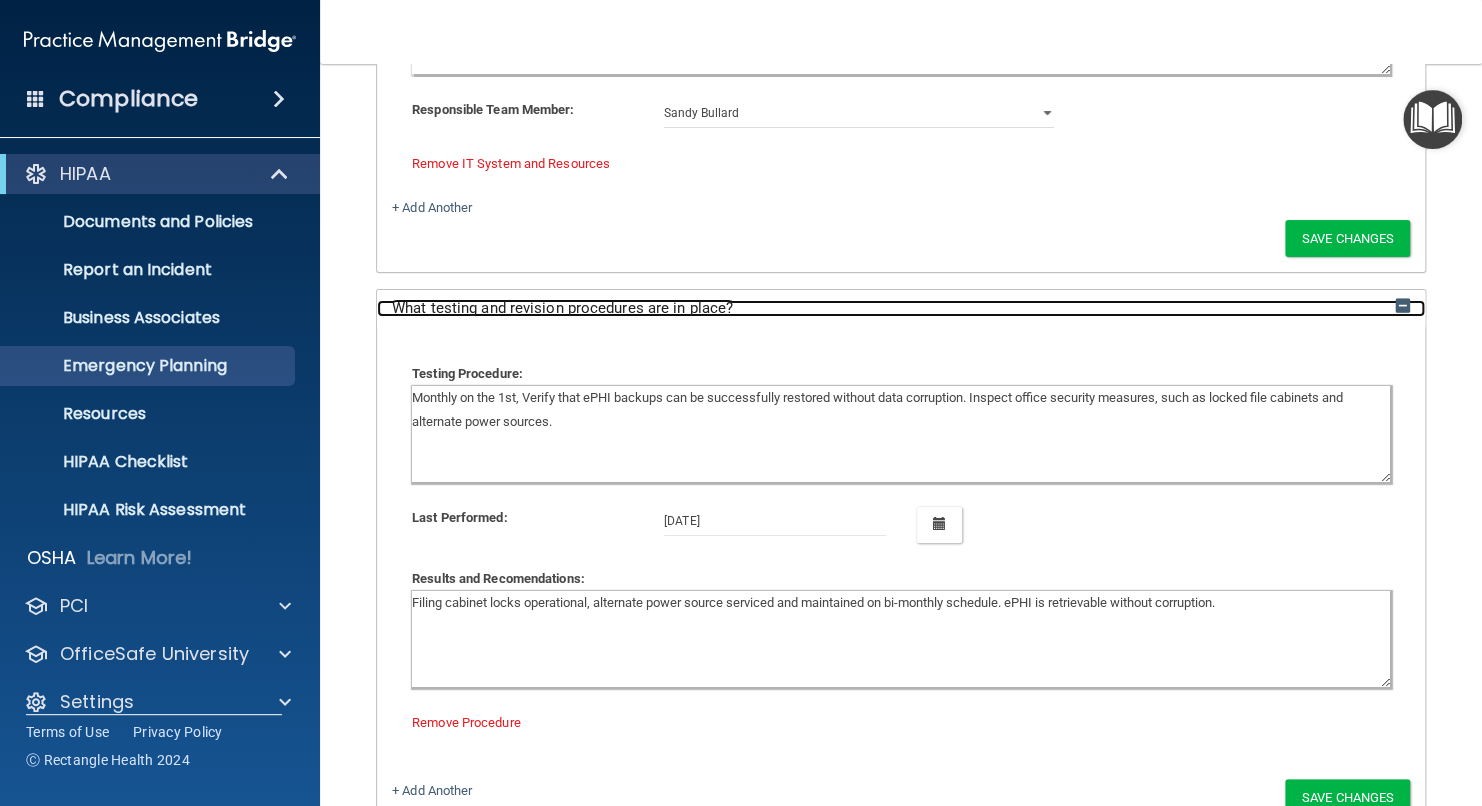 scroll, scrollTop: 2198, scrollLeft: 0, axis: vertical 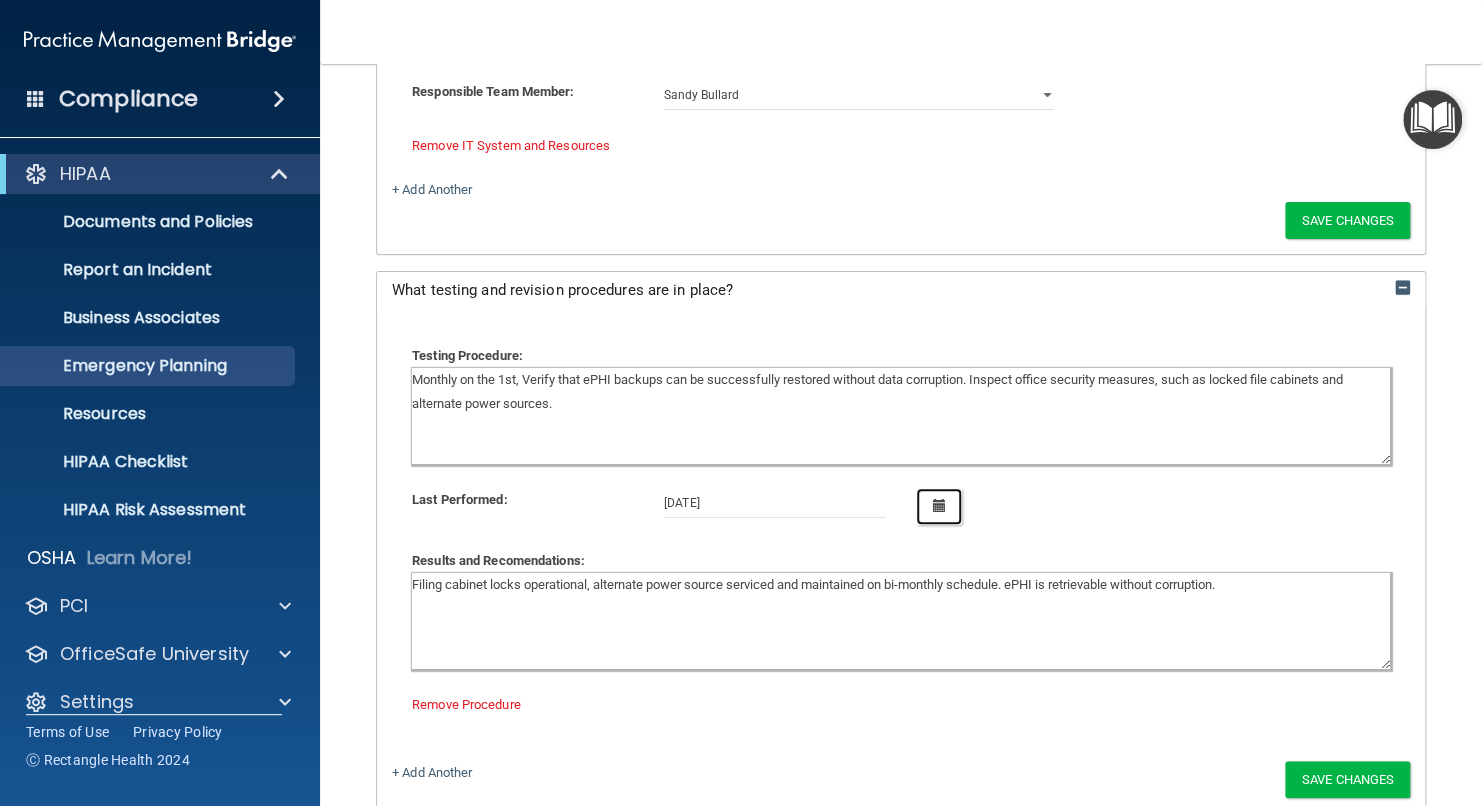 click 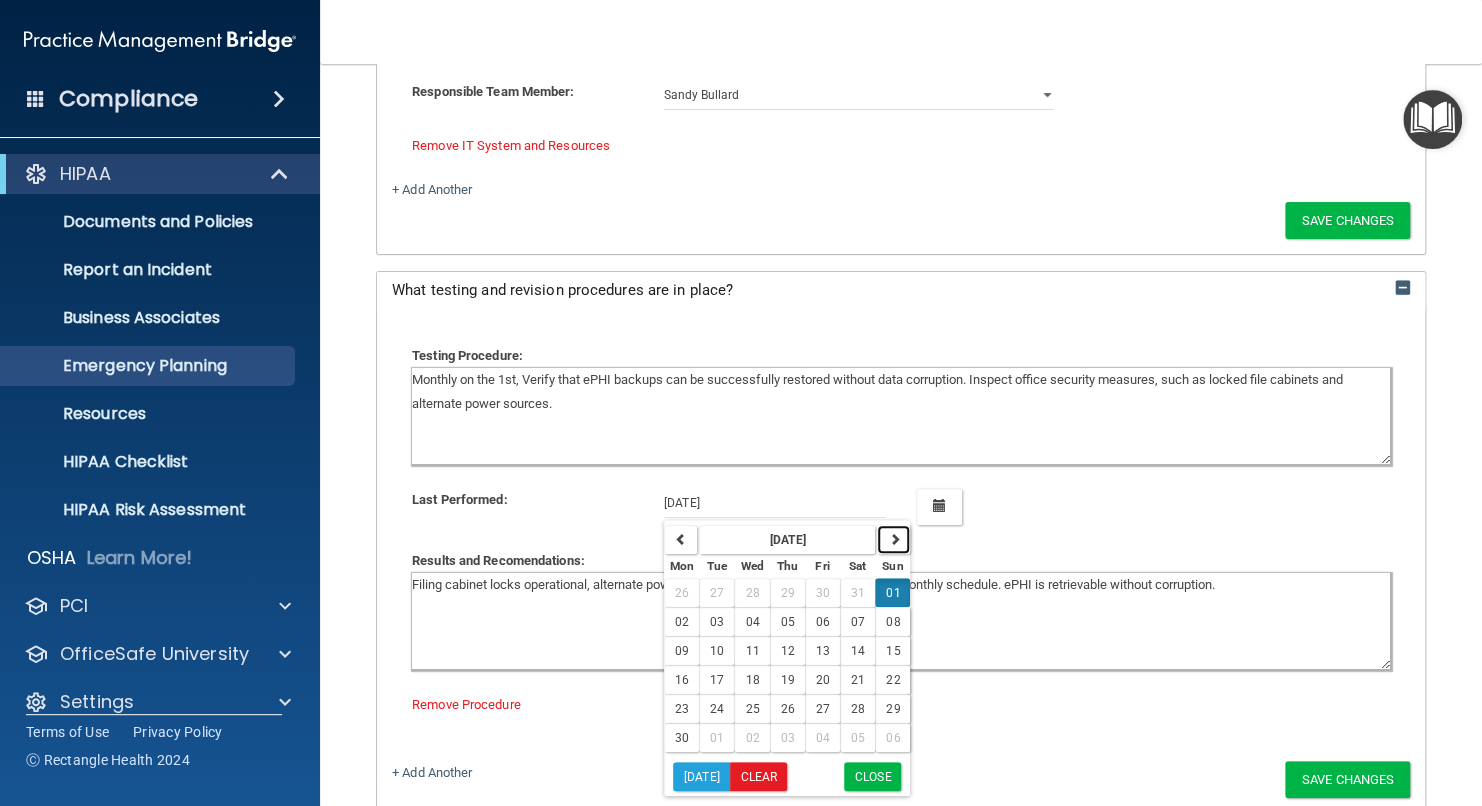 click 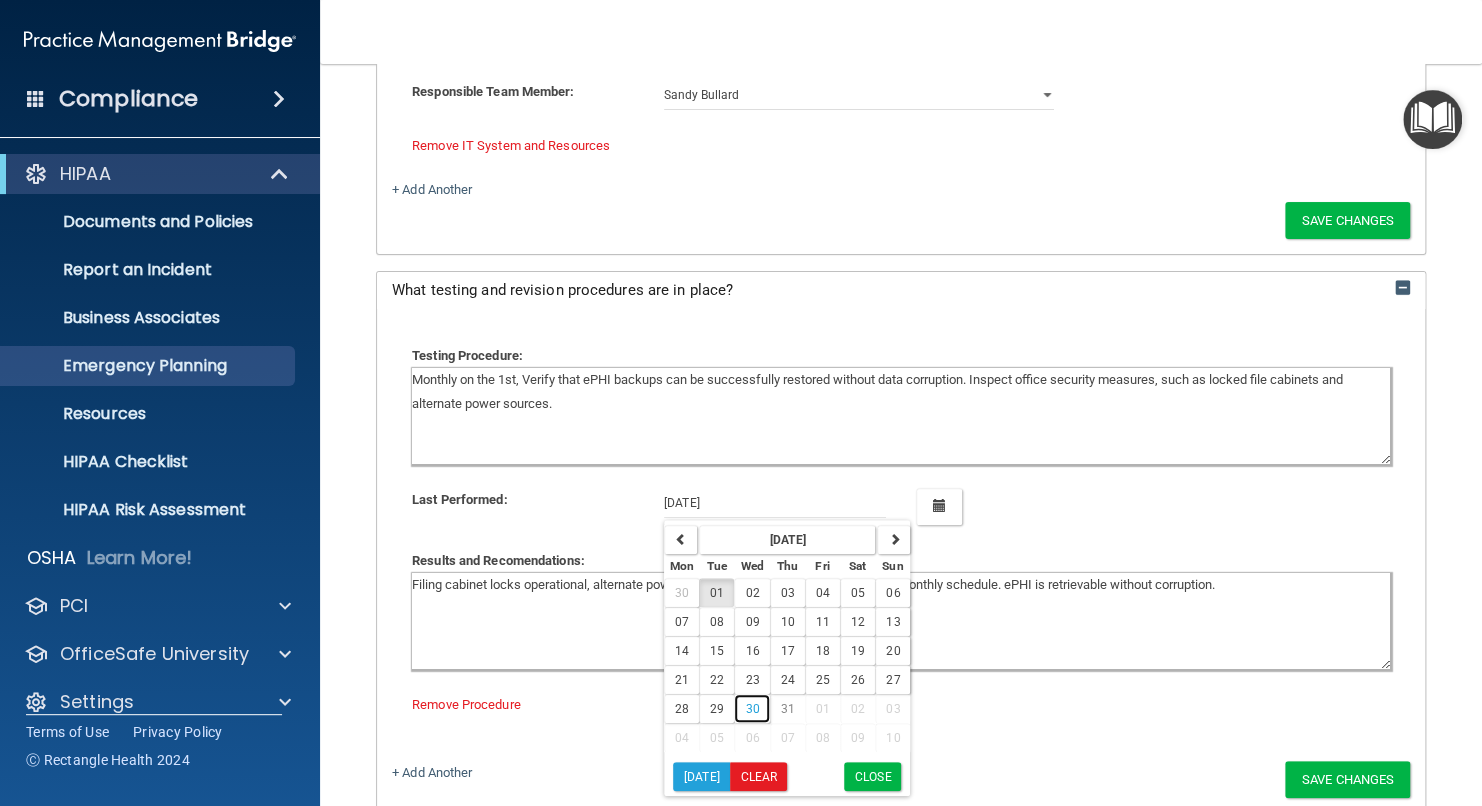 click on "30" at bounding box center (752, 709) 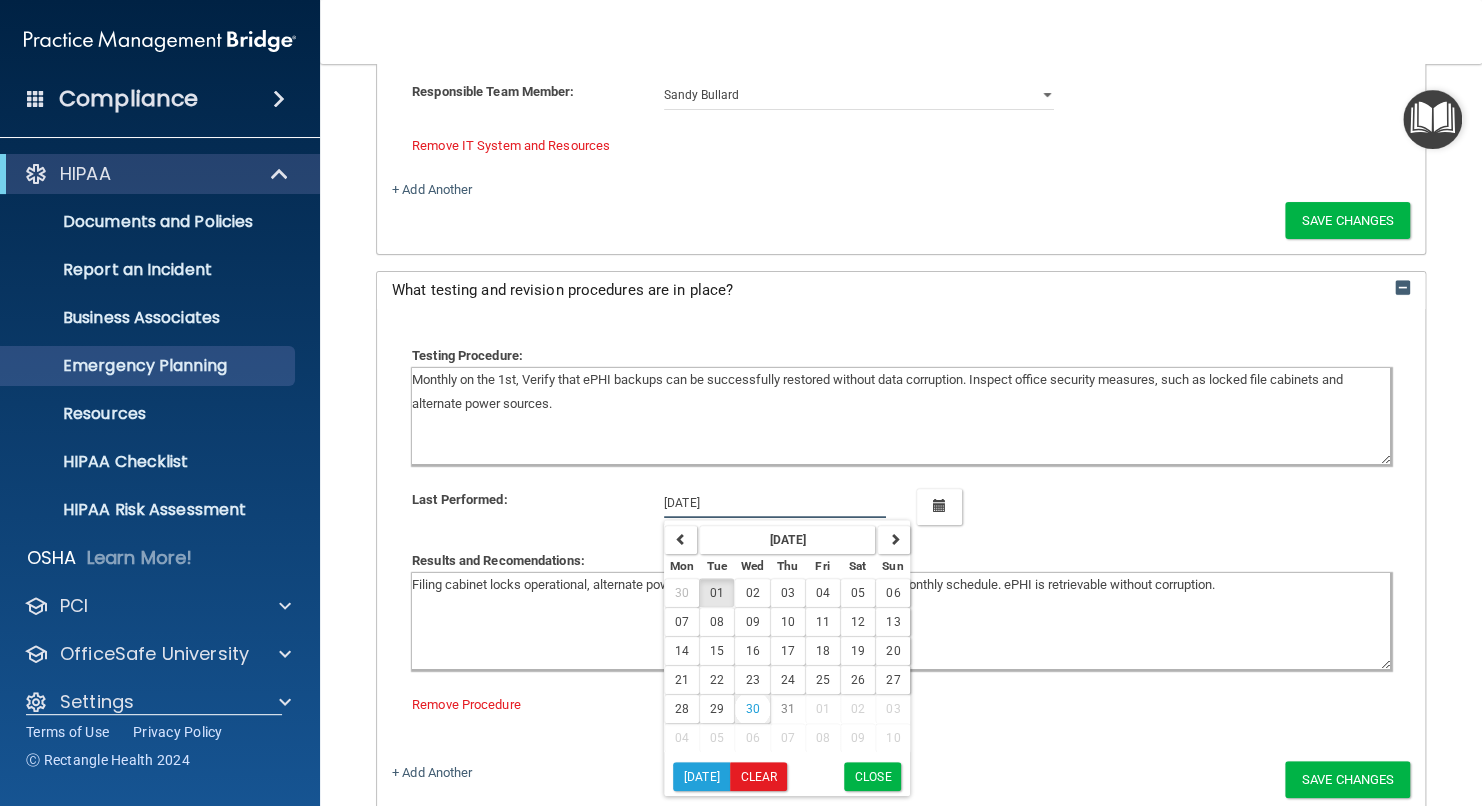 type on "[DATE]" 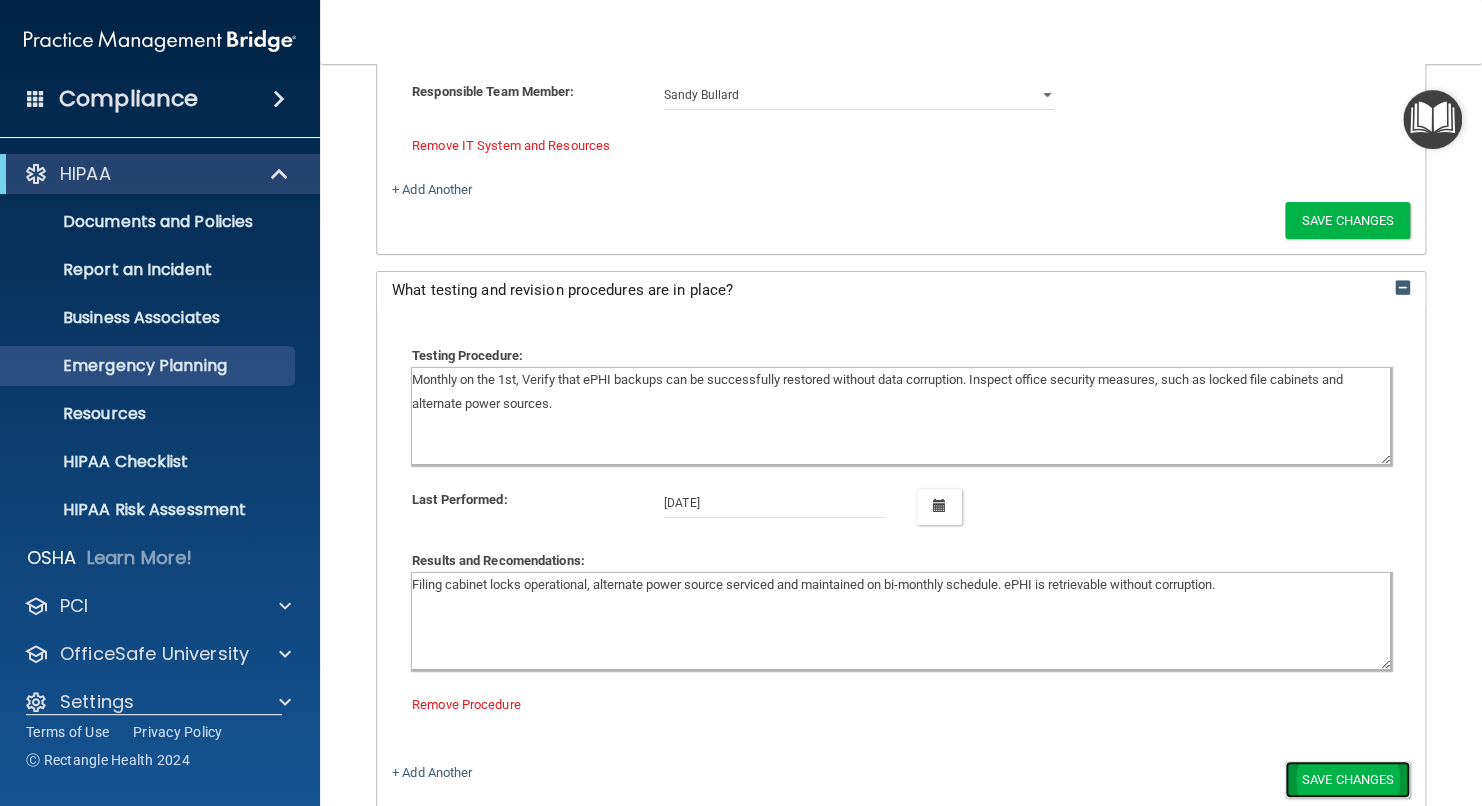click on "Save Changes" at bounding box center [1347, 779] 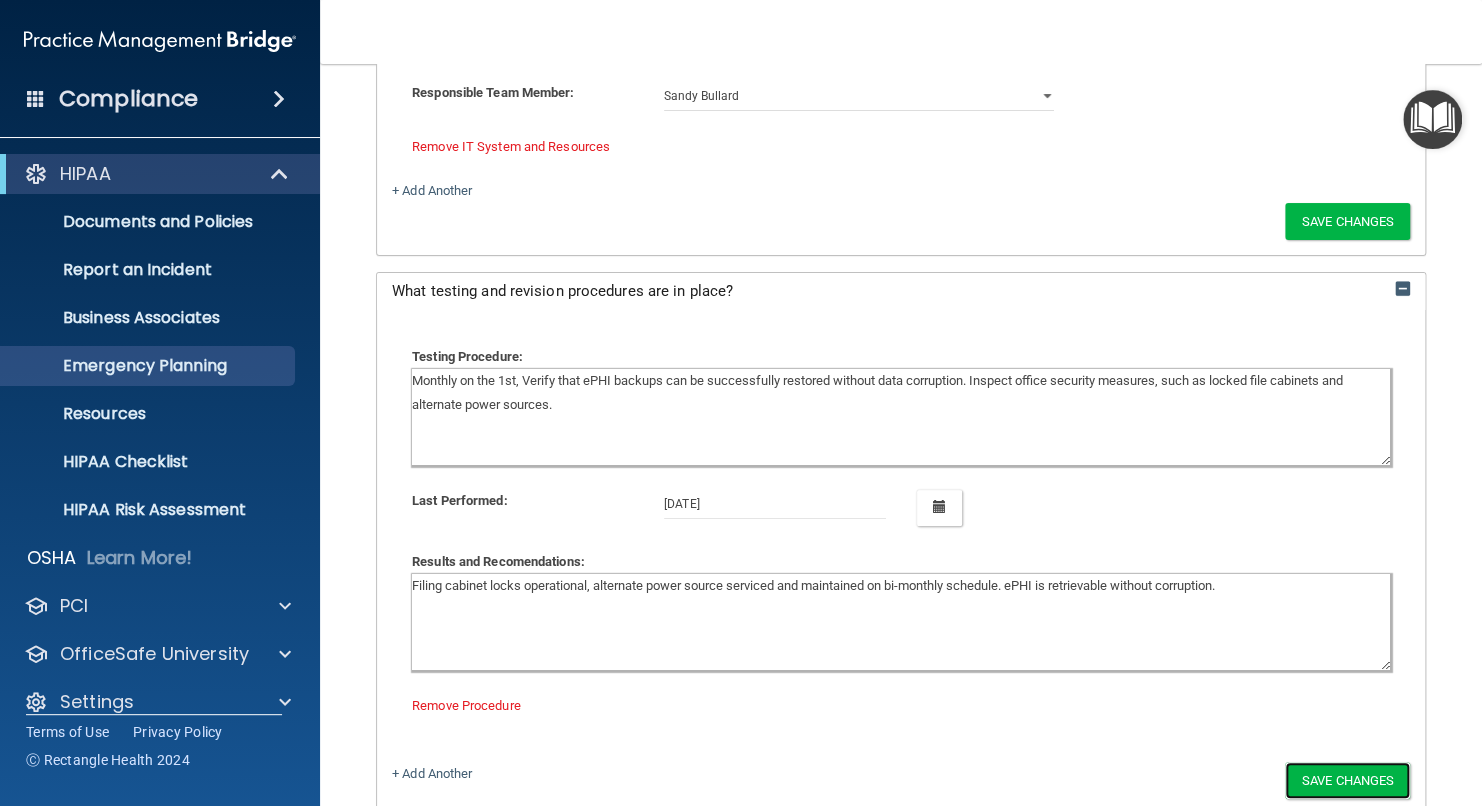 scroll, scrollTop: 2198, scrollLeft: 0, axis: vertical 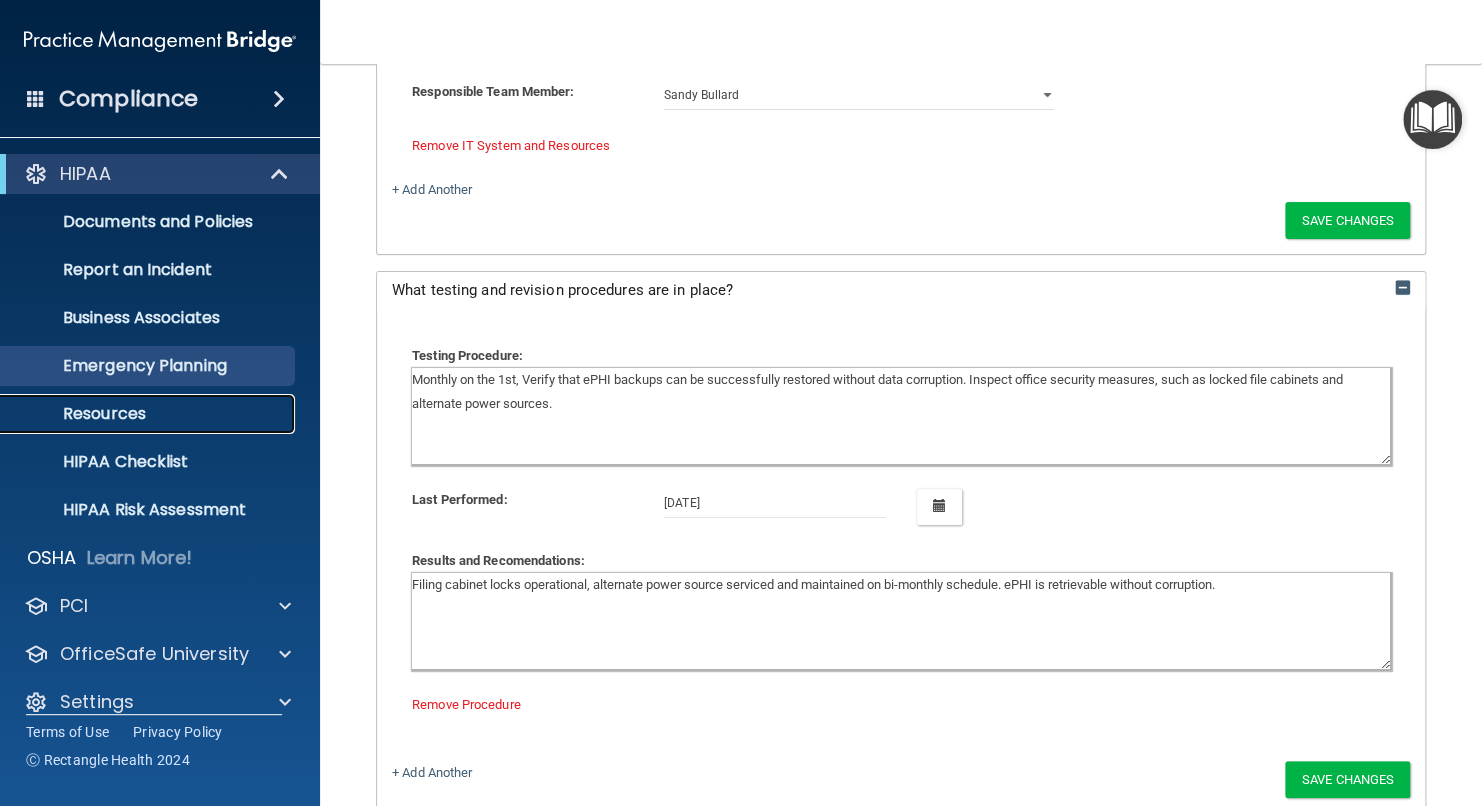click on "Resources" at bounding box center (149, 414) 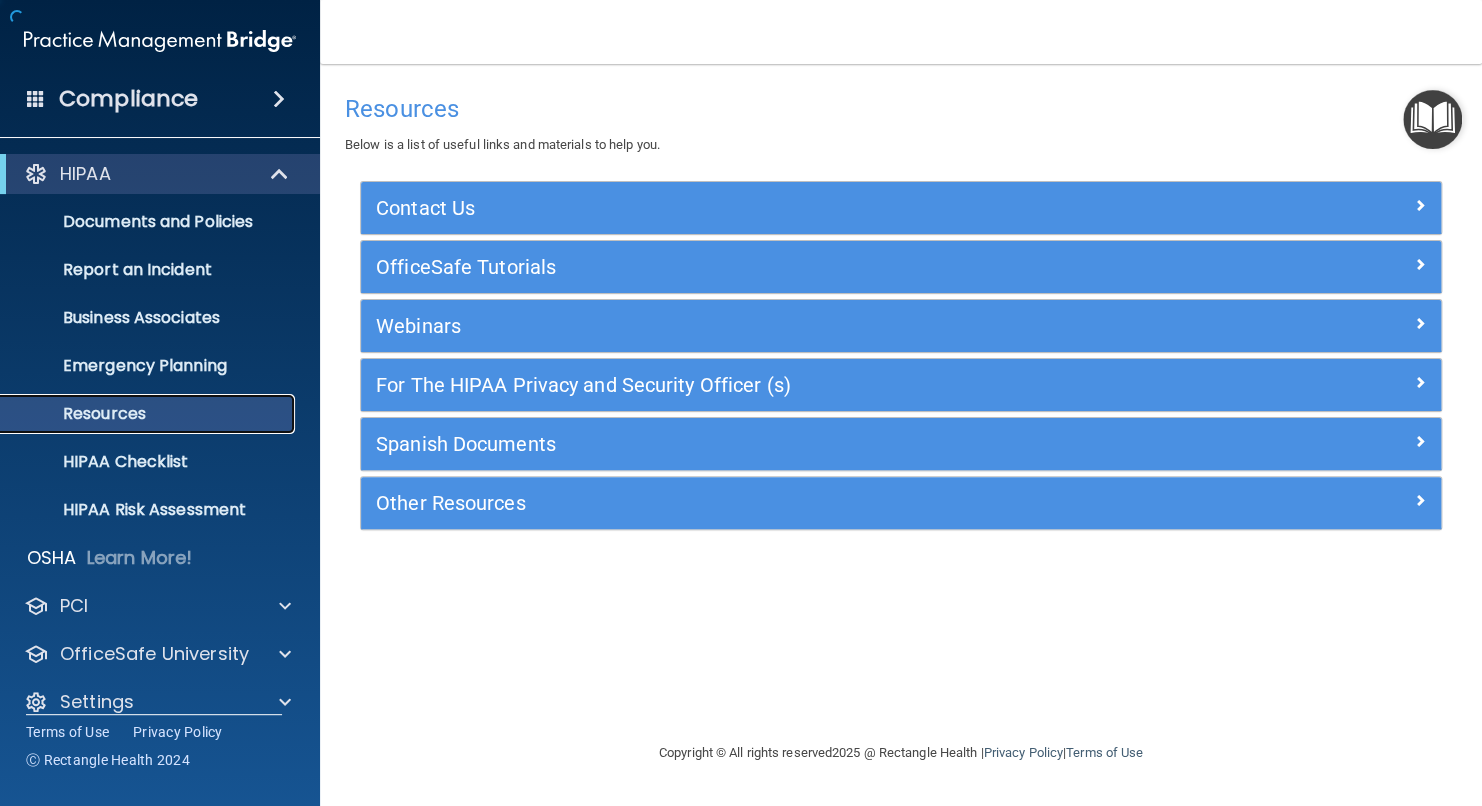 scroll, scrollTop: 0, scrollLeft: 0, axis: both 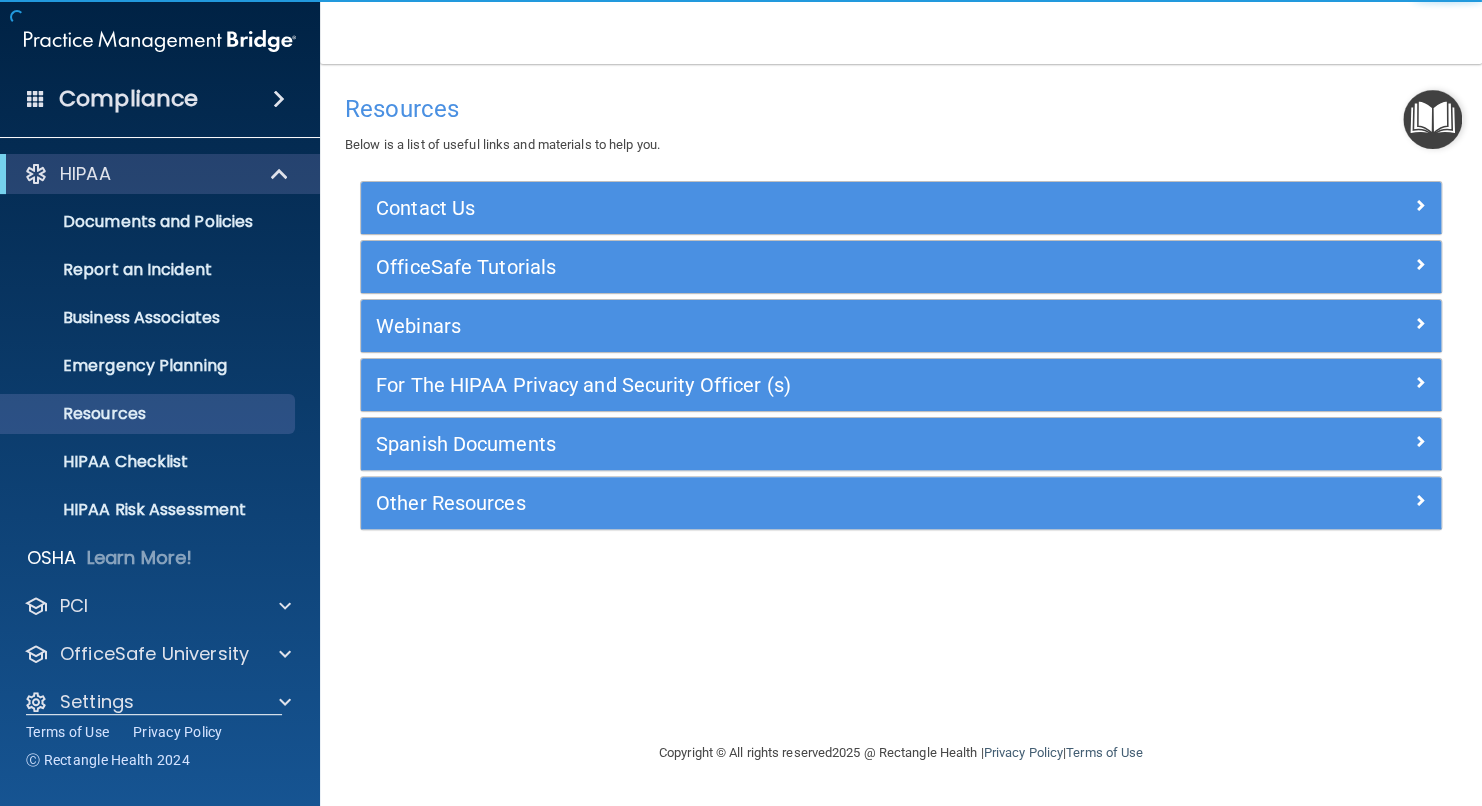 drag, startPoint x: 748, startPoint y: 246, endPoint x: 739, endPoint y: 227, distance: 21.023796 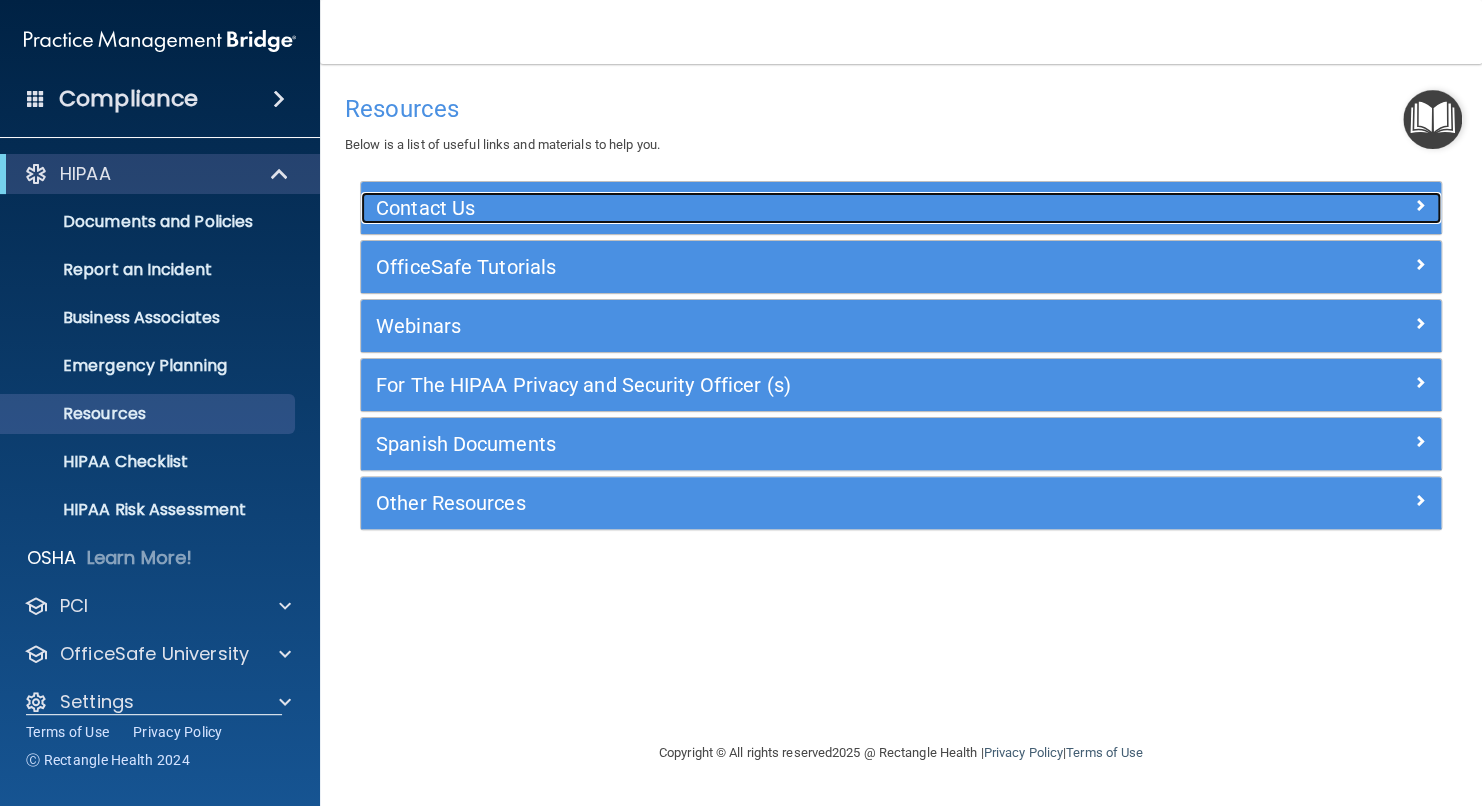 click on "Contact Us" at bounding box center (766, 208) 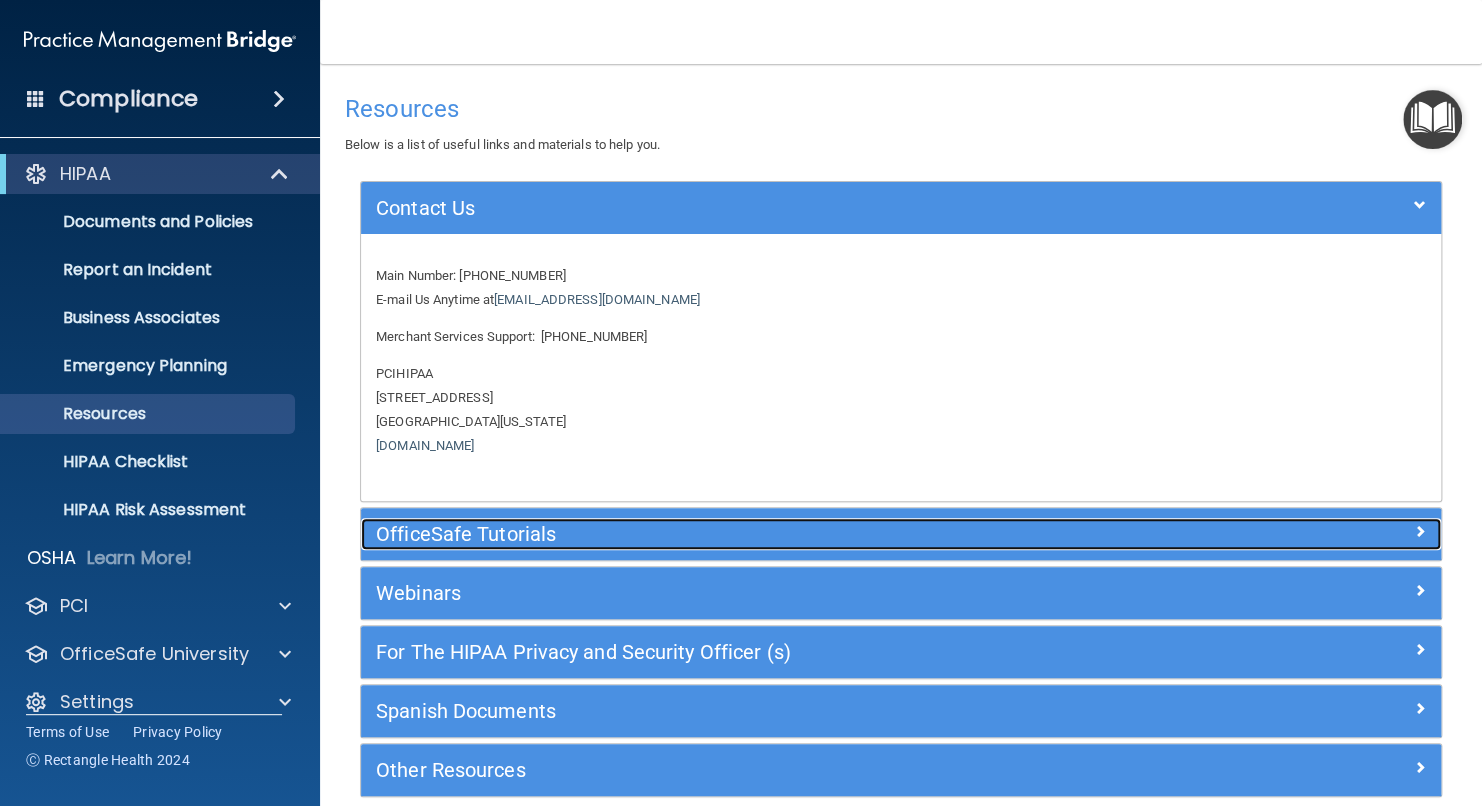 click at bounding box center [1306, 530] 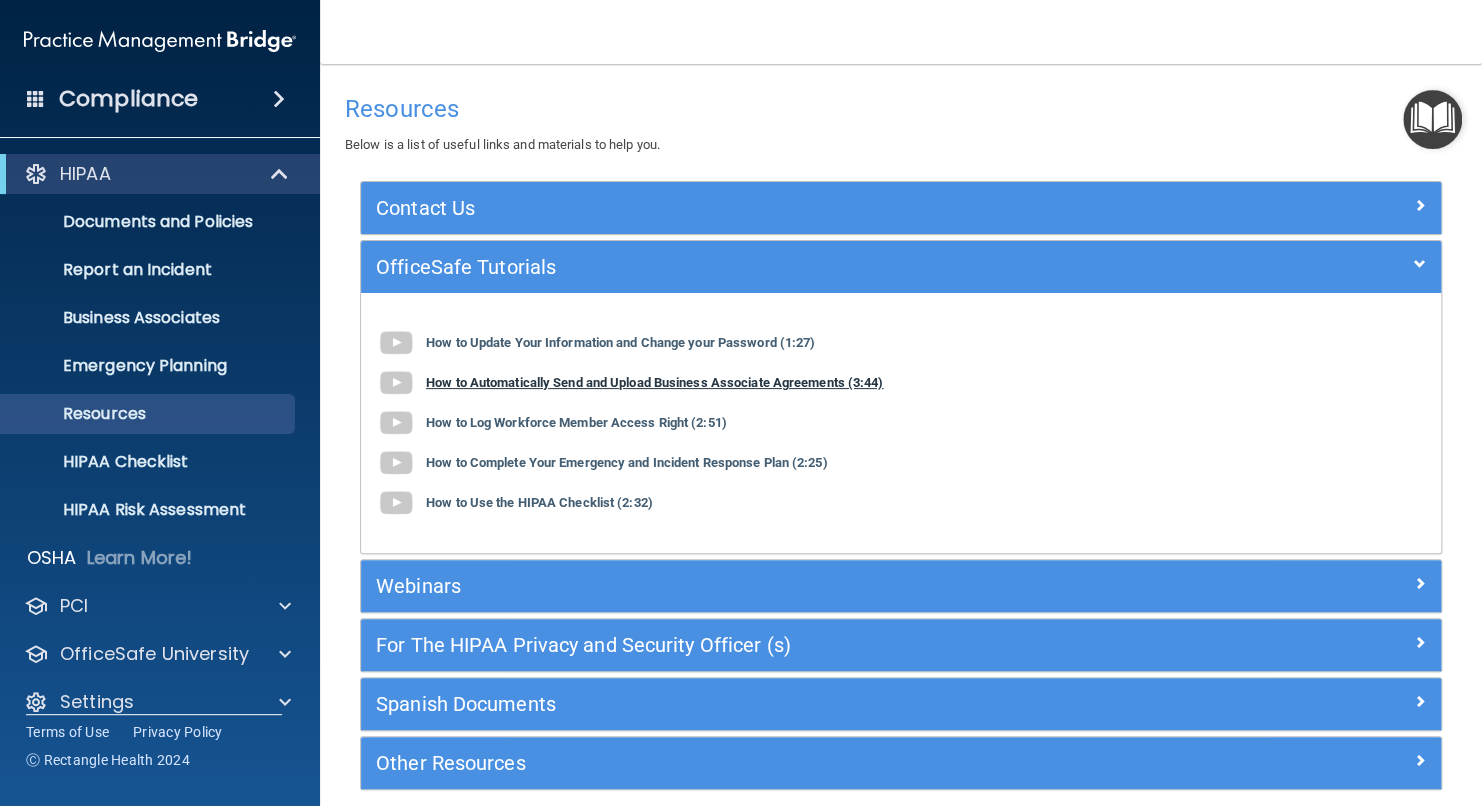 click on "How to Automatically Send and Upload Business Associate Agreements  (3:44)" at bounding box center (654, 382) 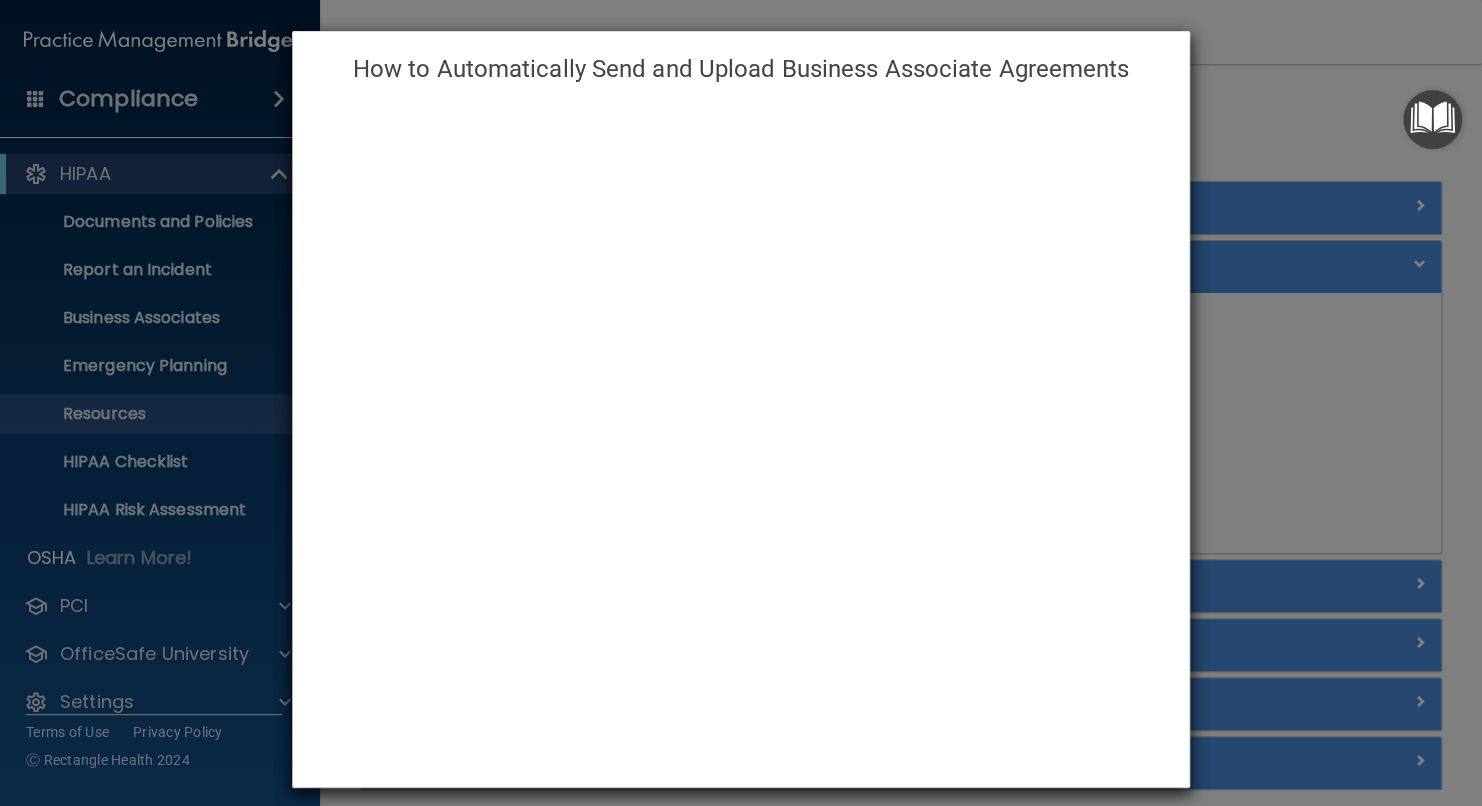 click on "How to Automatically Send and Upload Business Associate Agreements" at bounding box center [741, 403] 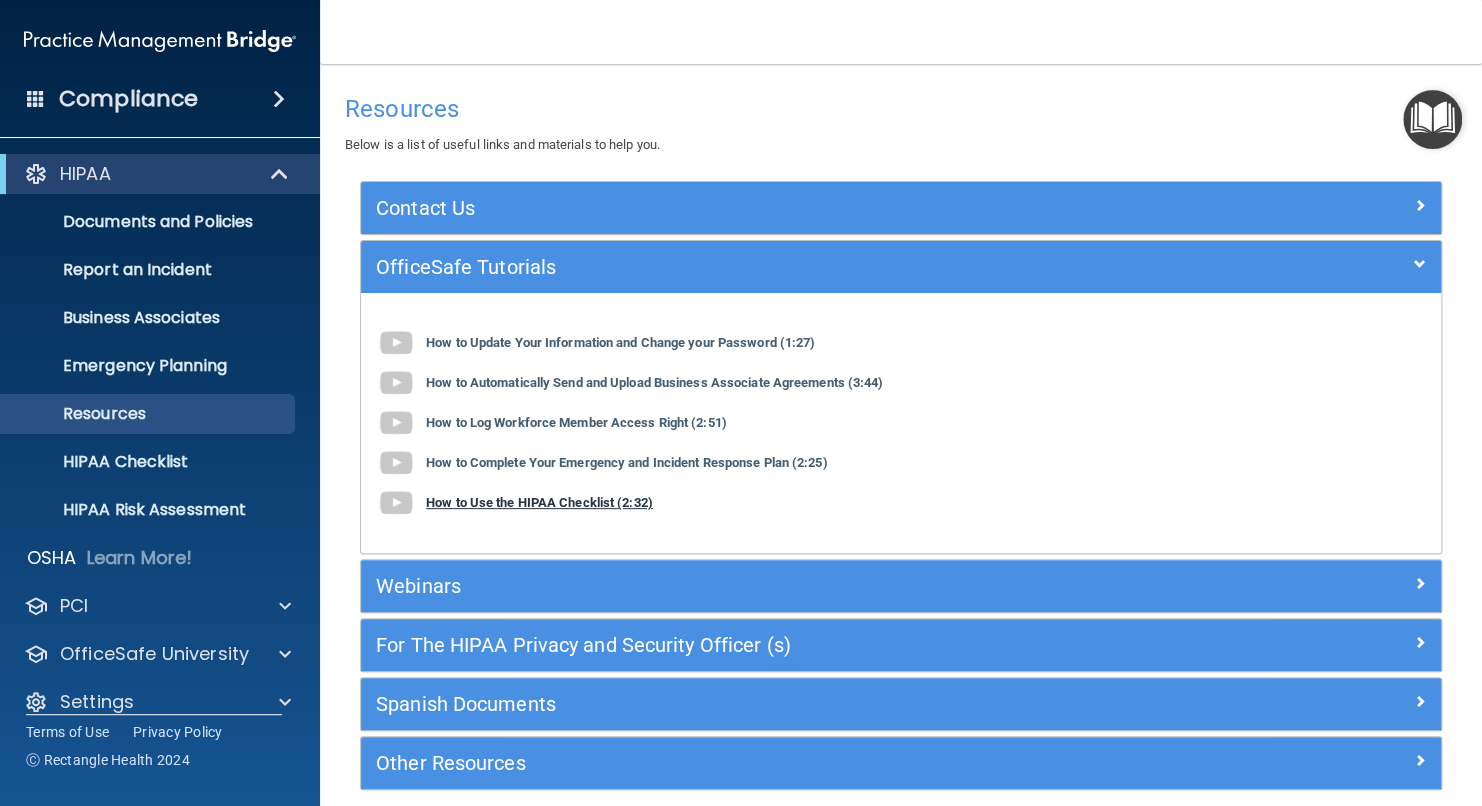 click on "How to Use the HIPAA Checklist   (2:32)" at bounding box center [539, 502] 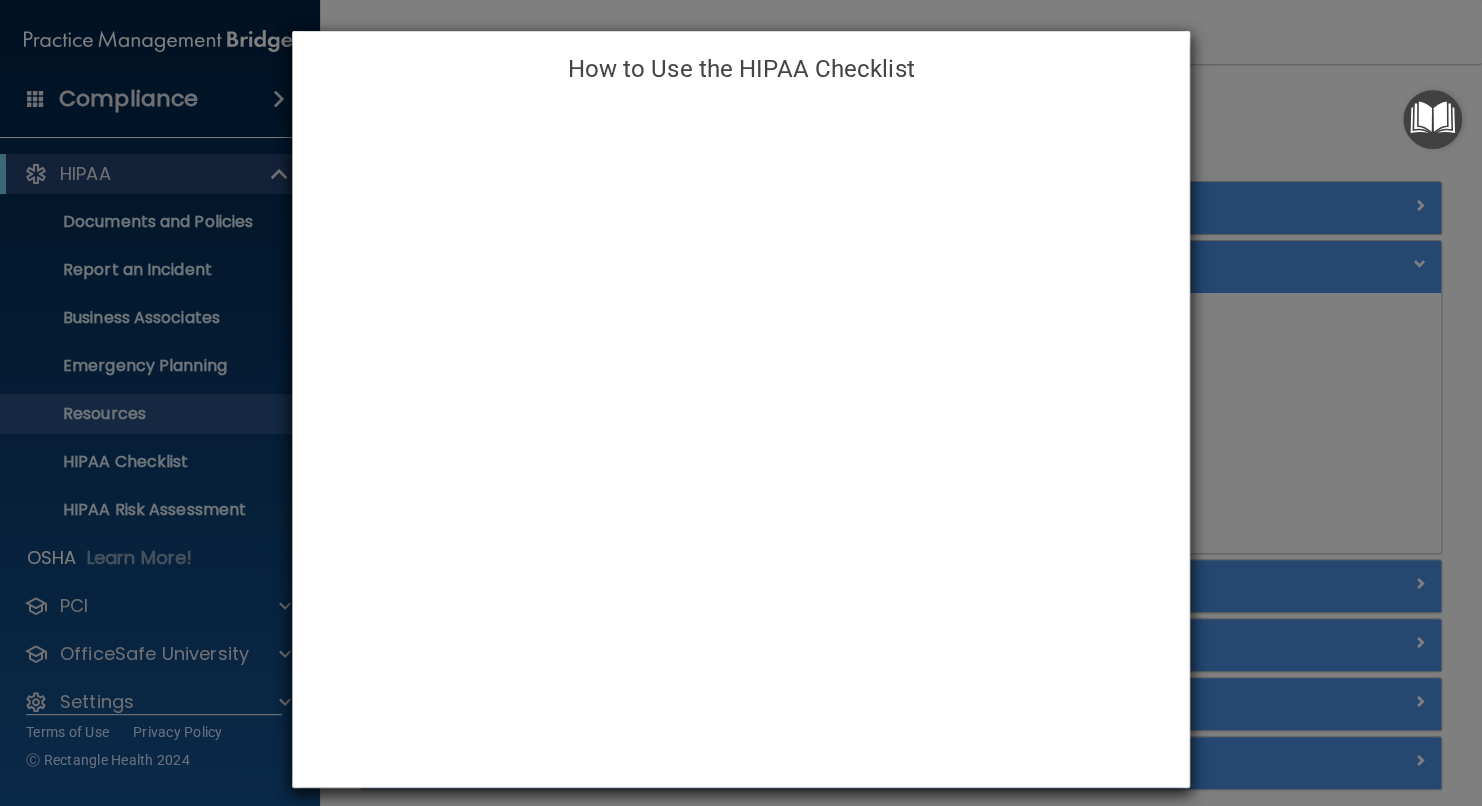 click on "How to Use the HIPAA Checklist" at bounding box center (741, 403) 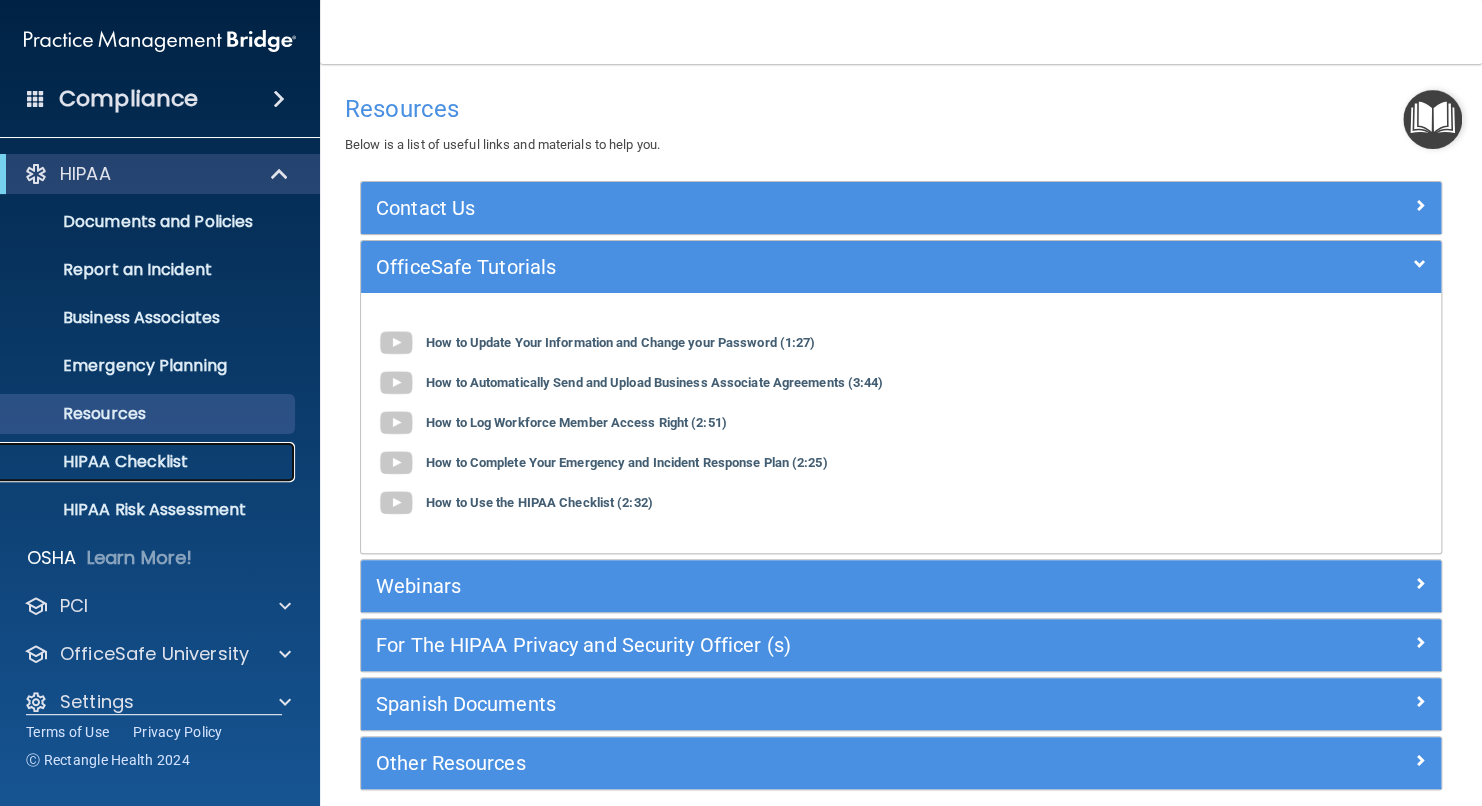 click on "HIPAA Checklist" at bounding box center (149, 462) 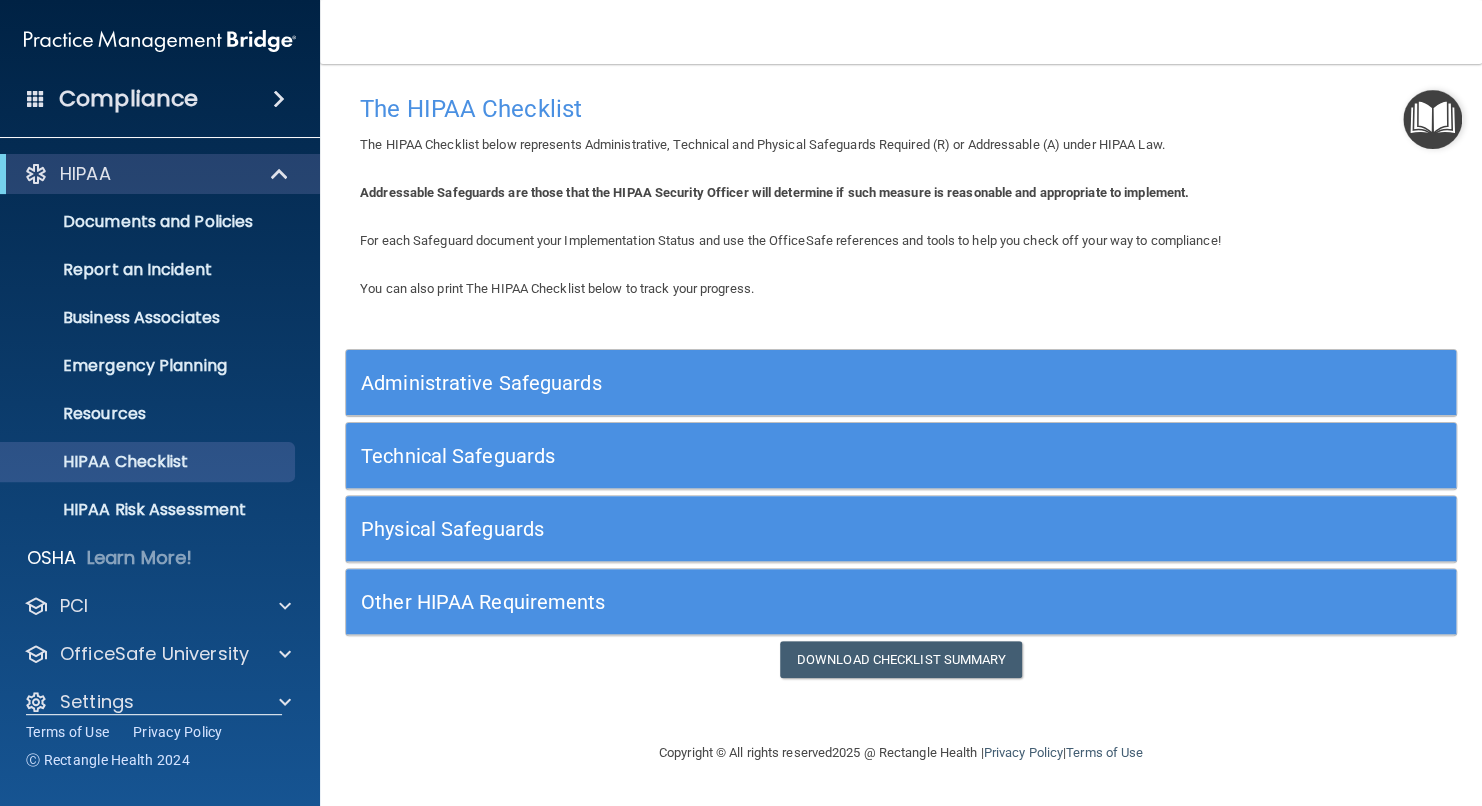 click on "Administrative Safeguards" at bounding box center [762, 383] 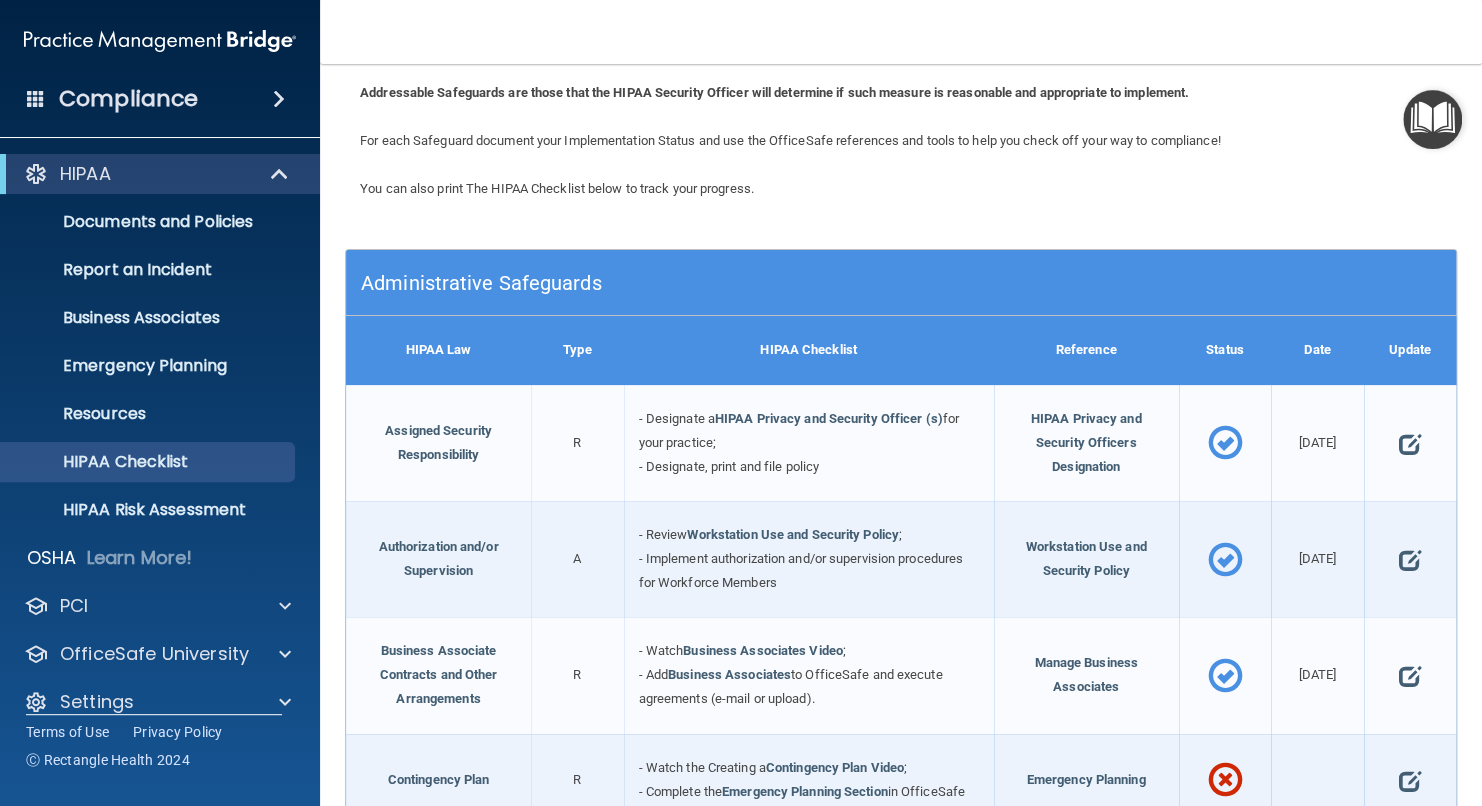scroll, scrollTop: 200, scrollLeft: 0, axis: vertical 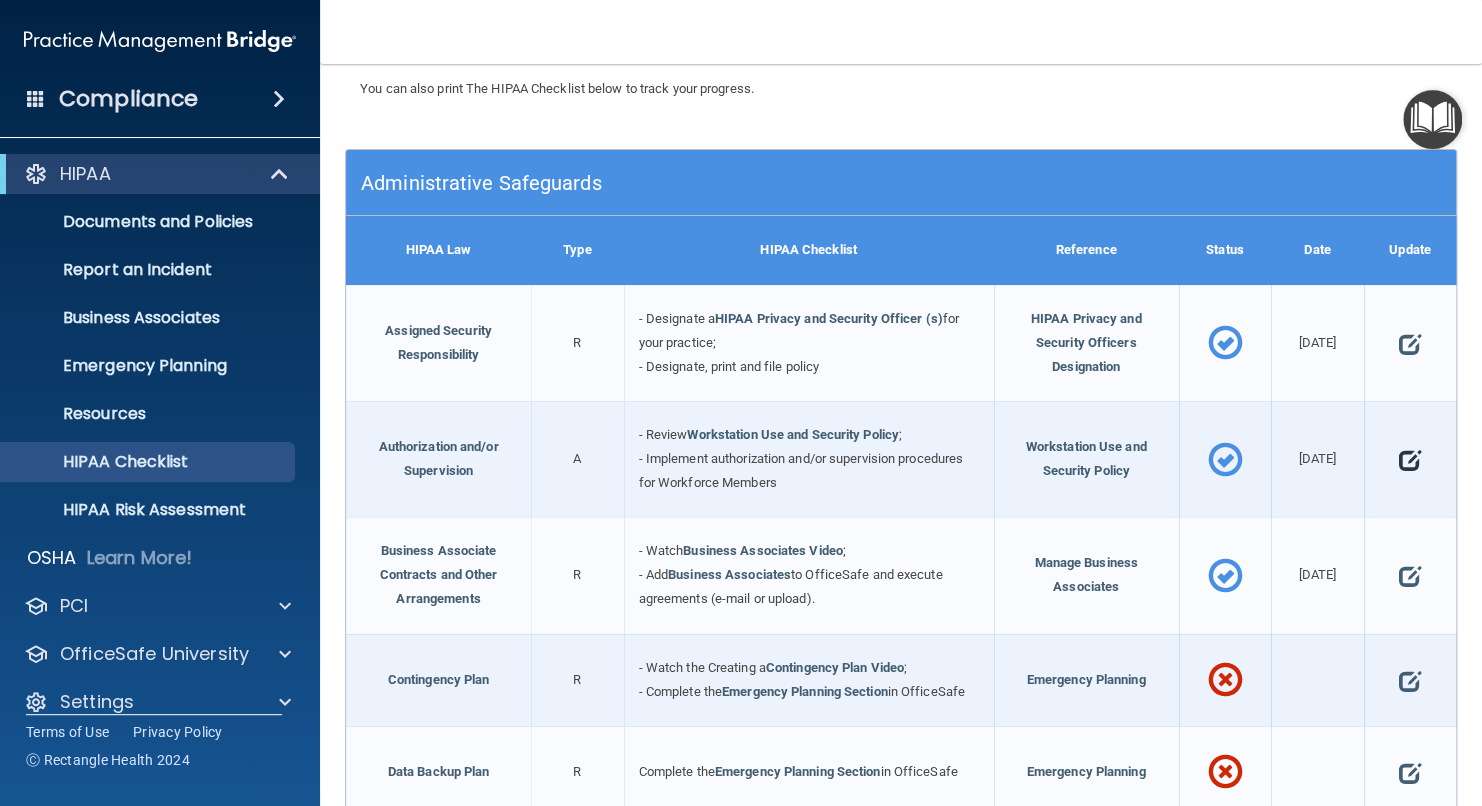 click at bounding box center [1410, 460] 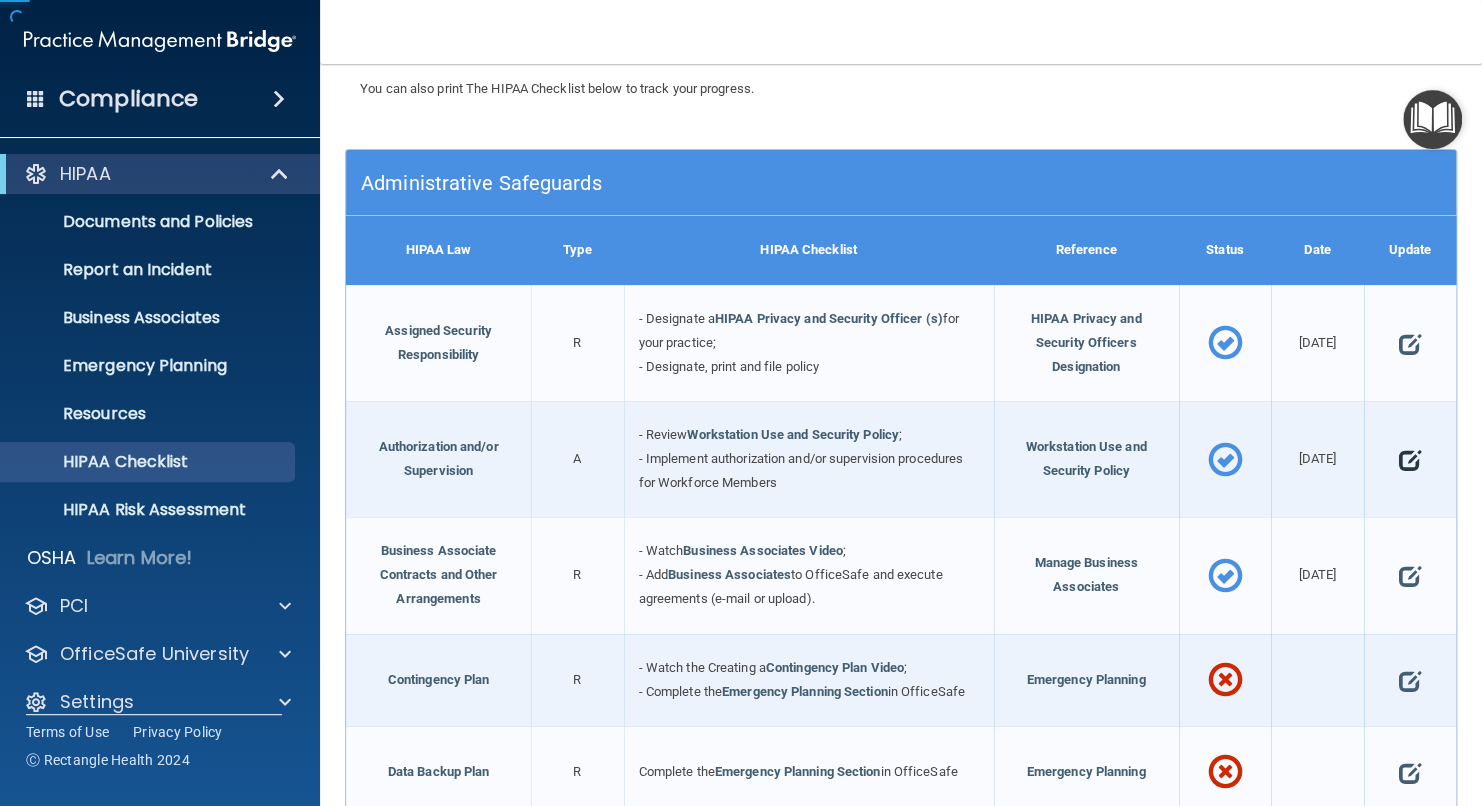 select on "completed" 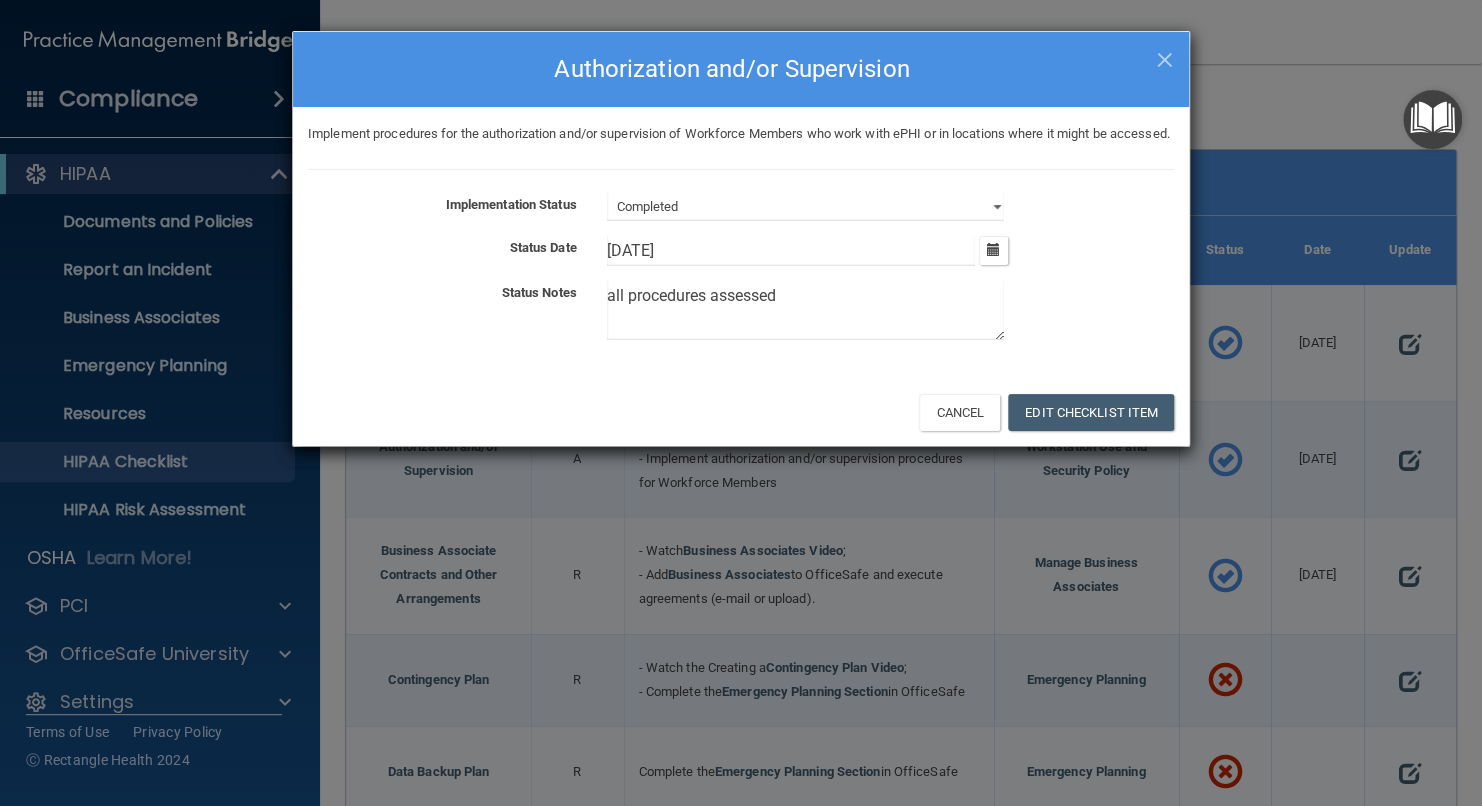 click on "all procedures assessed" at bounding box center (805, 310) 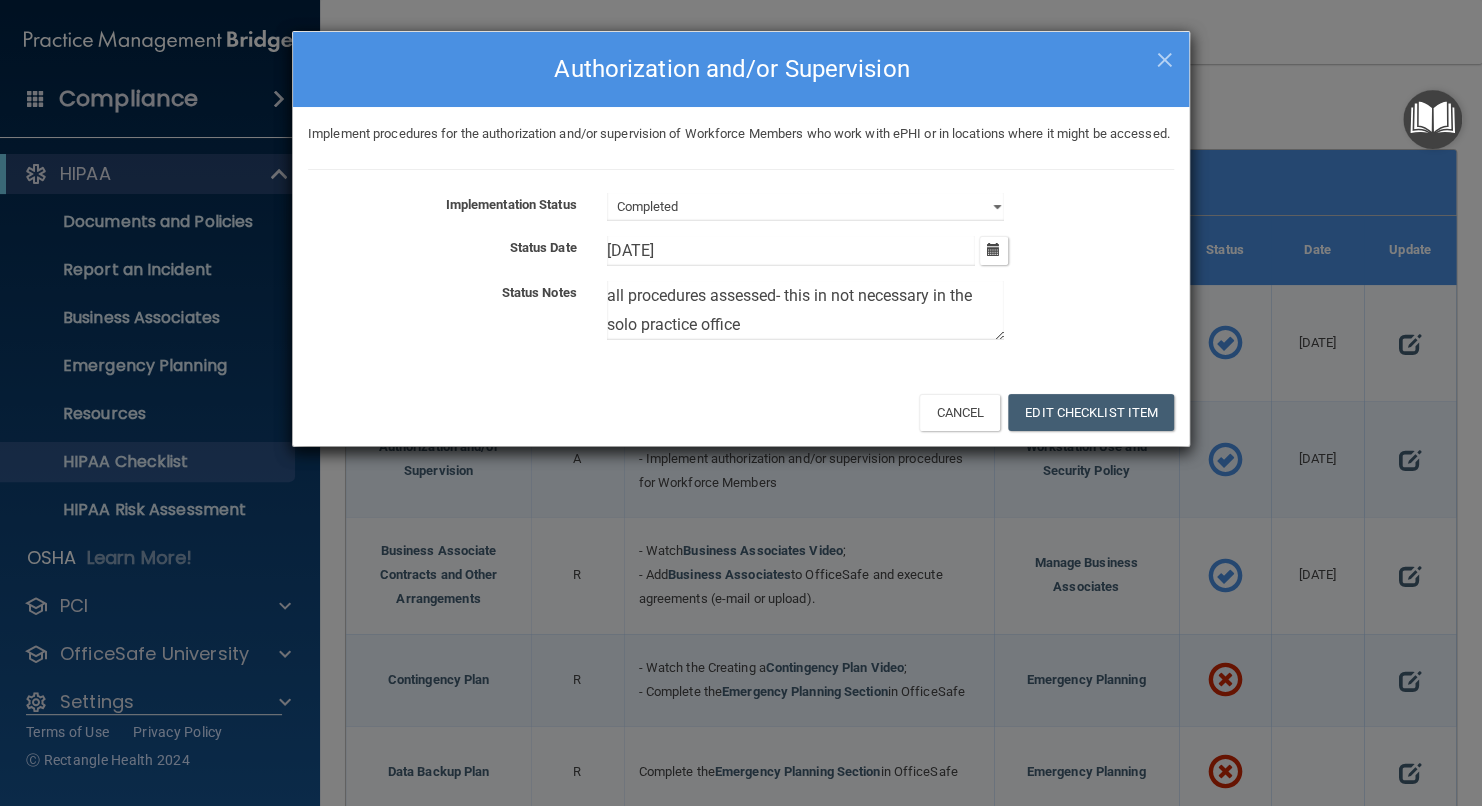 drag, startPoint x: 954, startPoint y: 313, endPoint x: 983, endPoint y: 325, distance: 31.38471 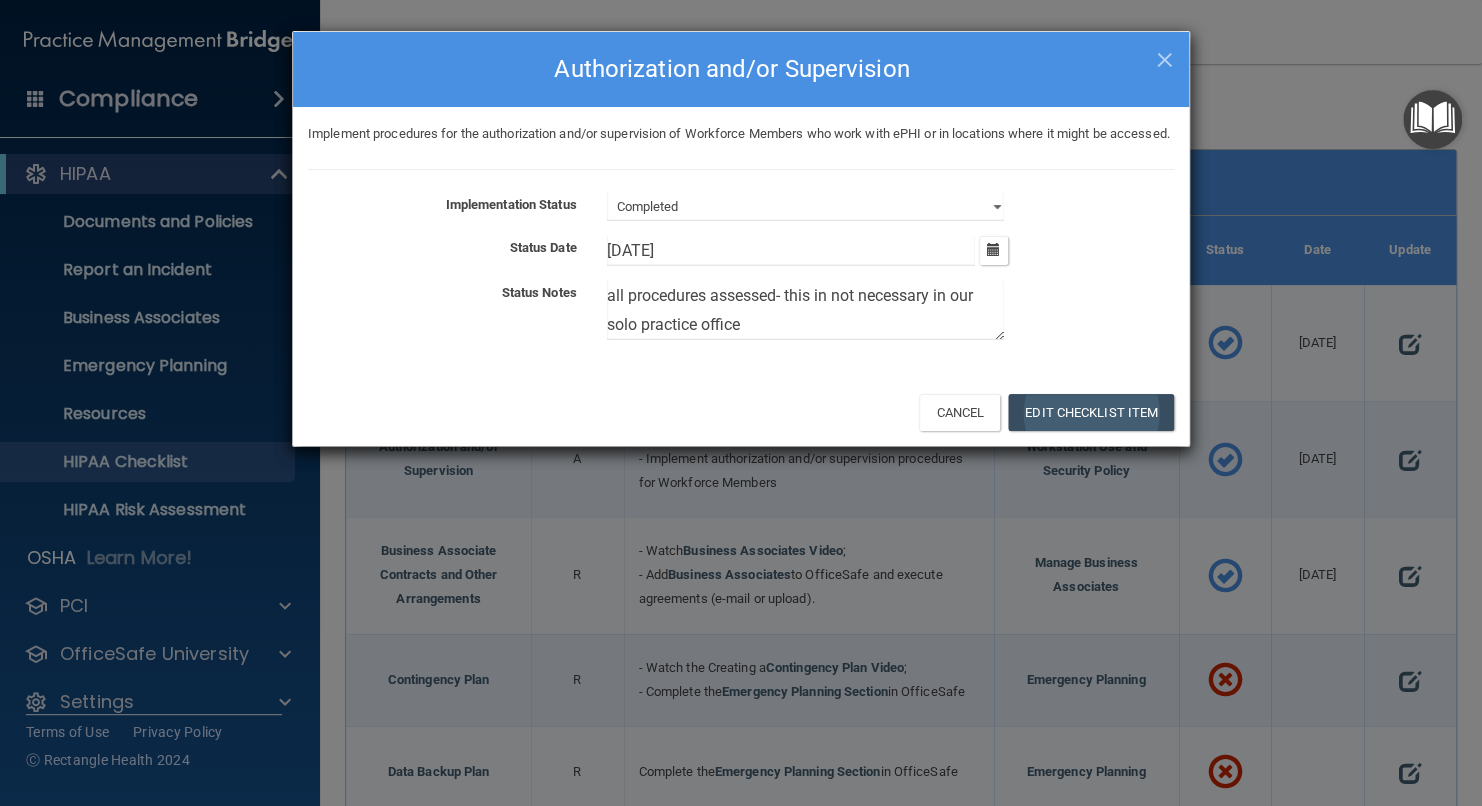 type on "all procedures assessed- this in not necessary in our solo practice office" 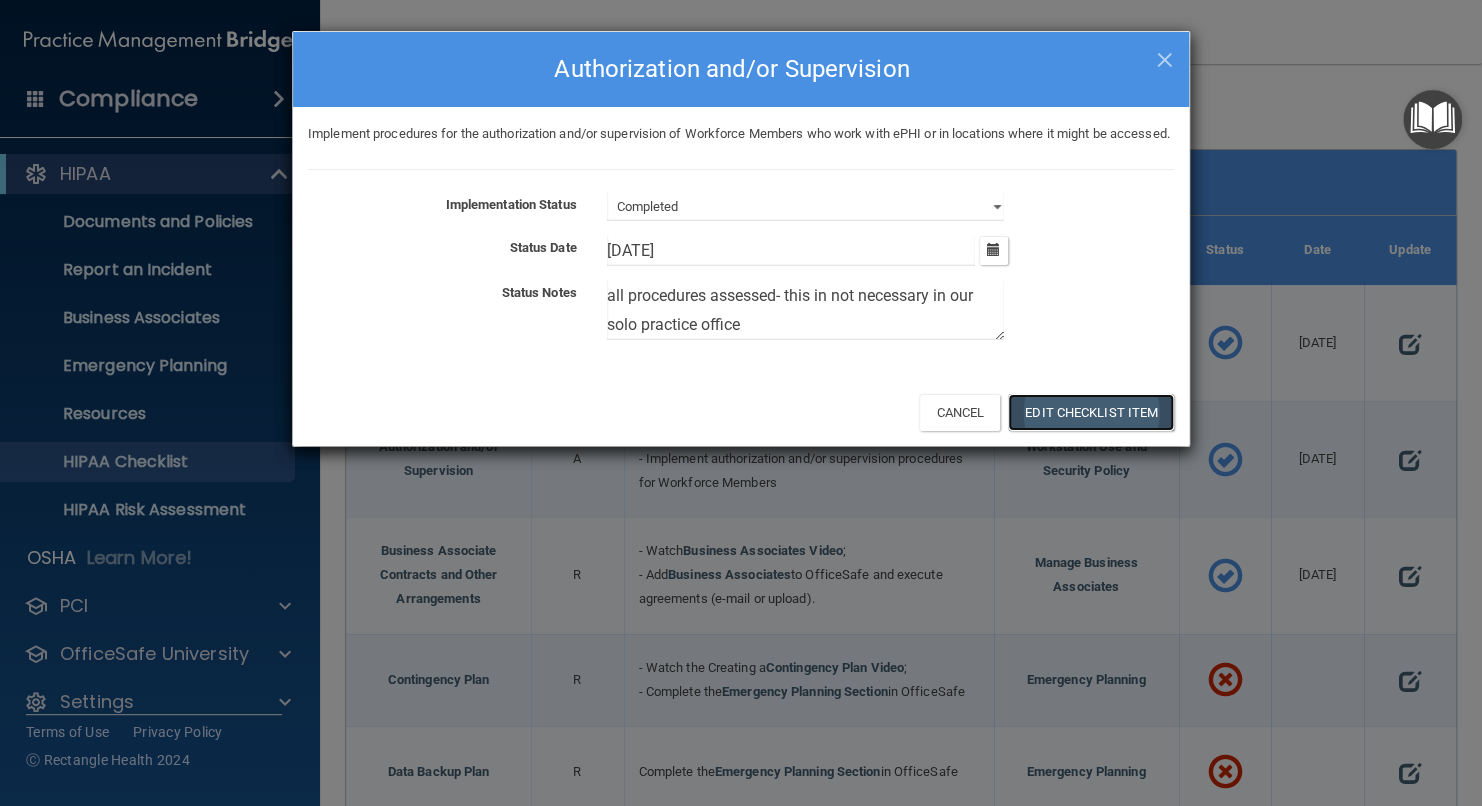 click on "Edit Checklist Item" at bounding box center [1091, 412] 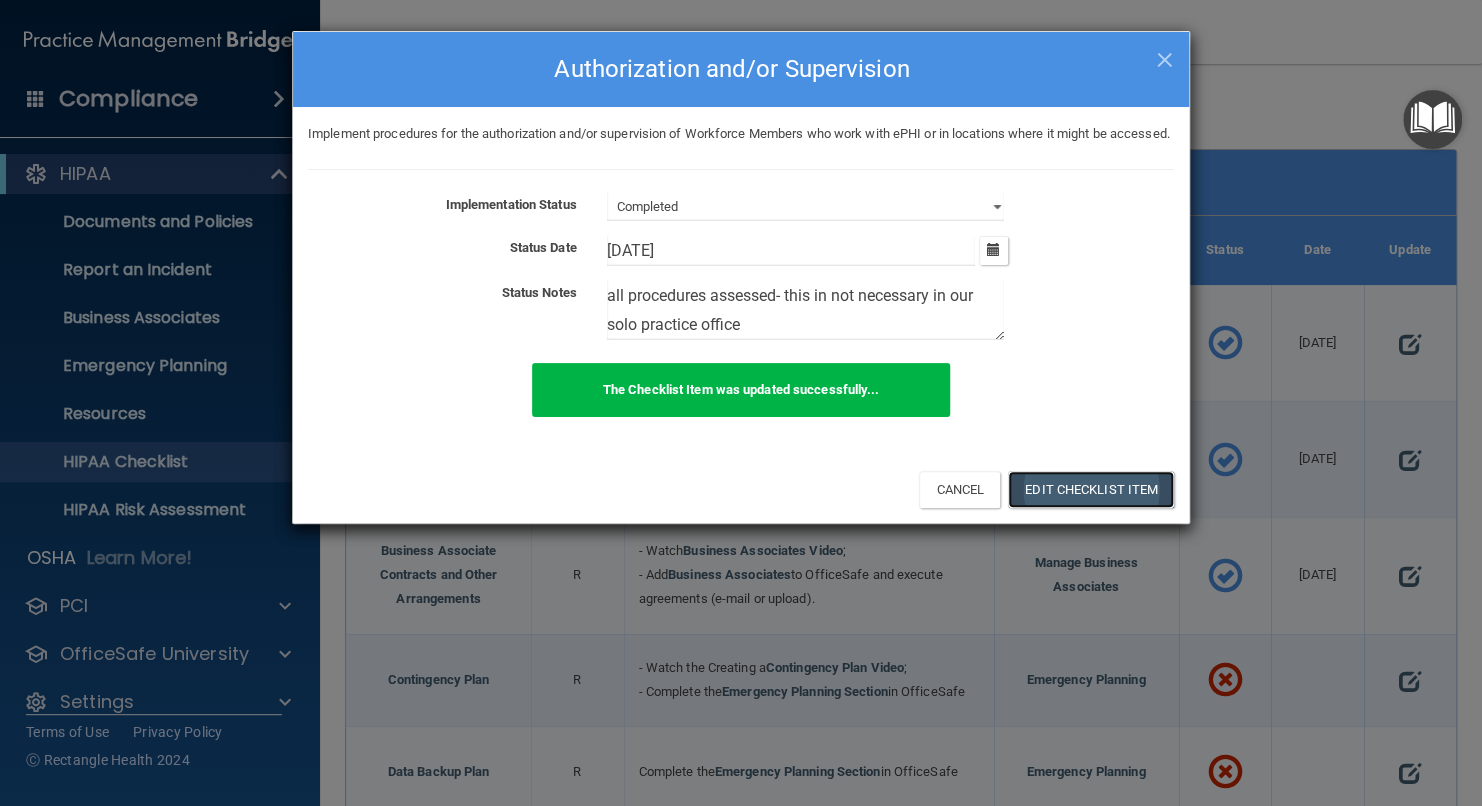 click on "Edit Checklist Item" at bounding box center [1091, 489] 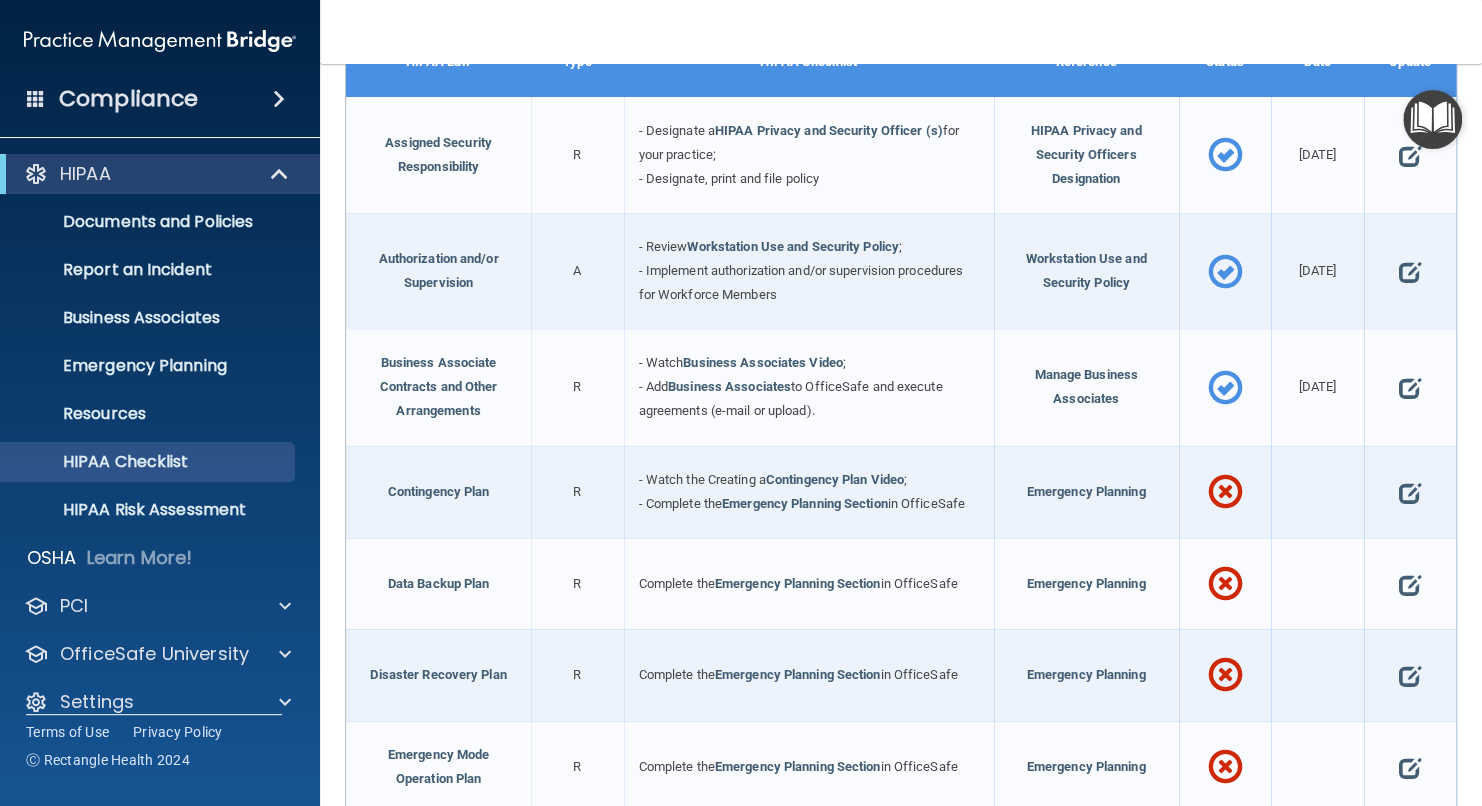 scroll, scrollTop: 400, scrollLeft: 0, axis: vertical 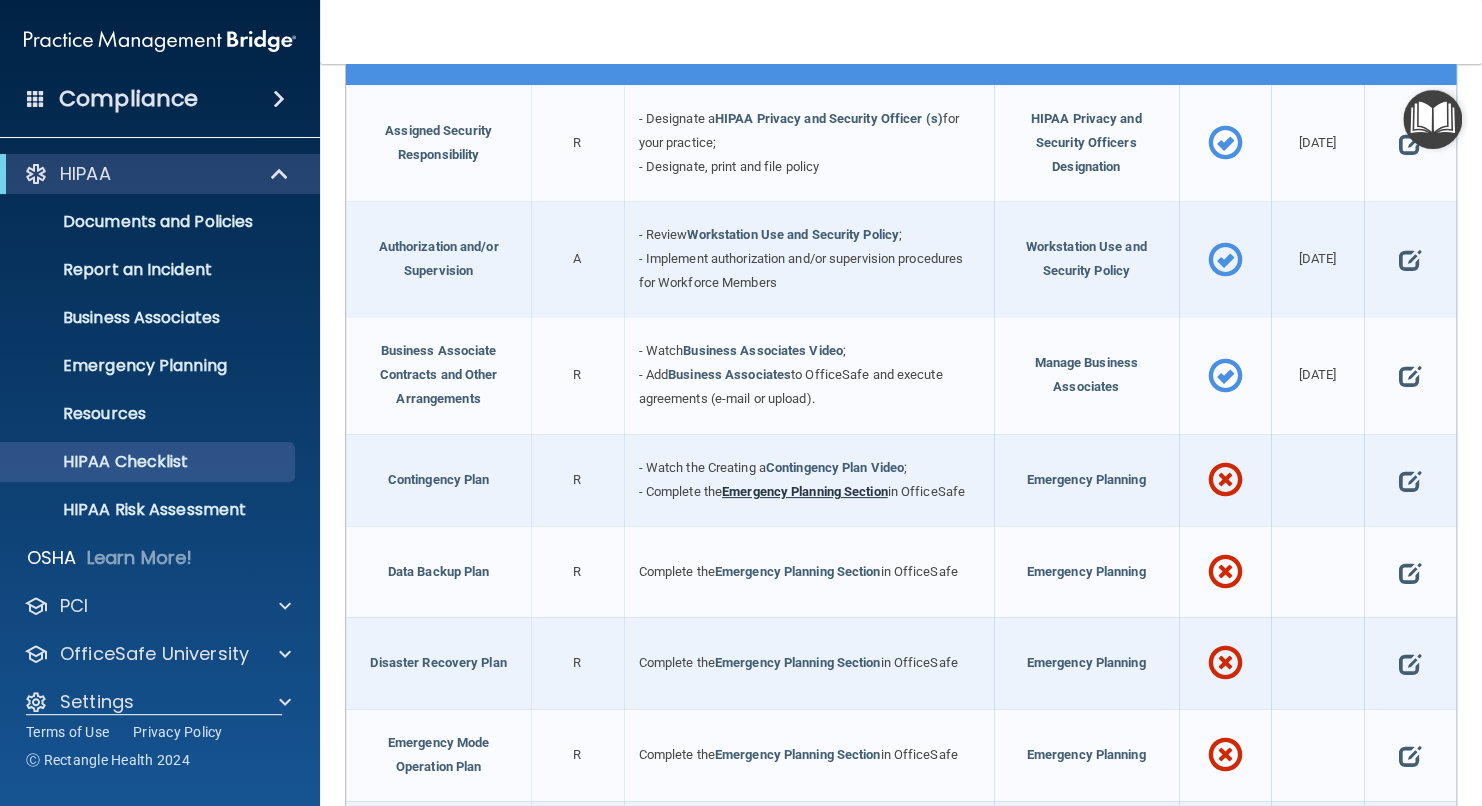 click on "Emergency Planning Section" at bounding box center [805, 491] 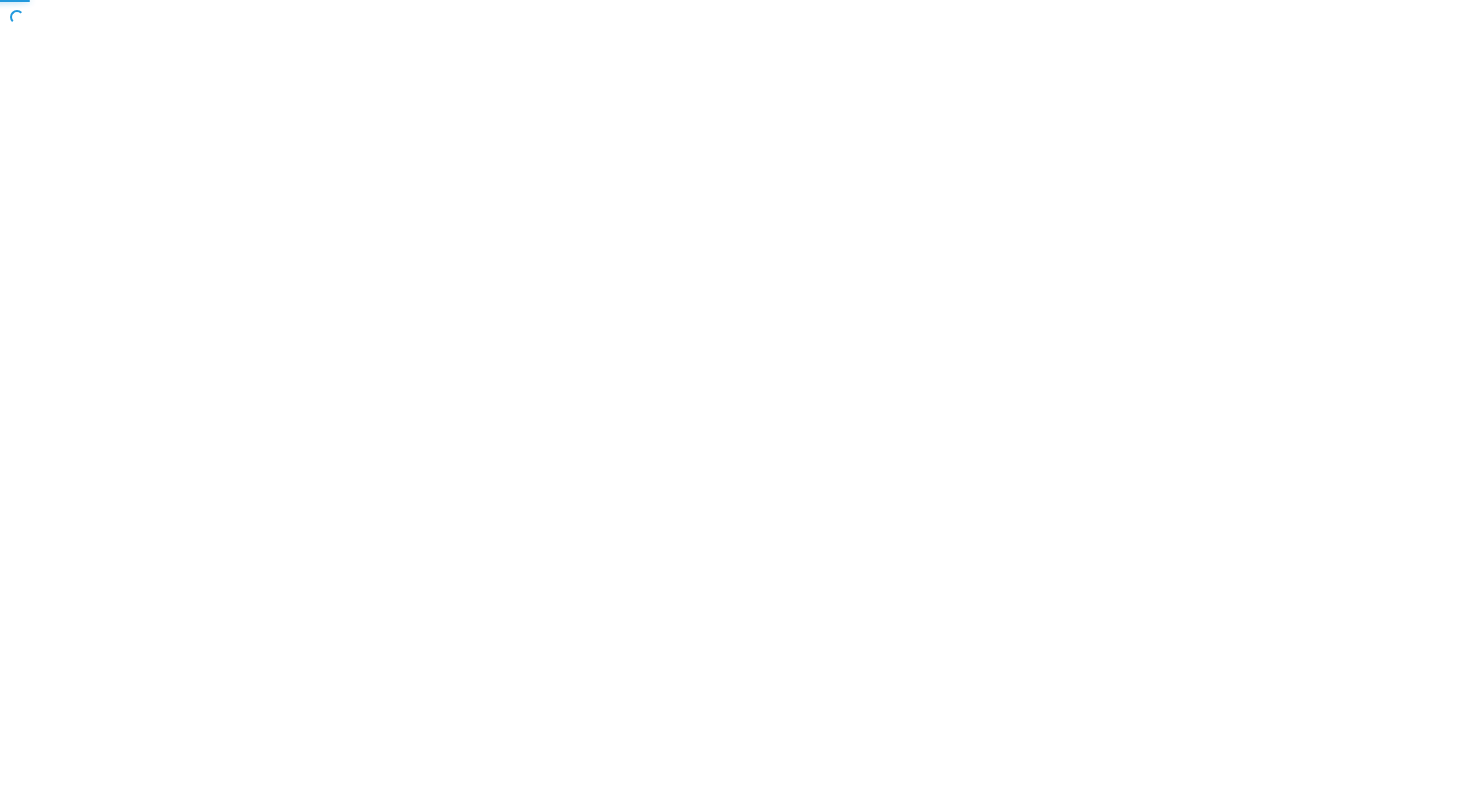 scroll, scrollTop: 0, scrollLeft: 0, axis: both 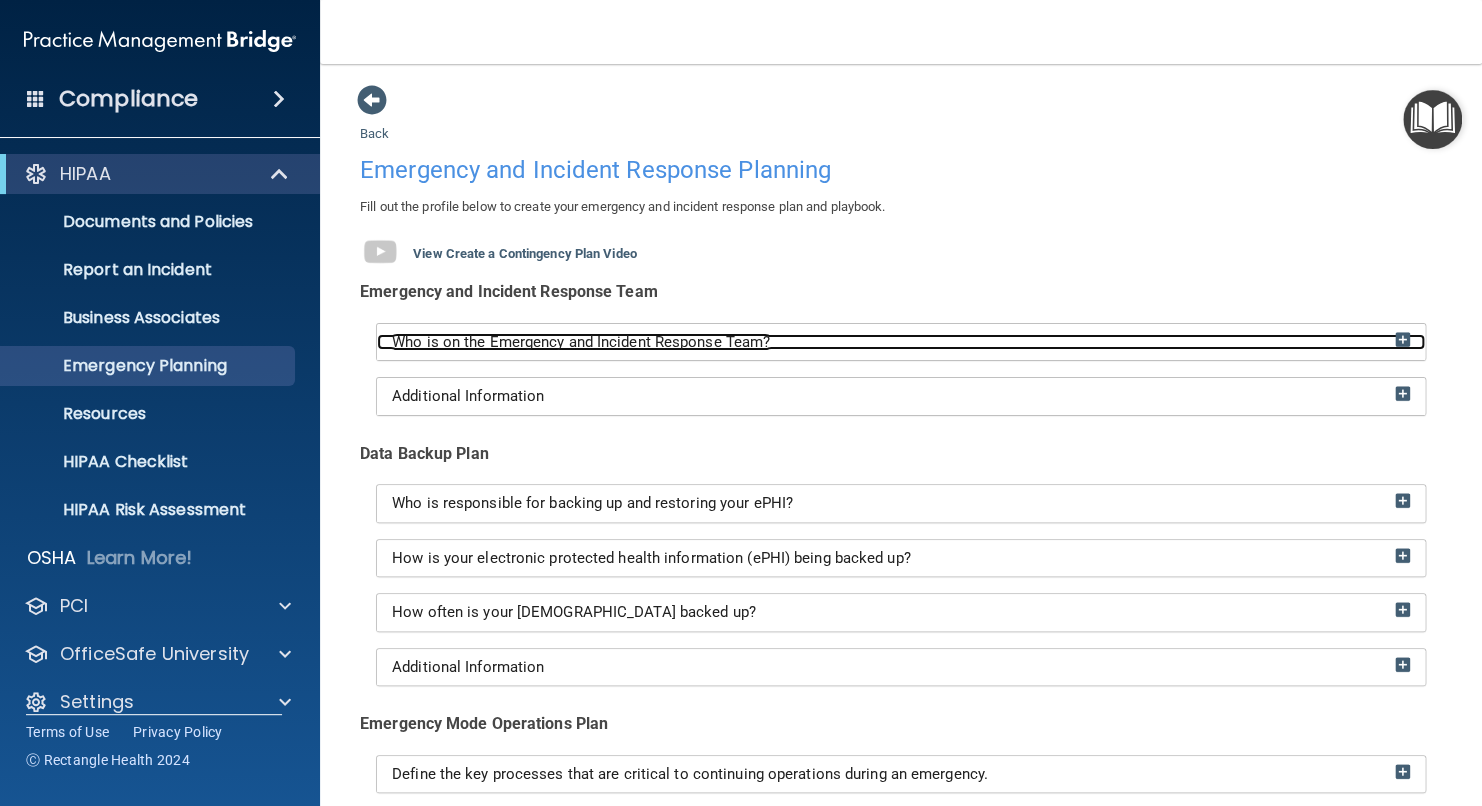 click on "Who is on the Emergency and Incident Response Team?" at bounding box center [901, 342] 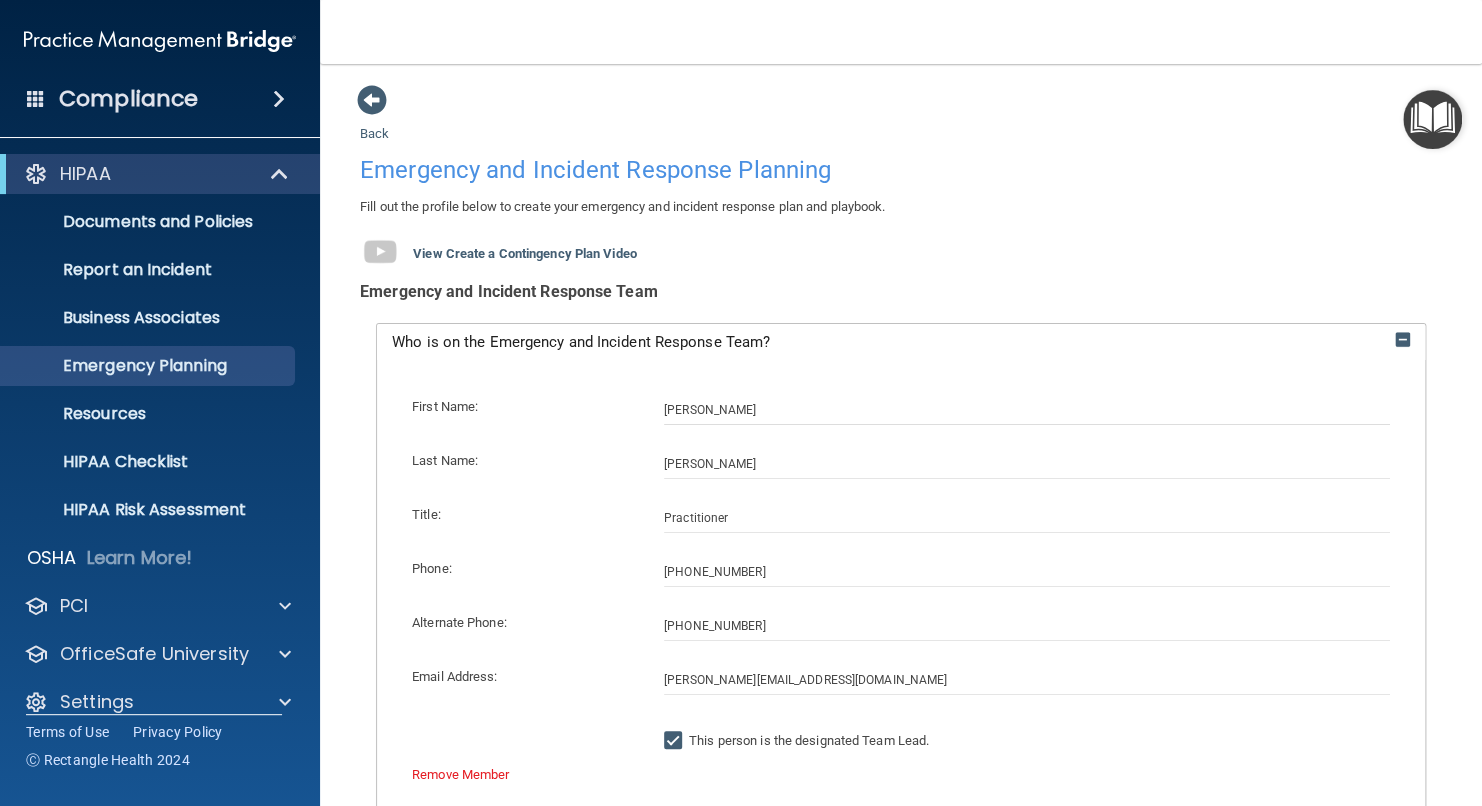 click on "Emergency and Incident Response Planning" at bounding box center (901, 170) 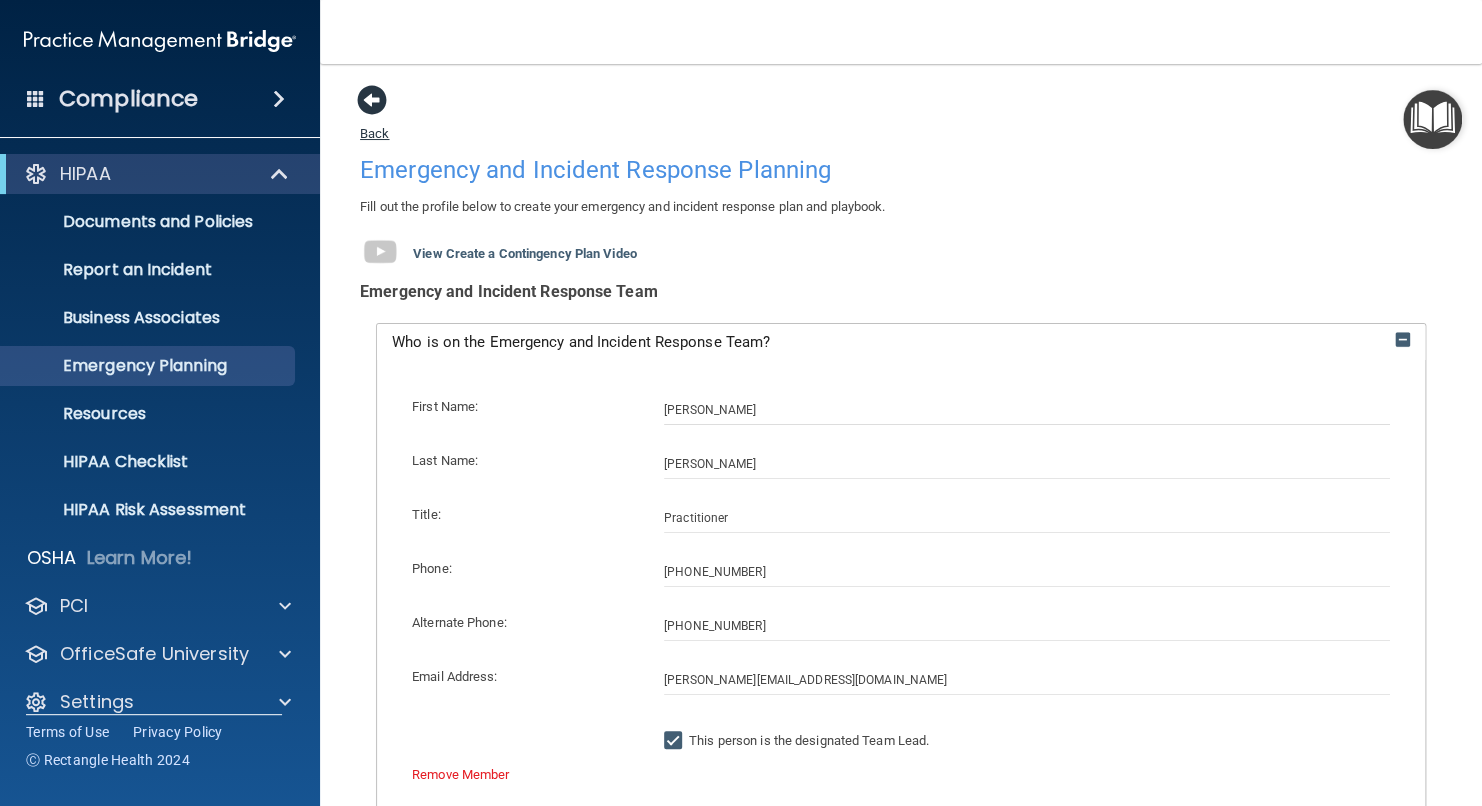 click at bounding box center [372, 100] 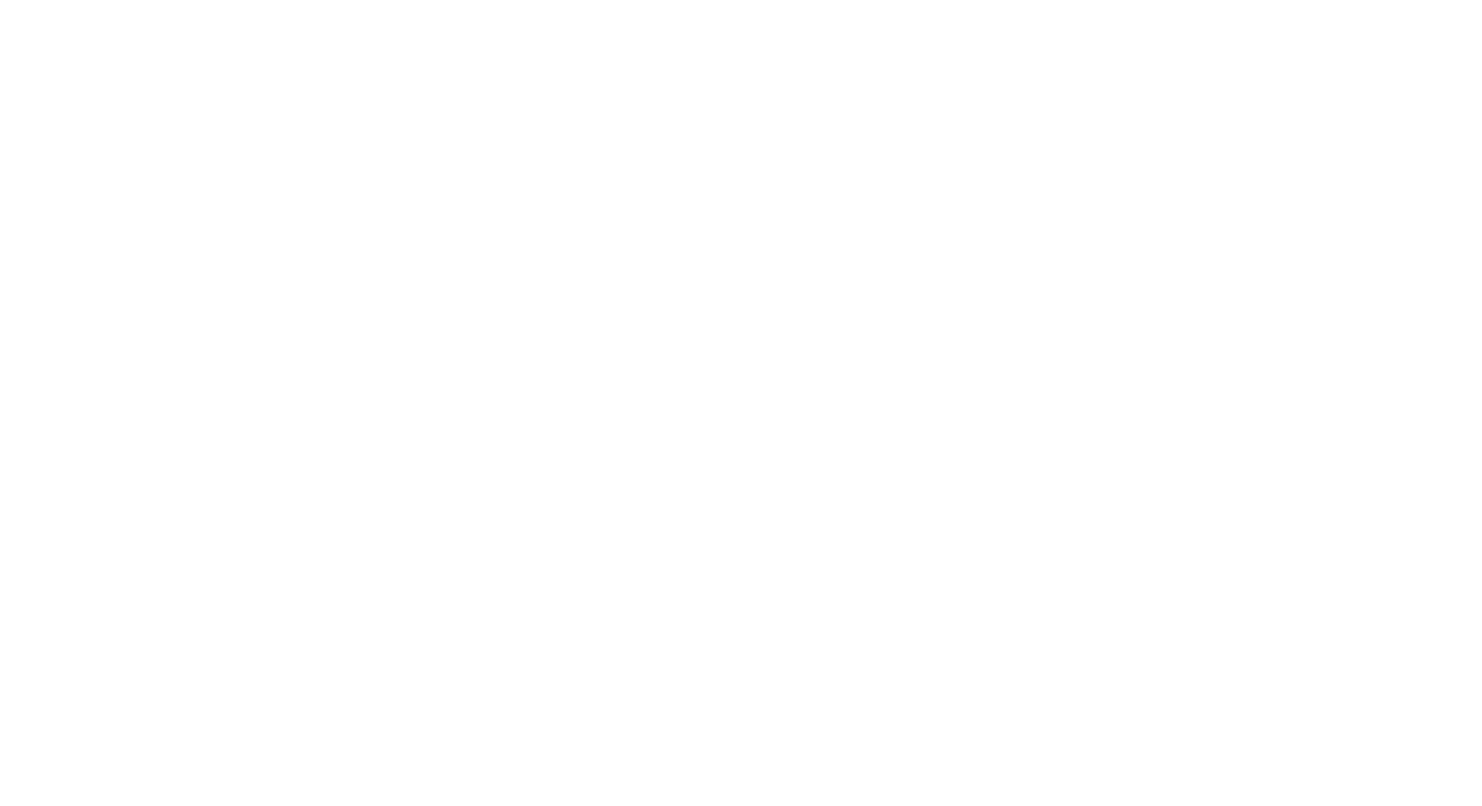 scroll, scrollTop: 0, scrollLeft: 0, axis: both 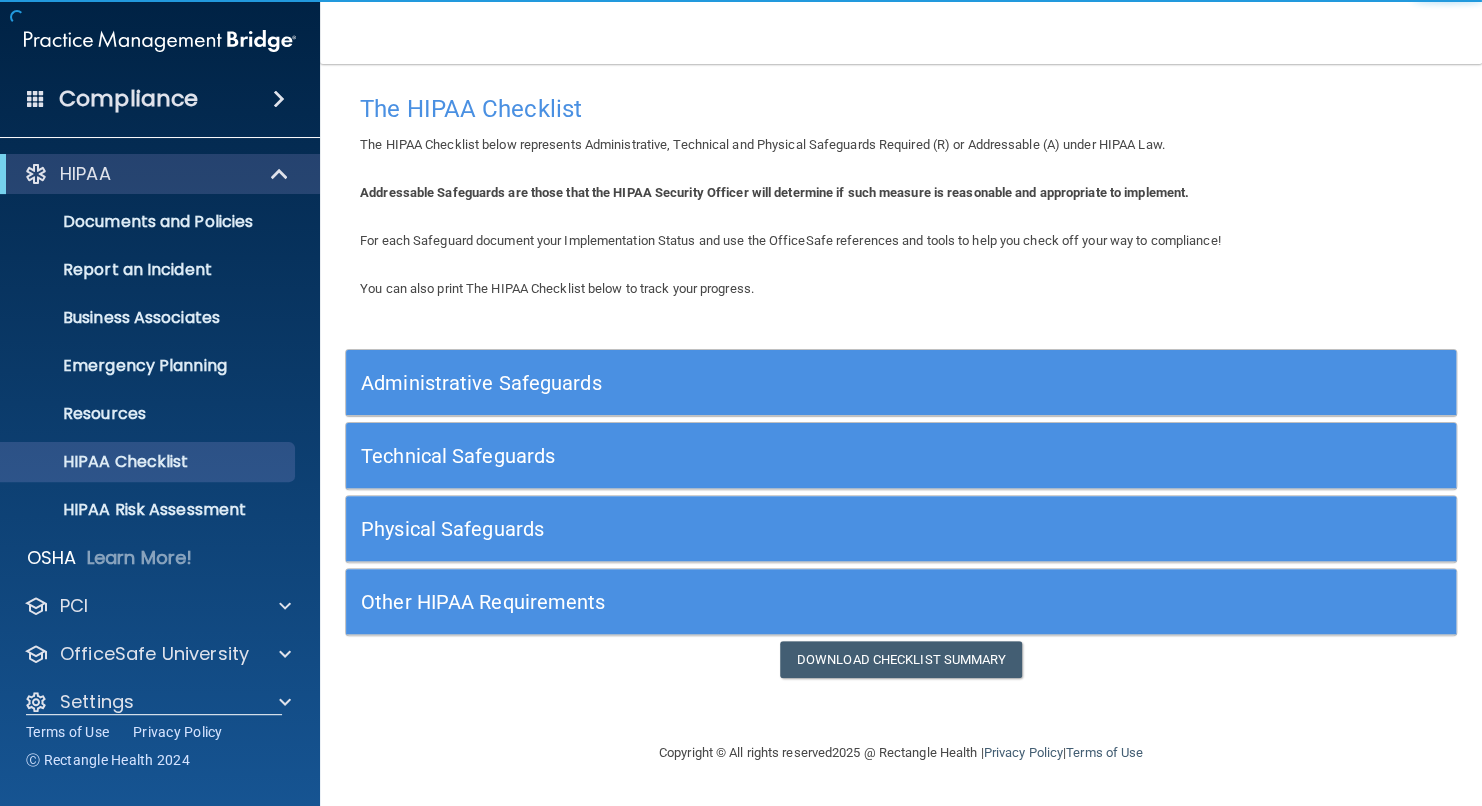 click on "Administrative Safeguards" at bounding box center [762, 383] 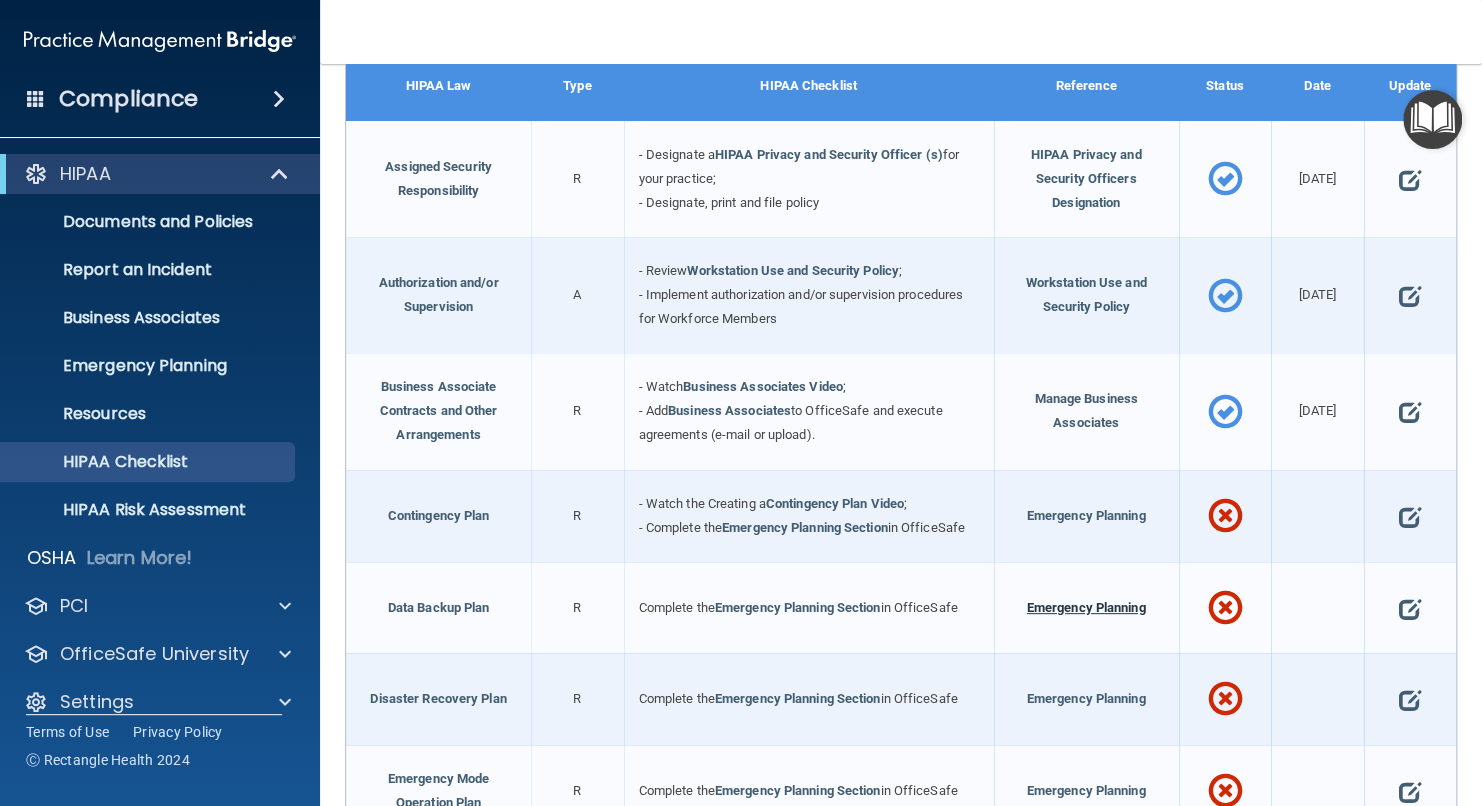 scroll, scrollTop: 400, scrollLeft: 0, axis: vertical 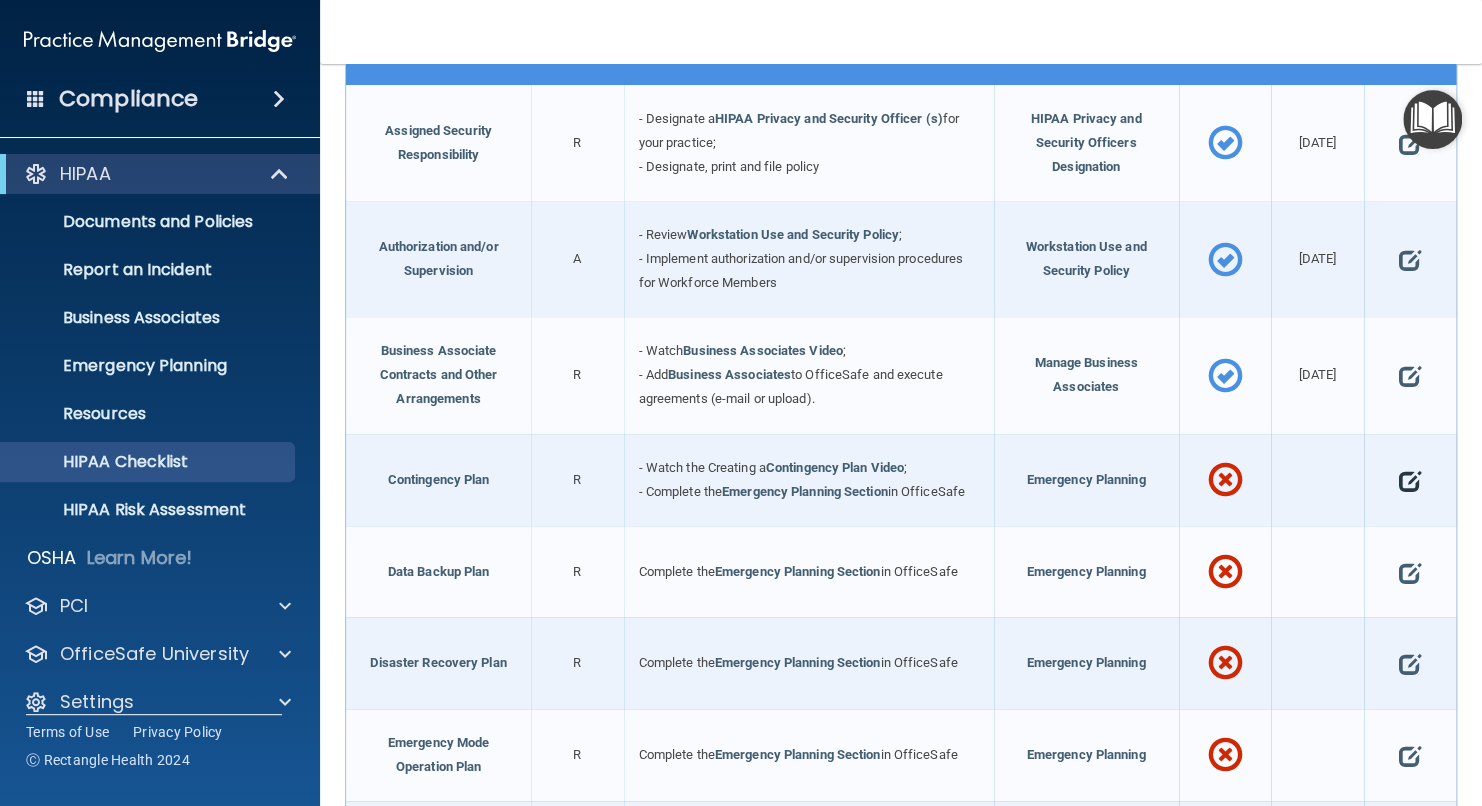 click at bounding box center [1410, 480] 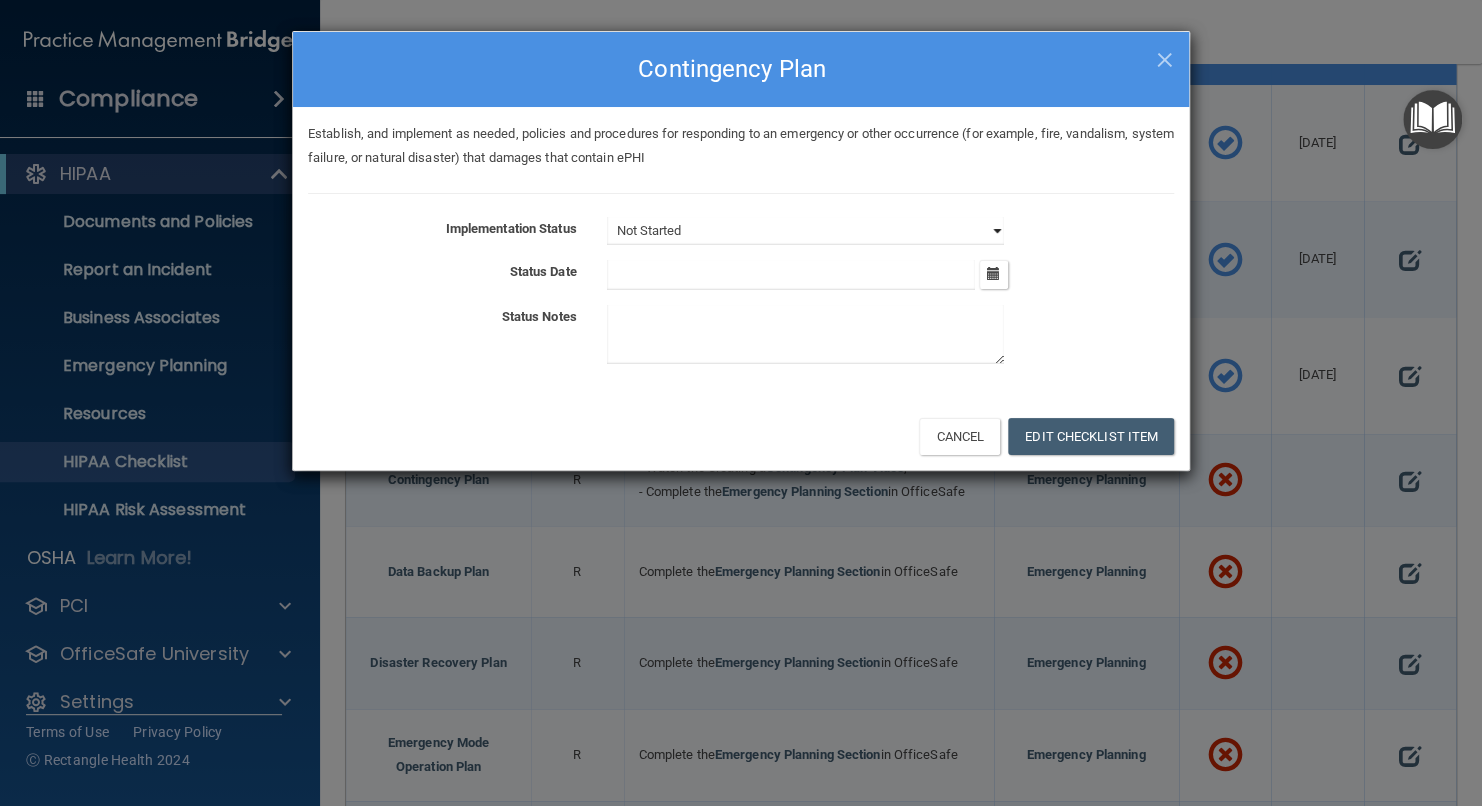 click on "Not Started  In Progress  Completed" at bounding box center (805, 231) 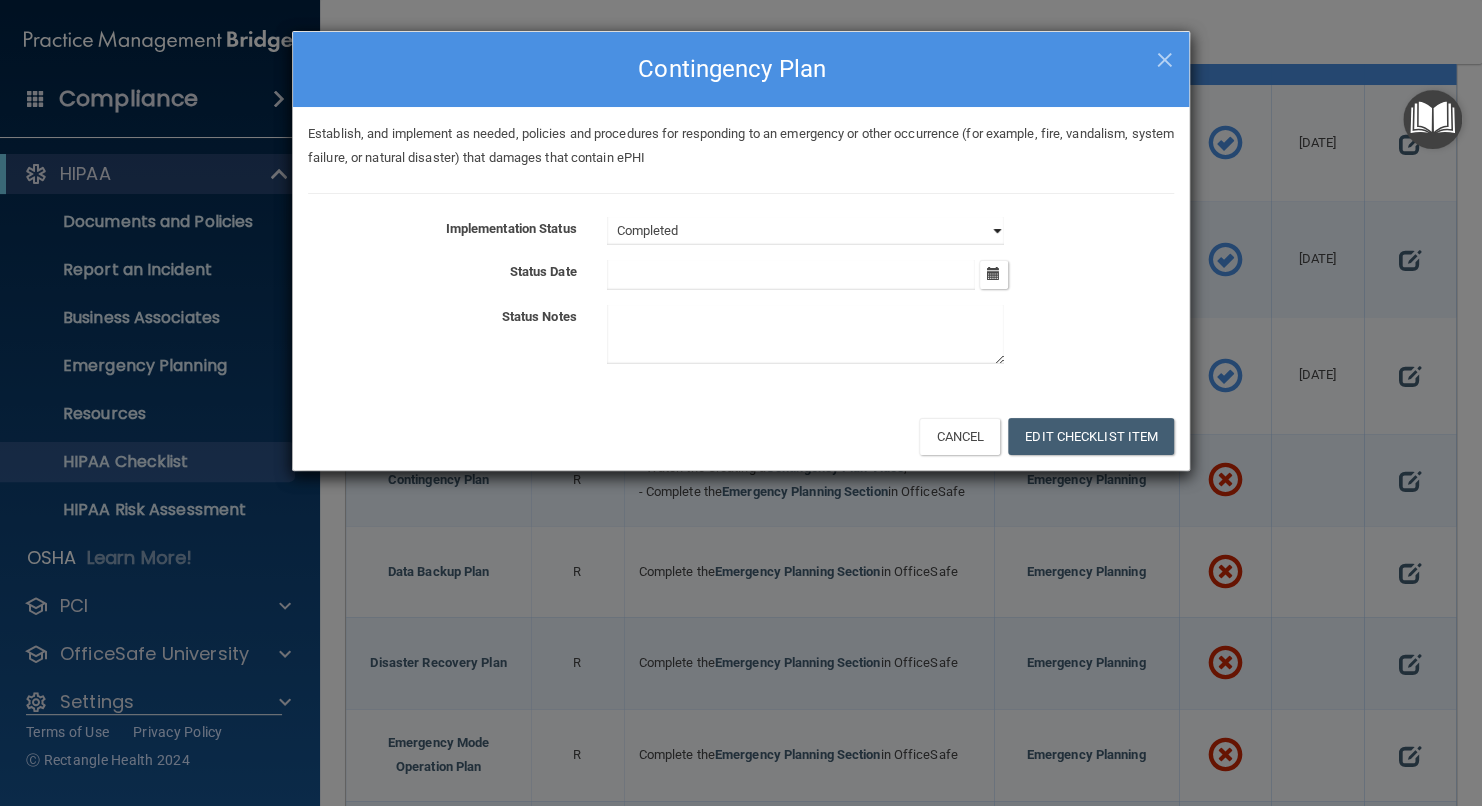 click on "Not Started  In Progress  Completed" at bounding box center [805, 231] 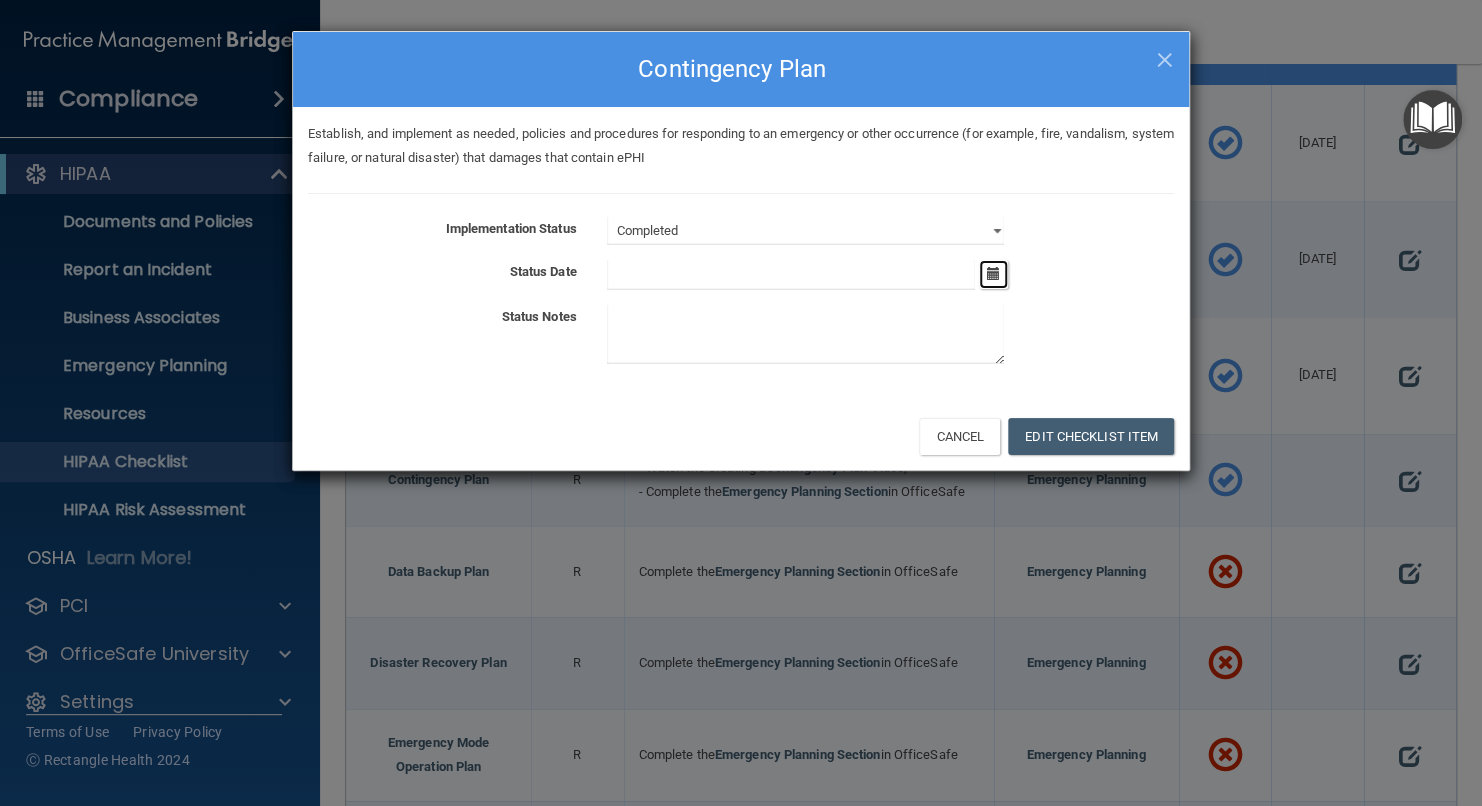 click at bounding box center (993, 273) 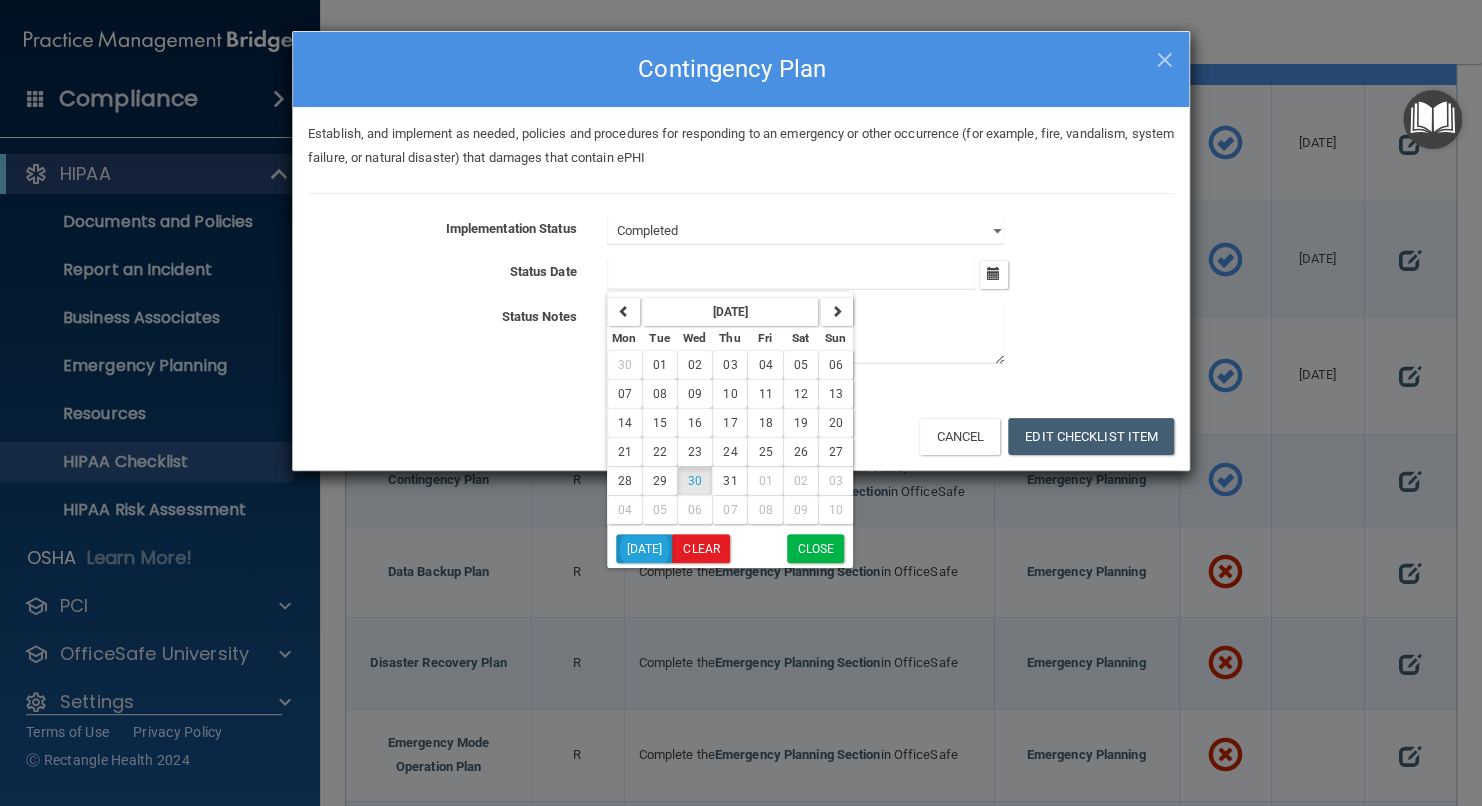 type on "[DATE]" 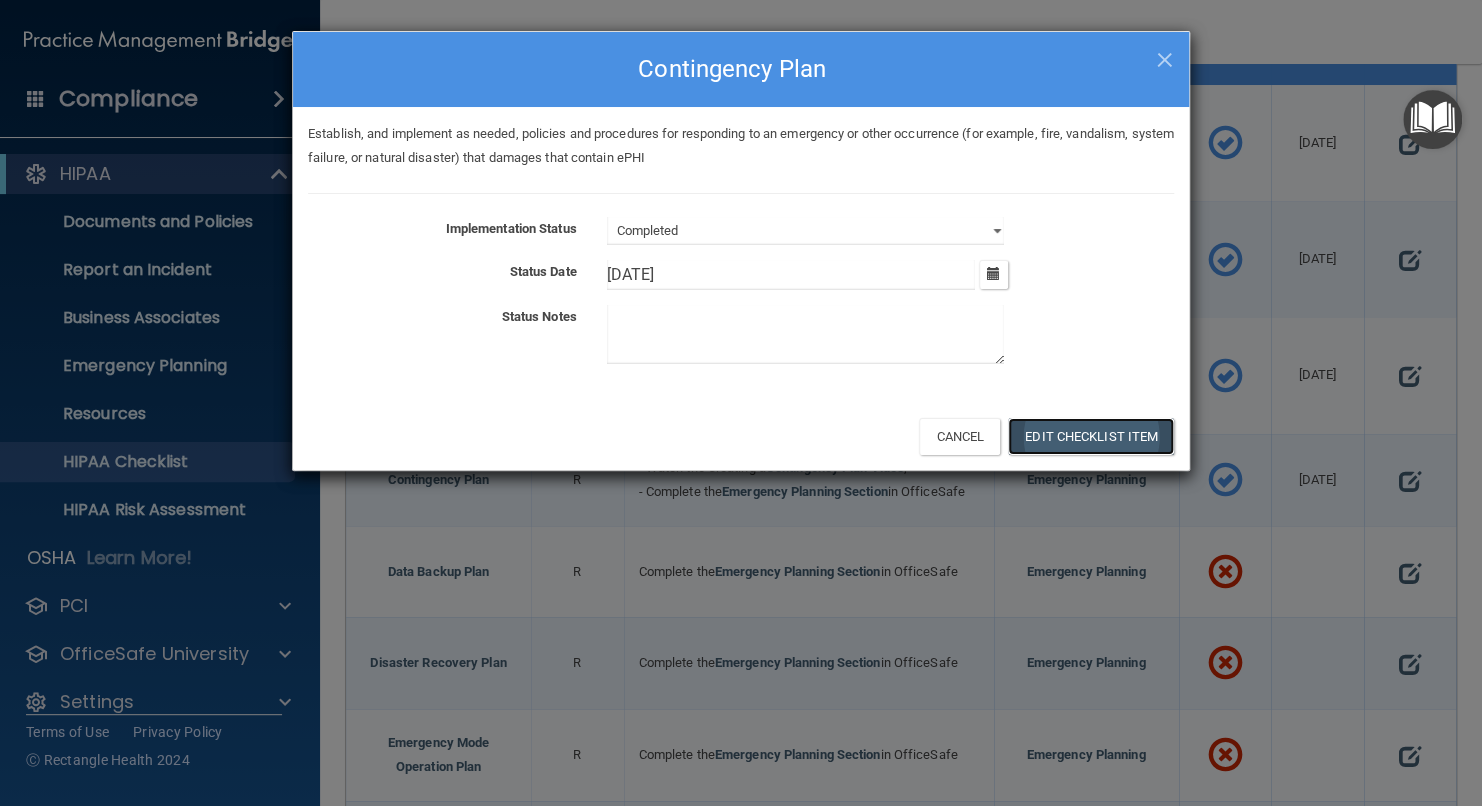 click on "Edit Checklist Item" at bounding box center (1091, 436) 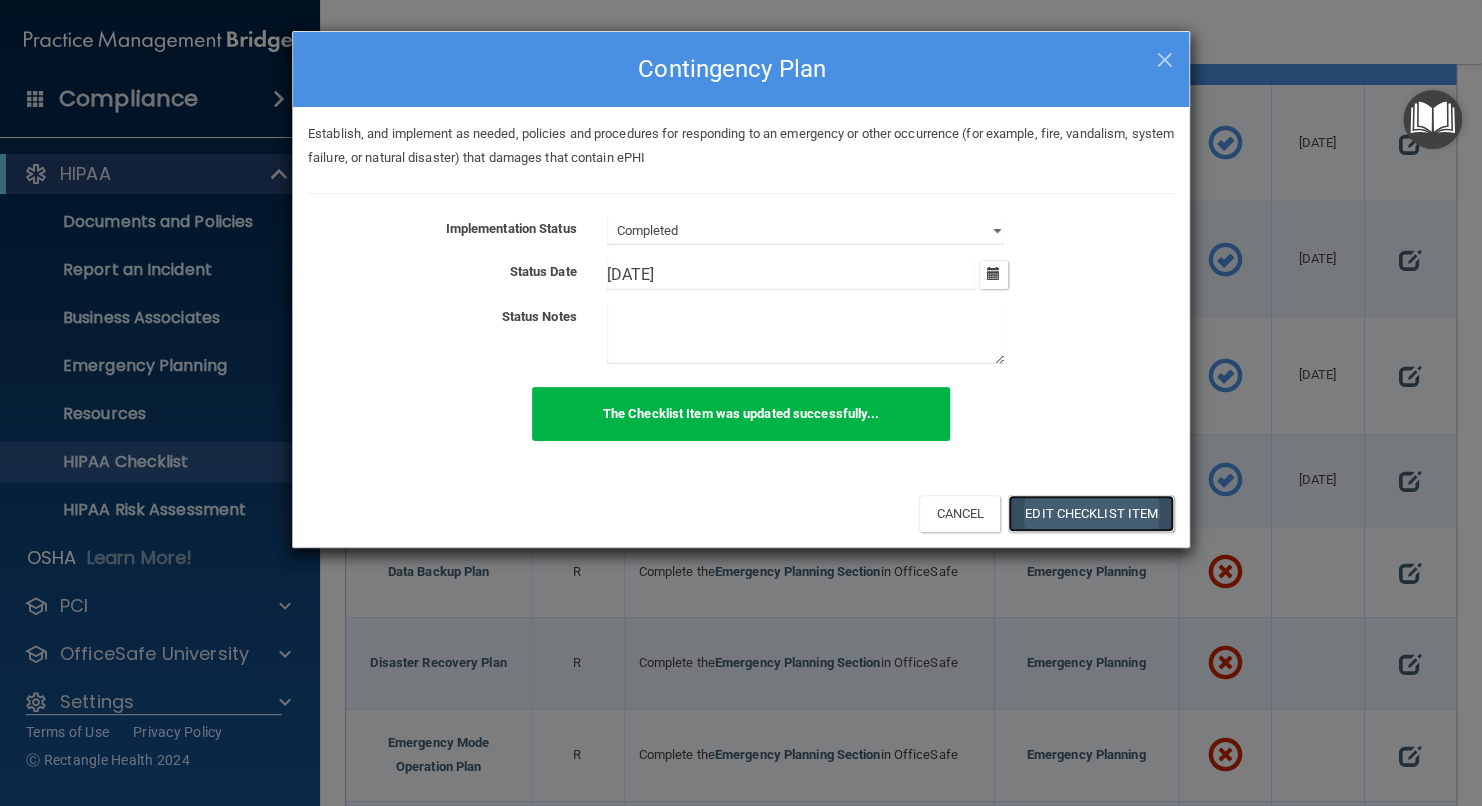 click on "Edit Checklist Item" at bounding box center (1091, 513) 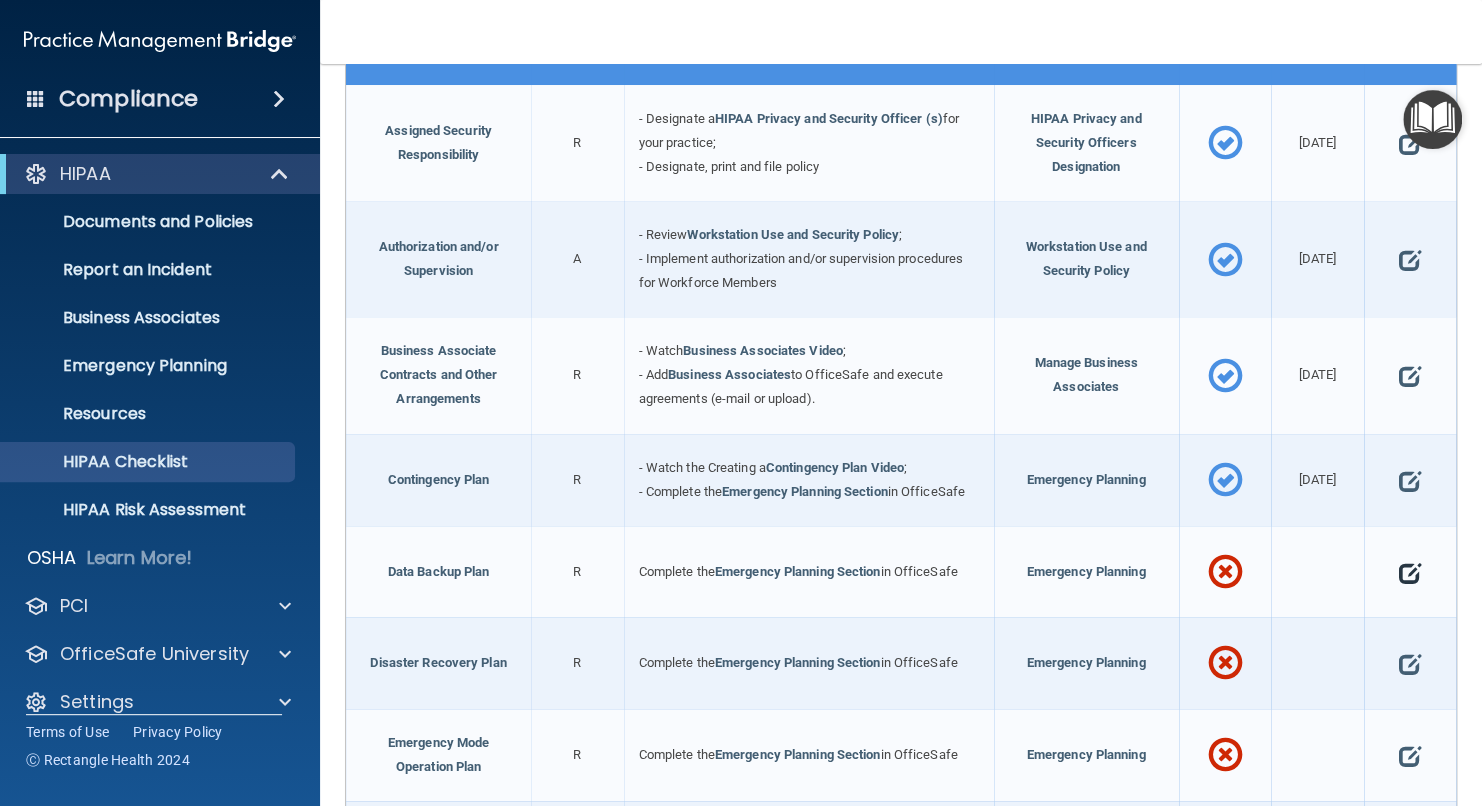 click at bounding box center [1410, 572] 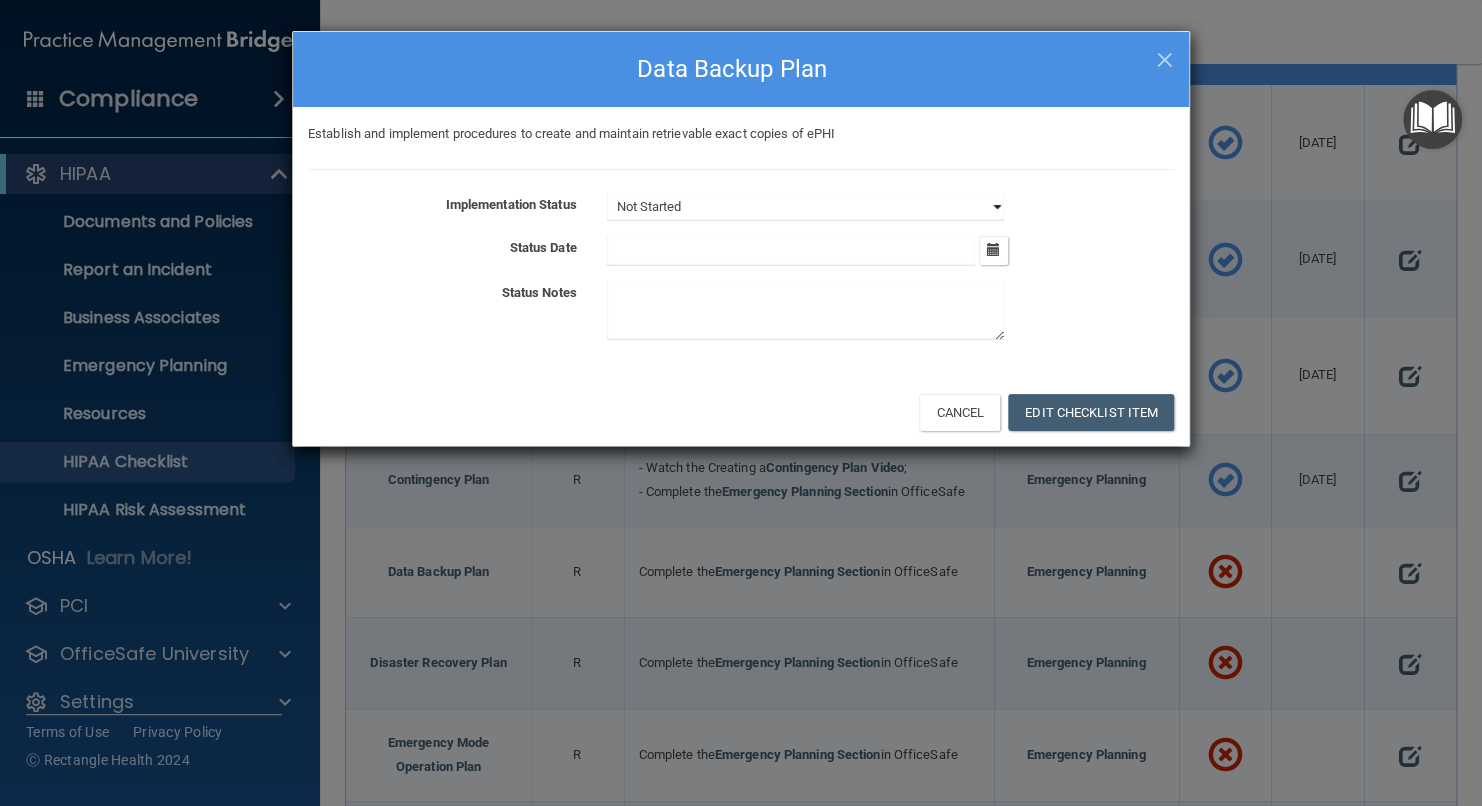 click on "Not Started  In Progress  Completed" at bounding box center [805, 207] 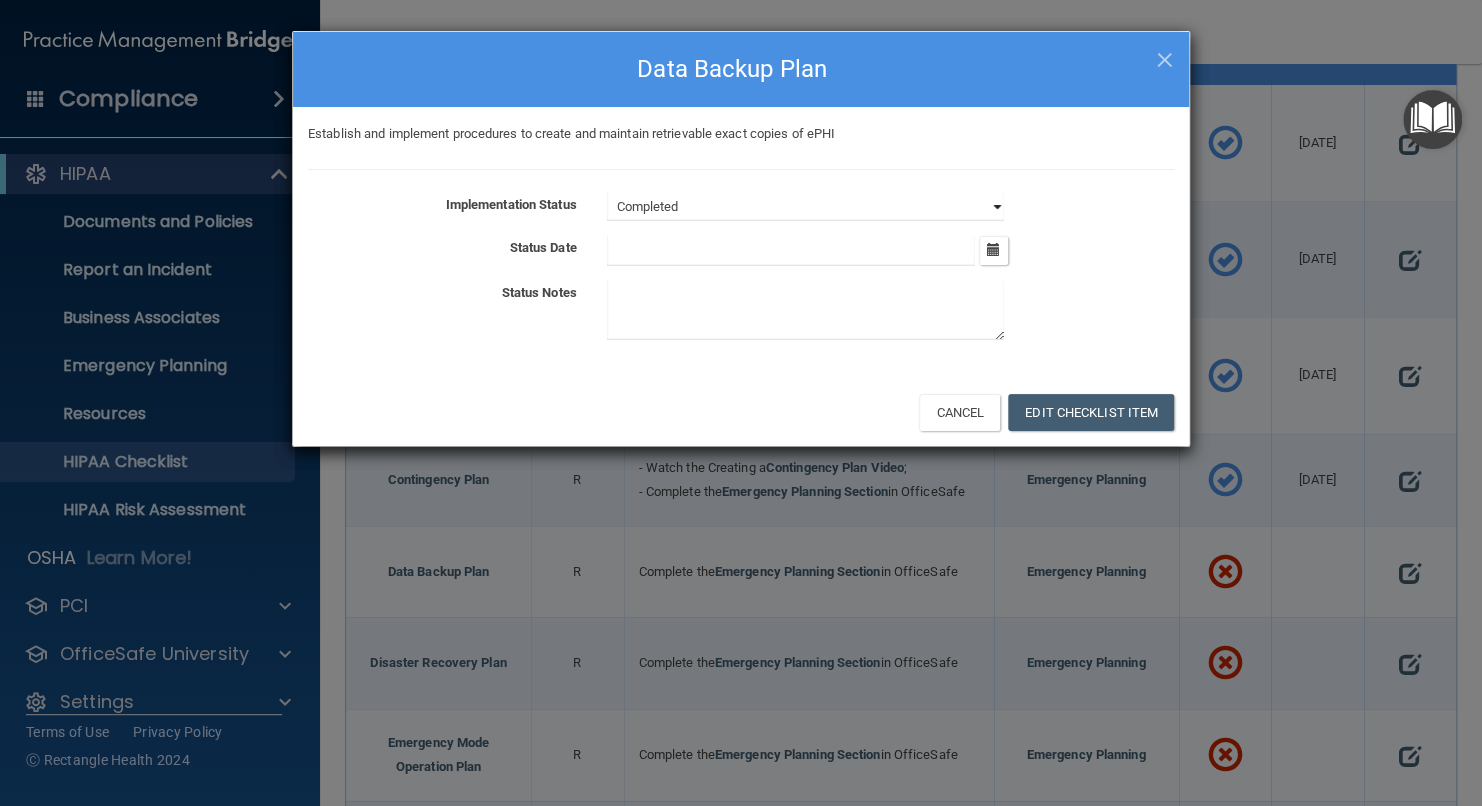 click on "Not Started  In Progress  Completed" at bounding box center (805, 207) 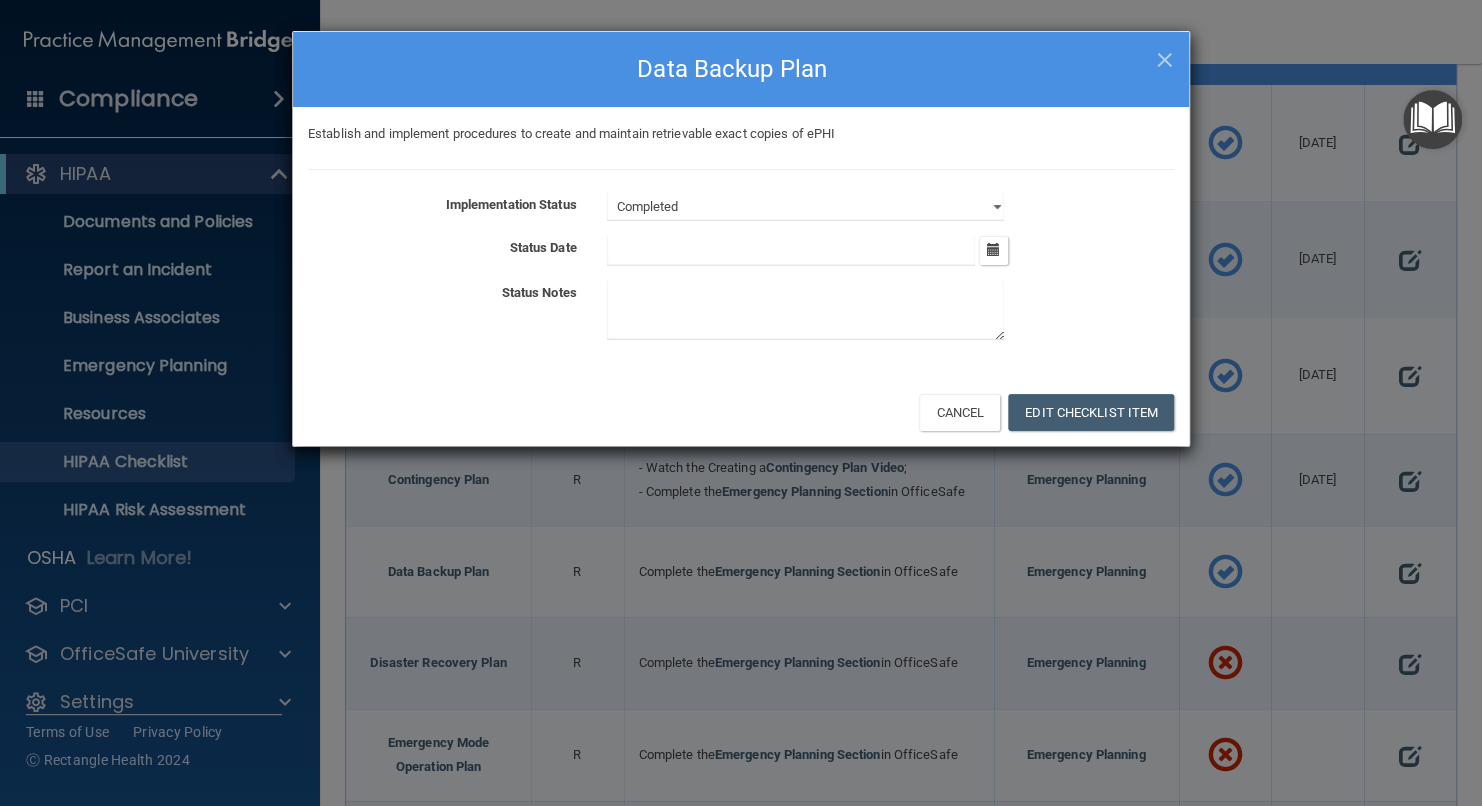 click at bounding box center [791, 251] 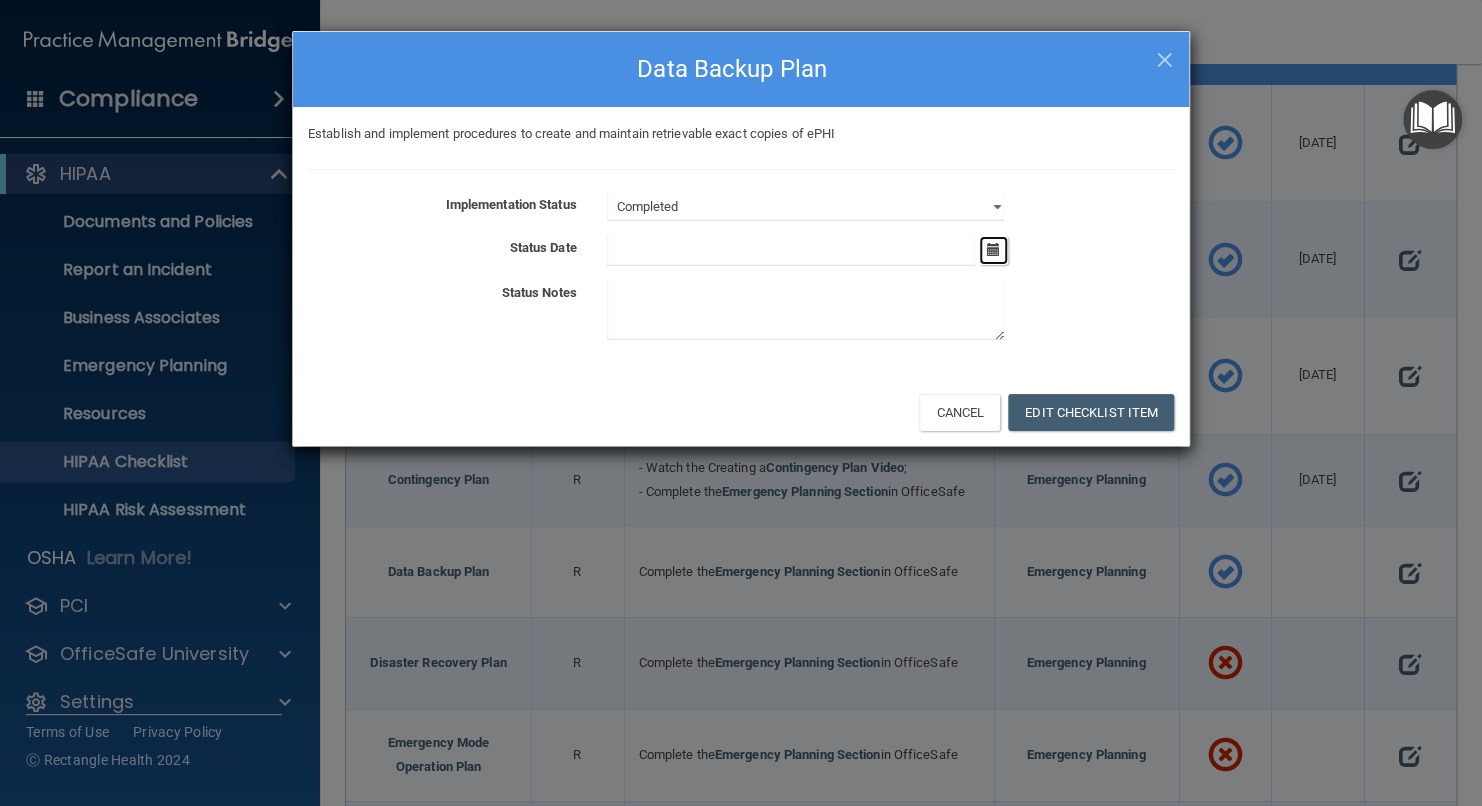 click at bounding box center [993, 249] 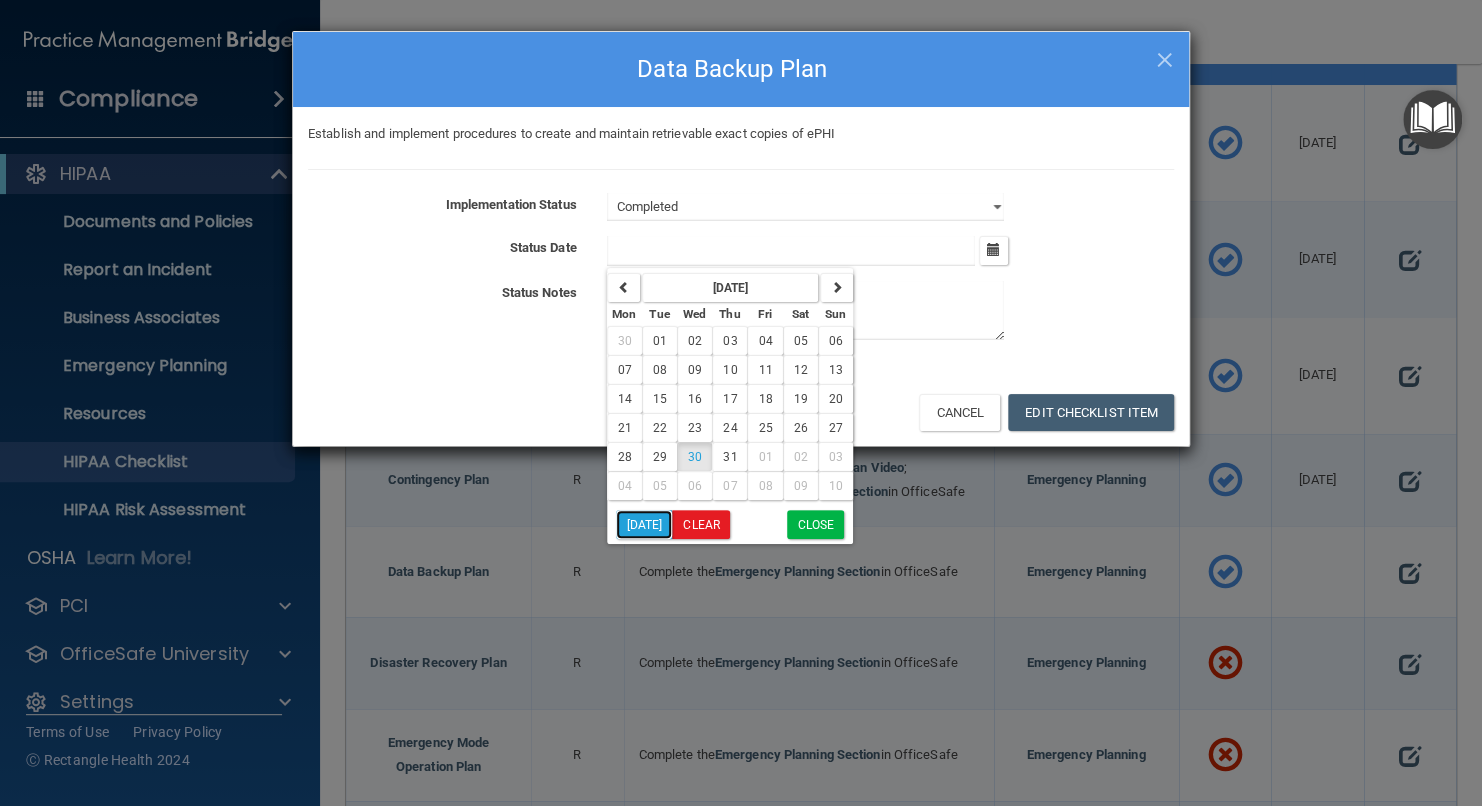drag, startPoint x: 648, startPoint y: 517, endPoint x: 660, endPoint y: 511, distance: 13.416408 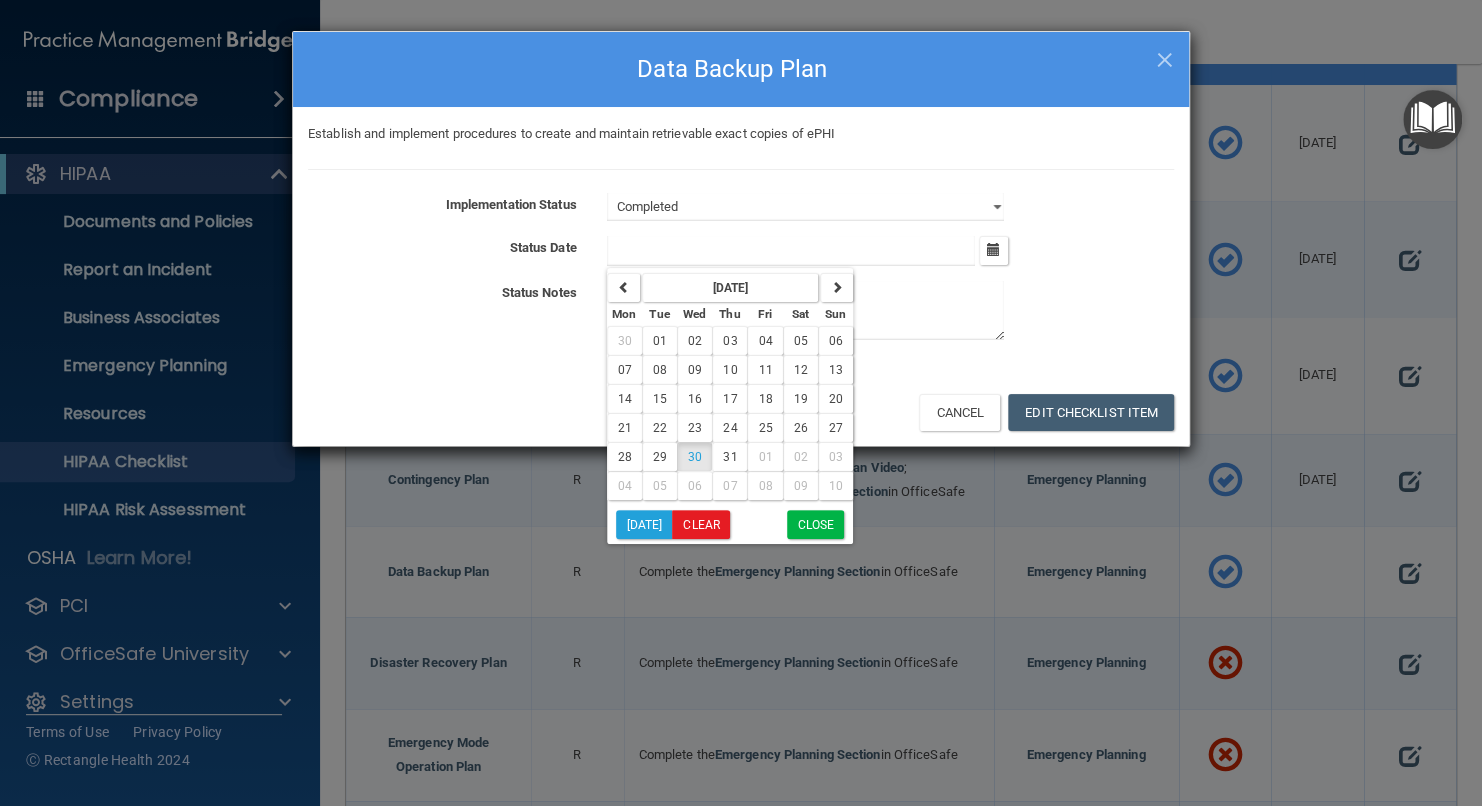 type on "[DATE]" 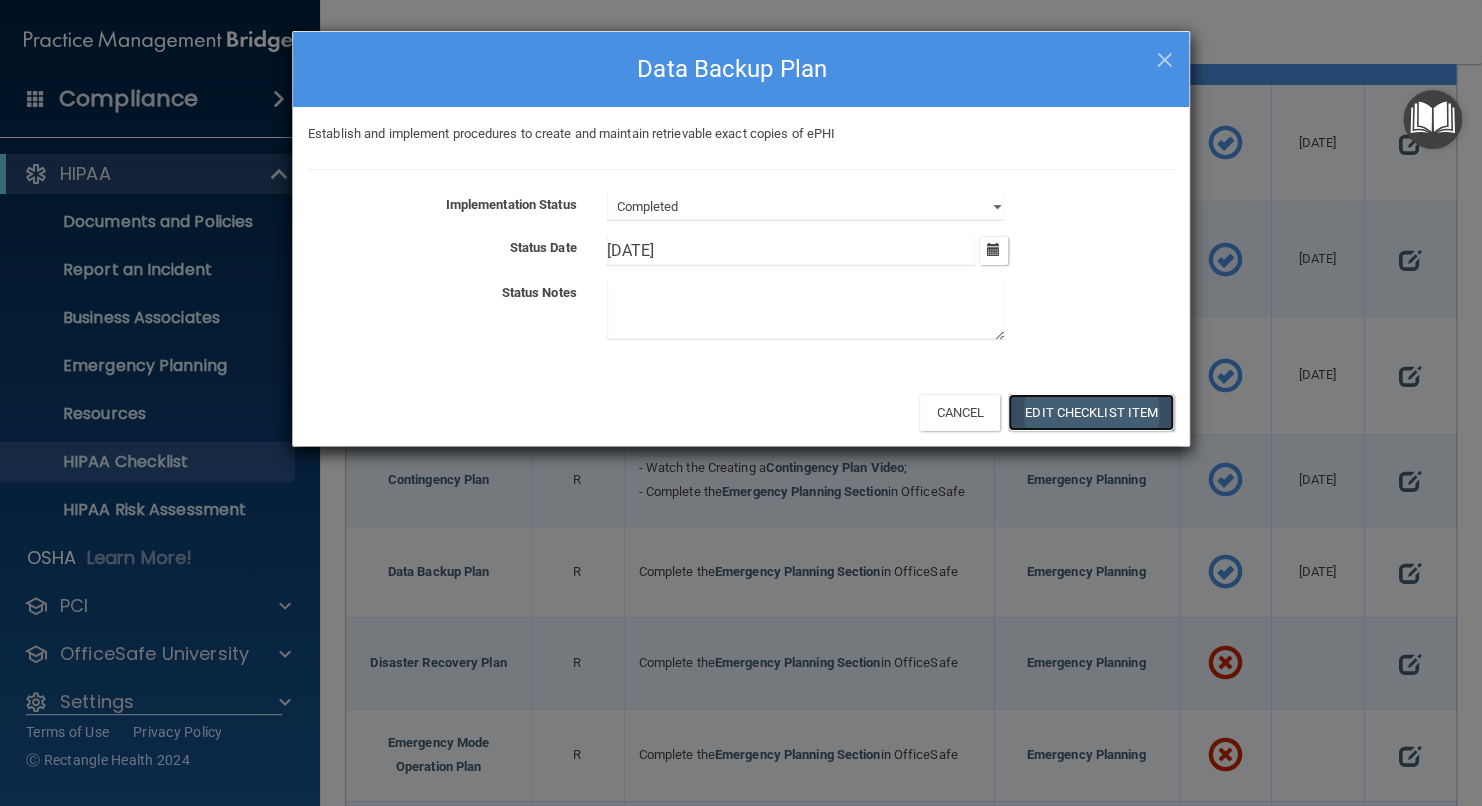 click on "Edit Checklist Item" at bounding box center (1091, 412) 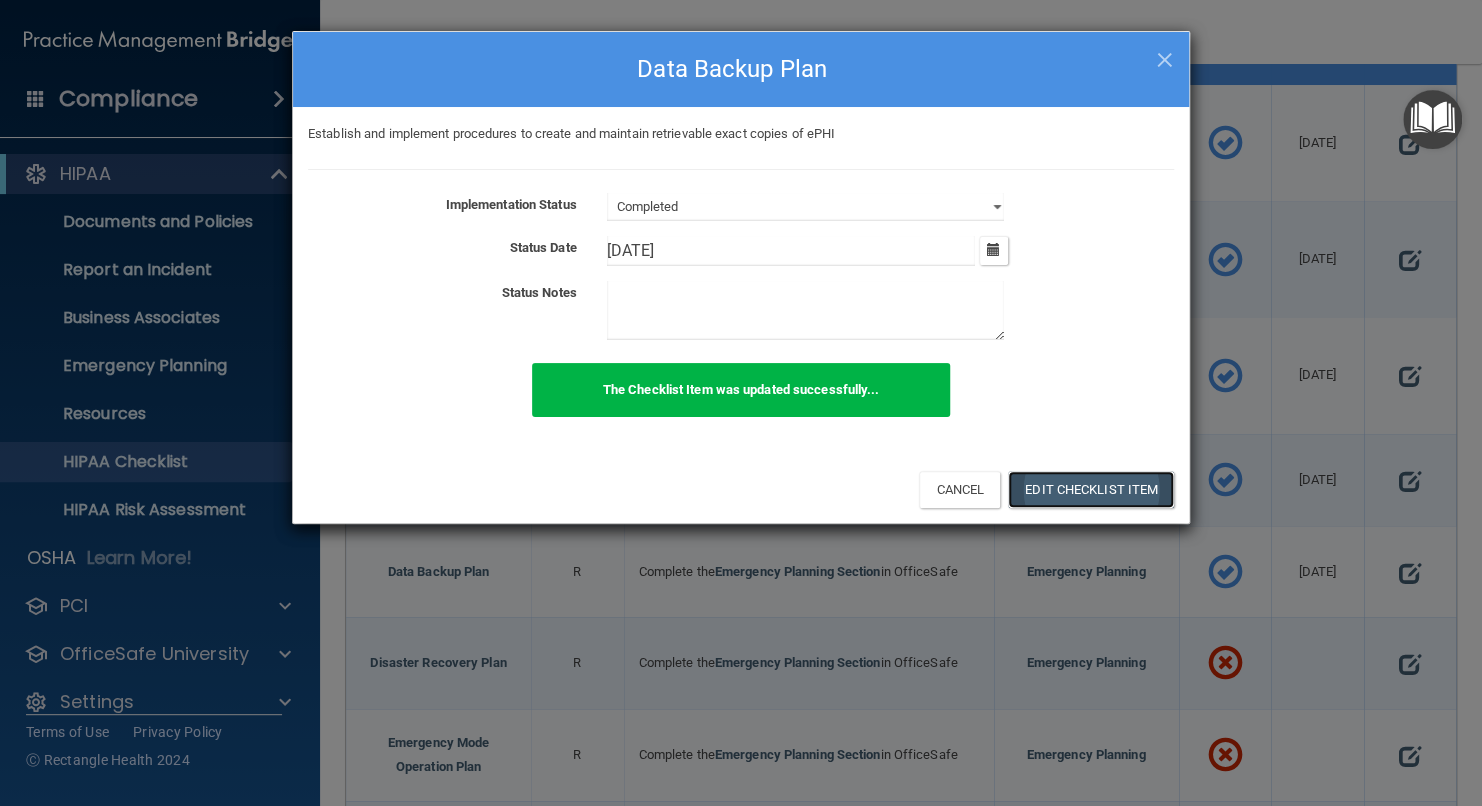 click on "Edit Checklist Item" at bounding box center (1091, 489) 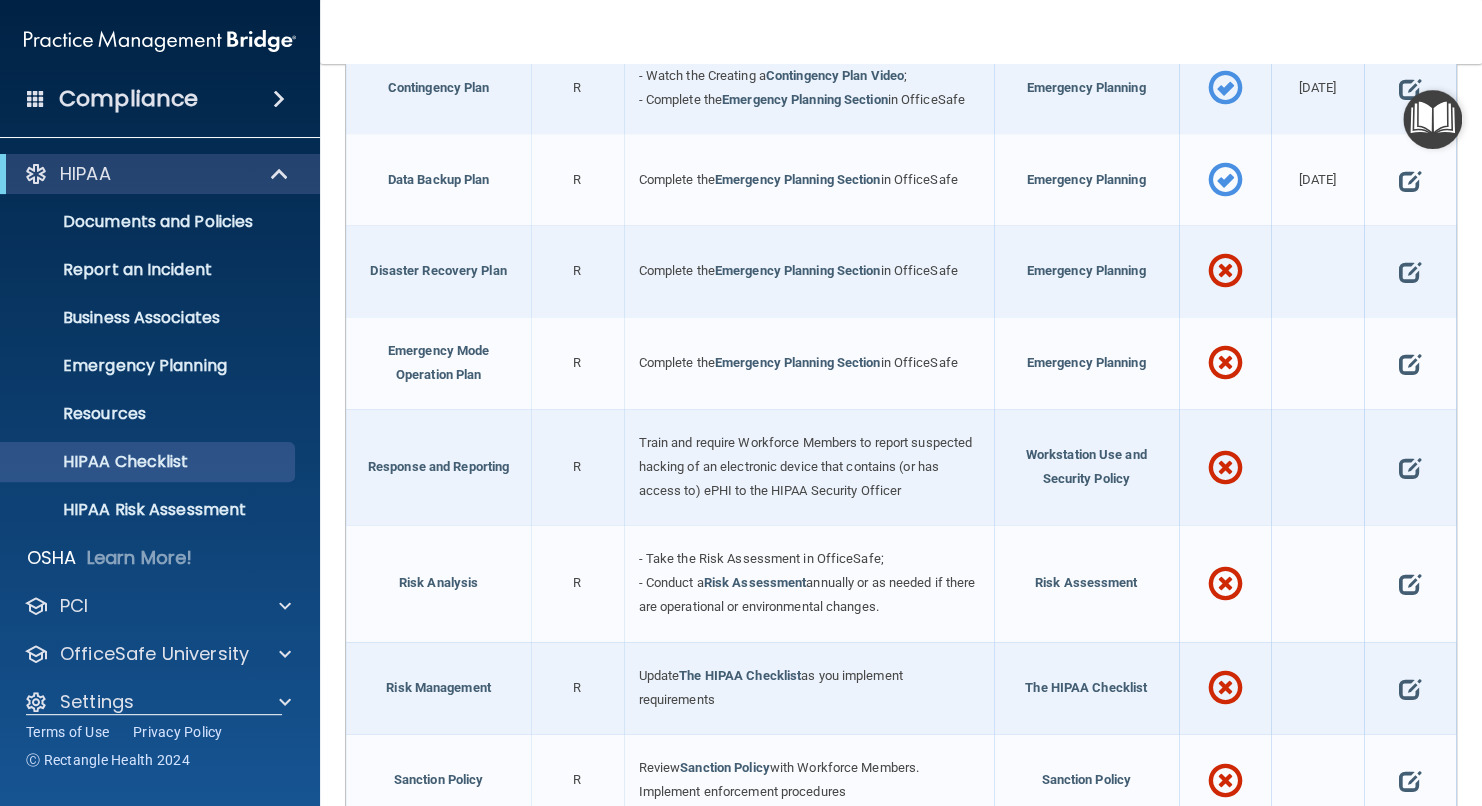 scroll, scrollTop: 800, scrollLeft: 0, axis: vertical 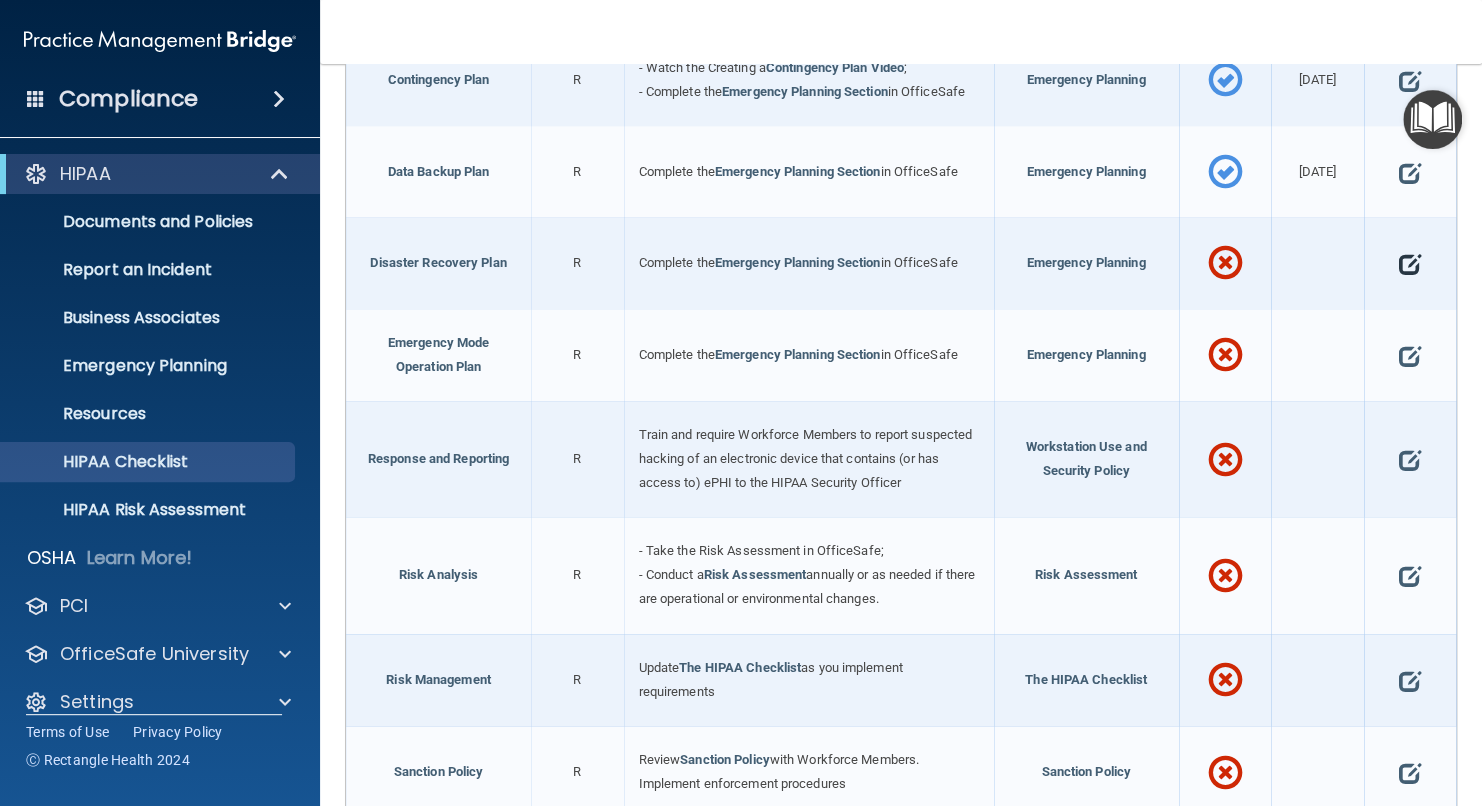 click at bounding box center [1410, 263] 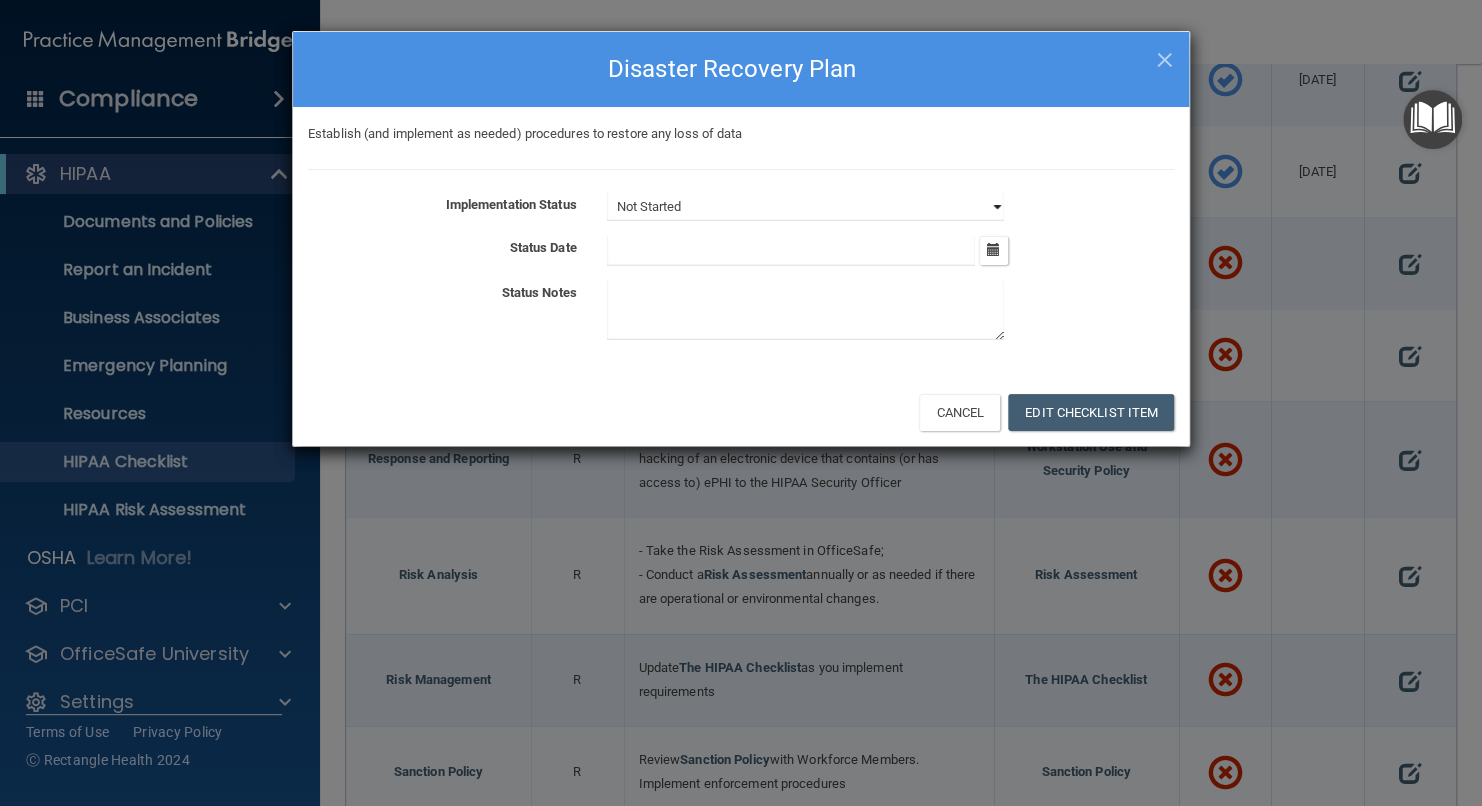 click on "Not Started  In Progress  Completed" at bounding box center (805, 207) 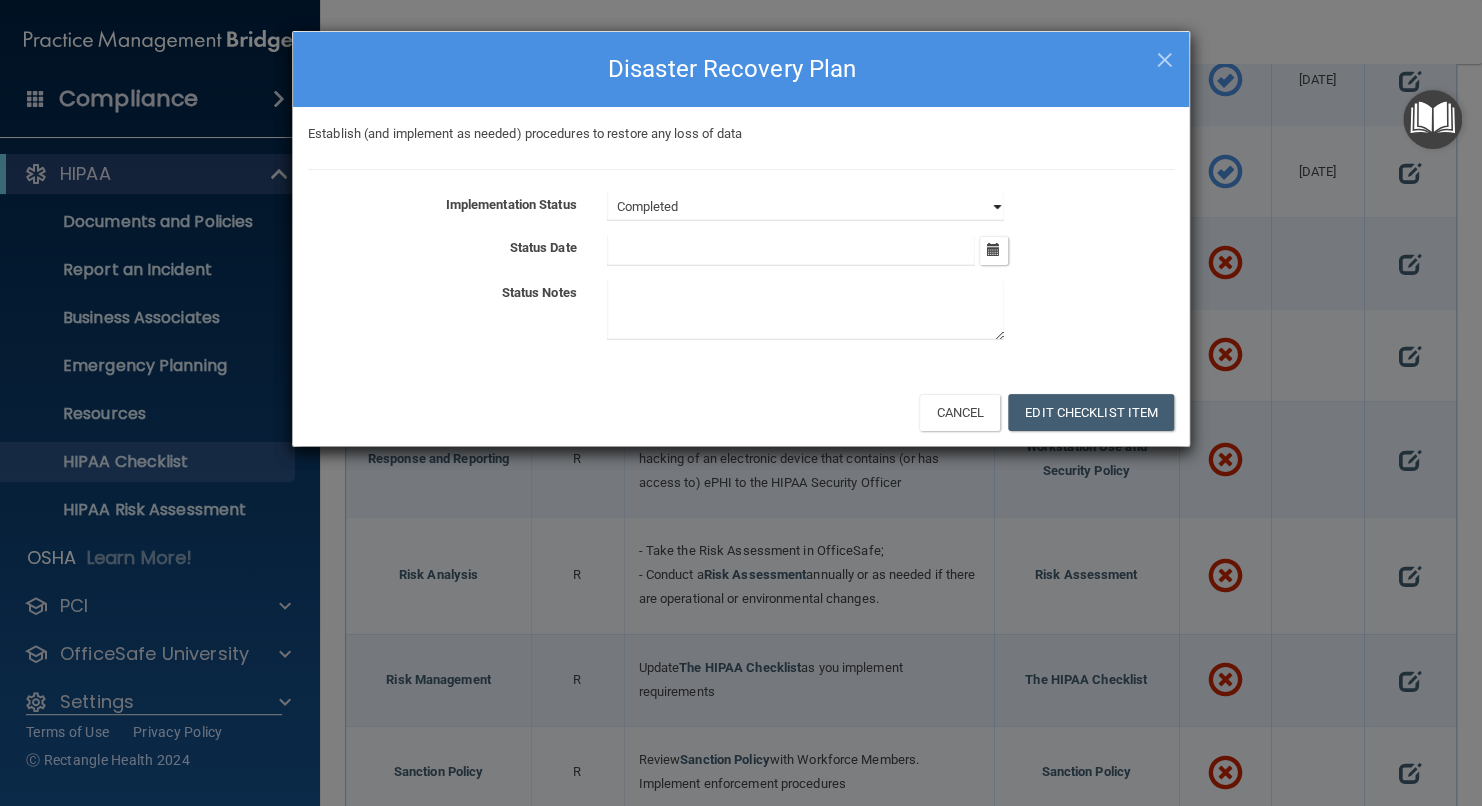 click on "Not Started  In Progress  Completed" at bounding box center (805, 207) 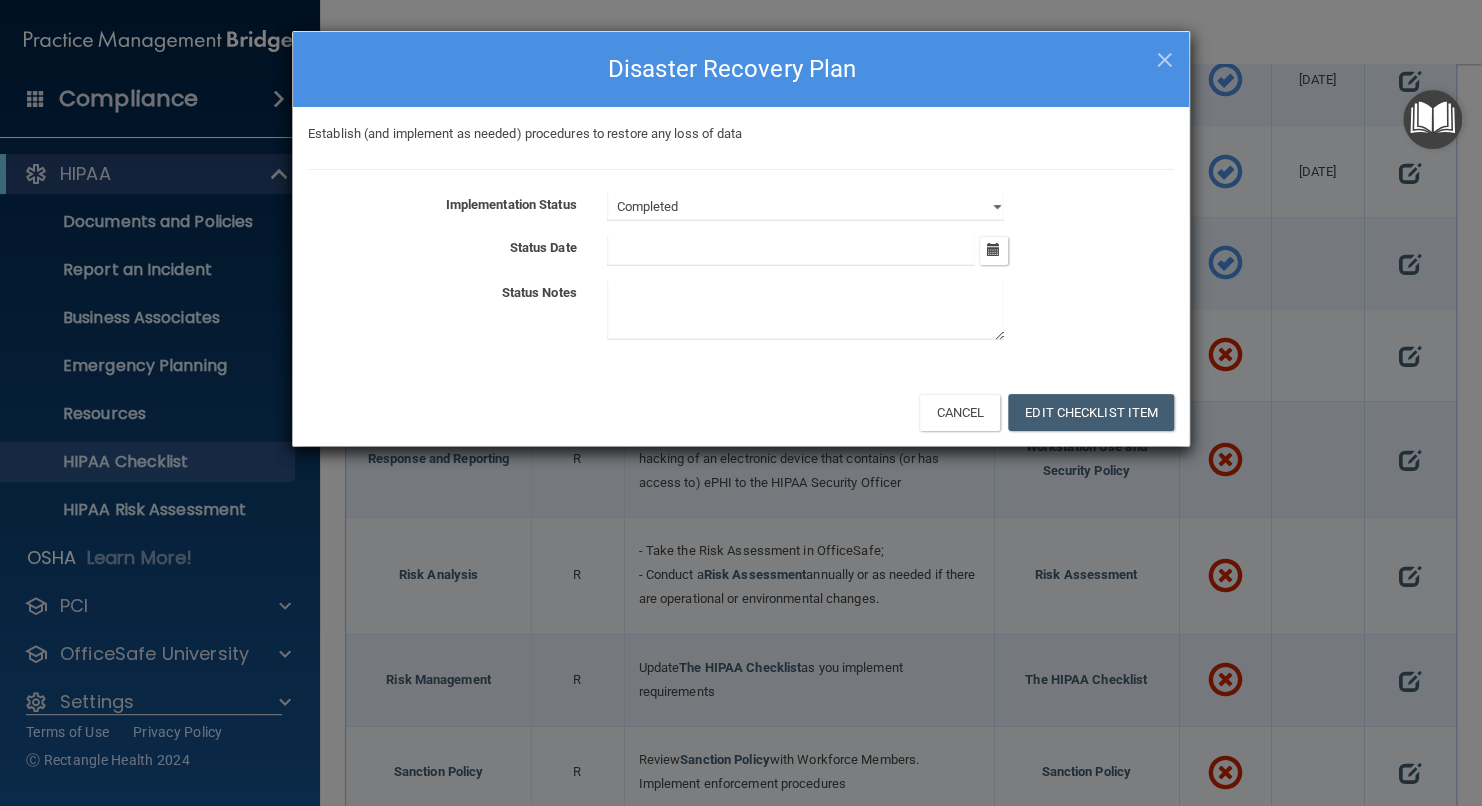 click at bounding box center (791, 251) 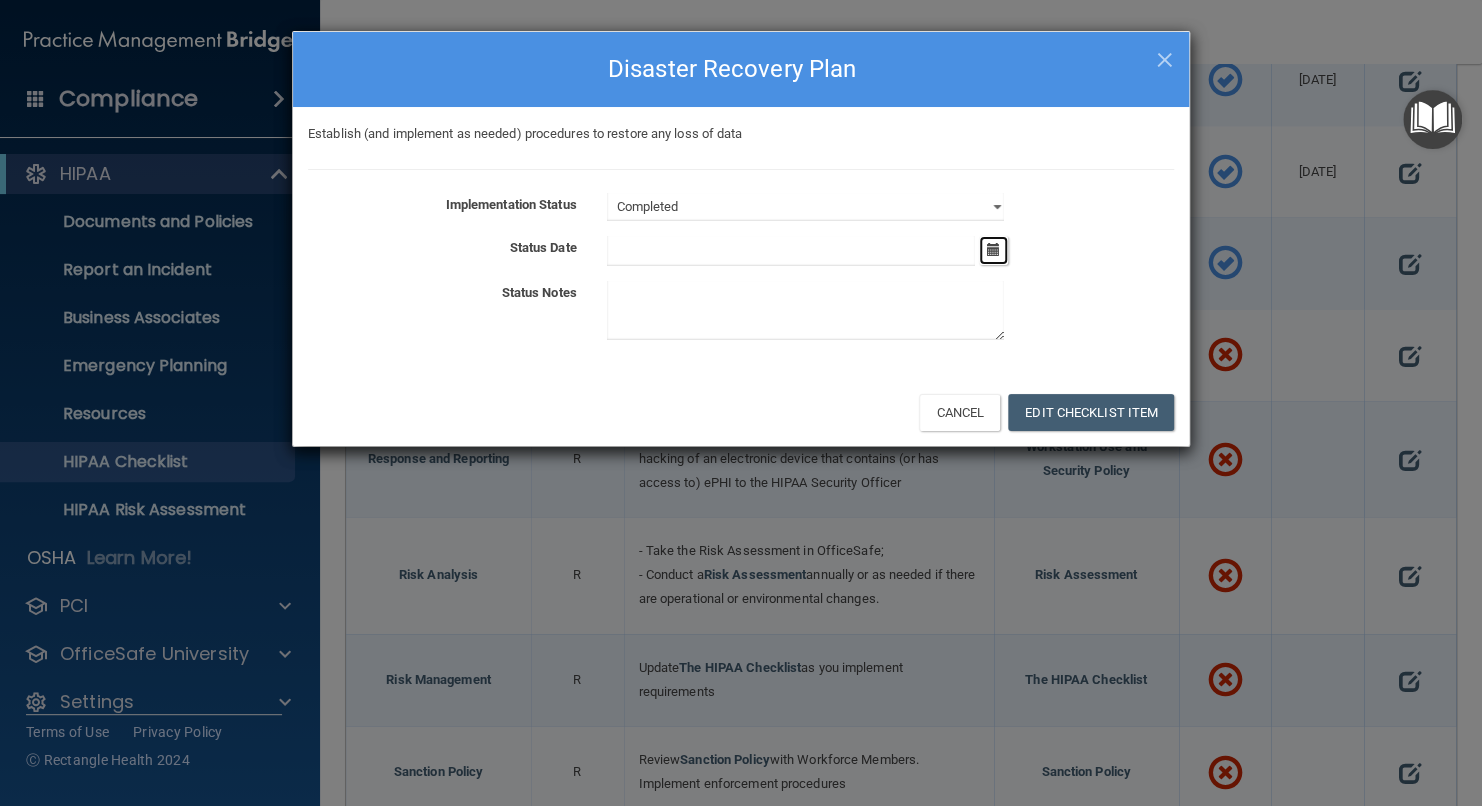 click at bounding box center (993, 249) 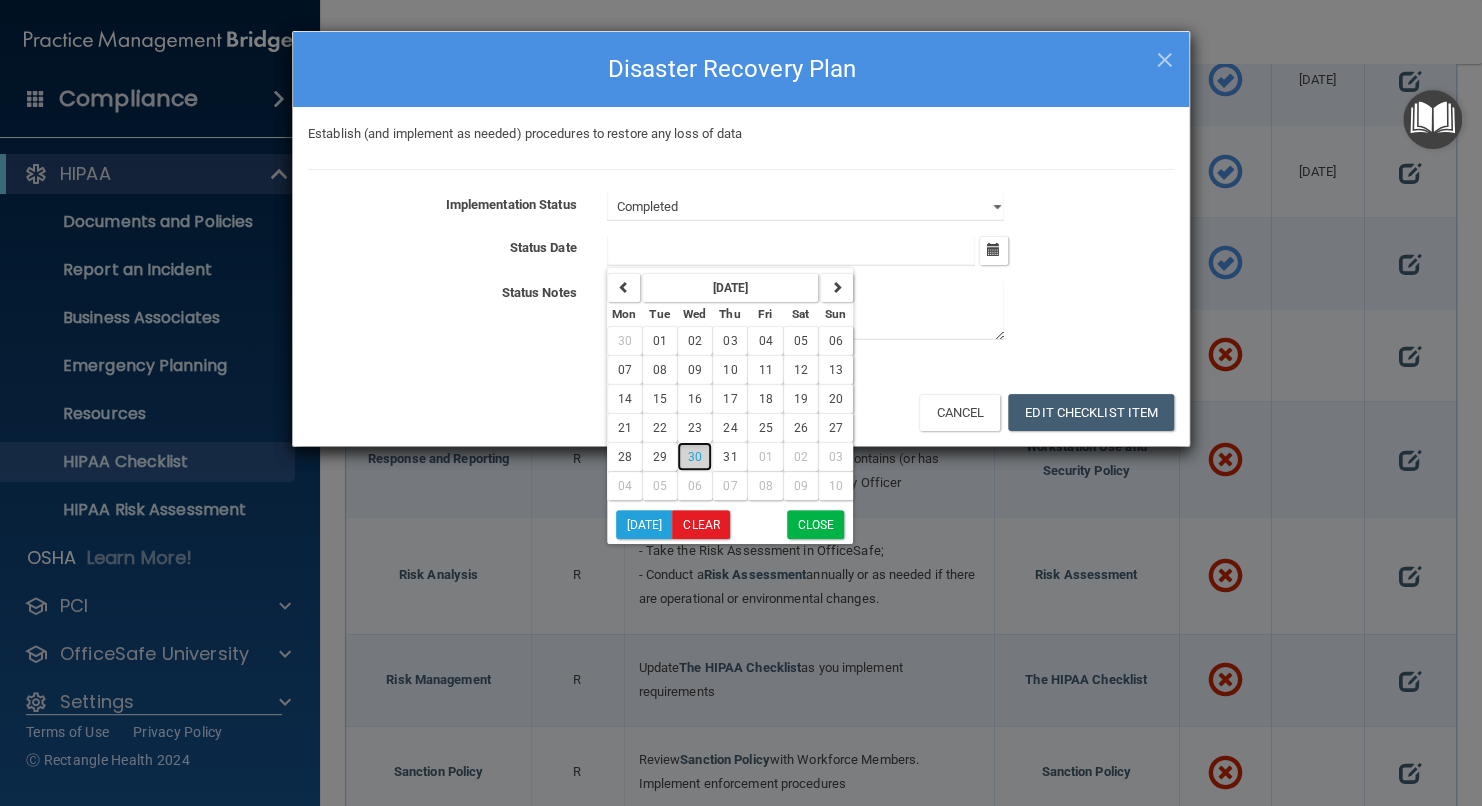 click on "30" at bounding box center (694, 456) 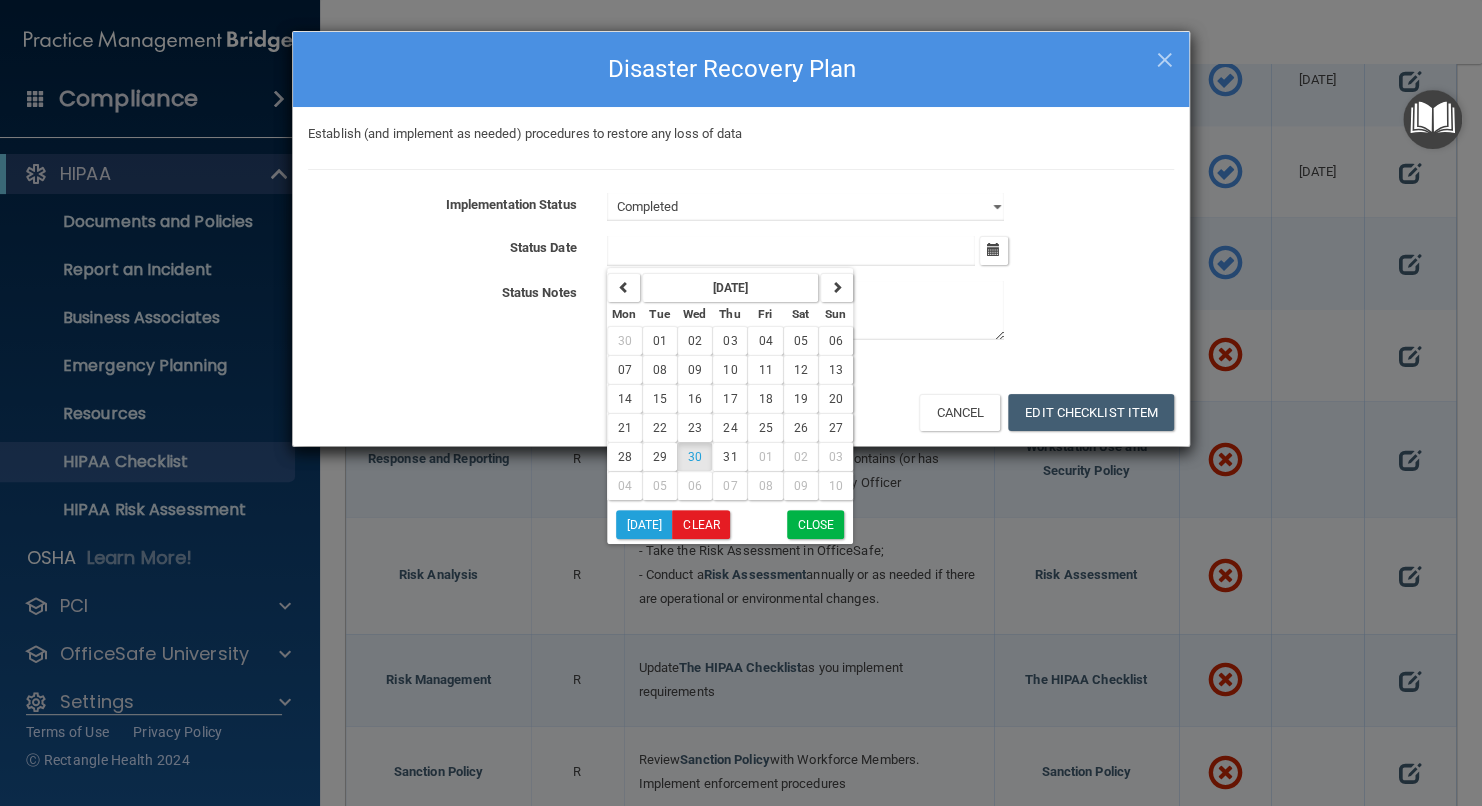 type on "[DATE]" 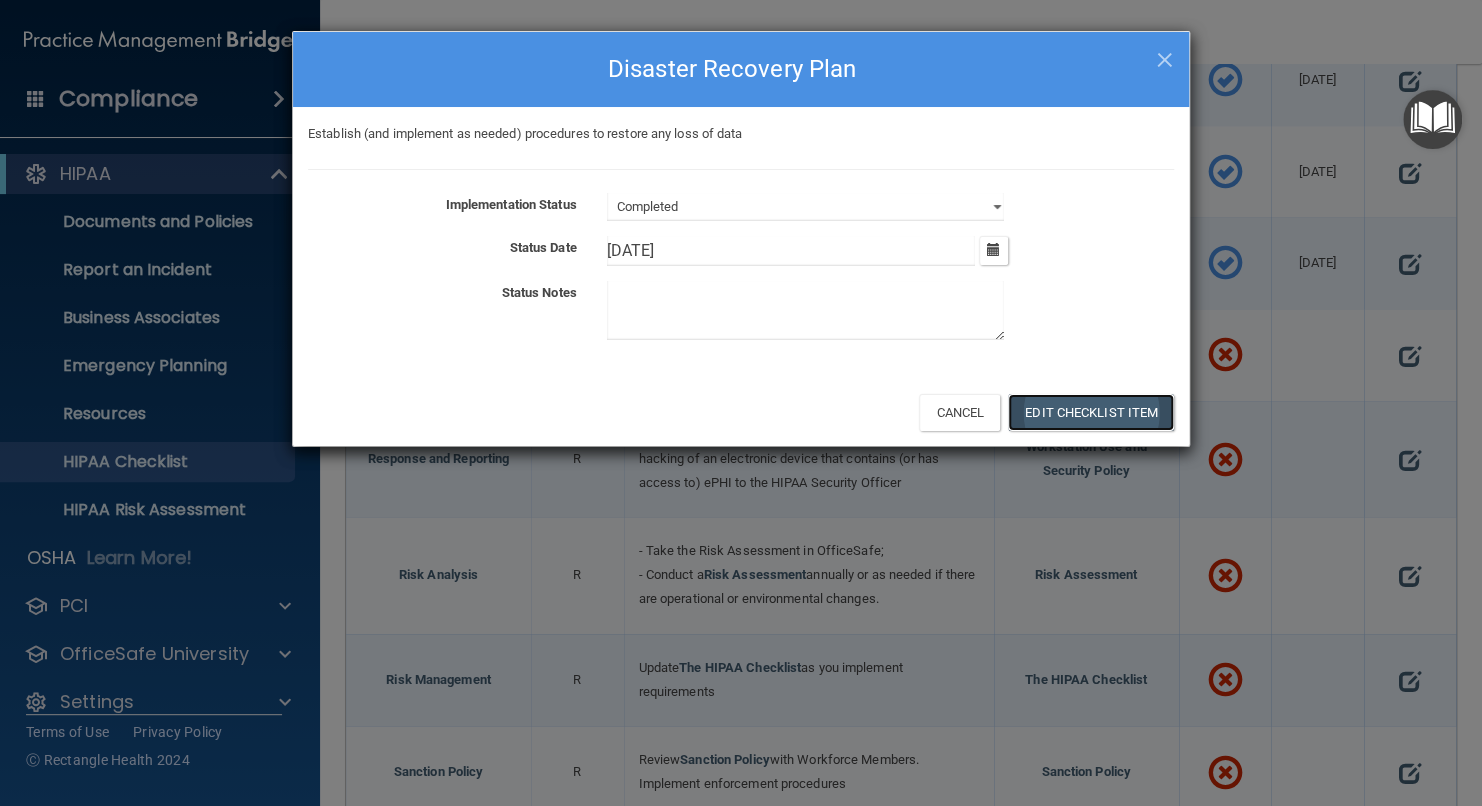 click on "Edit Checklist Item" at bounding box center (1091, 412) 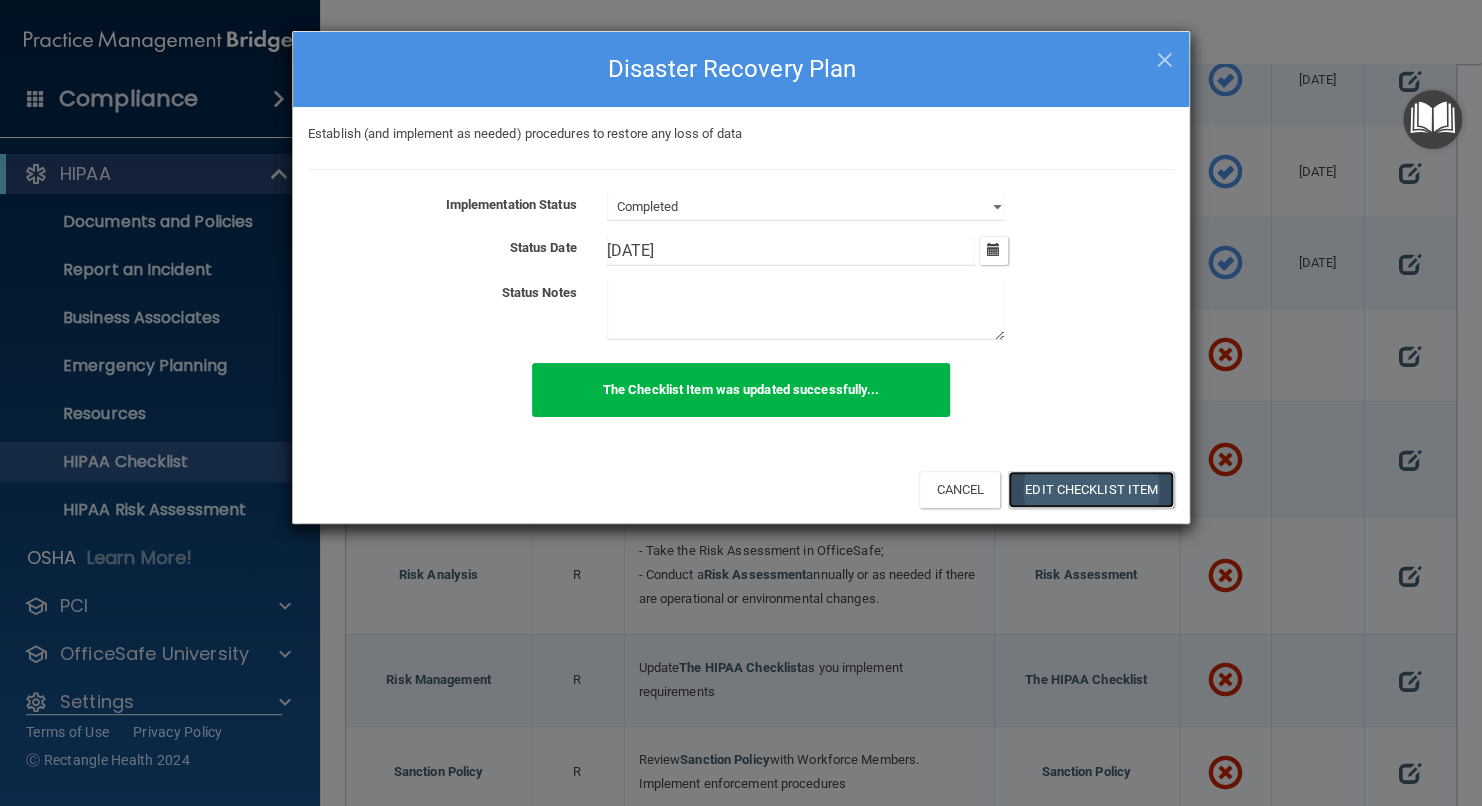 click on "Edit Checklist Item" at bounding box center [1091, 489] 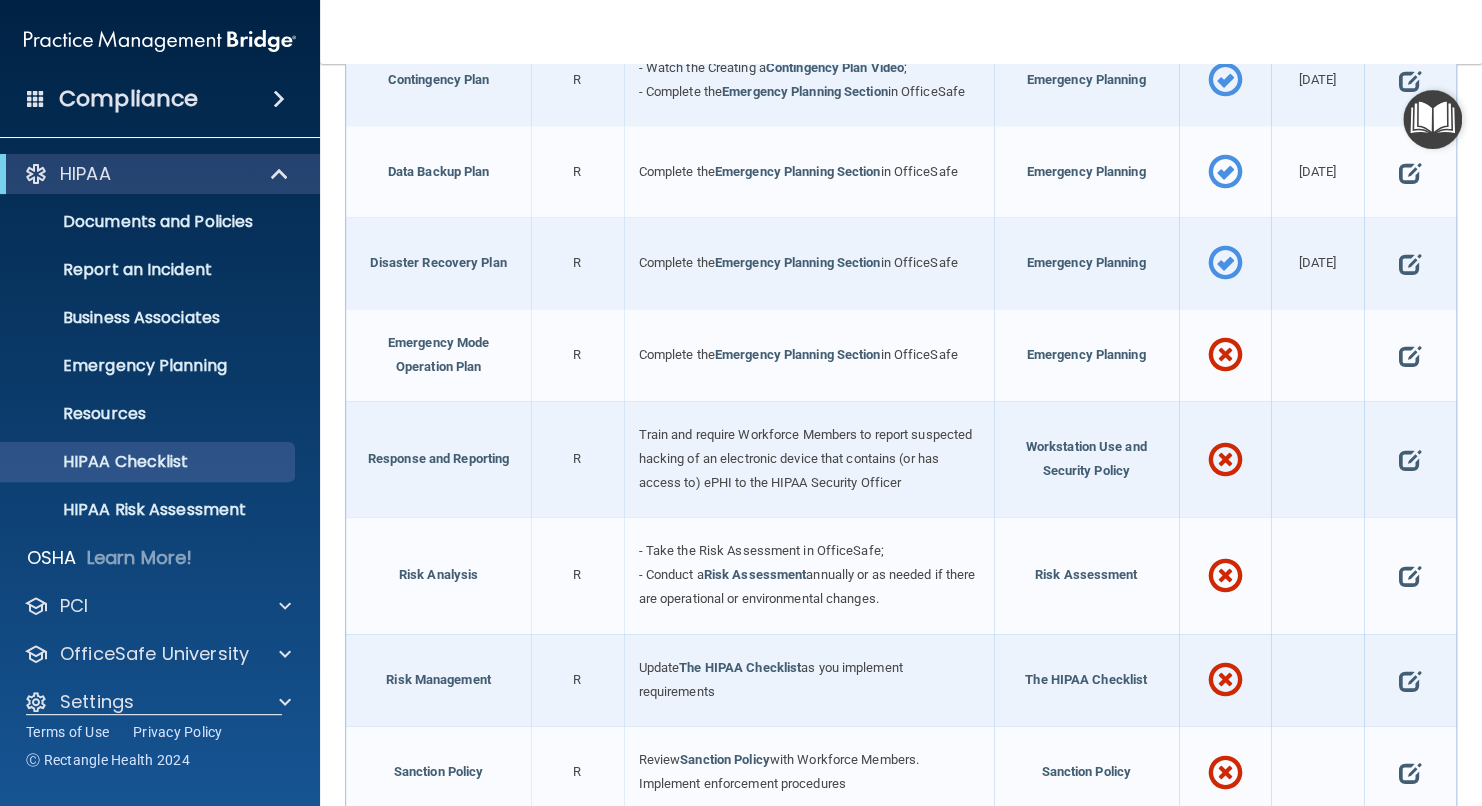 click at bounding box center (1410, 355) 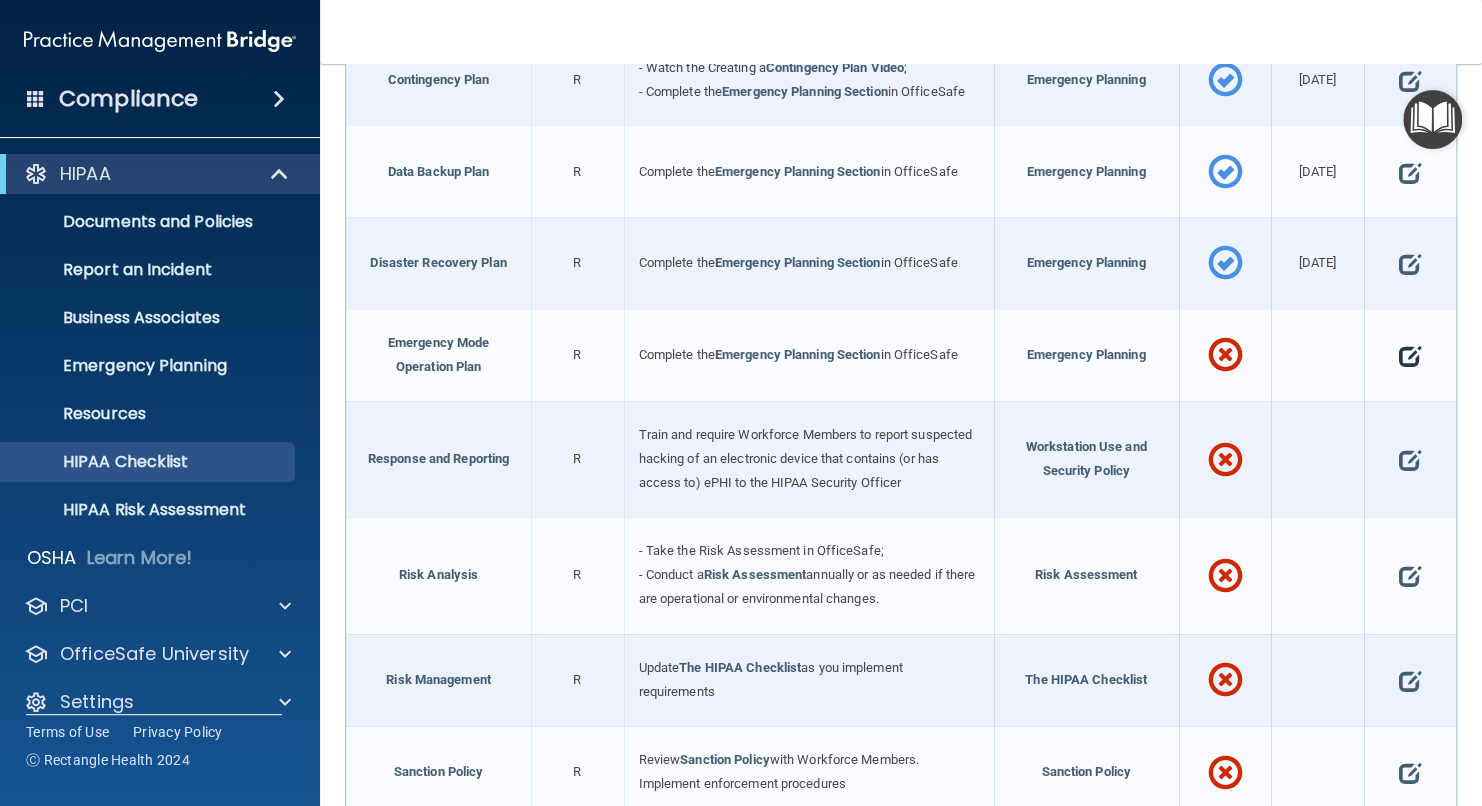 click at bounding box center [1410, 355] 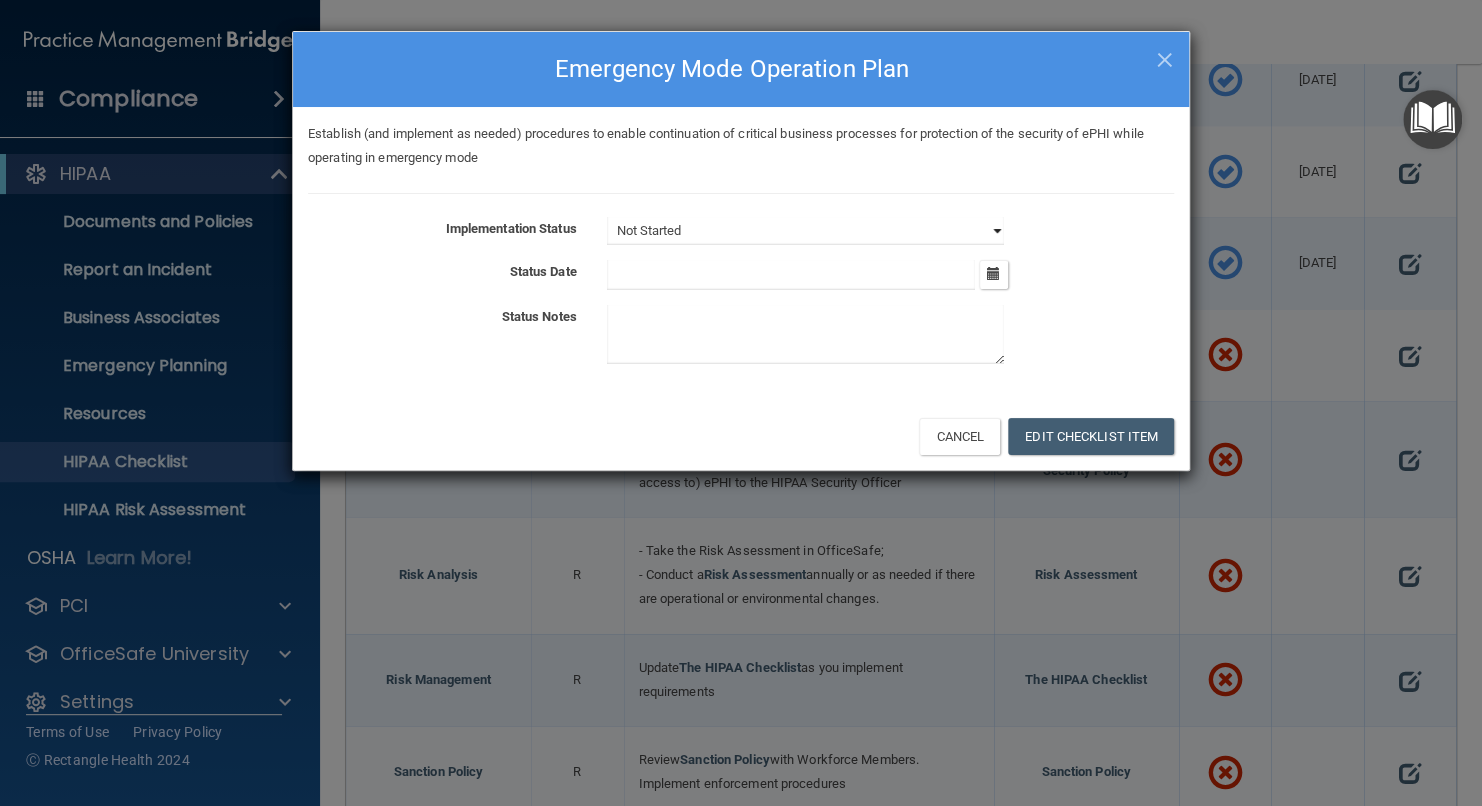 click on "Not Started  In Progress  Completed" at bounding box center (805, 231) 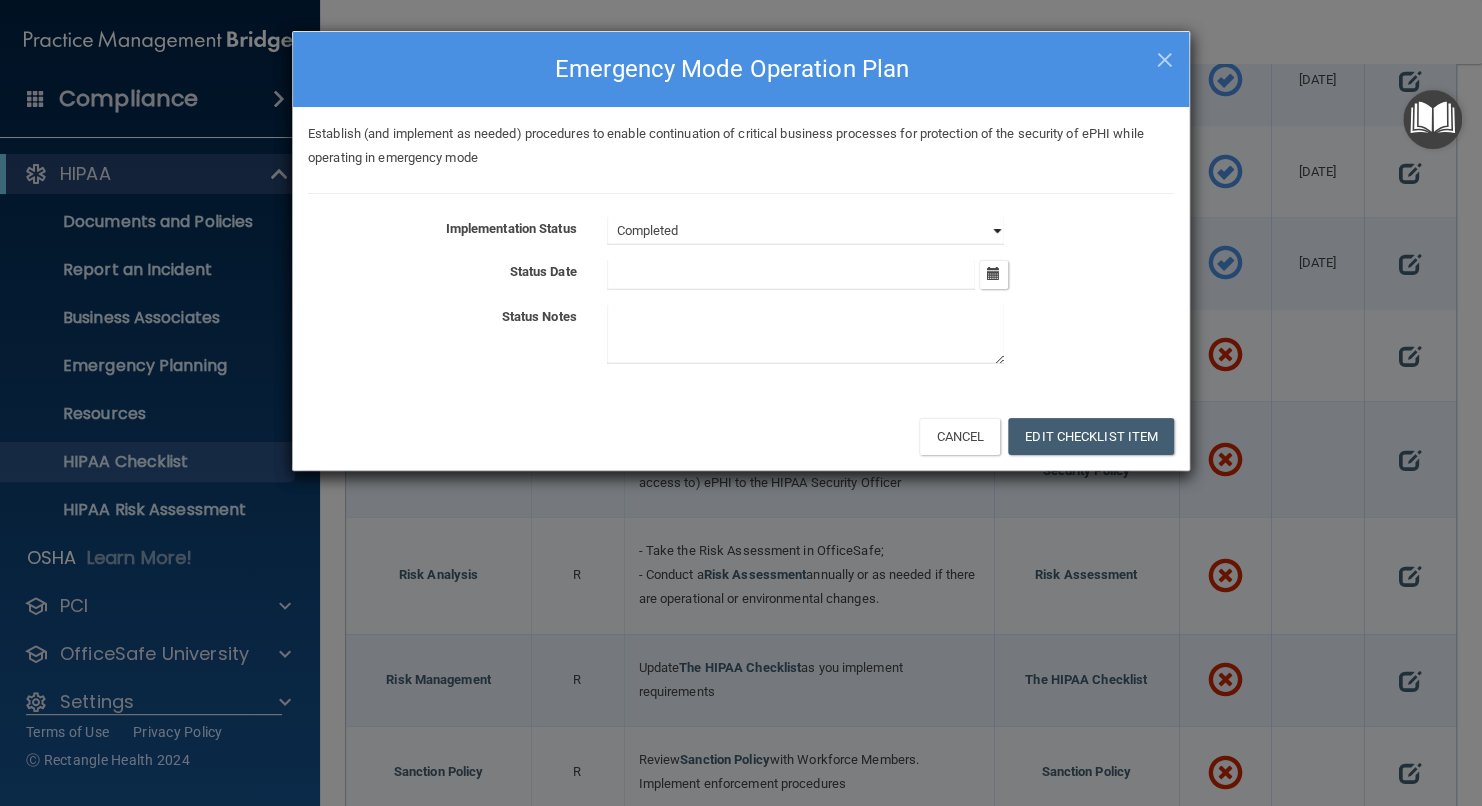 click on "Not Started  In Progress  Completed" at bounding box center [805, 231] 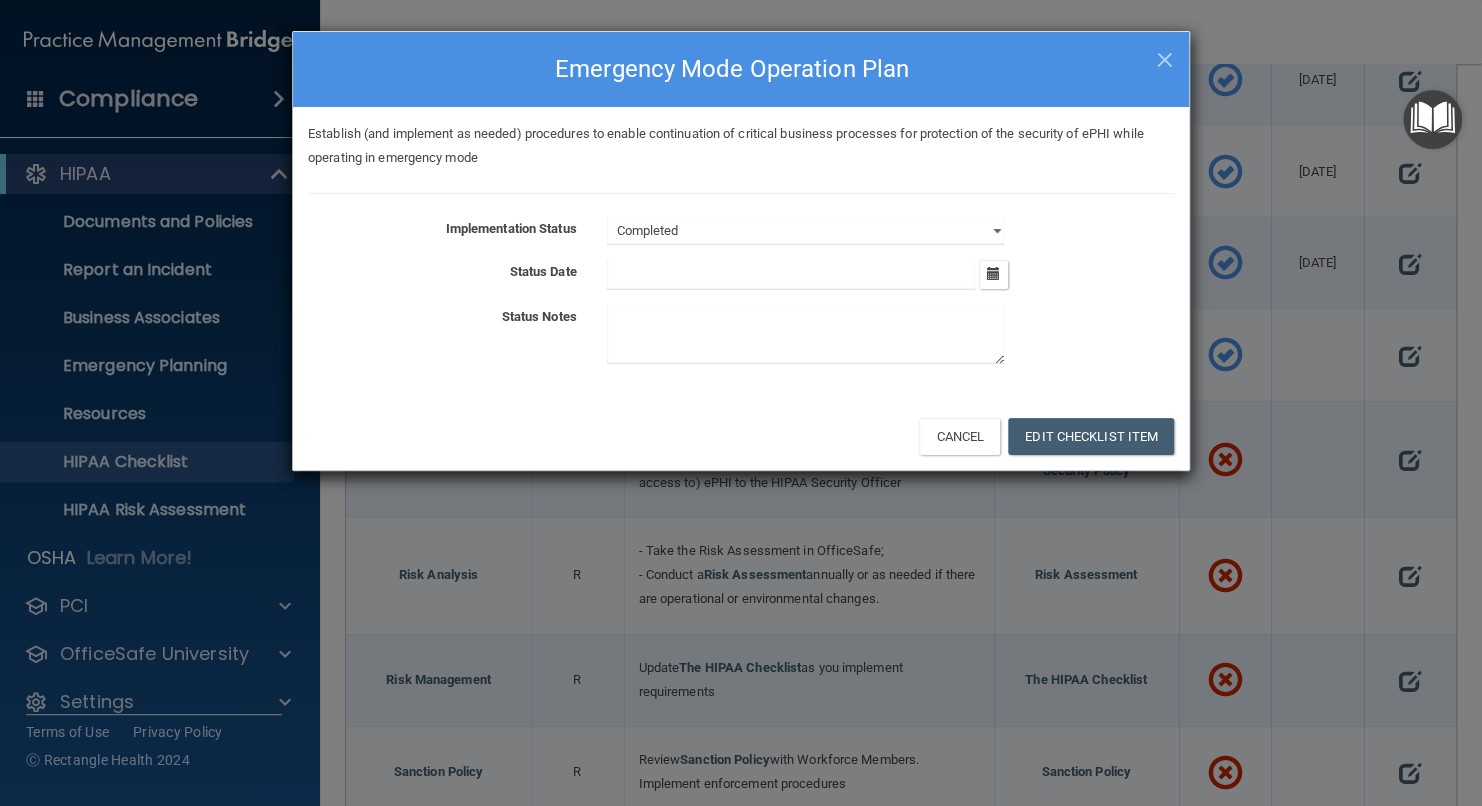 click at bounding box center (791, 275) 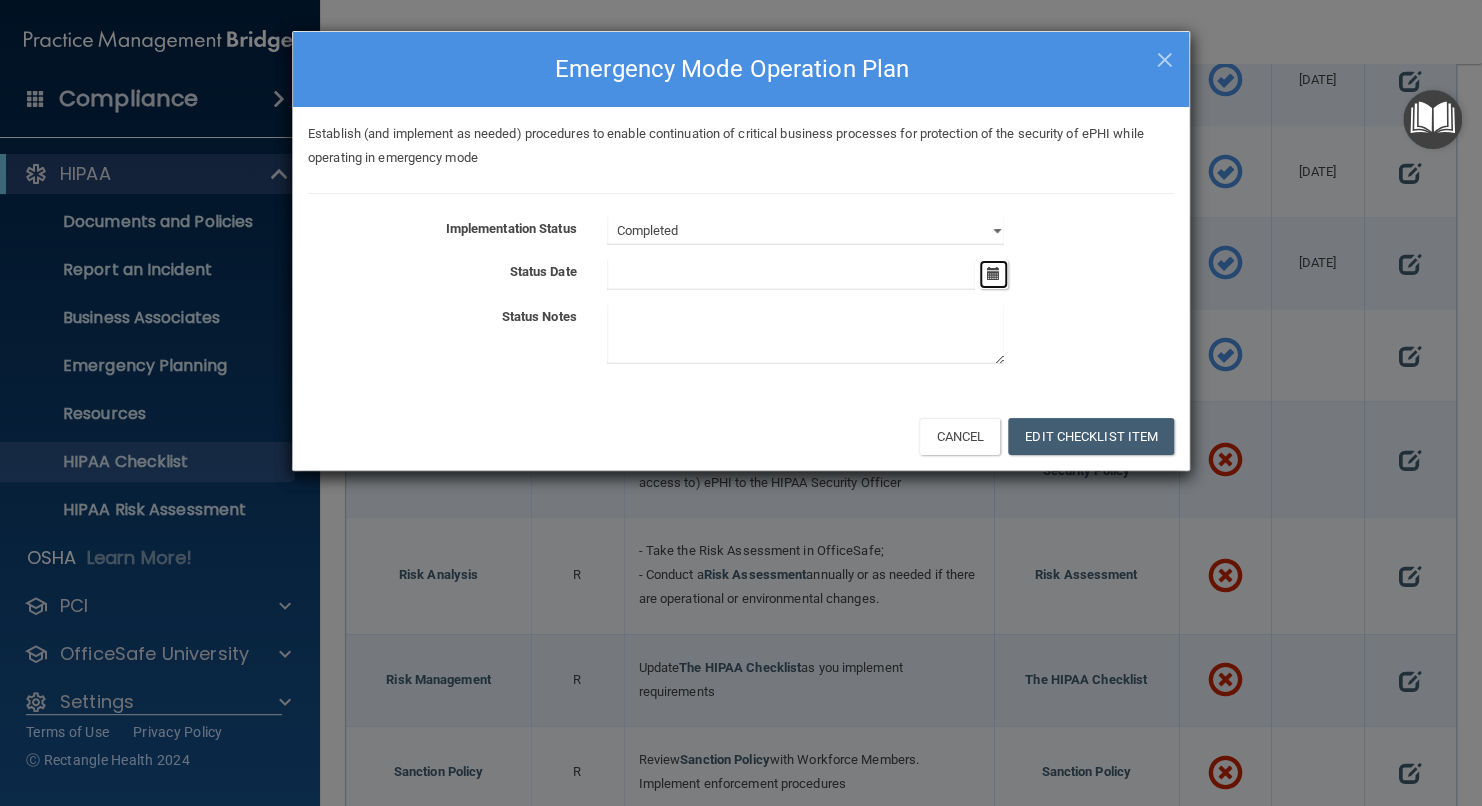 click at bounding box center (993, 273) 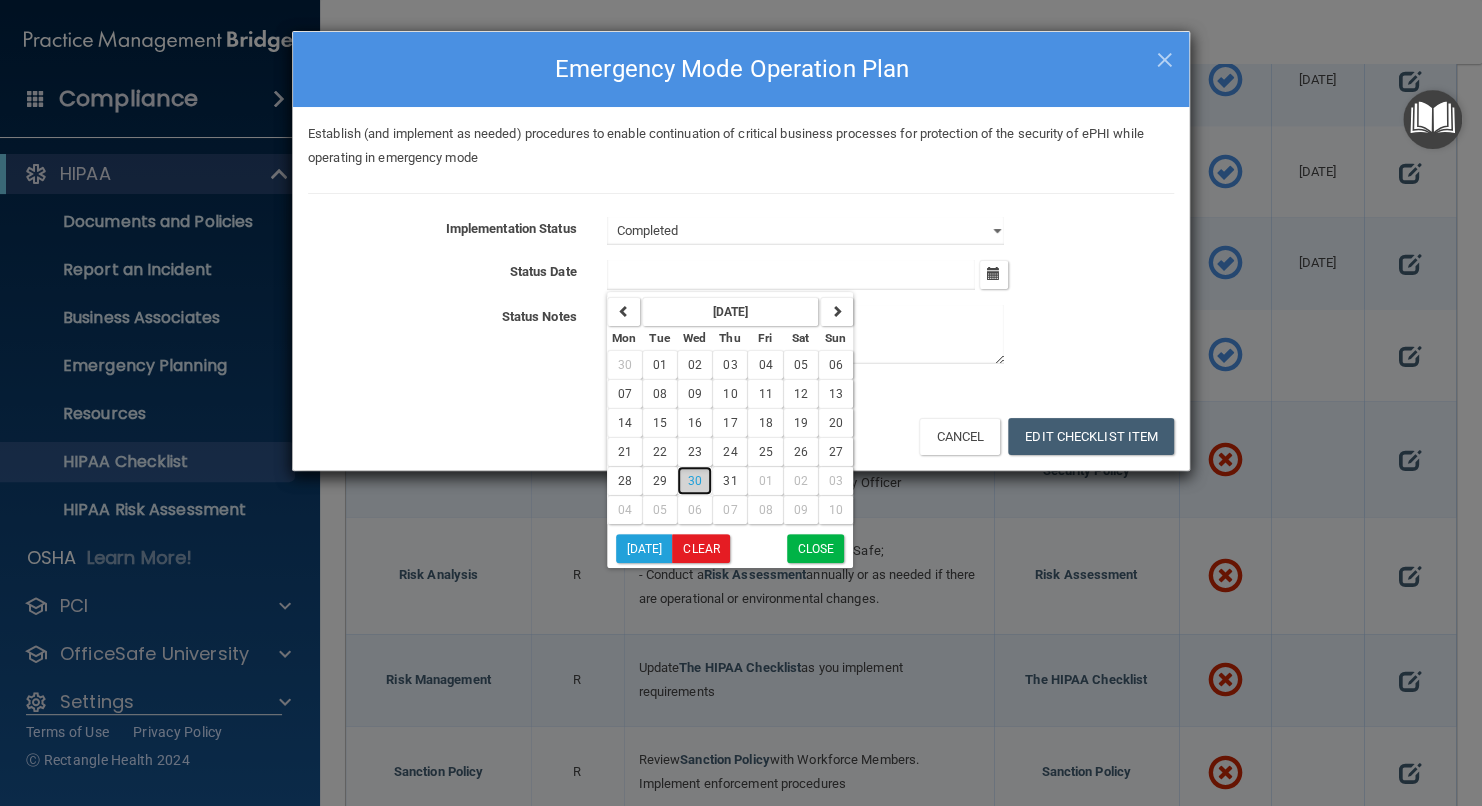 click on "30" at bounding box center [695, 481] 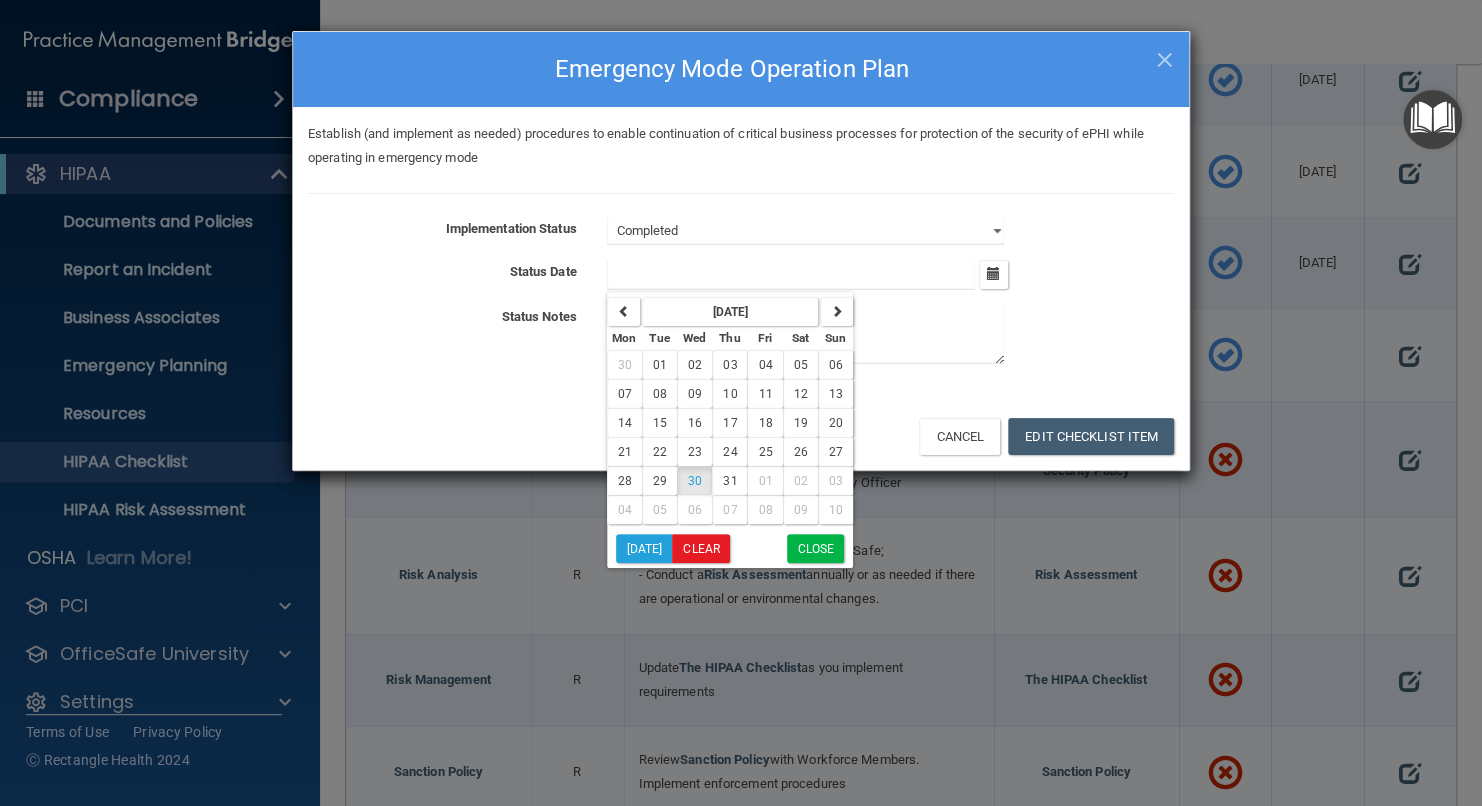 type on "[DATE]" 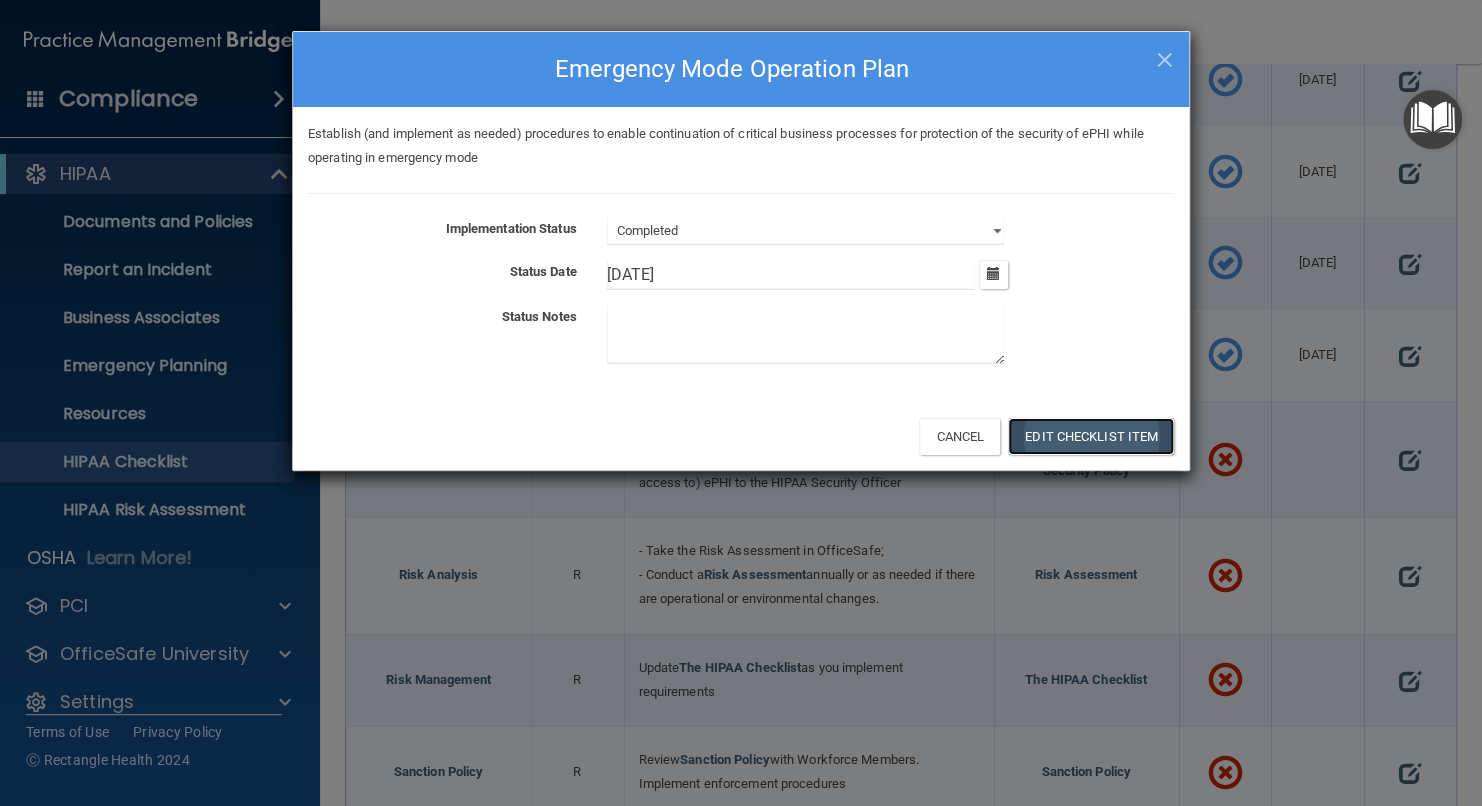 click on "Edit Checklist Item" at bounding box center (1091, 436) 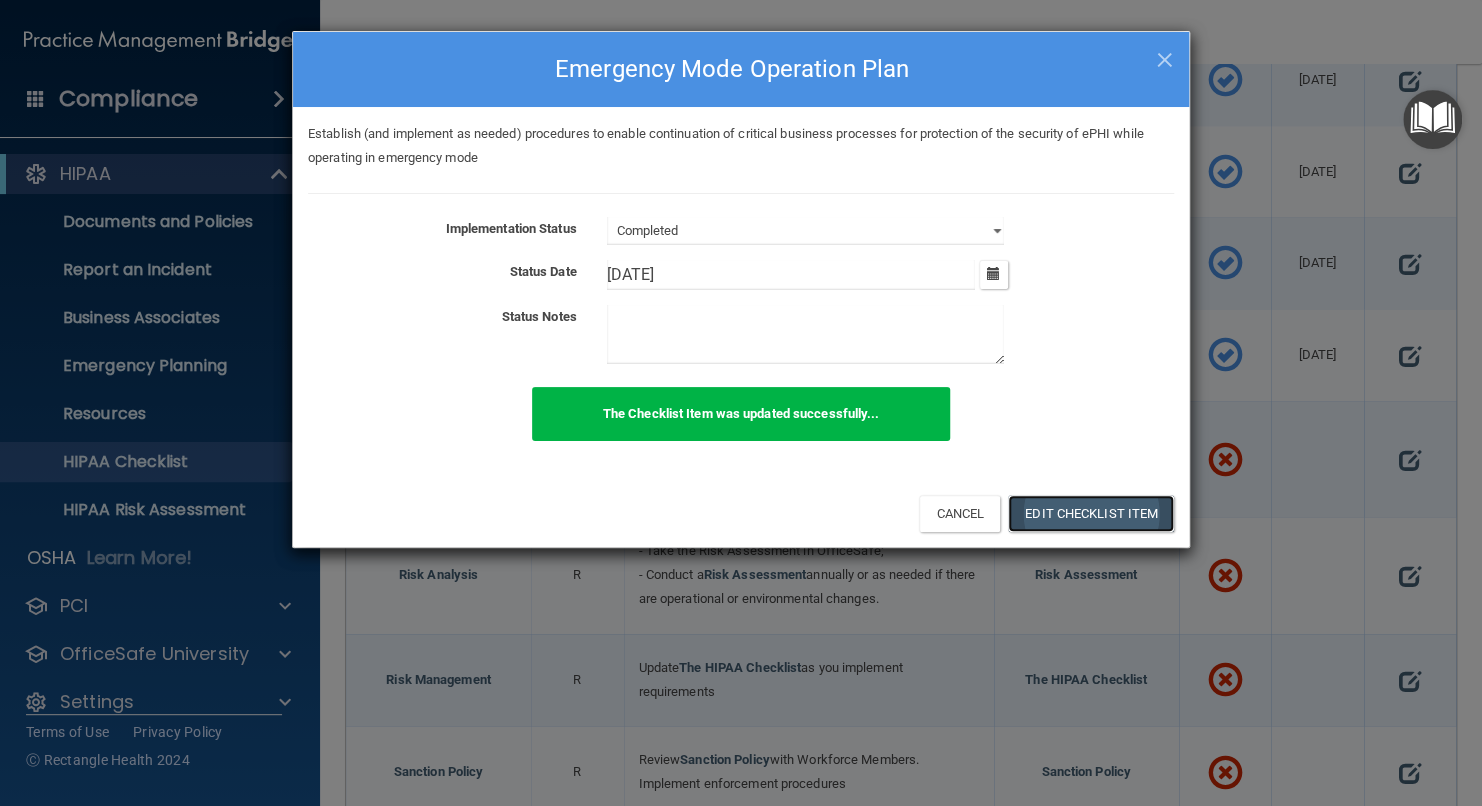 click on "Edit Checklist Item" at bounding box center (1091, 513) 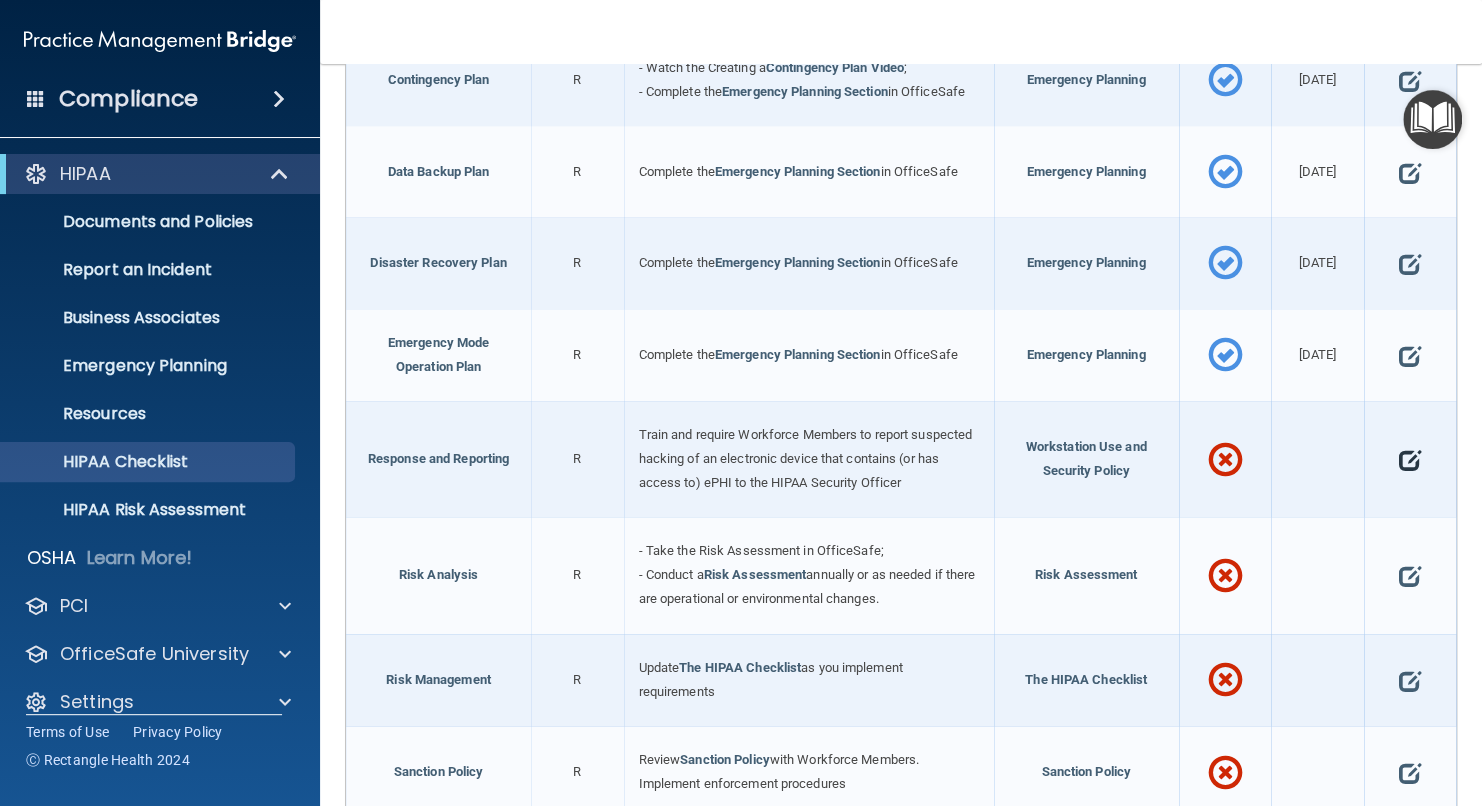 click at bounding box center [1410, 460] 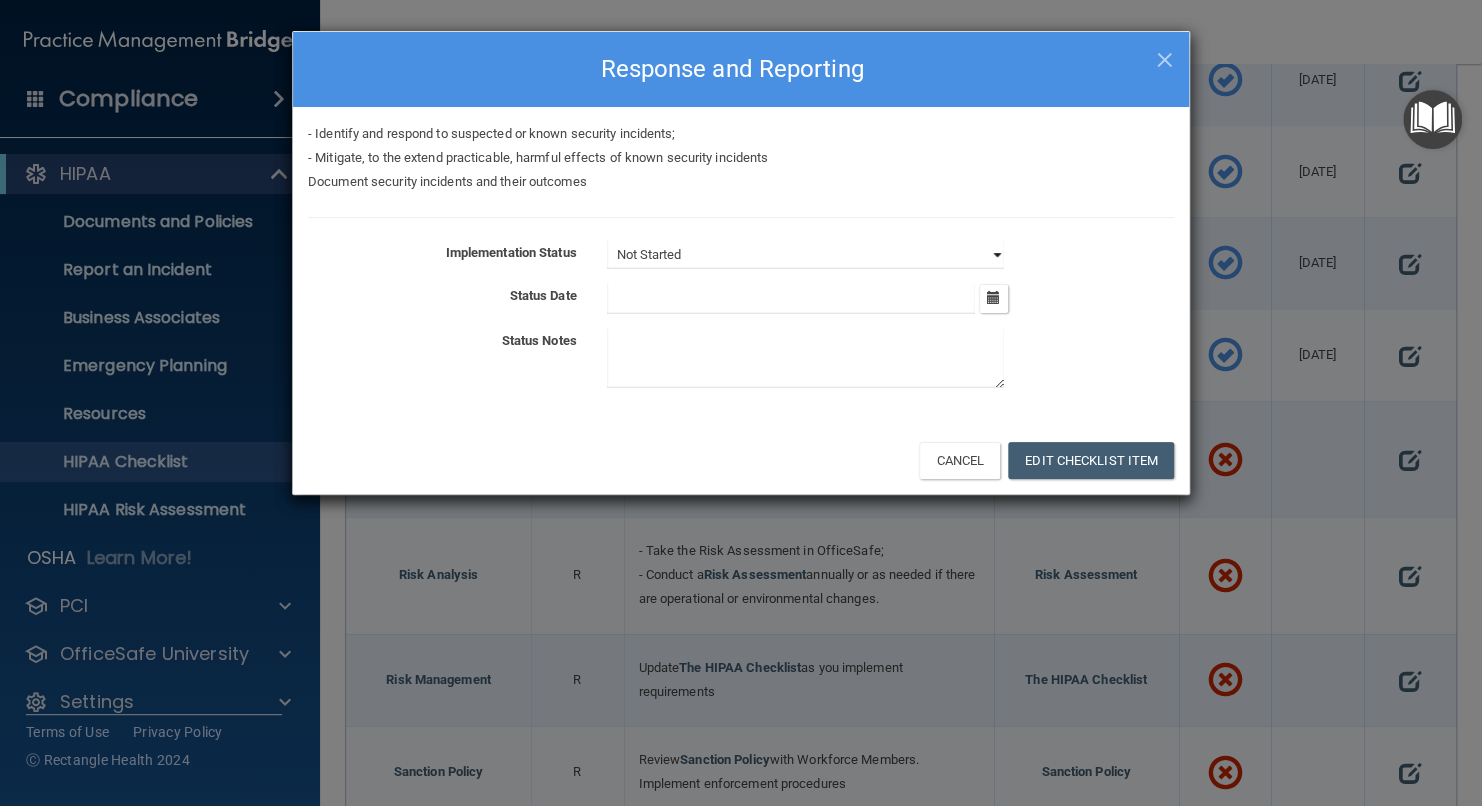 click on "Not Started  In Progress  Completed" at bounding box center [805, 255] 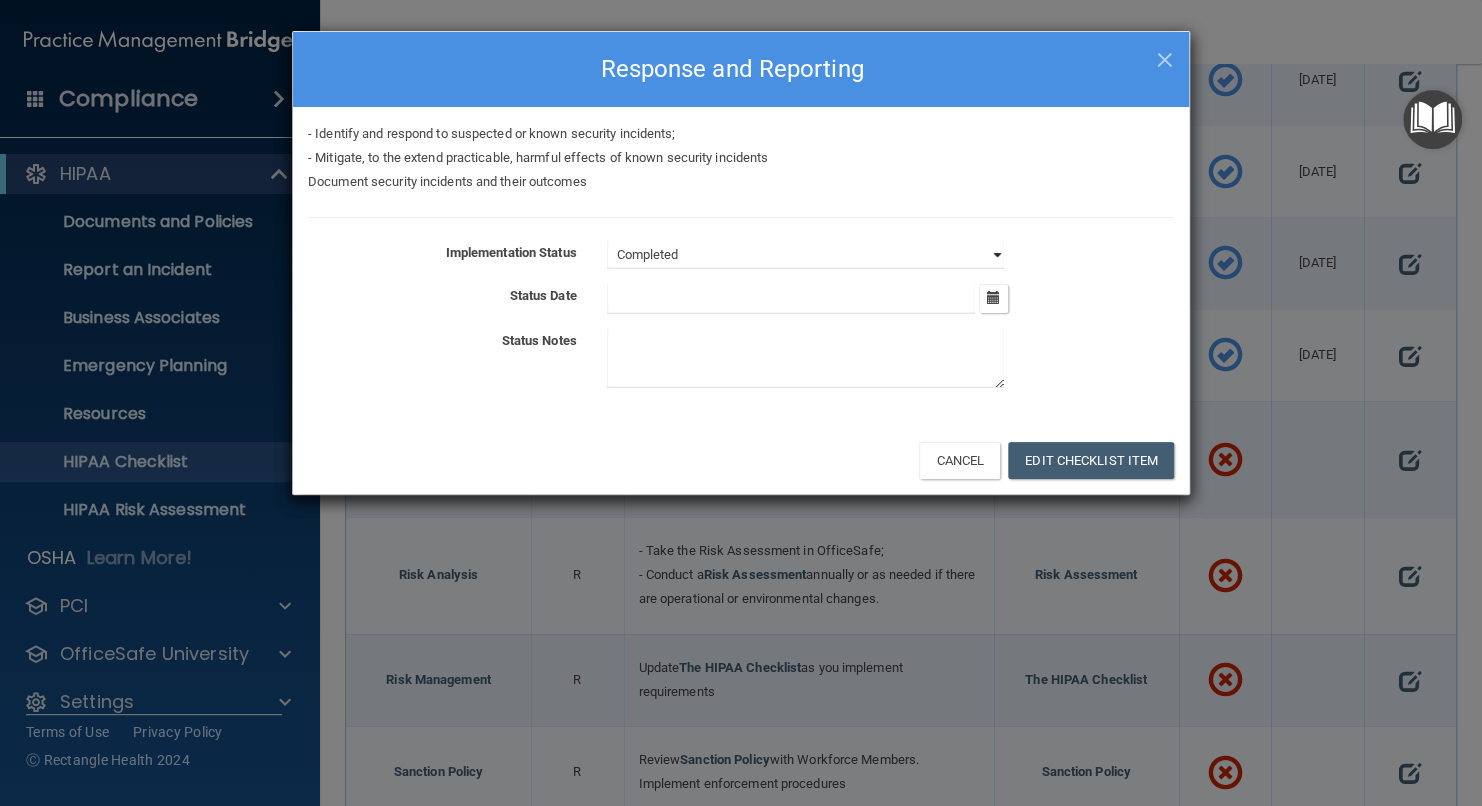 click on "Not Started  In Progress  Completed" at bounding box center (805, 255) 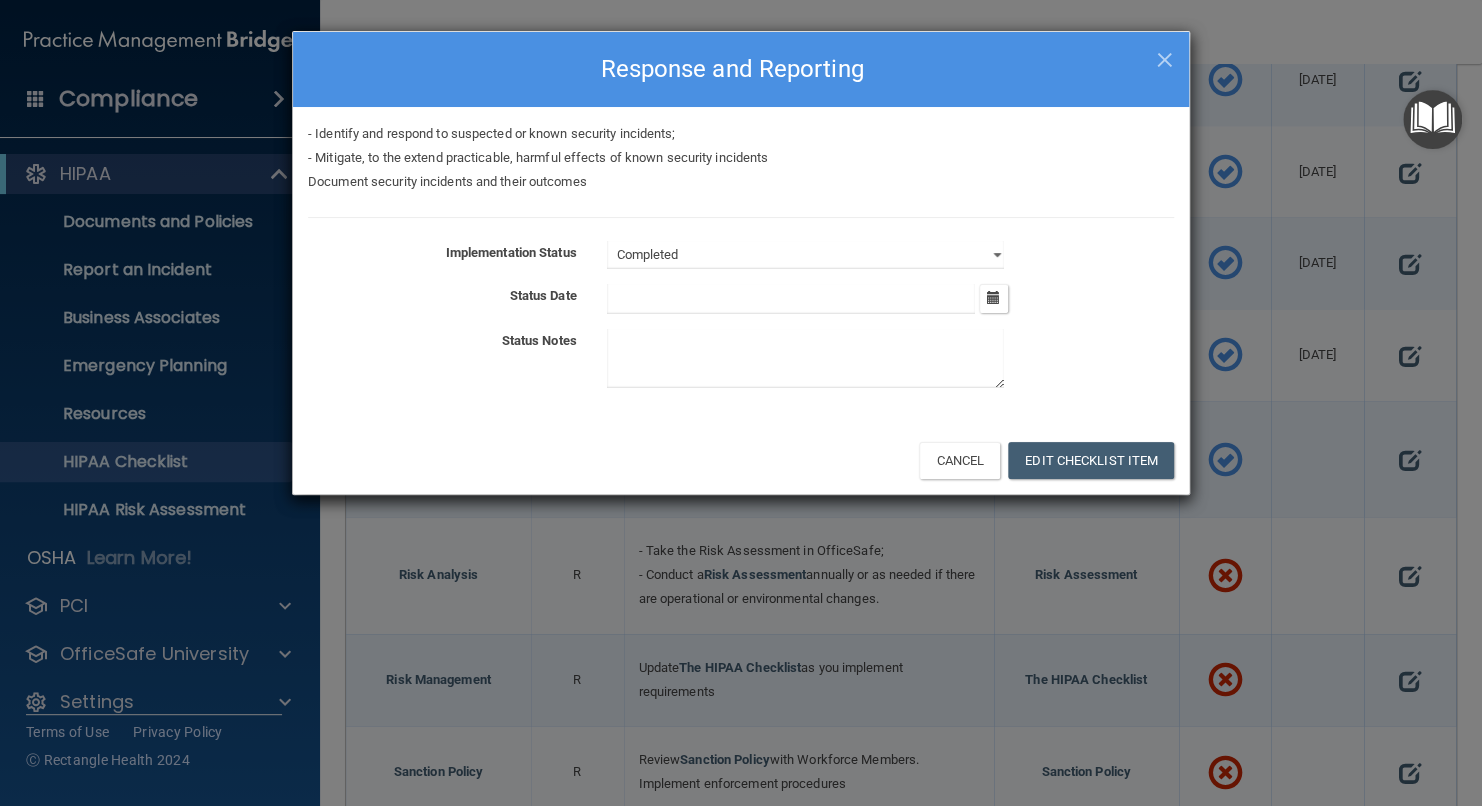 click at bounding box center [791, 299] 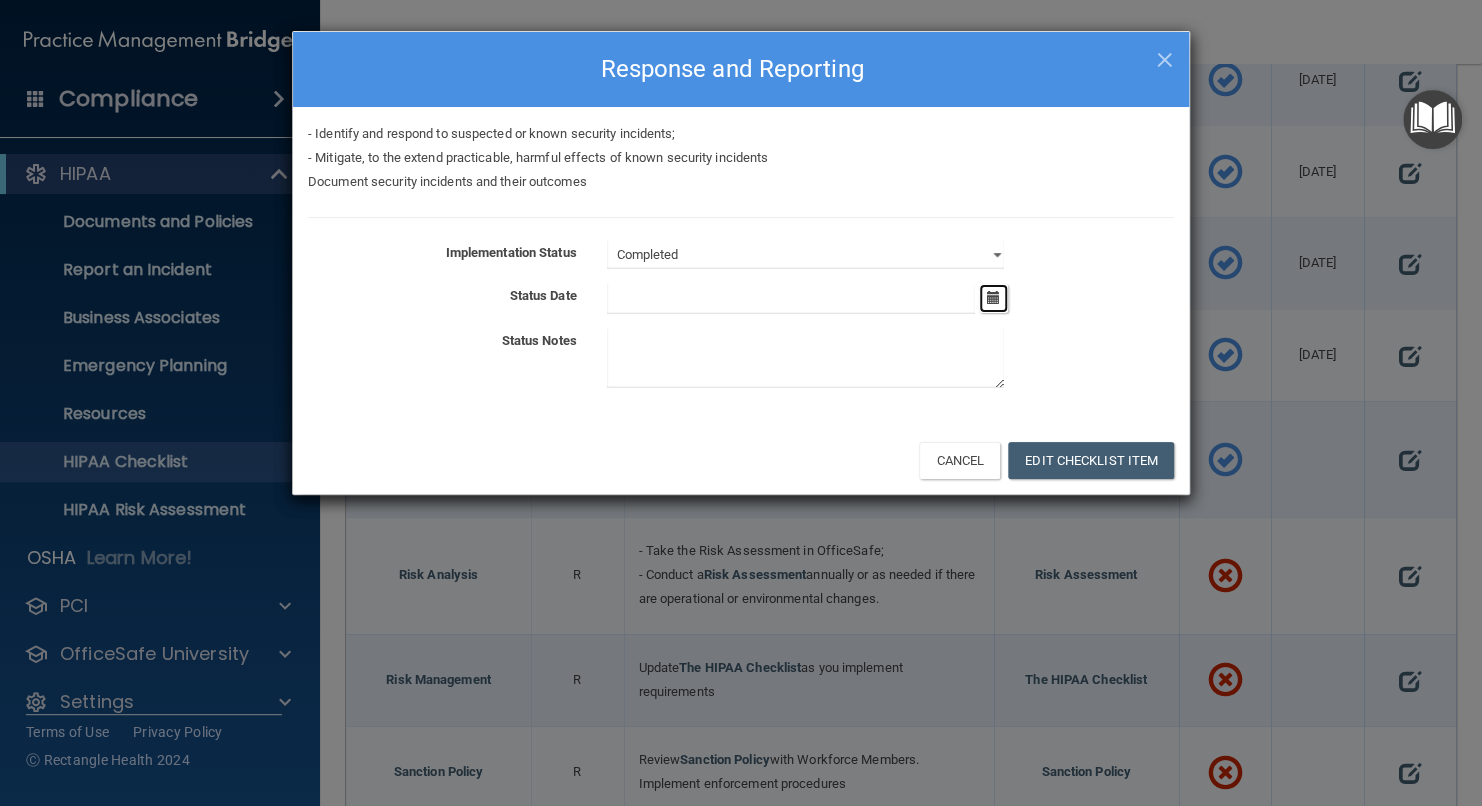 click at bounding box center [993, 297] 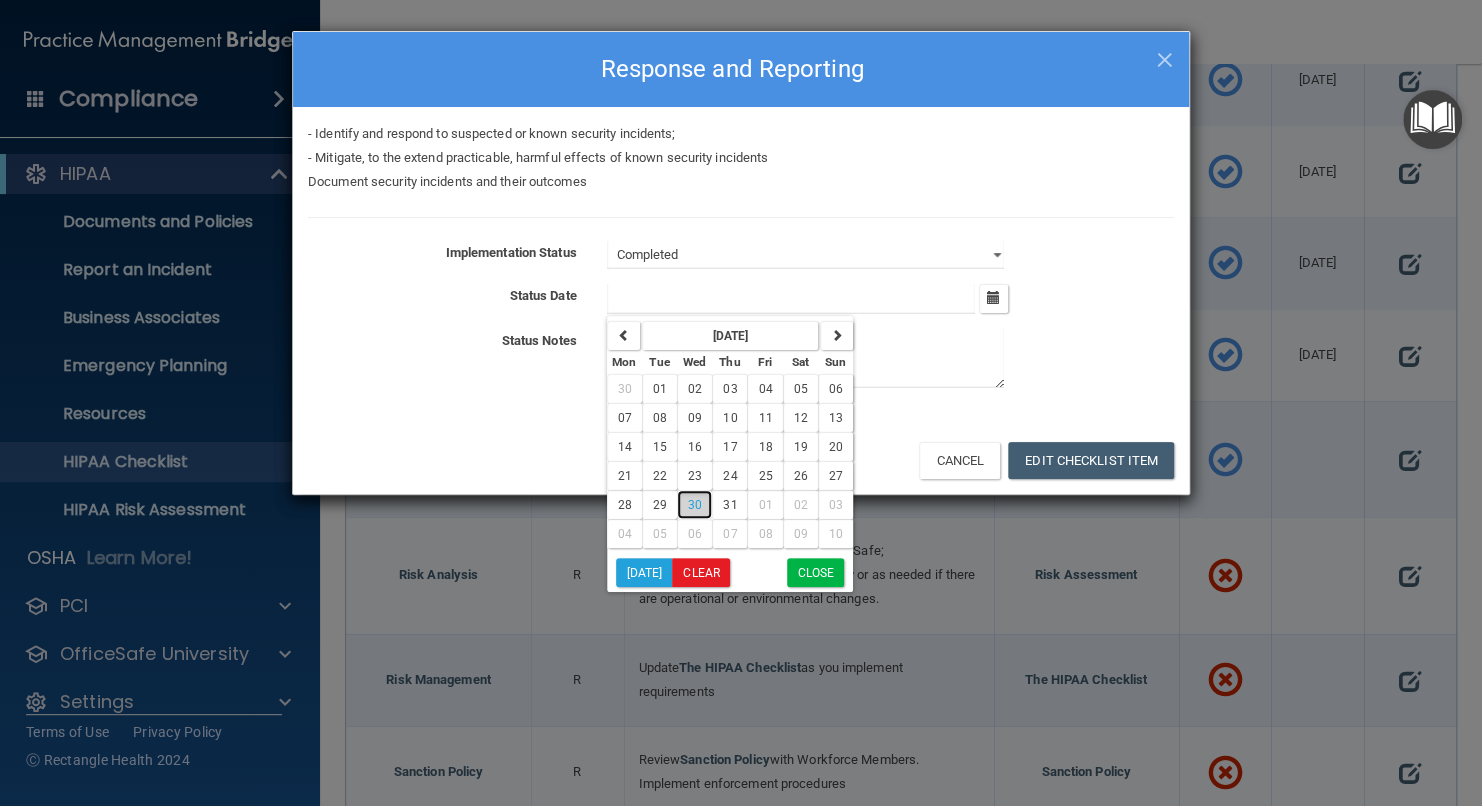 click on "30" at bounding box center (695, 505) 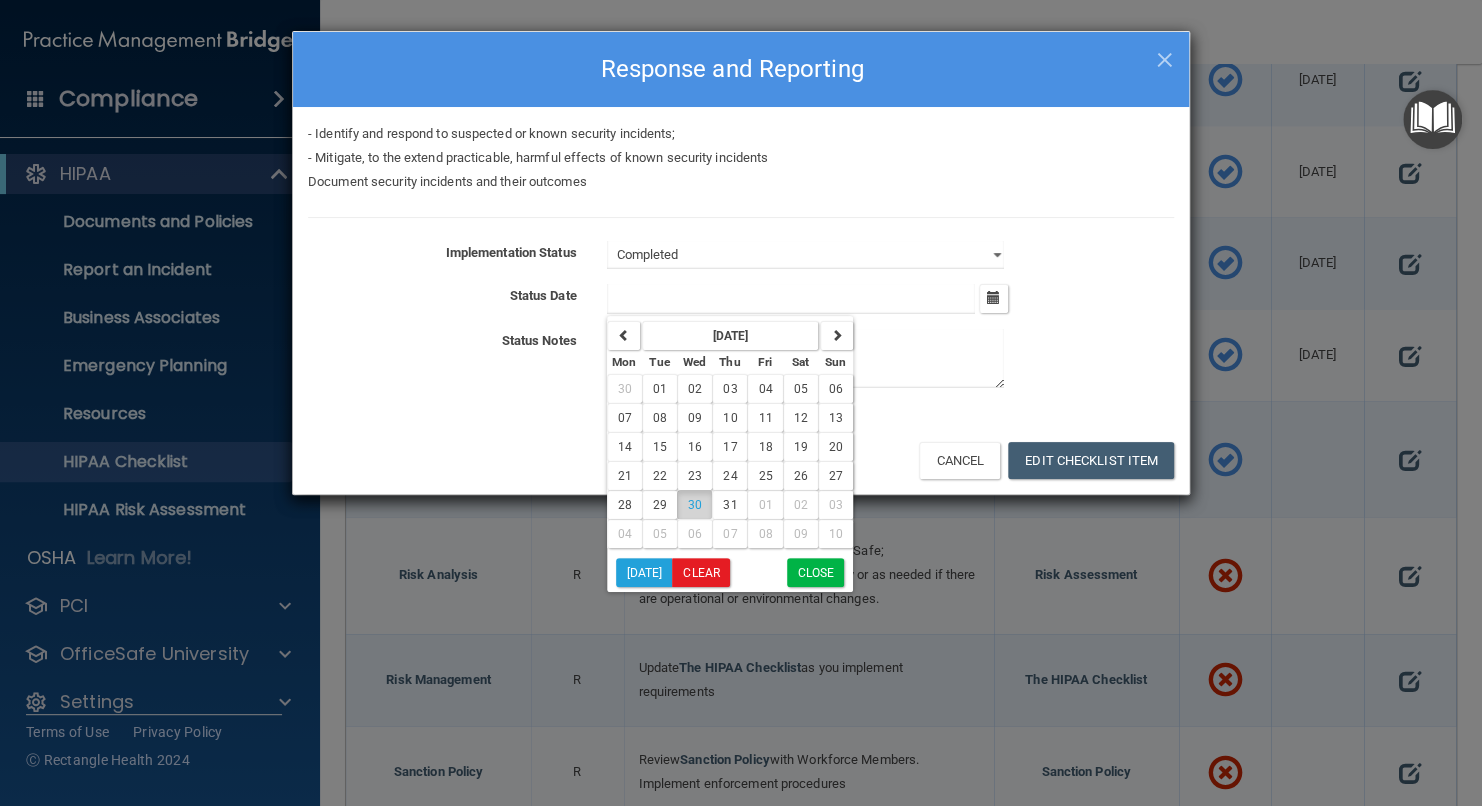 type on "[DATE]" 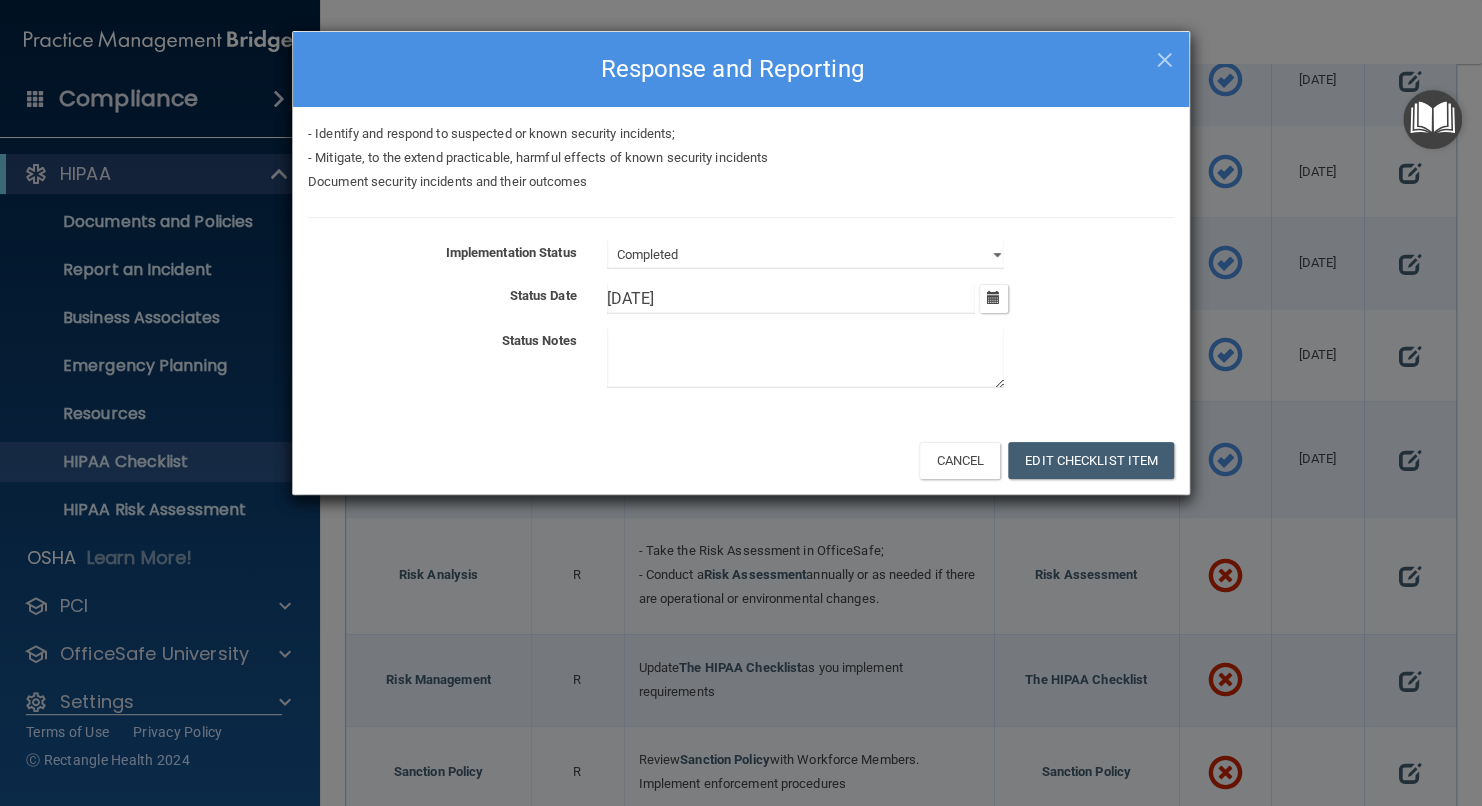 click at bounding box center [805, 358] 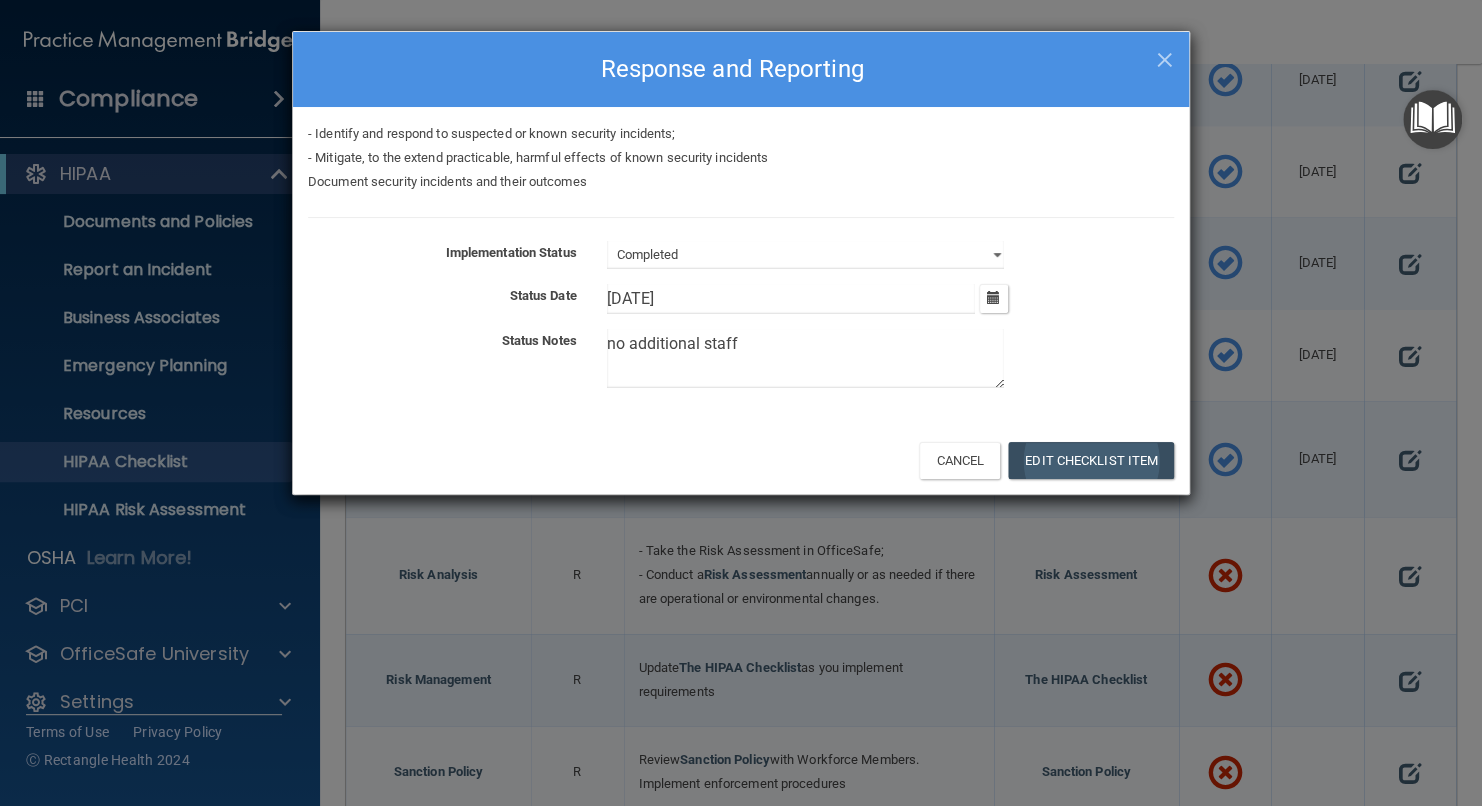 type on "no additional staff" 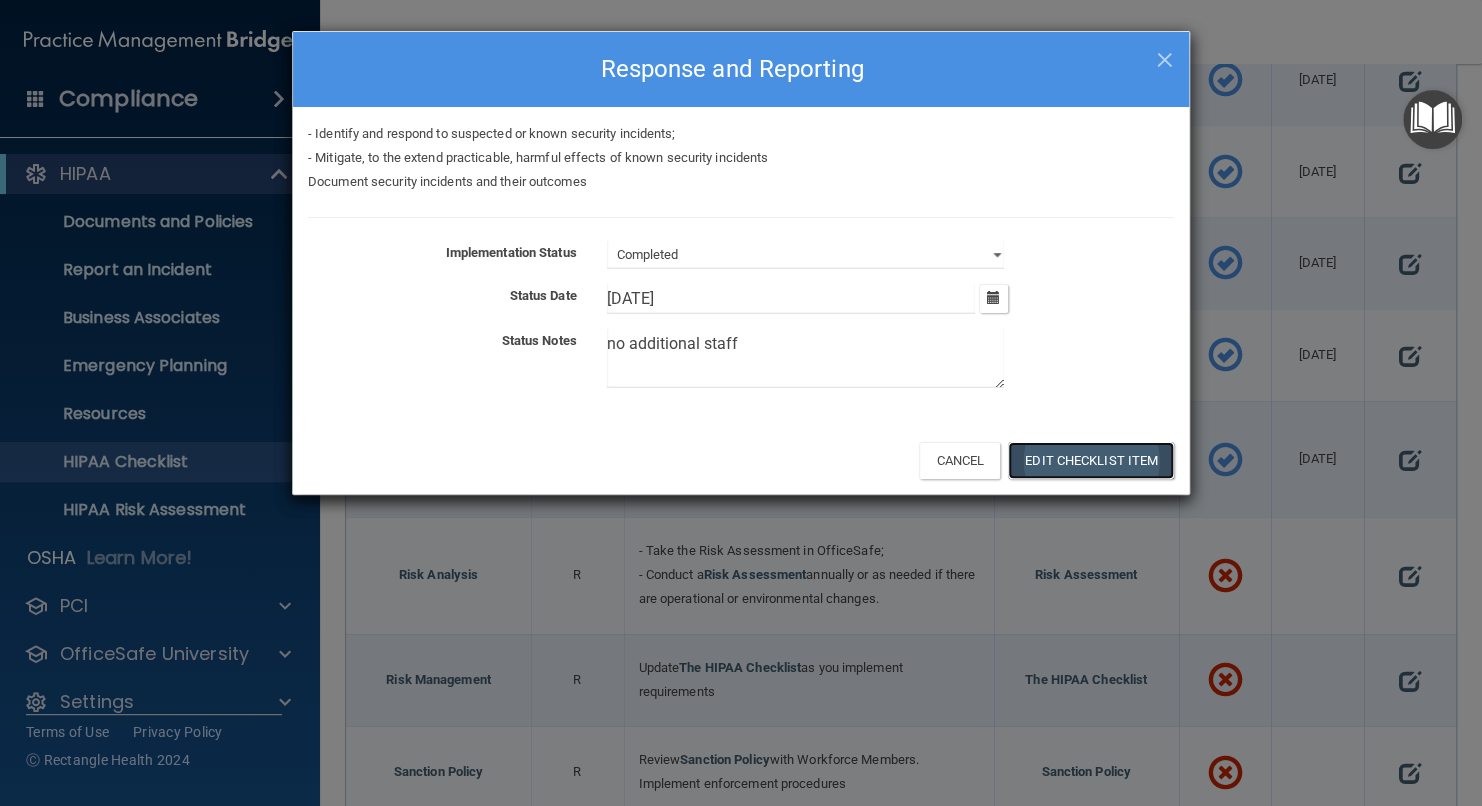 click on "Edit Checklist Item" at bounding box center [1091, 460] 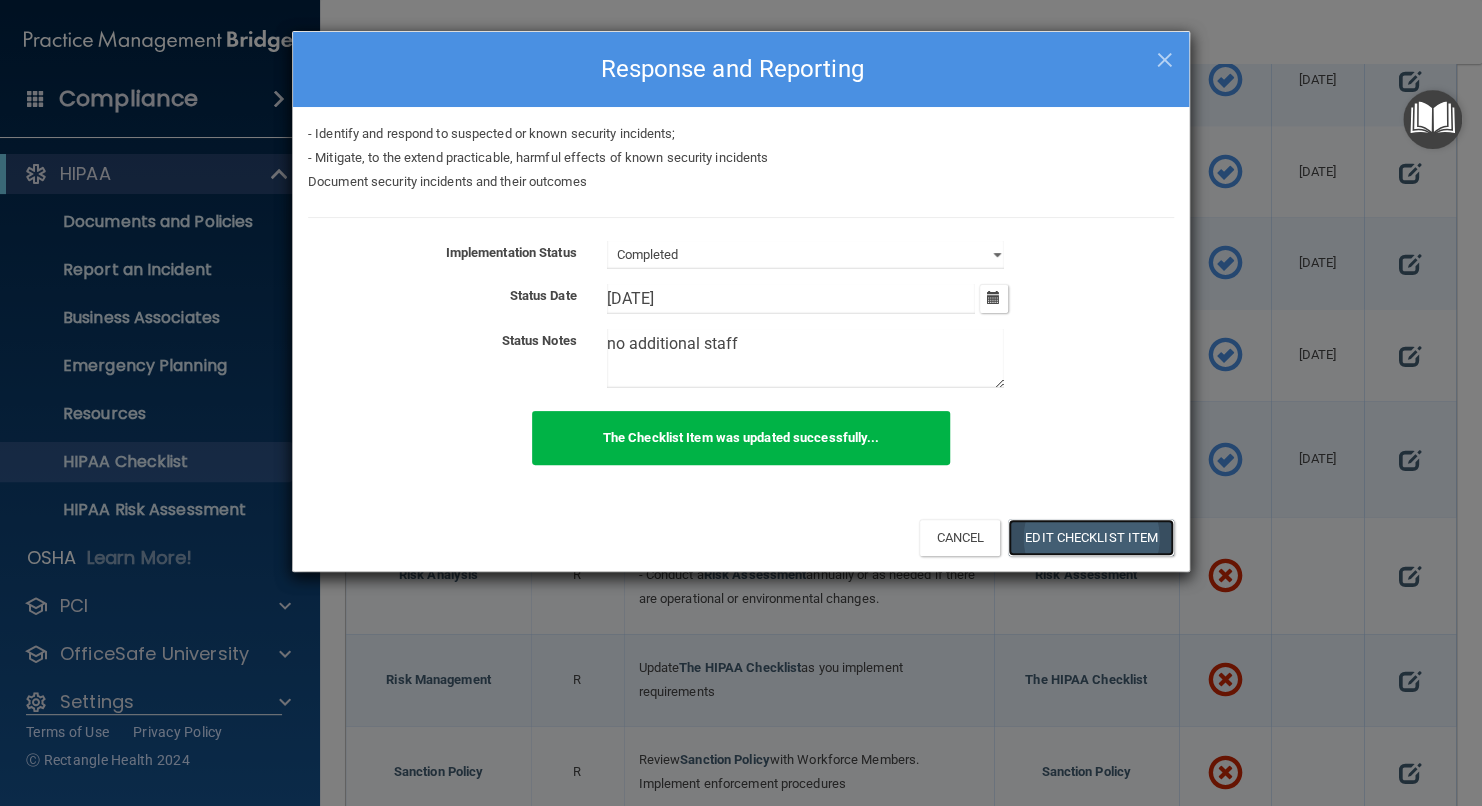 click on "Edit Checklist Item" at bounding box center [1091, 537] 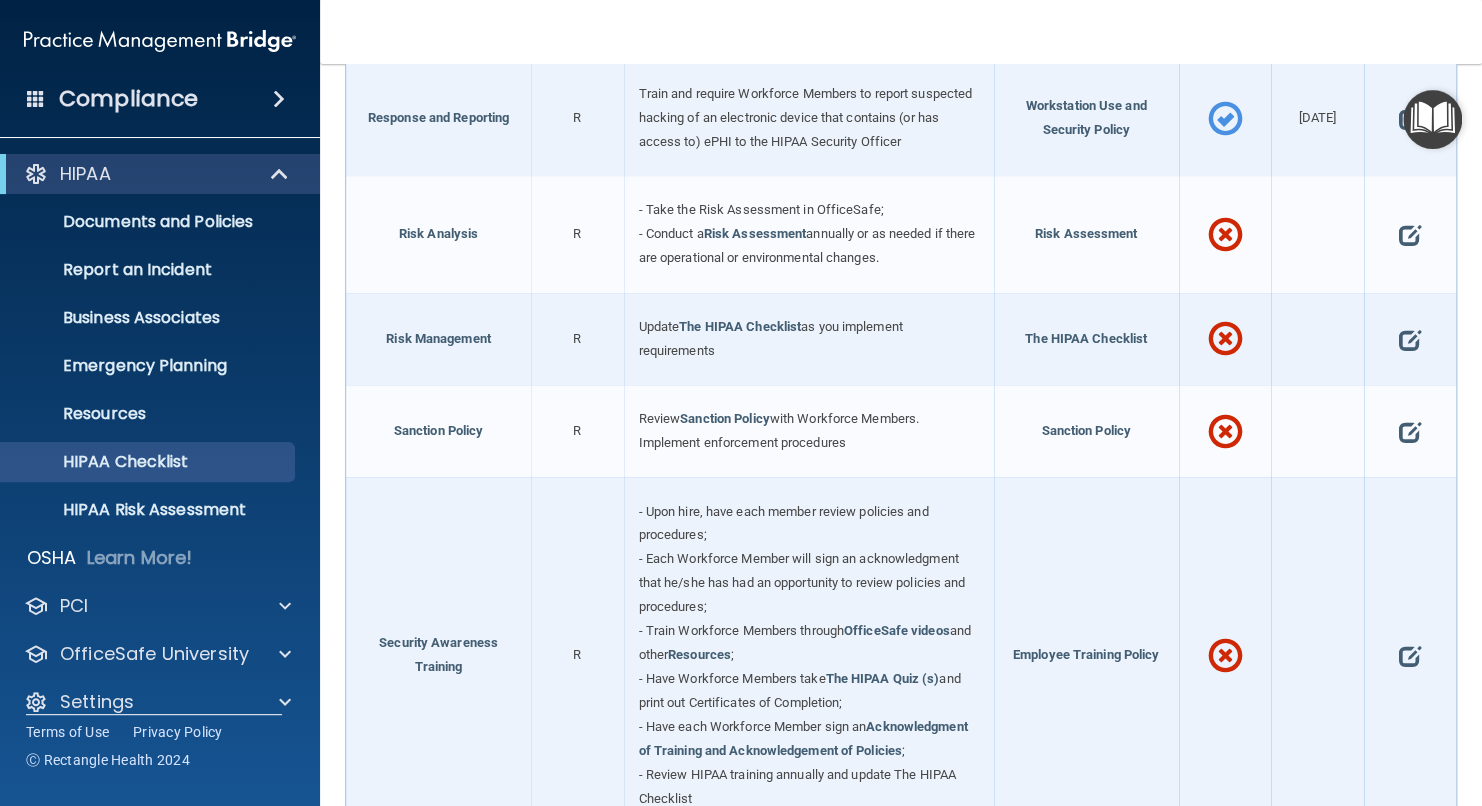 scroll, scrollTop: 1200, scrollLeft: 0, axis: vertical 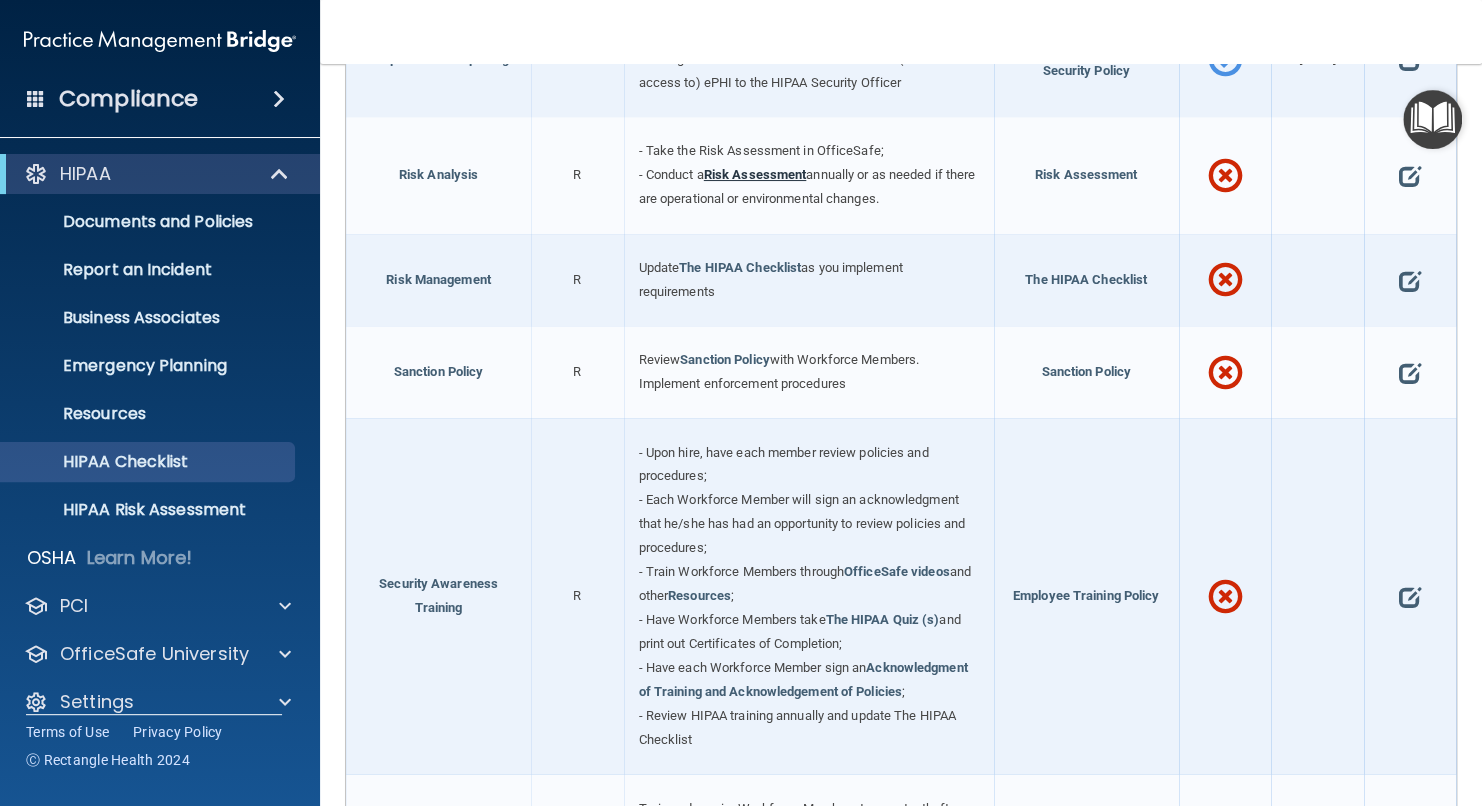 click on "Risk Assessment" at bounding box center [755, 174] 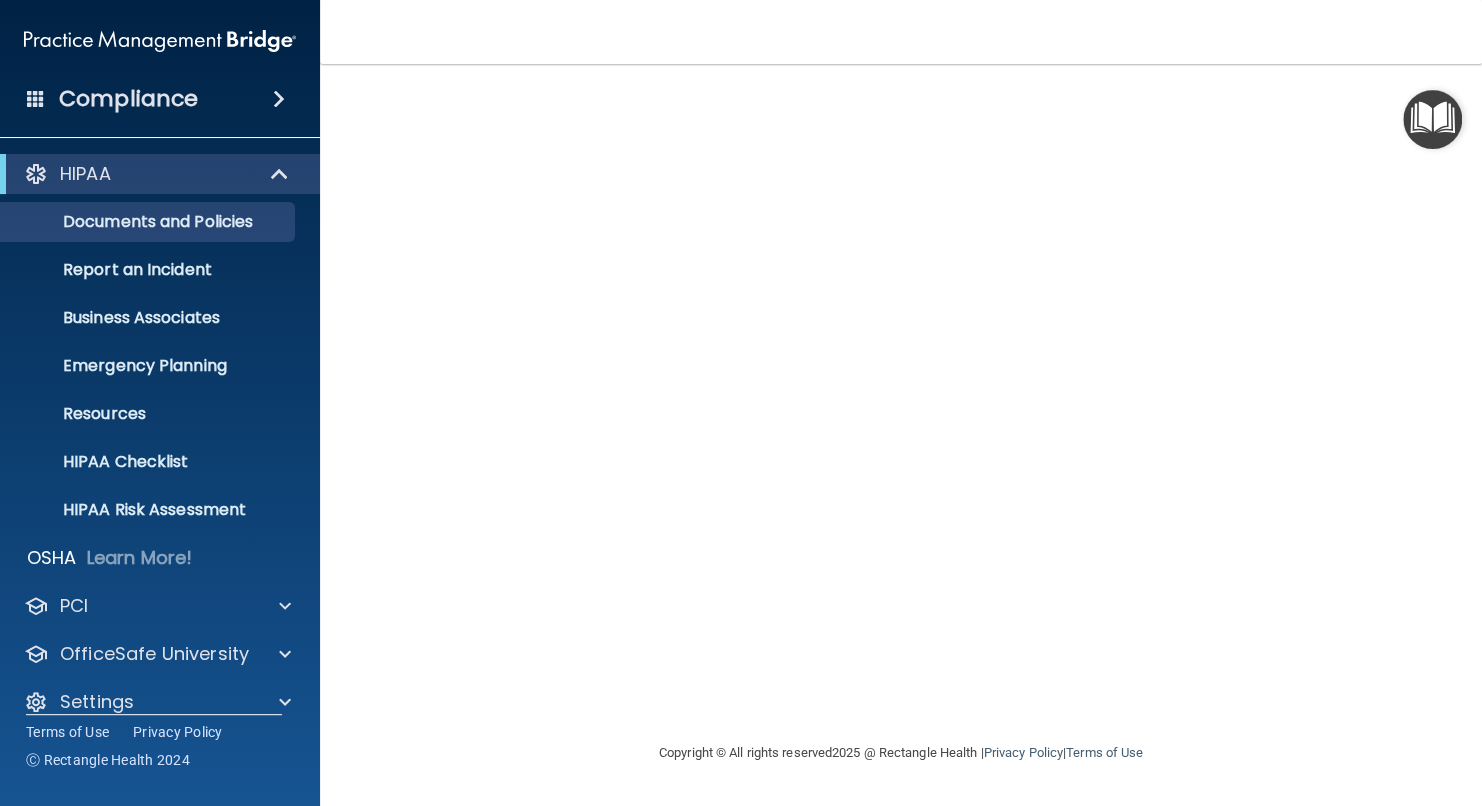 scroll, scrollTop: 0, scrollLeft: 0, axis: both 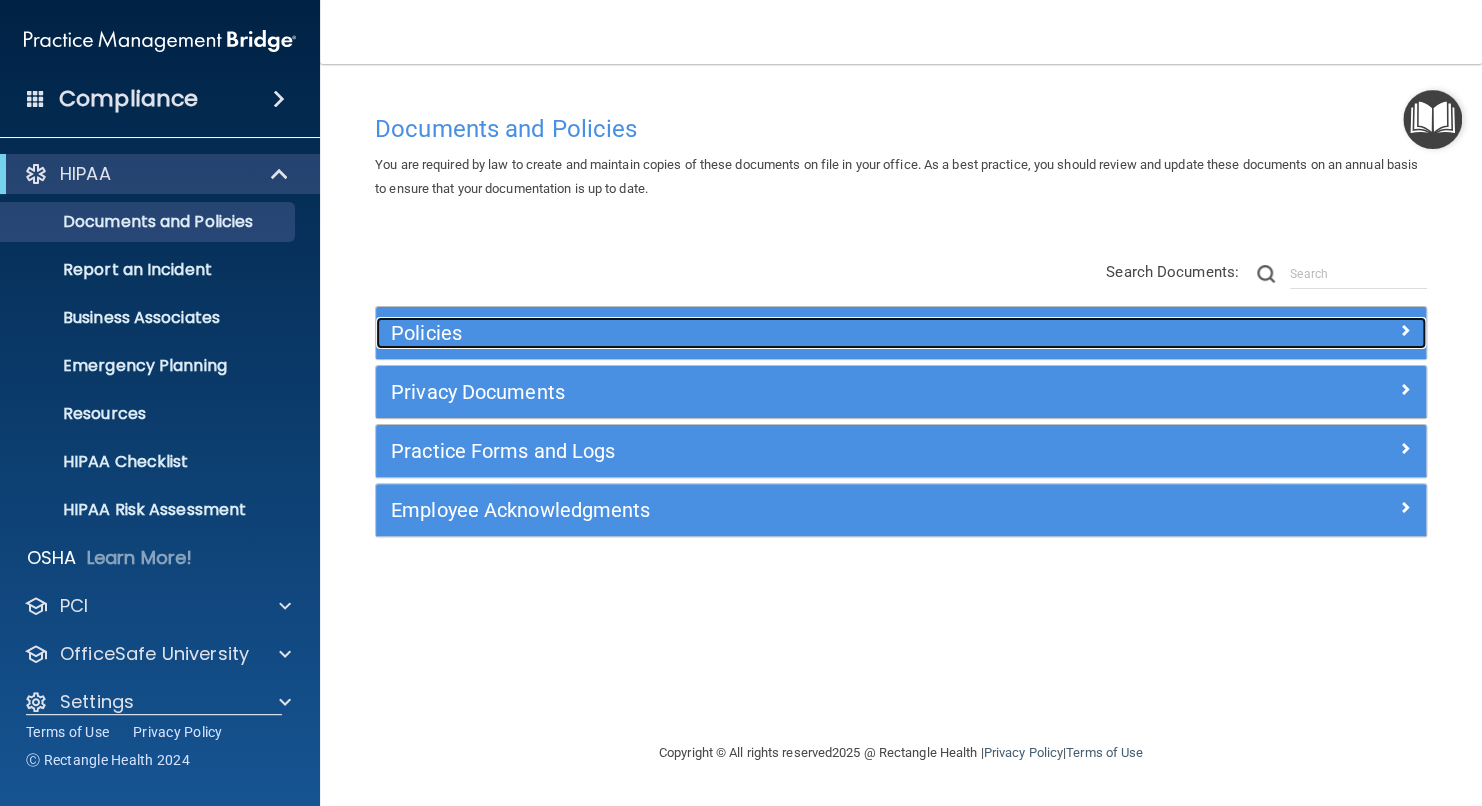 click at bounding box center [1405, 330] 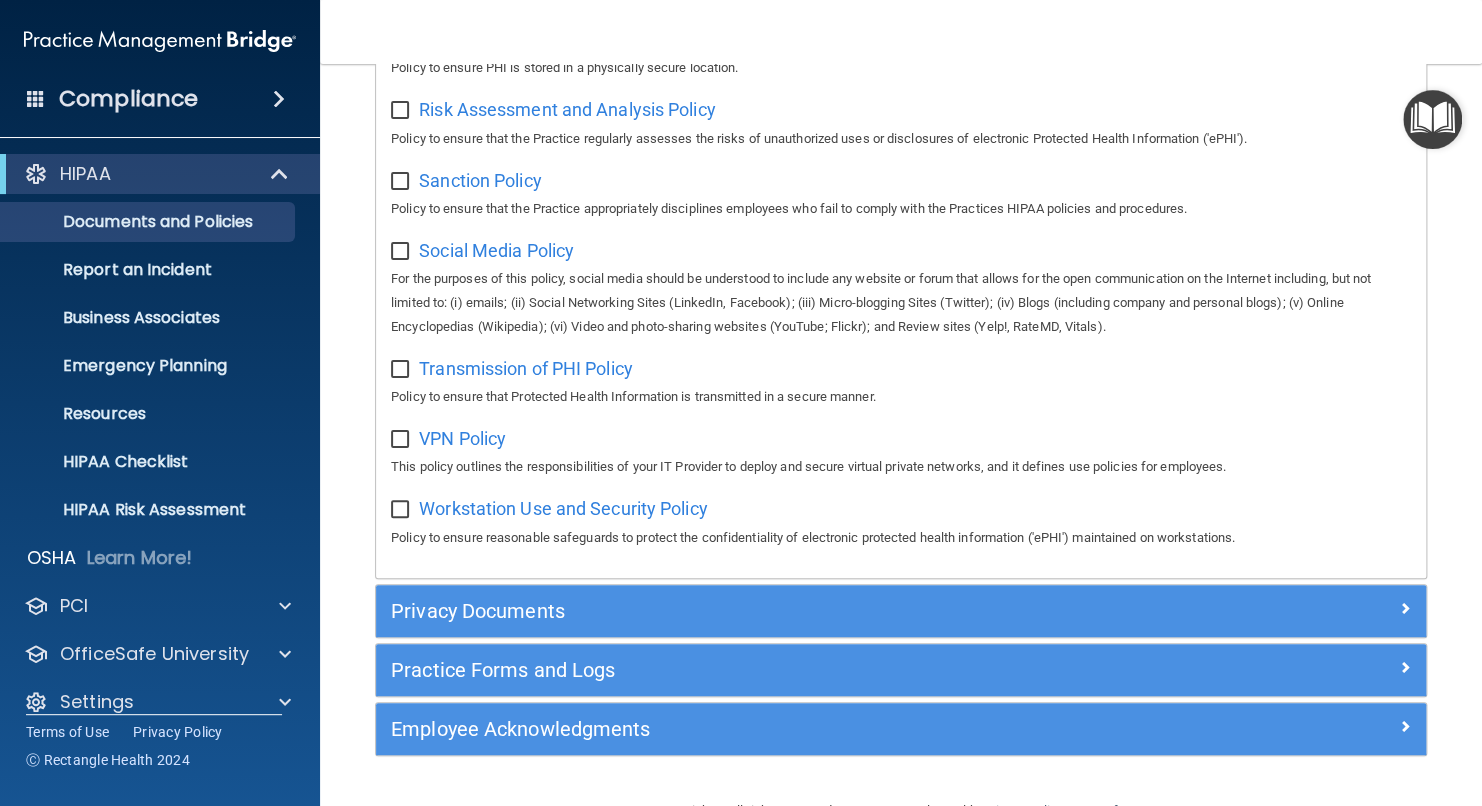 scroll, scrollTop: 1500, scrollLeft: 0, axis: vertical 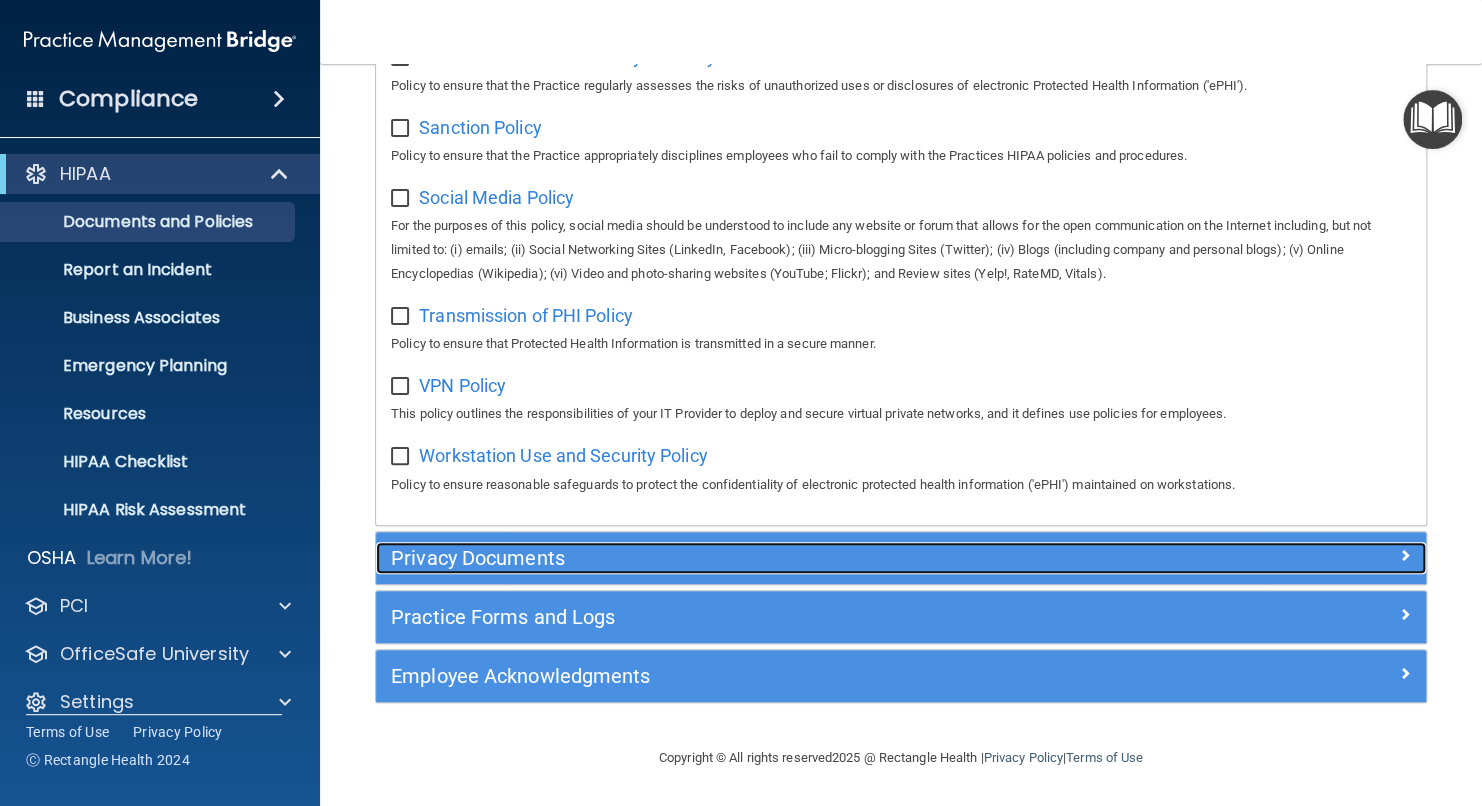 click at bounding box center [1405, 555] 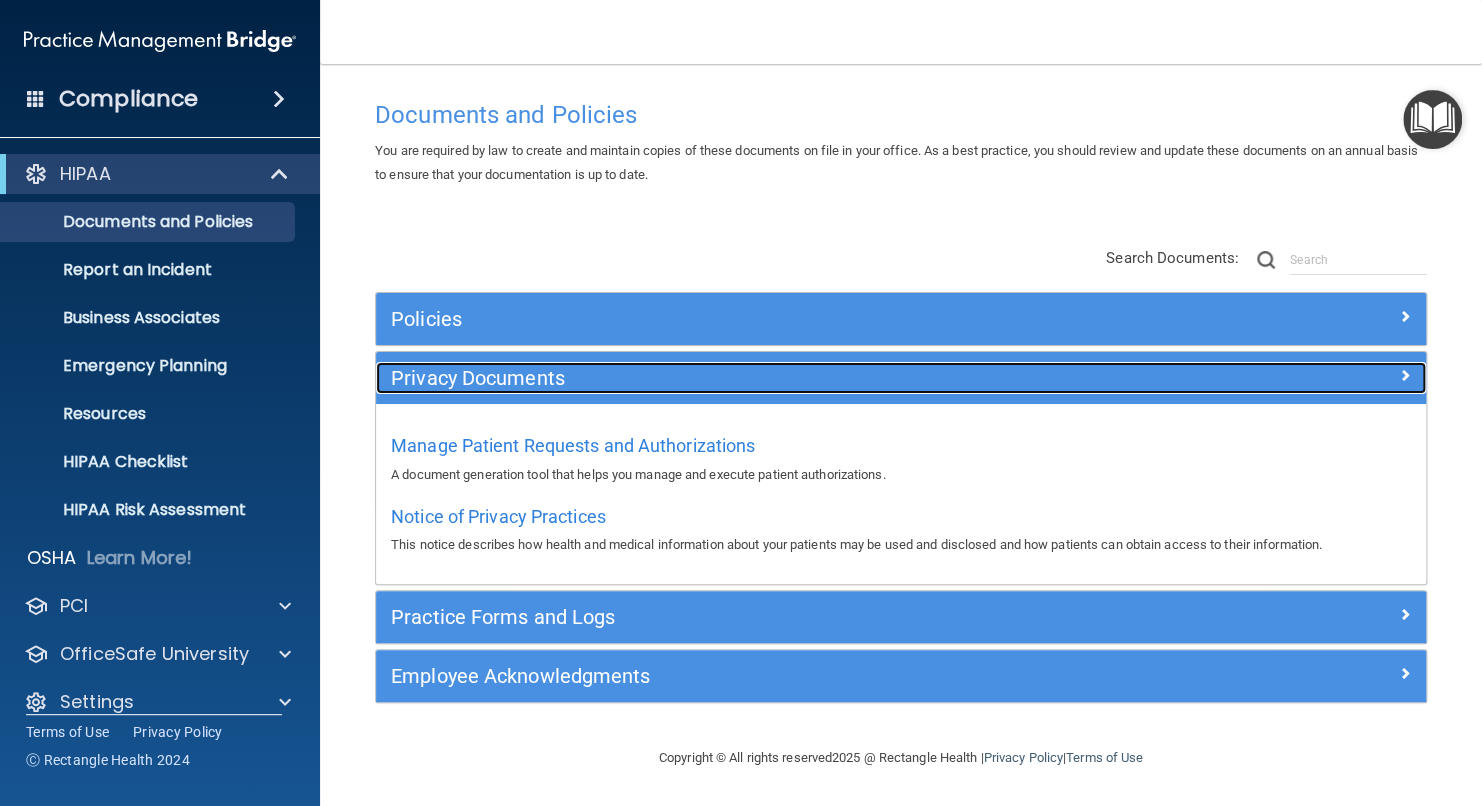 scroll, scrollTop: 13, scrollLeft: 0, axis: vertical 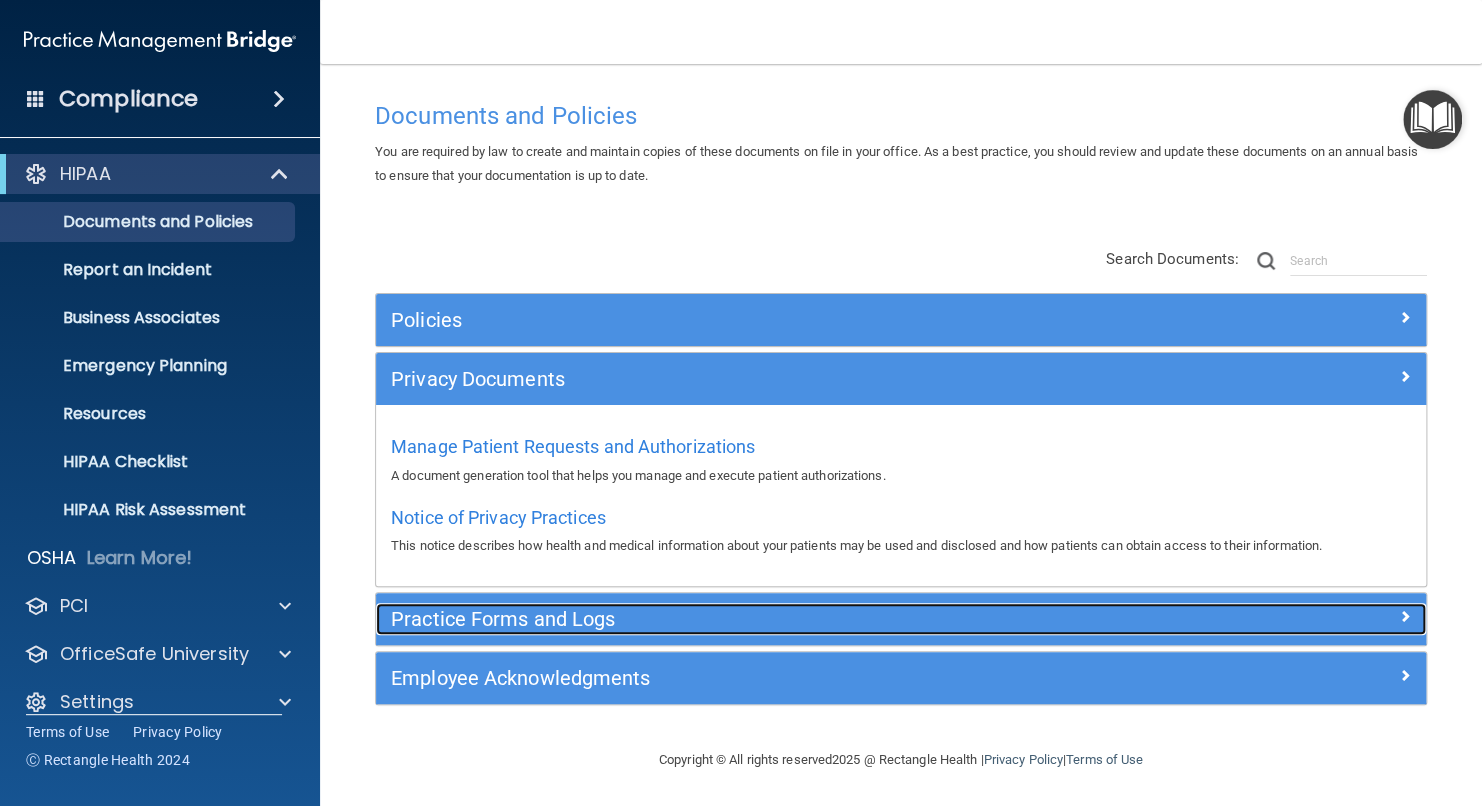 click at bounding box center [1405, 616] 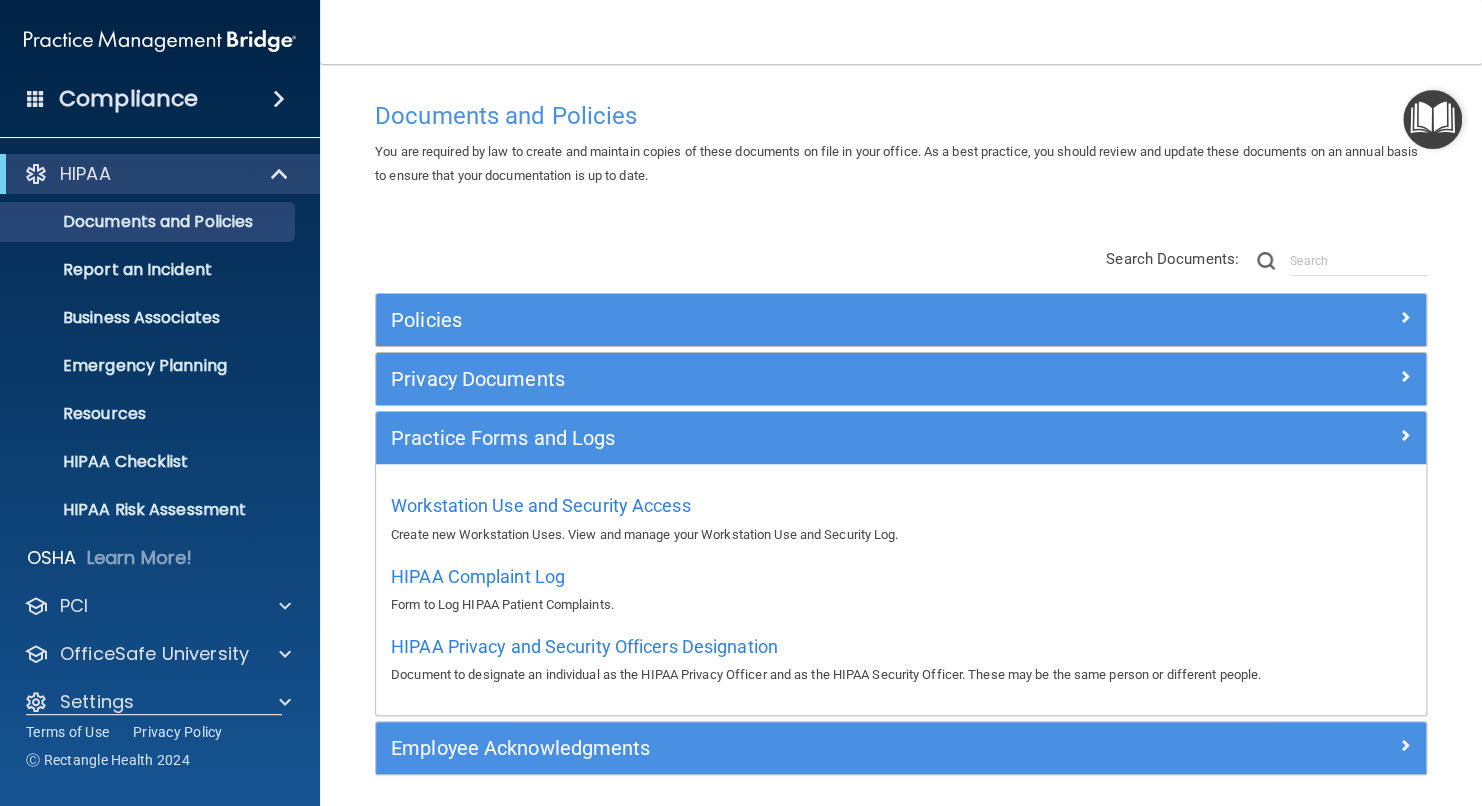 click on "Form to Log HIPAA Patient Complaints." at bounding box center (901, 605) 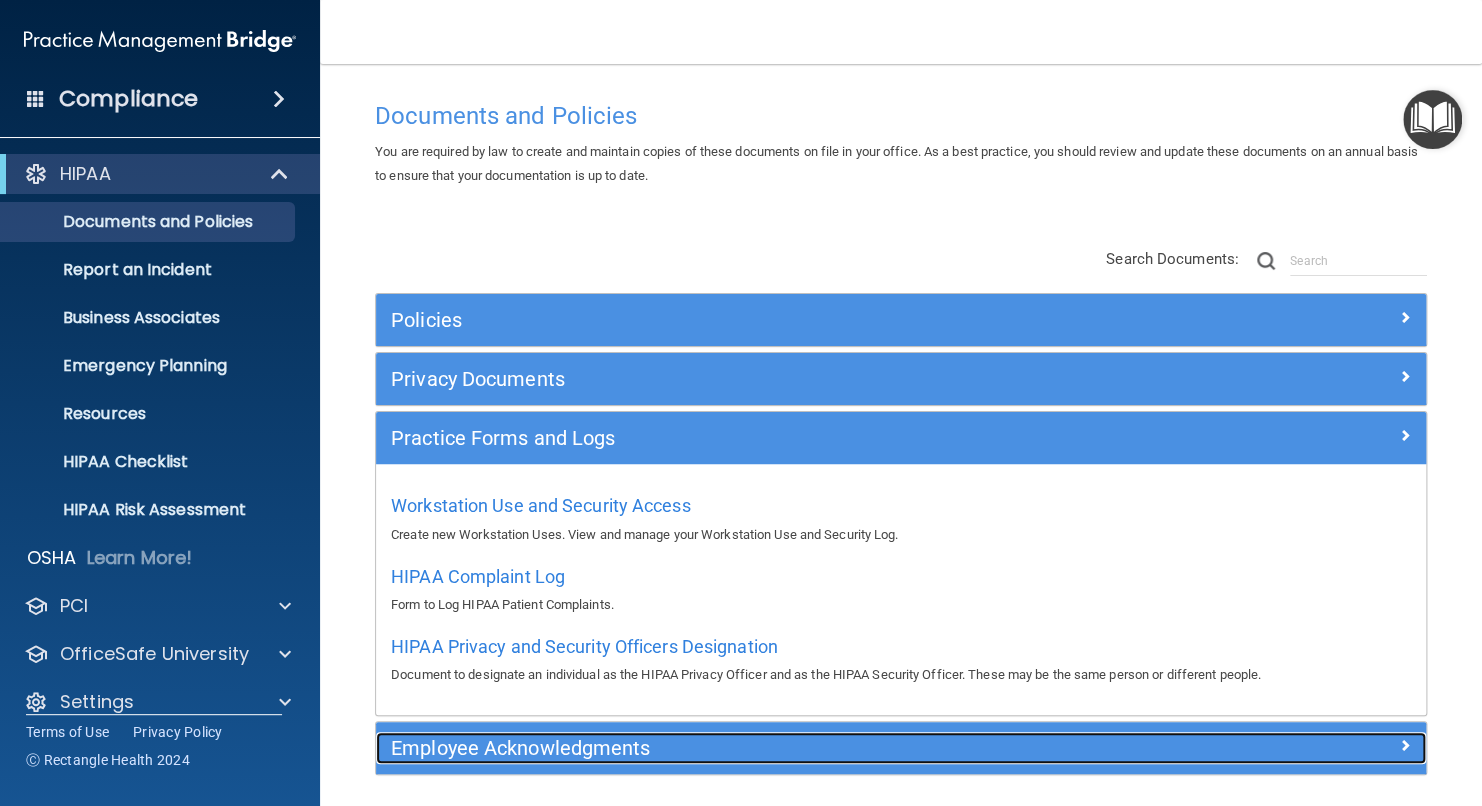 click on "Employee Acknowledgments" at bounding box center [770, 748] 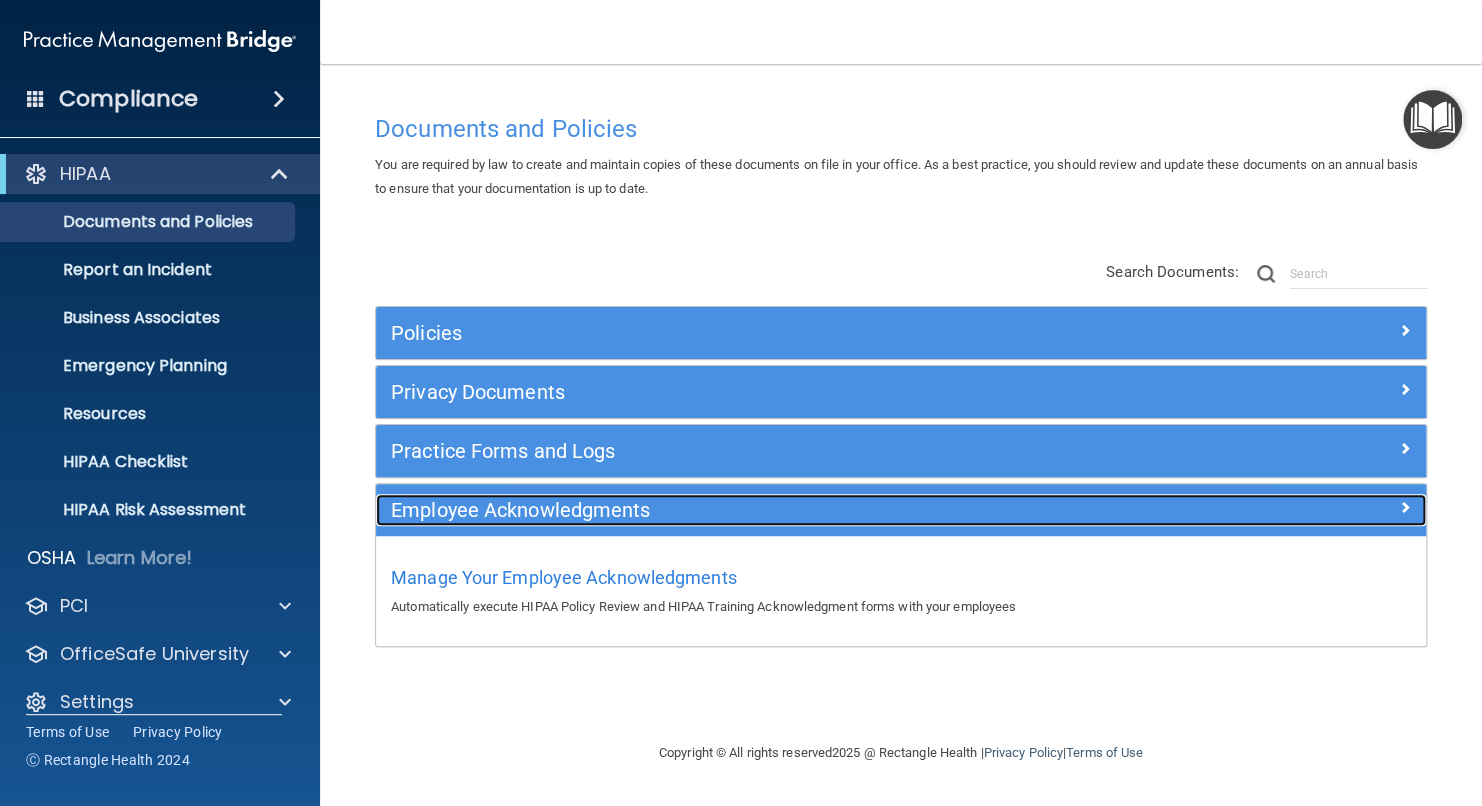 scroll, scrollTop: 0, scrollLeft: 0, axis: both 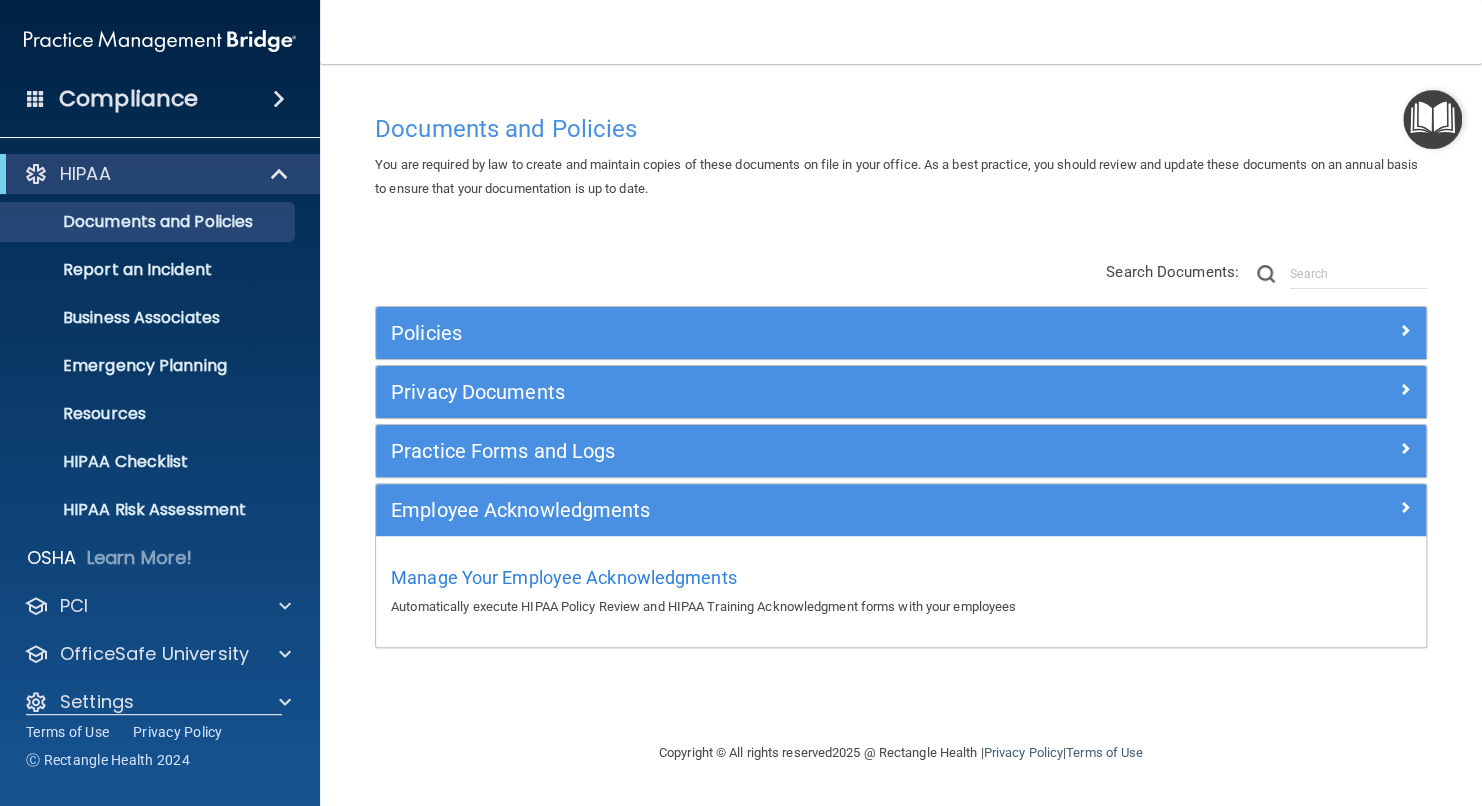 click on "Documents and Policies       You are required by law to create and maintain copies of these documents on file in your office. As a best practice, you should review and update these documents on an annual basis to ensure that your documentation is up to date.             There are no documents selected                Search Documents:                      Search Results            Name  Description        Acceptable Use Policy   Acceptable Use Policy     Policy that defines acceptable and unacceptable use of electronic devices and network resources in conjunction with its established culture of ethical and lawful behavior, openness, trust, and integrity.        Business Associates Policy   Business Associates Policy     Policy that describes the obligations of business associates and the requirements for contracting with business associates.        Complaint Process Policy   Complaint Process Policy            Document Destruction Policy   Document Destruction Policy" at bounding box center [901, 422] 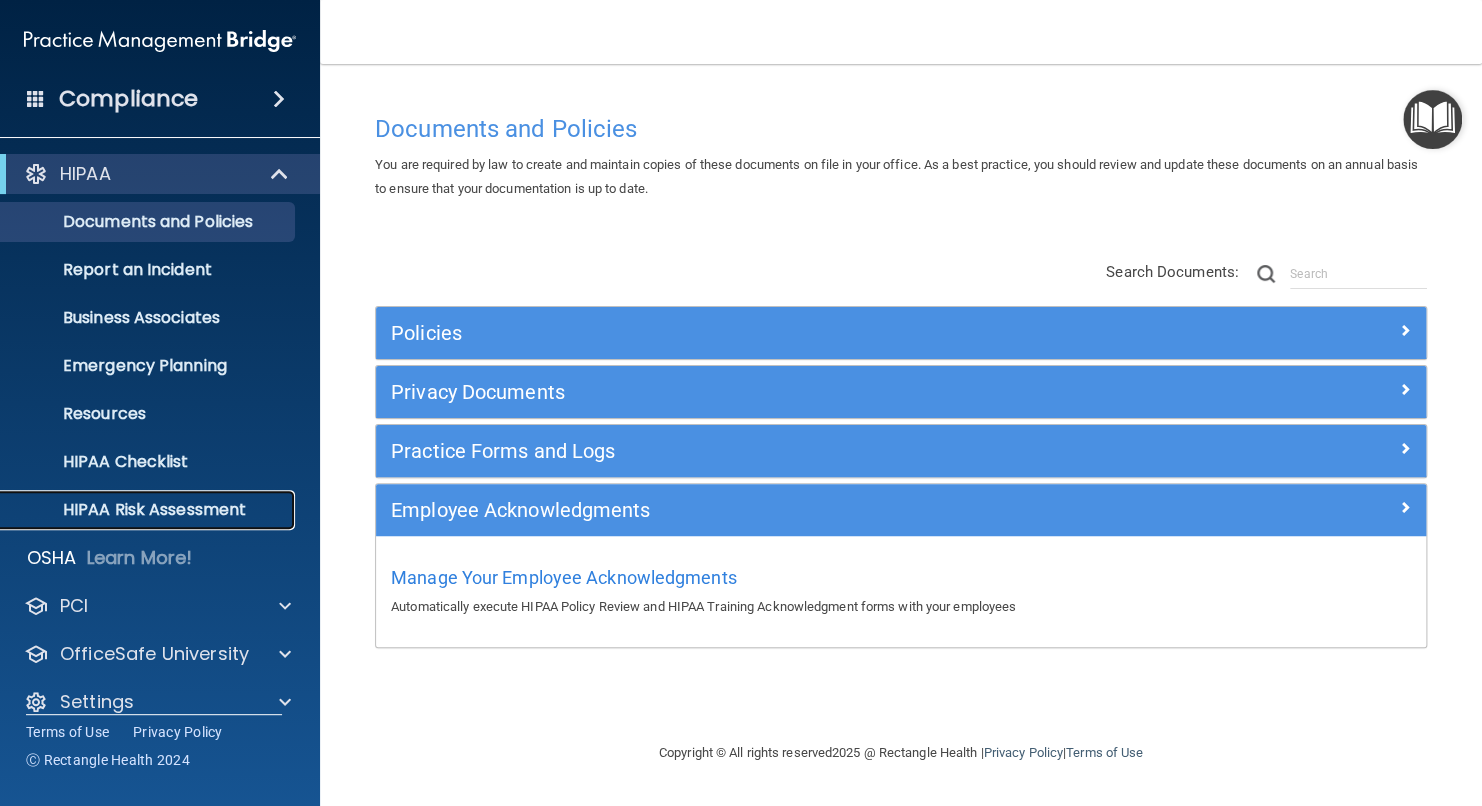 click on "HIPAA Risk Assessment" at bounding box center (149, 510) 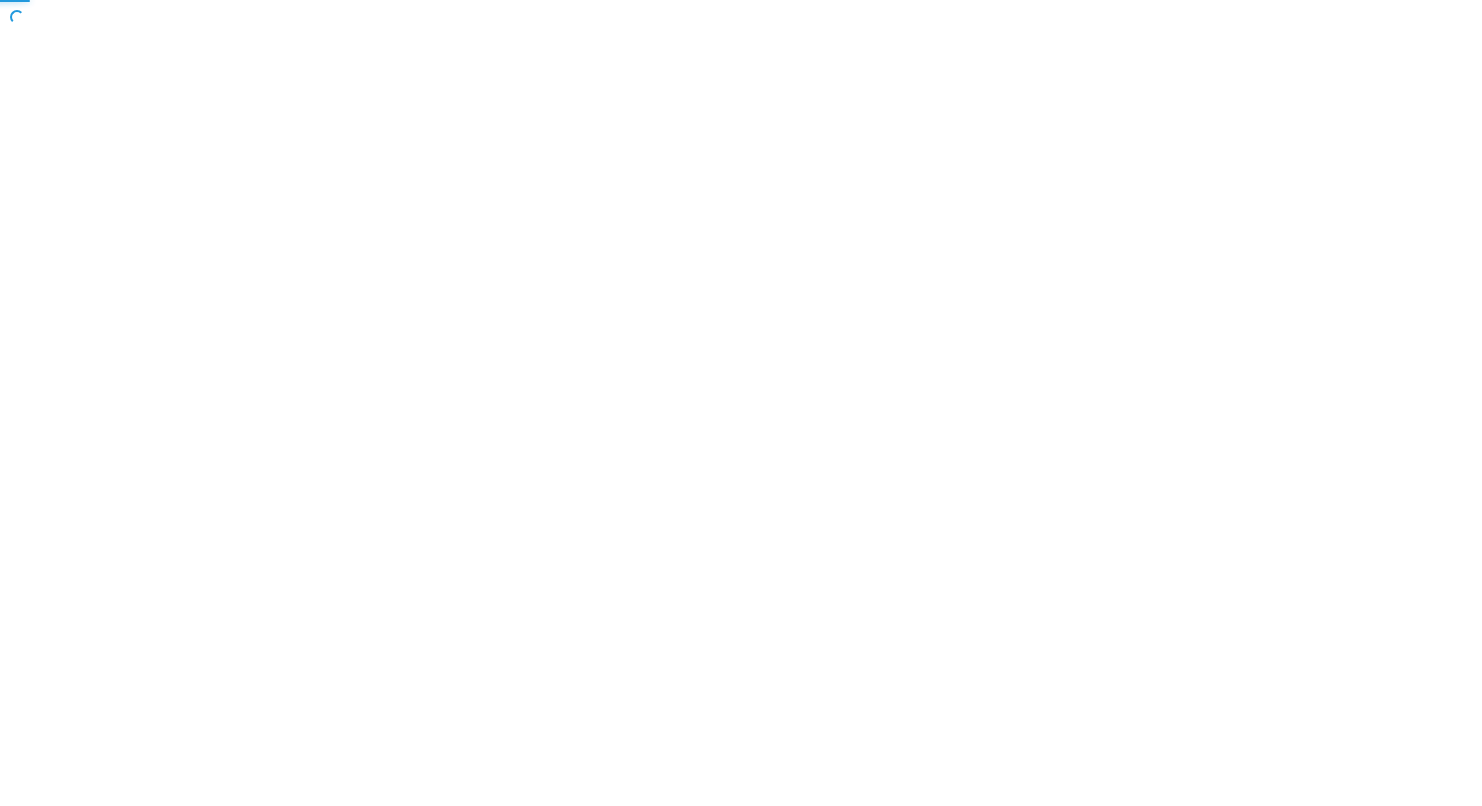 scroll, scrollTop: 0, scrollLeft: 0, axis: both 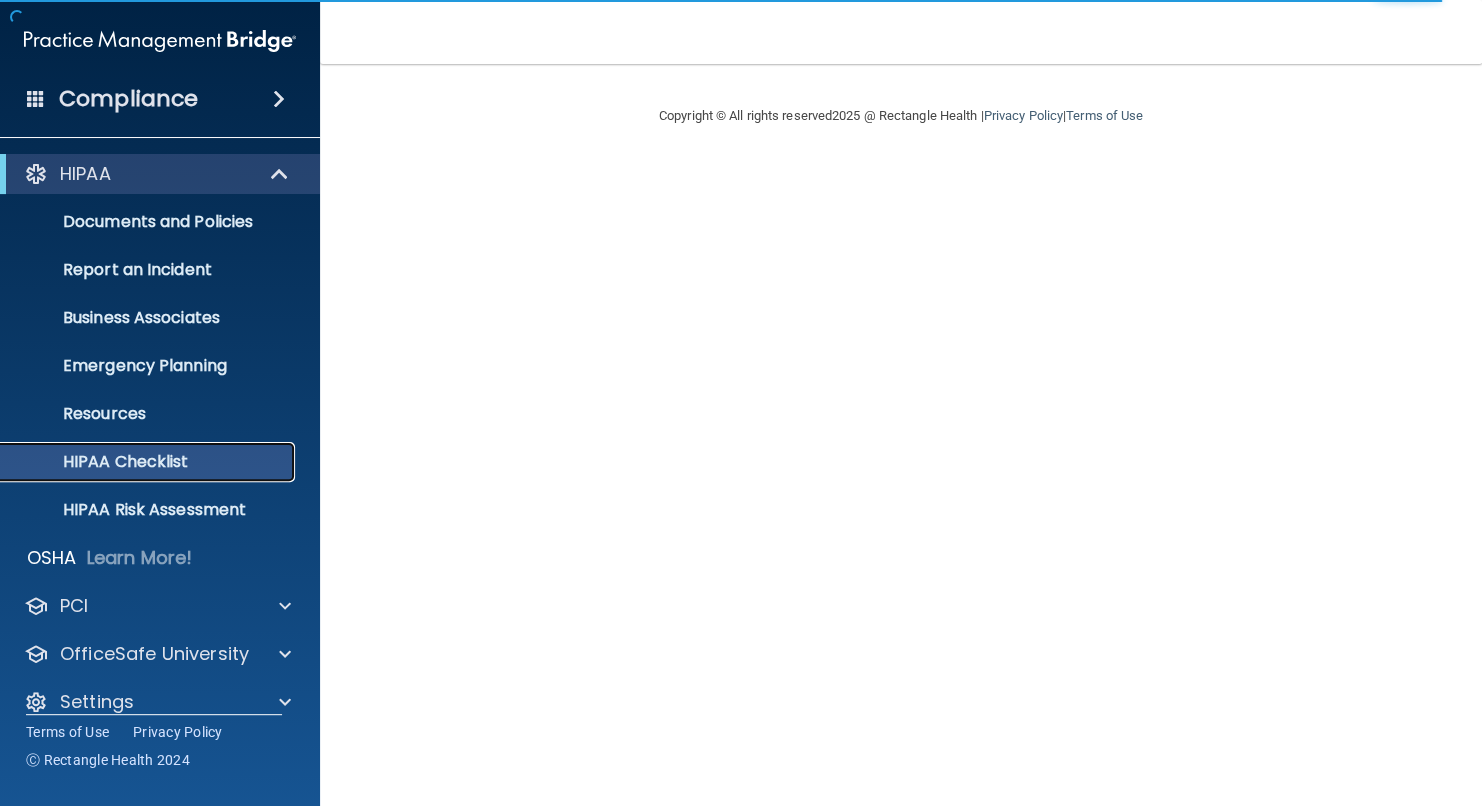 click on "HIPAA Checklist" at bounding box center (149, 462) 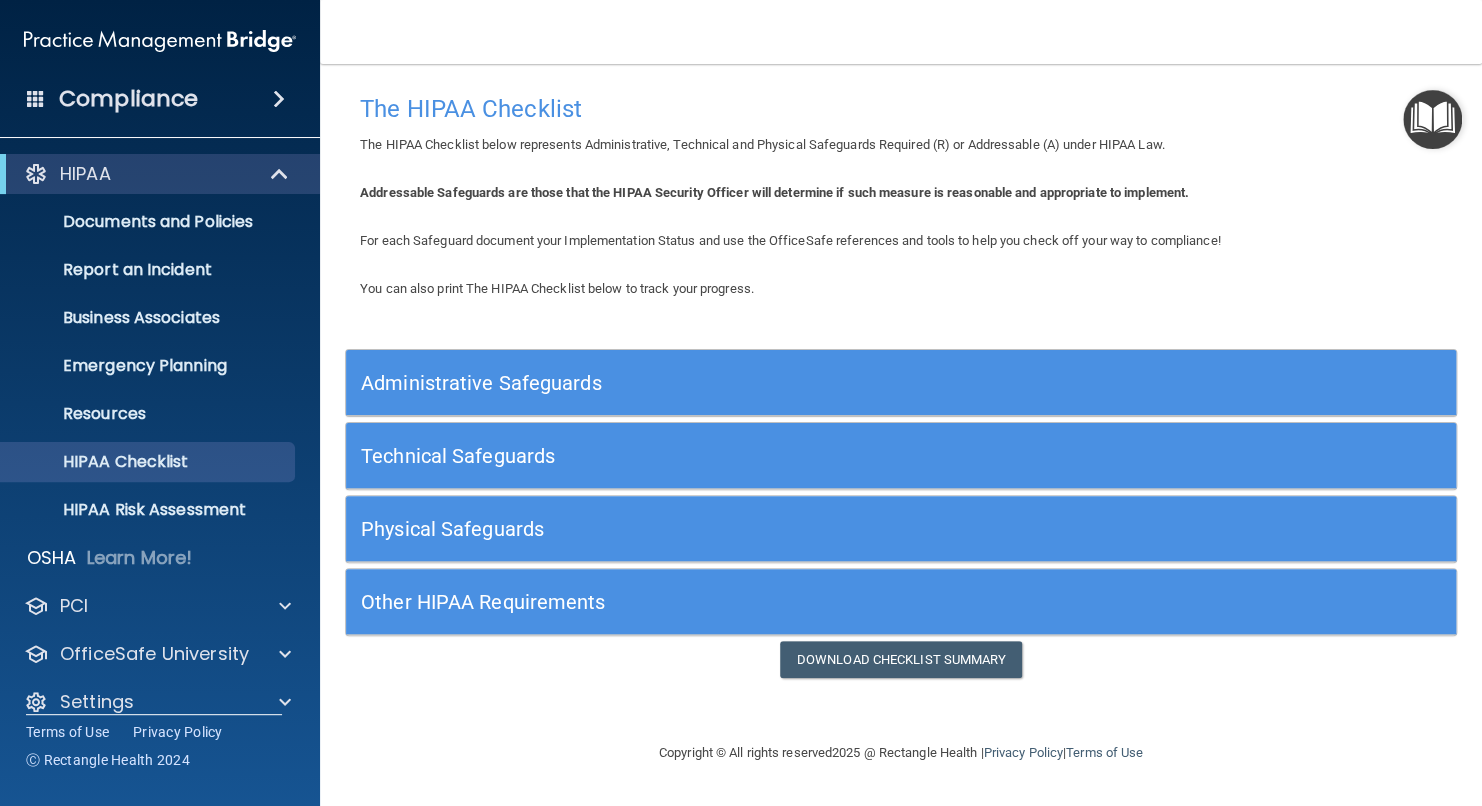 click on "Administrative Safeguards" at bounding box center (762, 383) 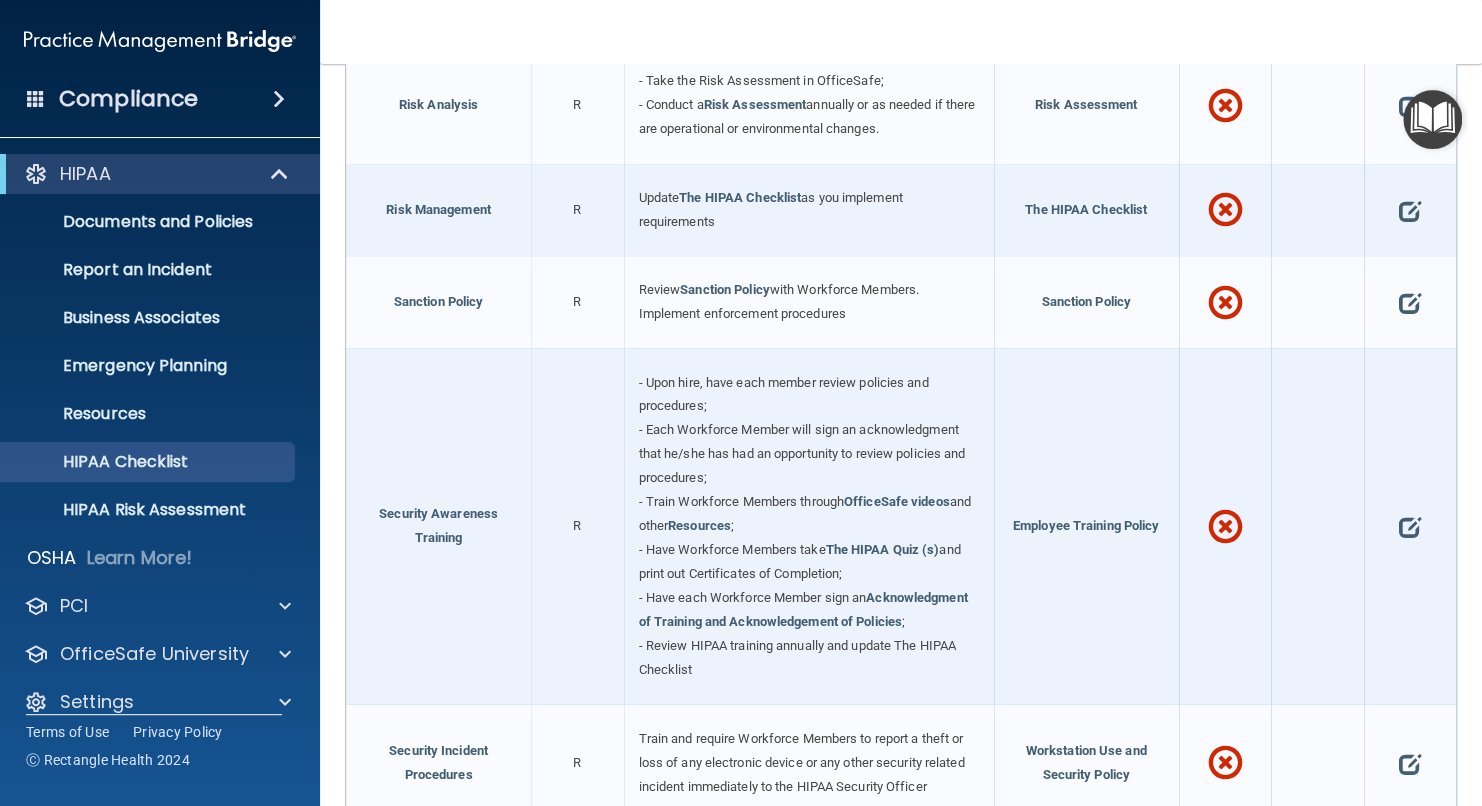 scroll, scrollTop: 1271, scrollLeft: 0, axis: vertical 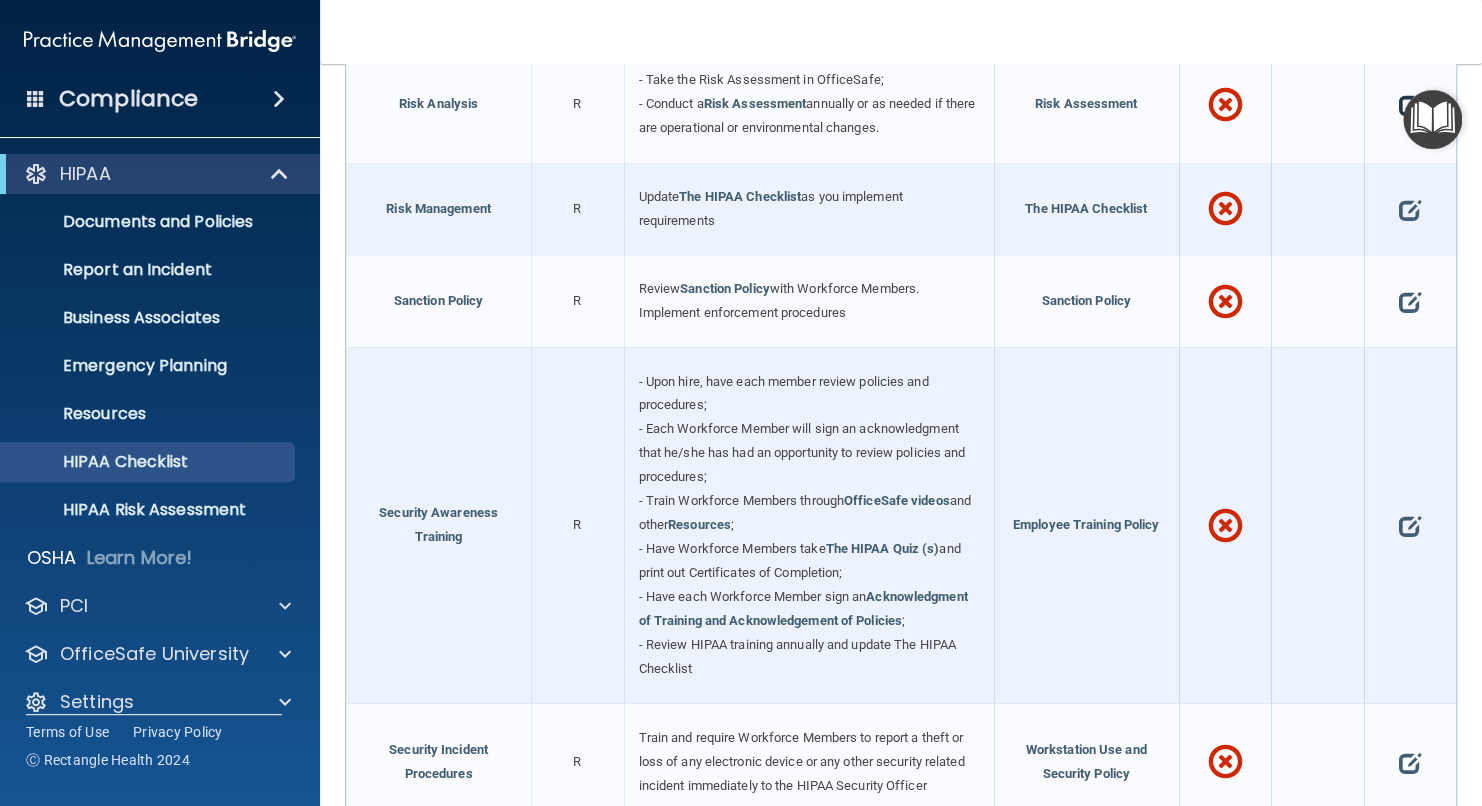 click at bounding box center (1410, 105) 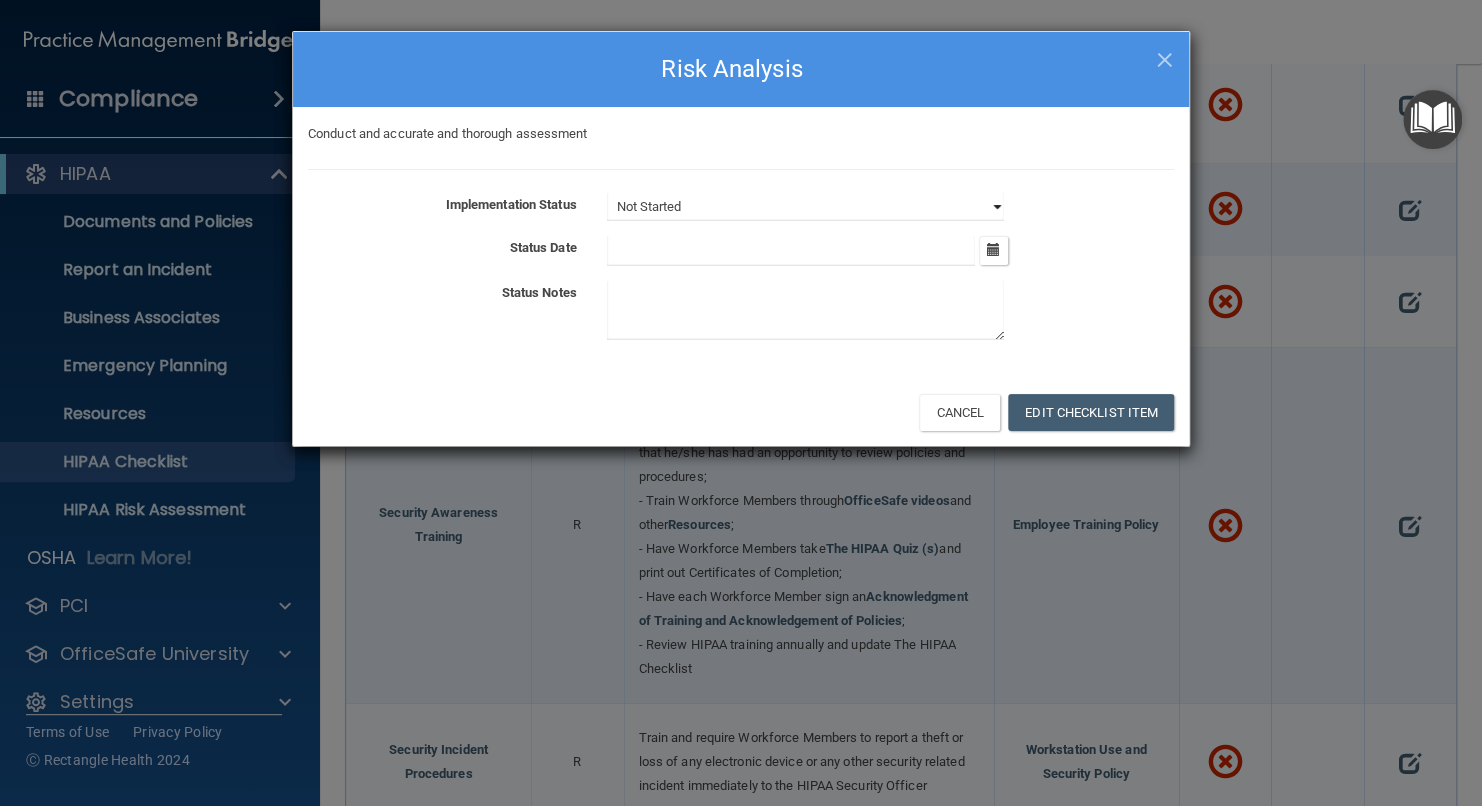 click on "Not Started  In Progress  Completed" at bounding box center (805, 207) 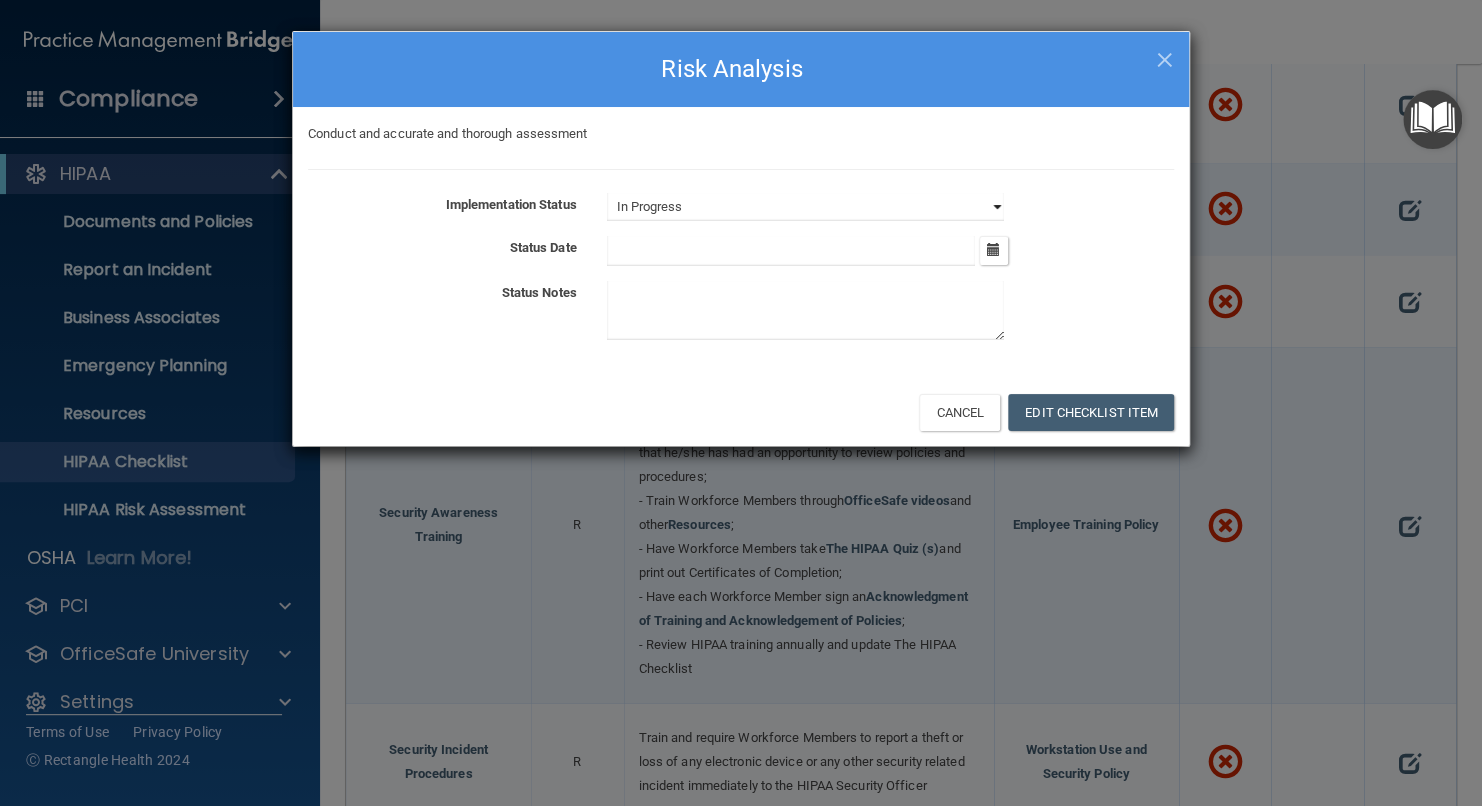 click on "Not Started  In Progress  Completed" at bounding box center (805, 207) 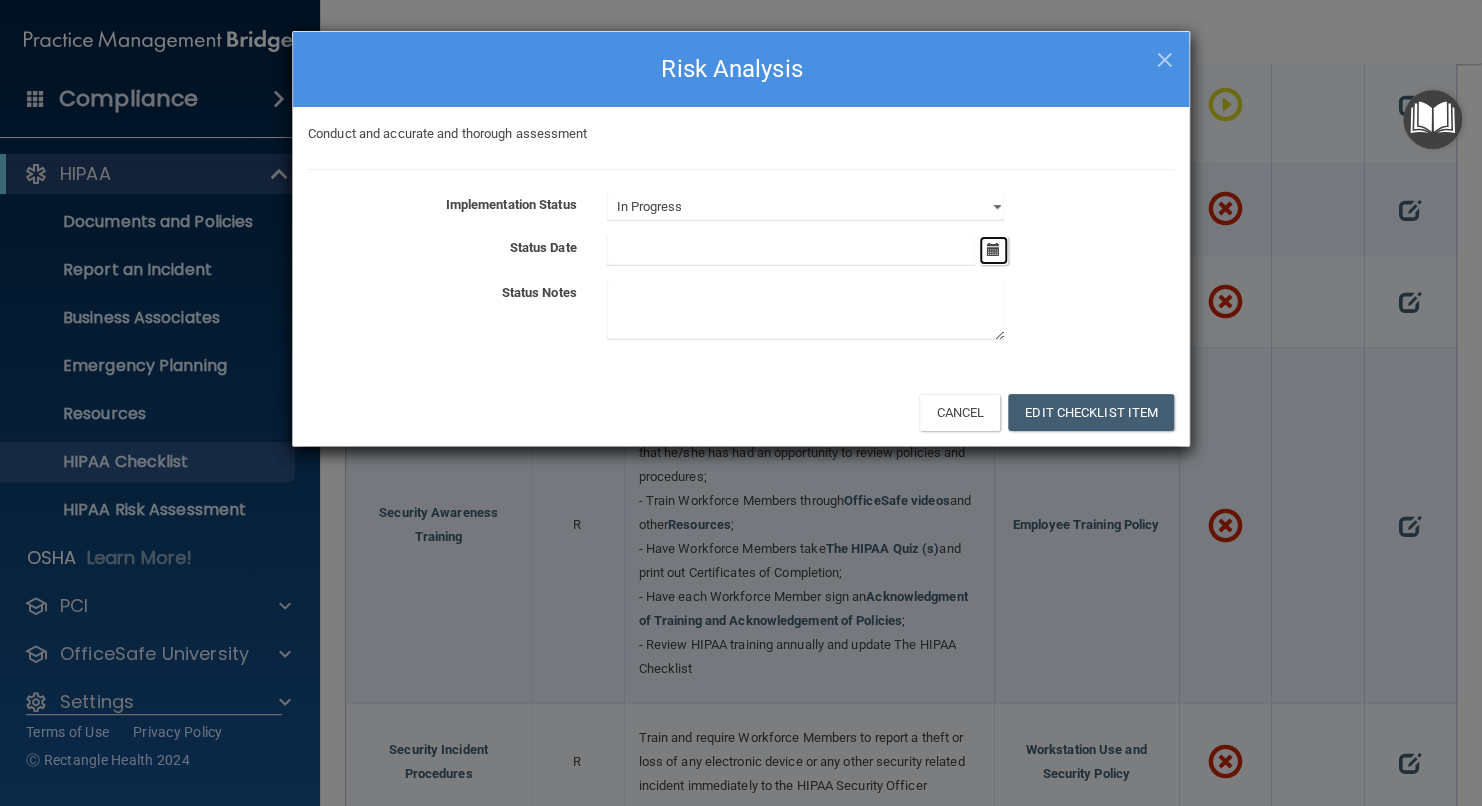 click at bounding box center (993, 249) 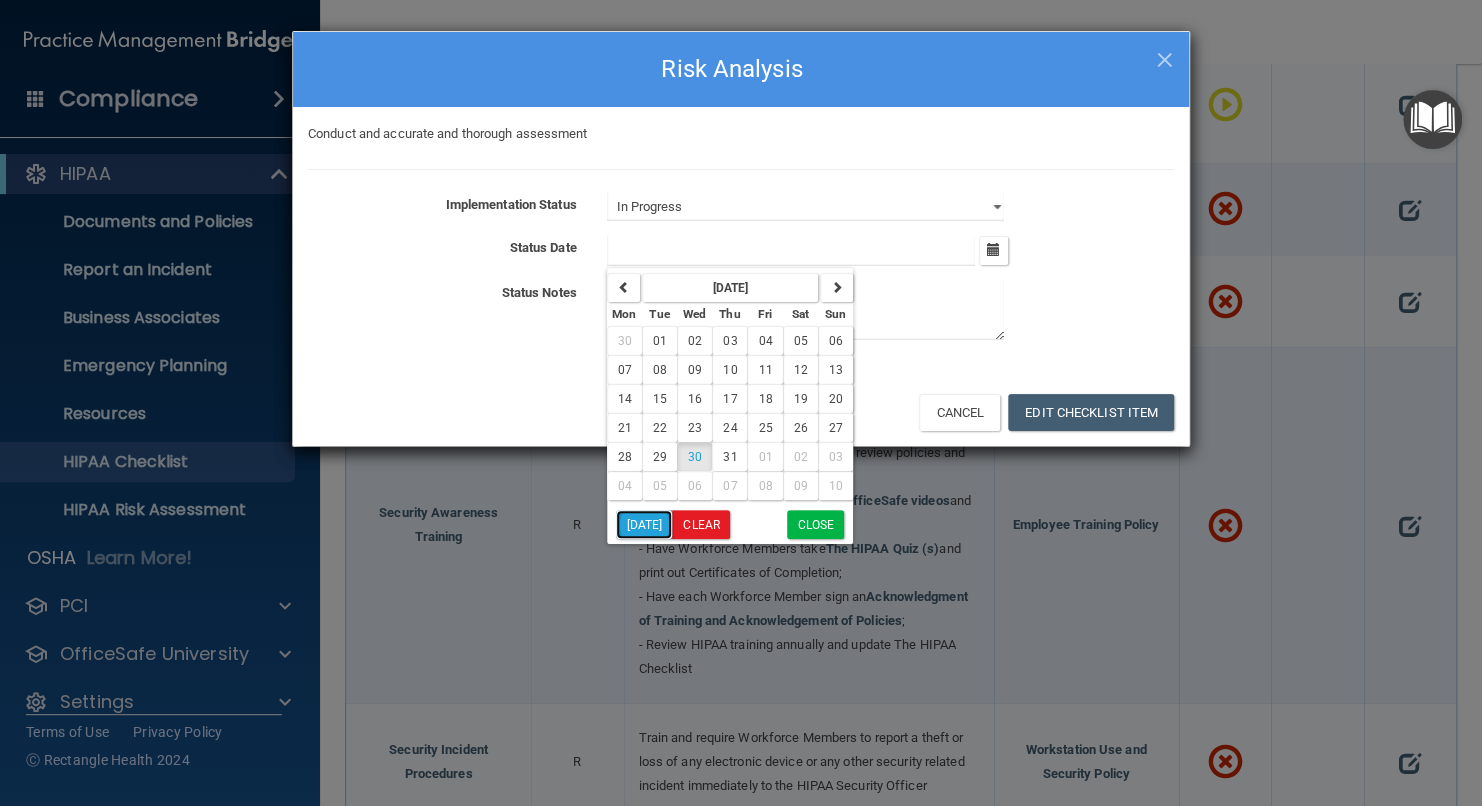 click on "[DATE]" at bounding box center (644, 524) 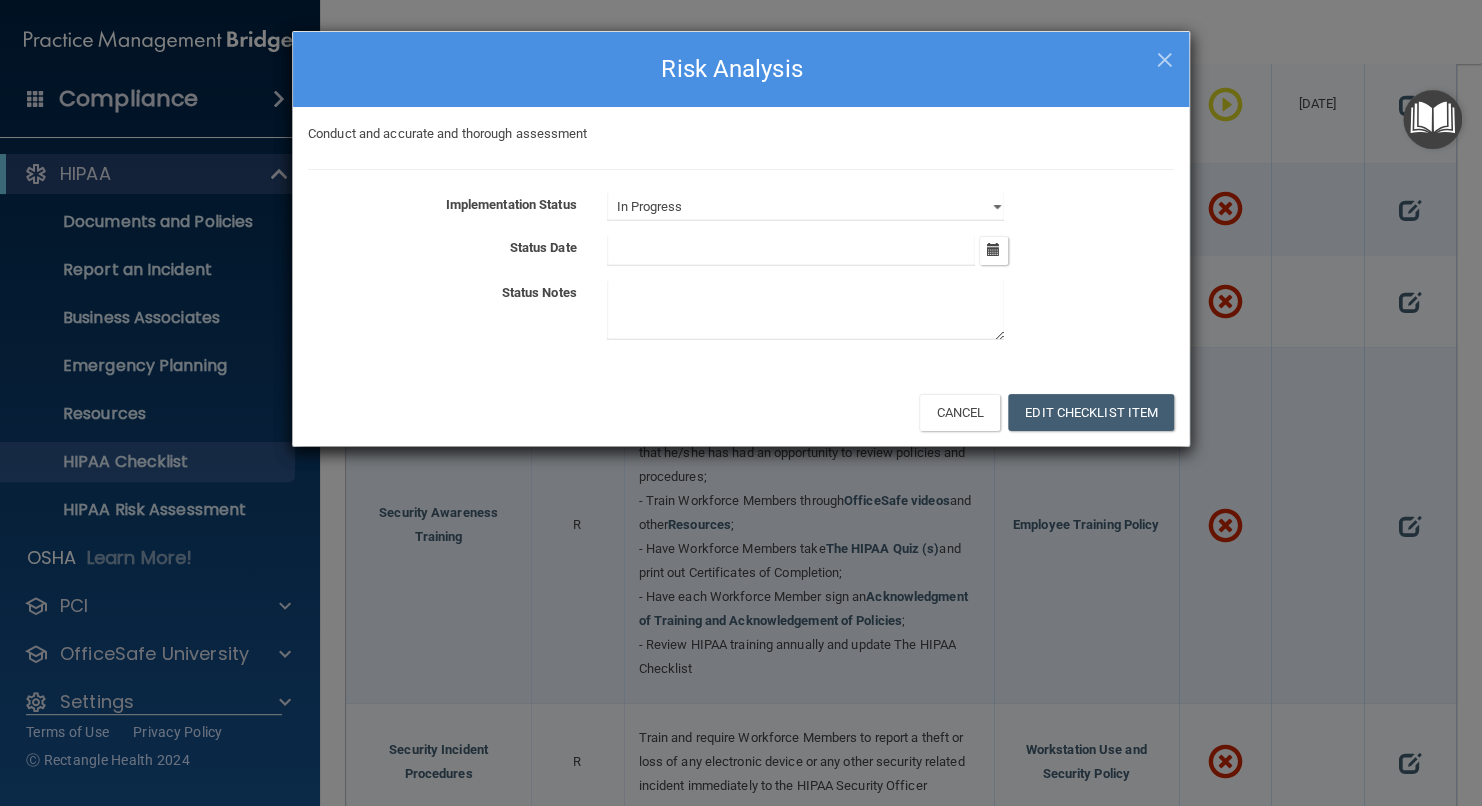 type on "[DATE]" 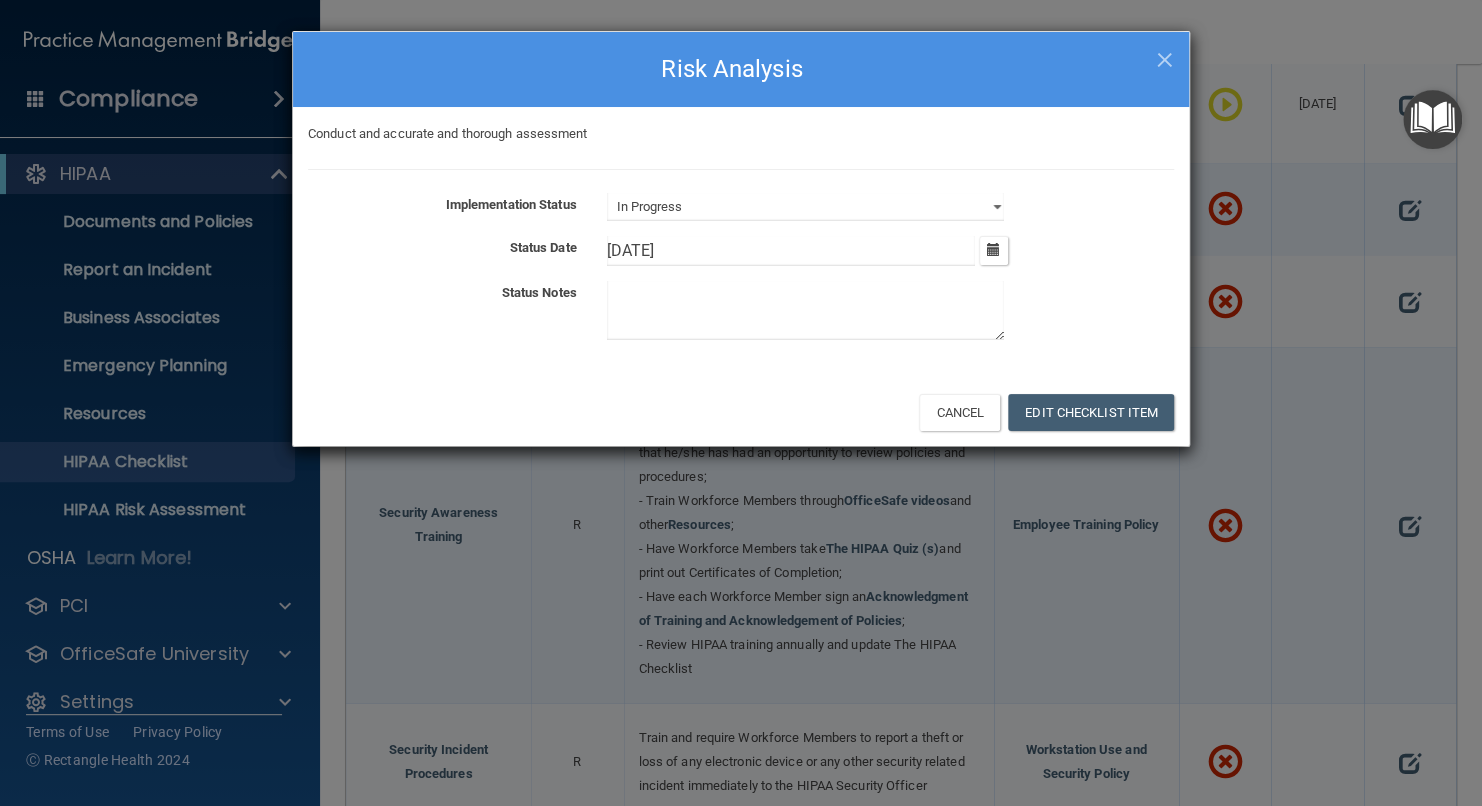 click at bounding box center (805, 310) 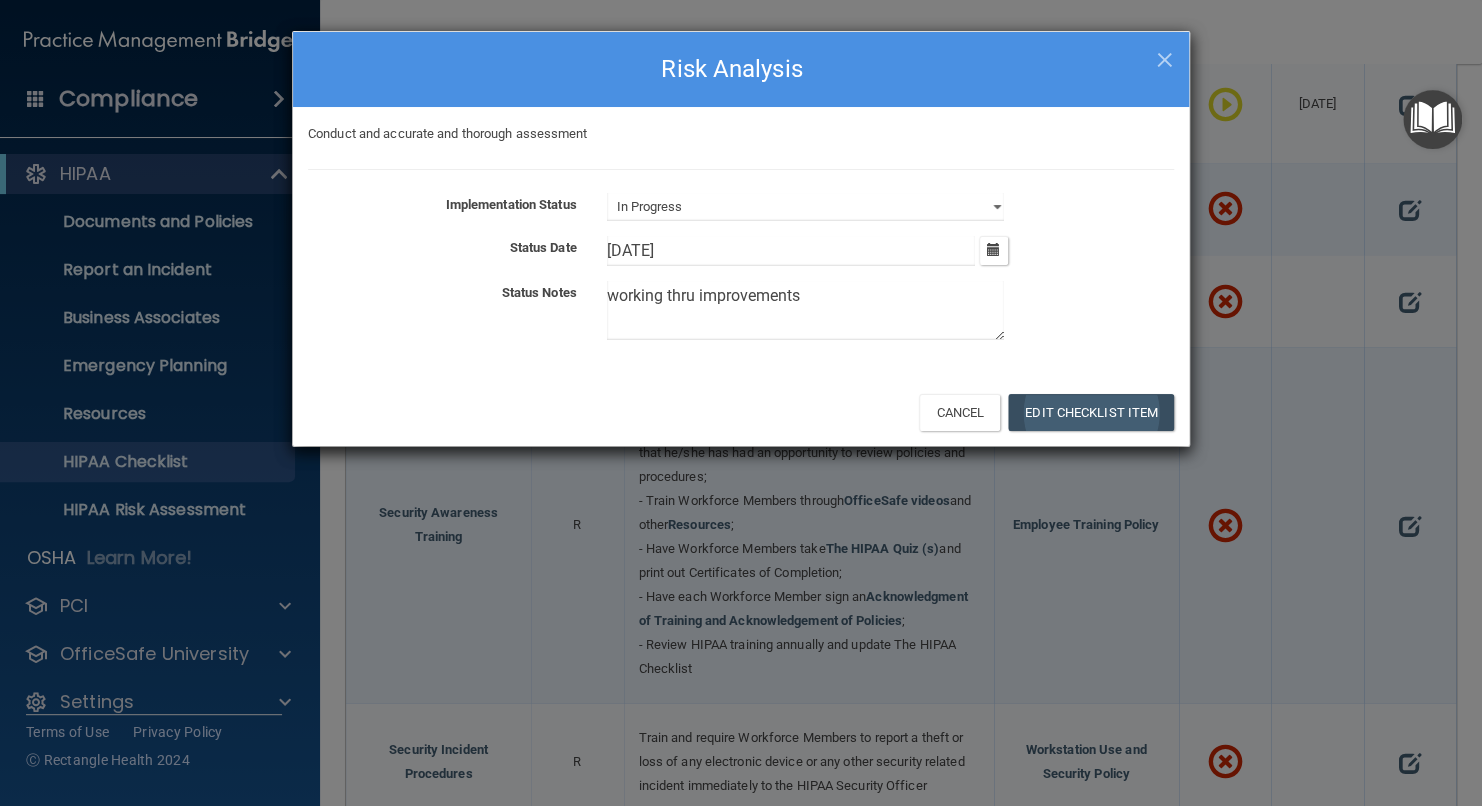 type on "working thru improvements" 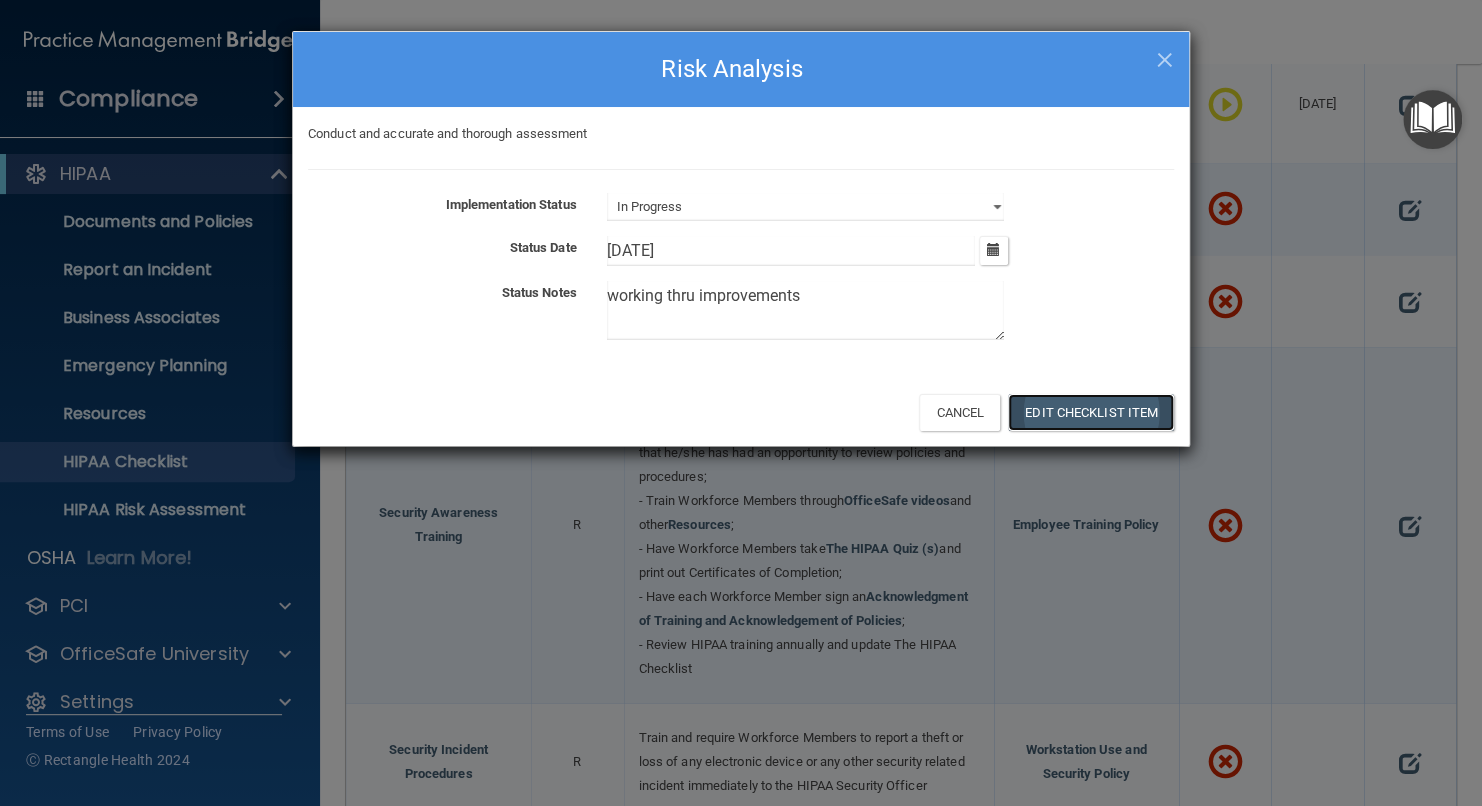 click on "Edit Checklist Item" at bounding box center (1091, 412) 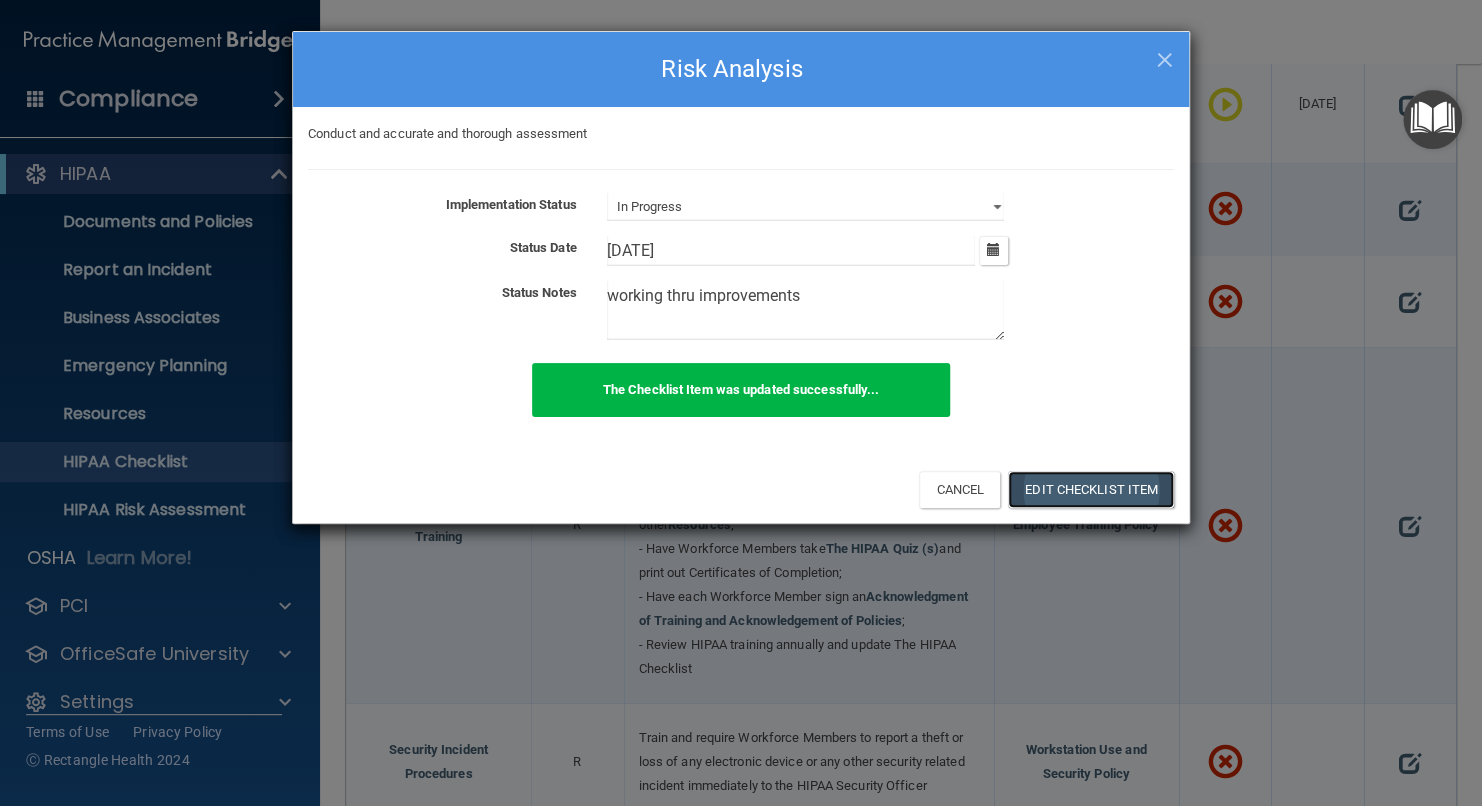 click on "Edit Checklist Item" at bounding box center (1091, 489) 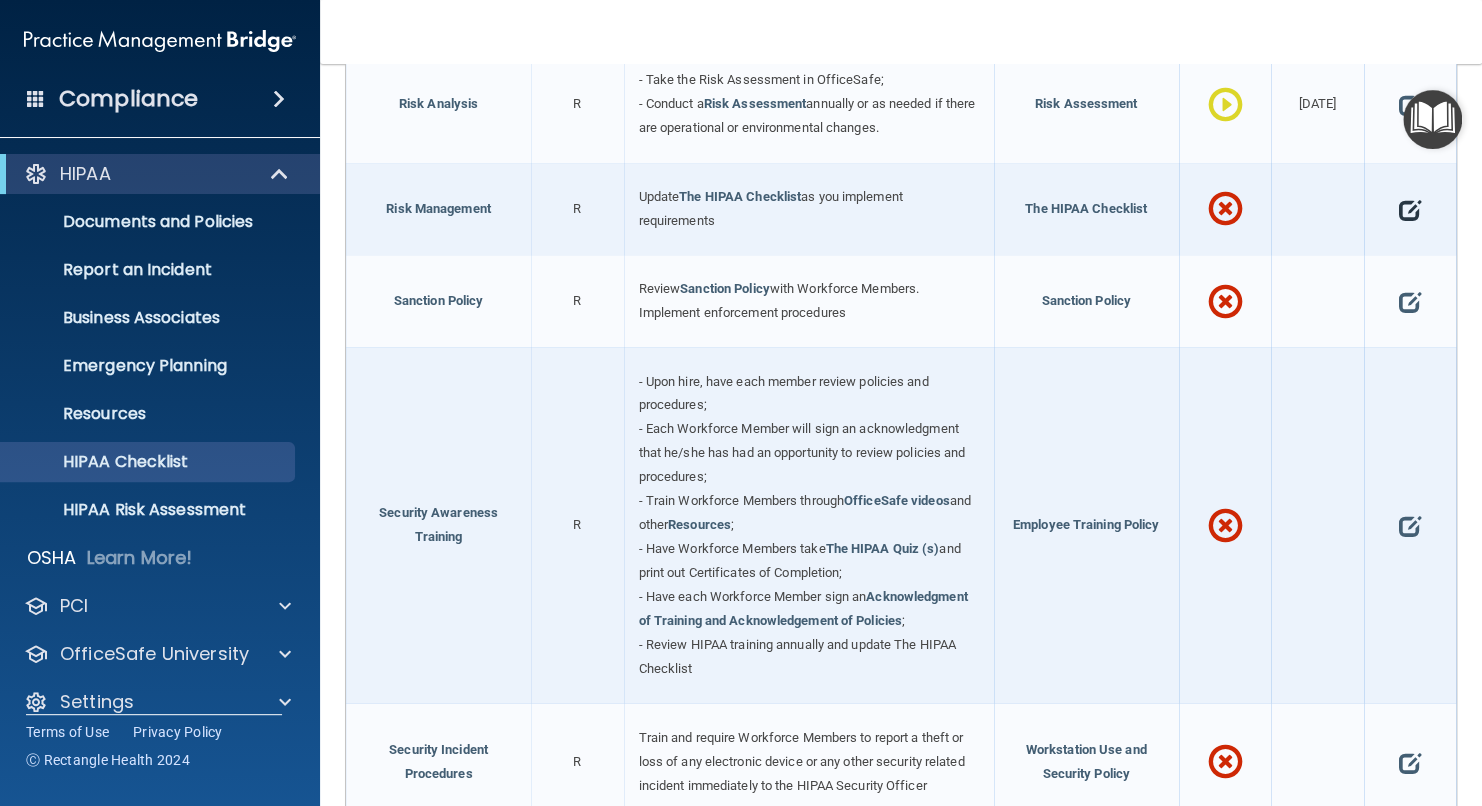 click at bounding box center (1410, 209) 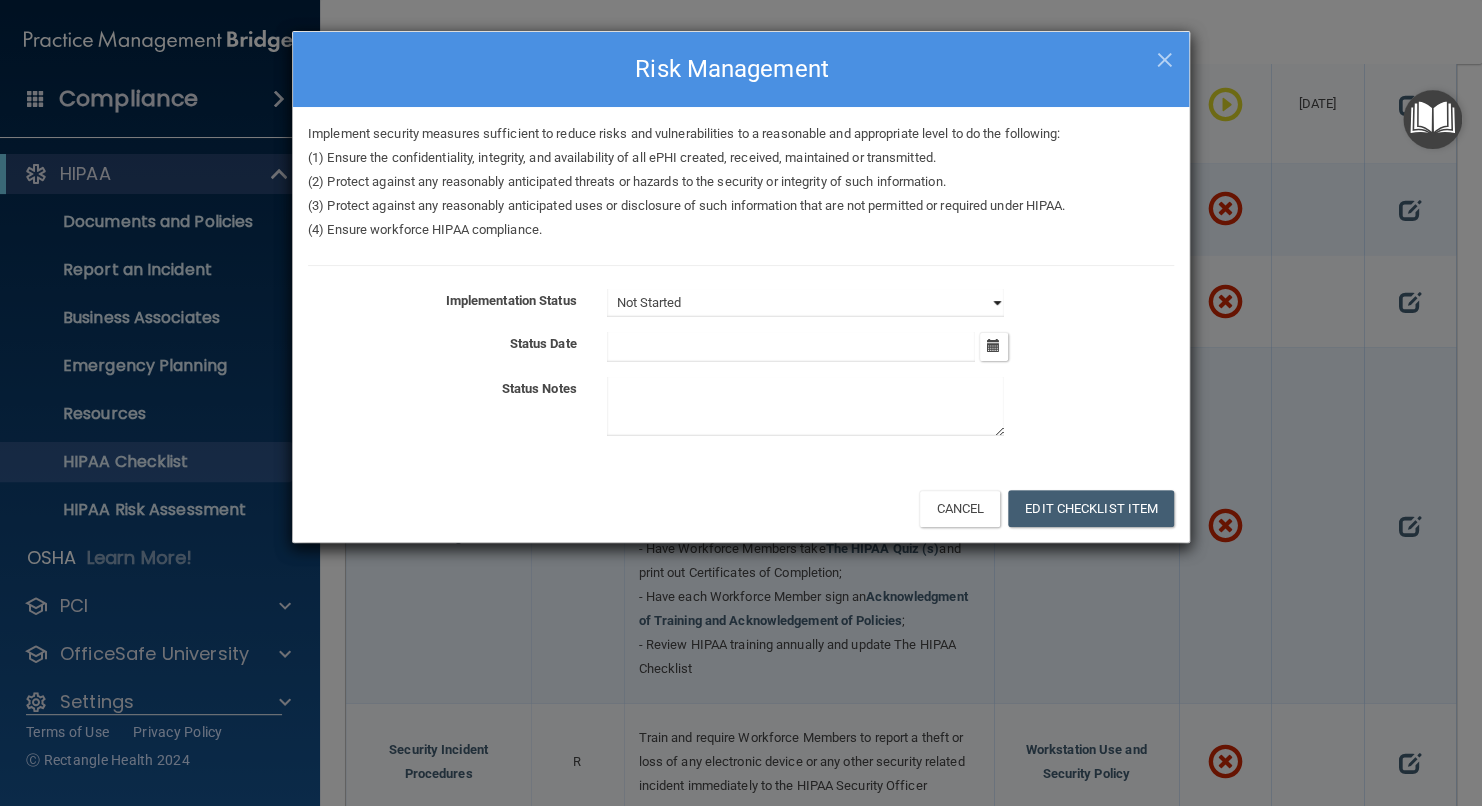 click on "Not Started  In Progress  Completed" at bounding box center [805, 303] 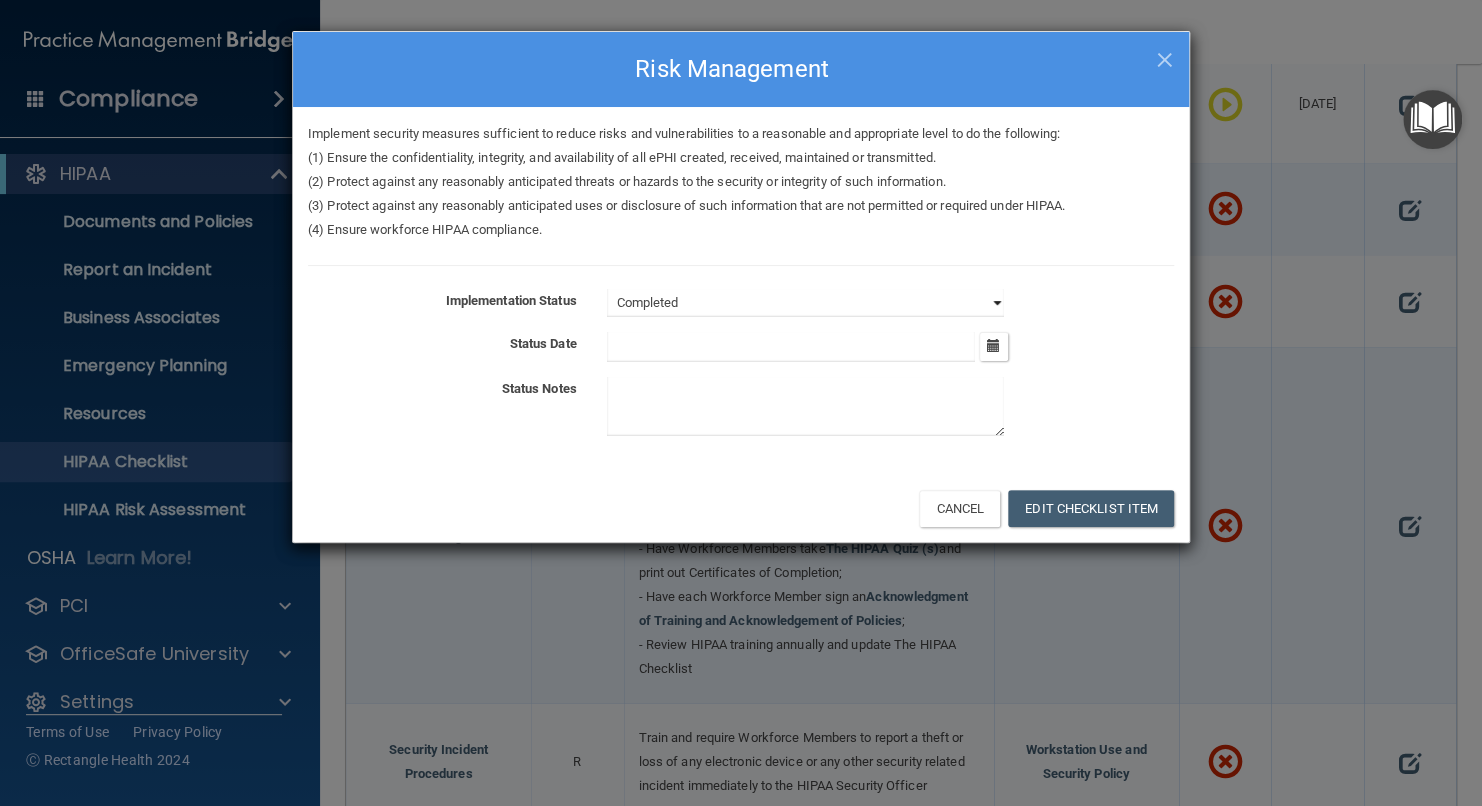 click on "Not Started  In Progress  Completed" at bounding box center [805, 303] 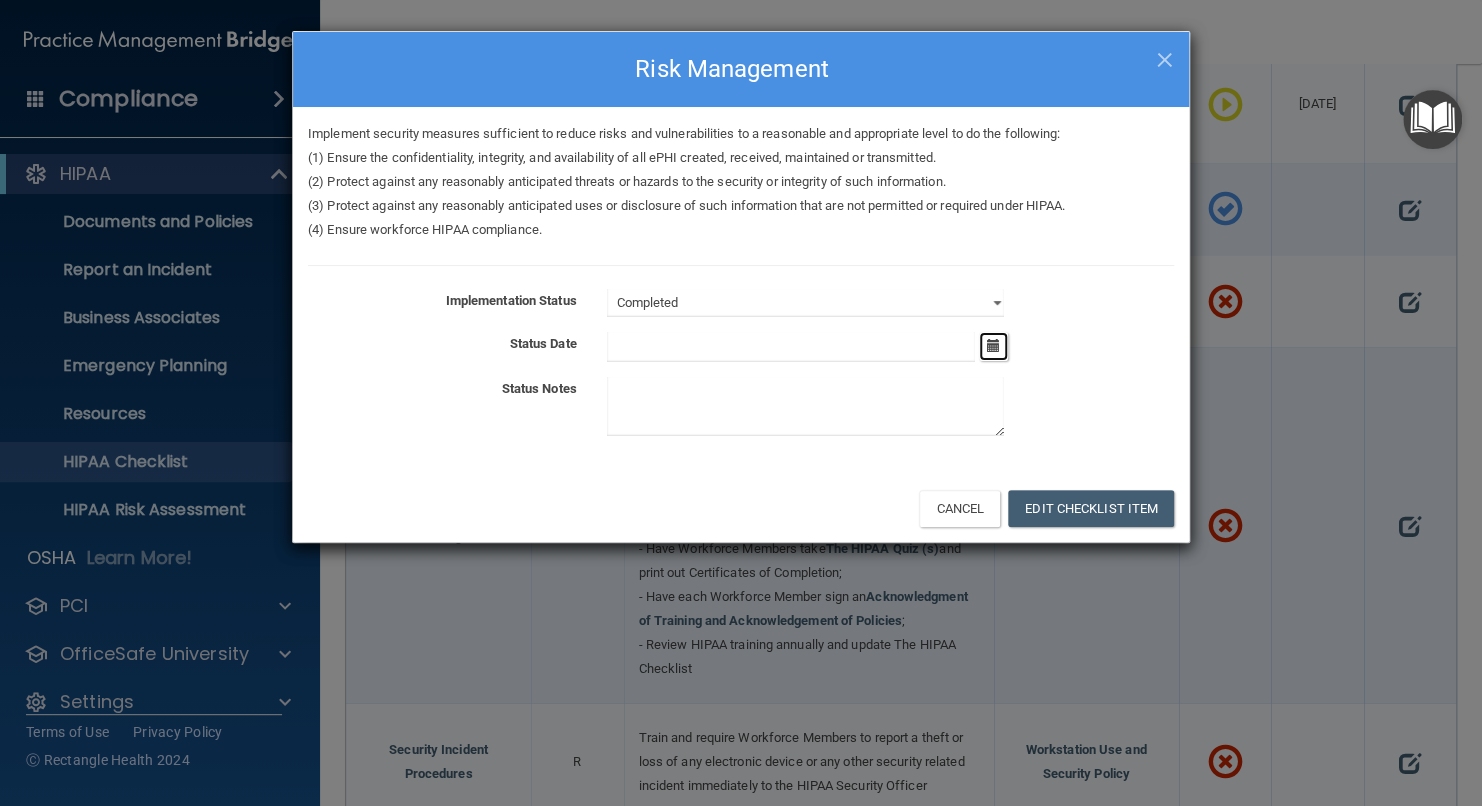 click at bounding box center [993, 346] 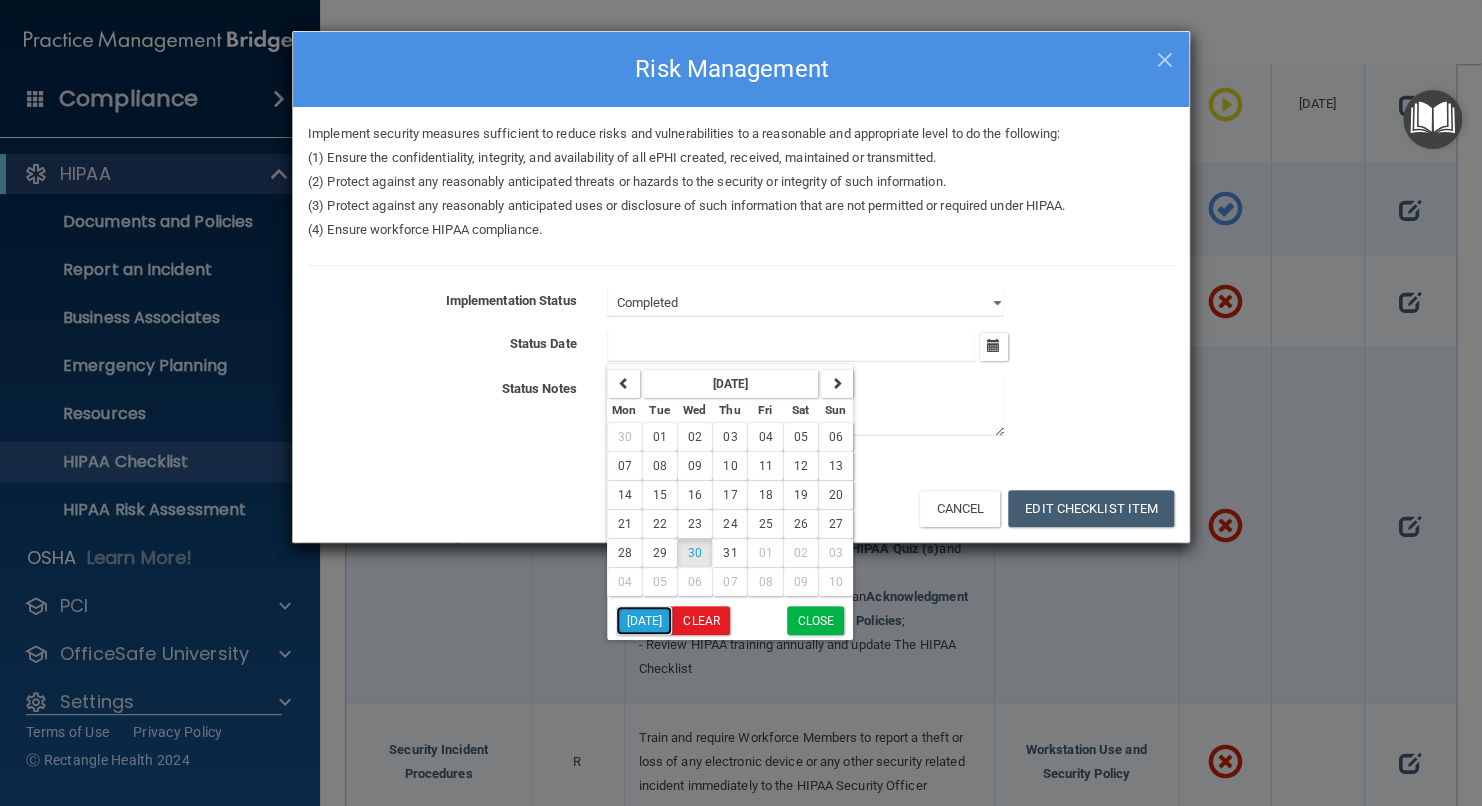 click on "[DATE]" at bounding box center (644, 620) 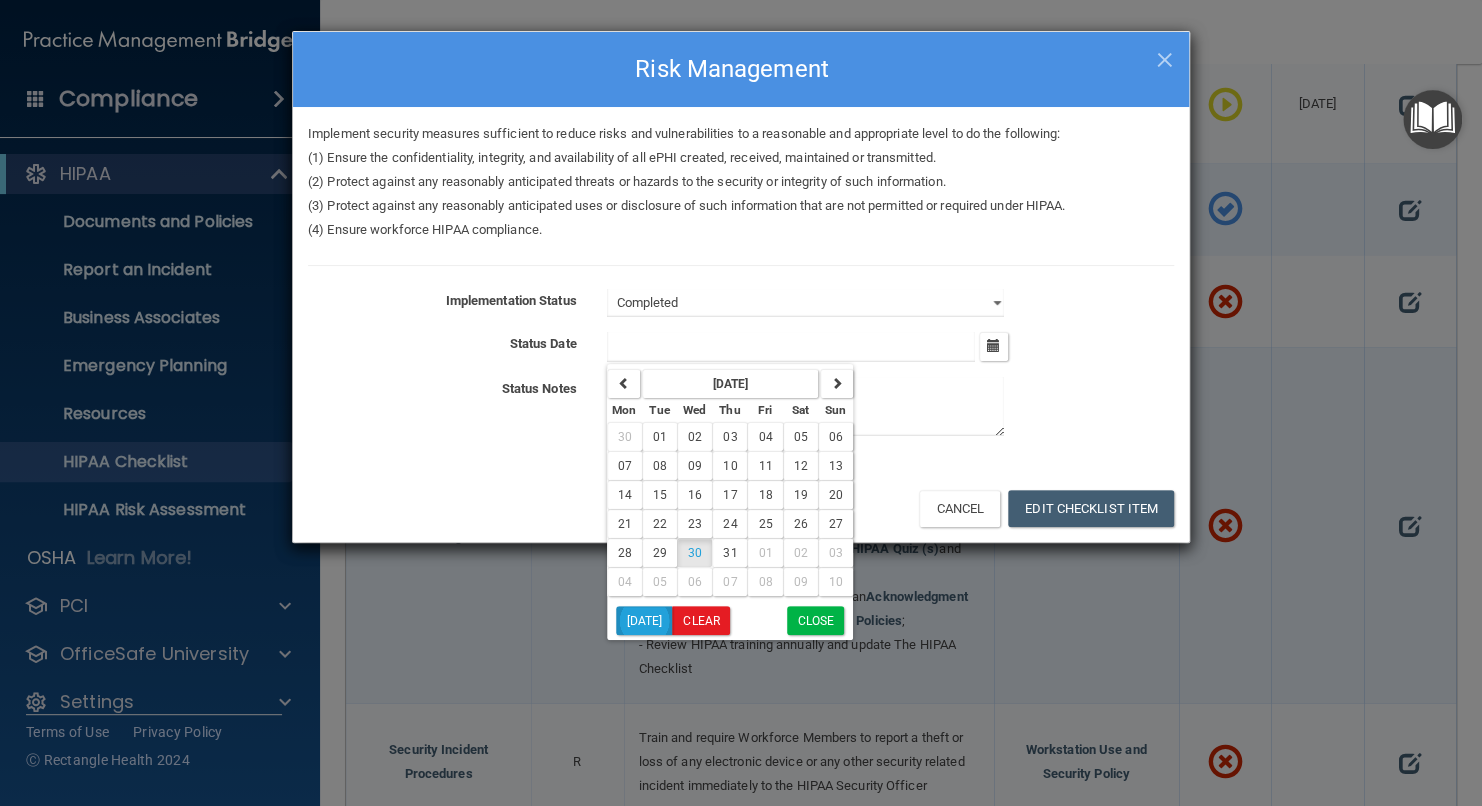type on "[DATE]" 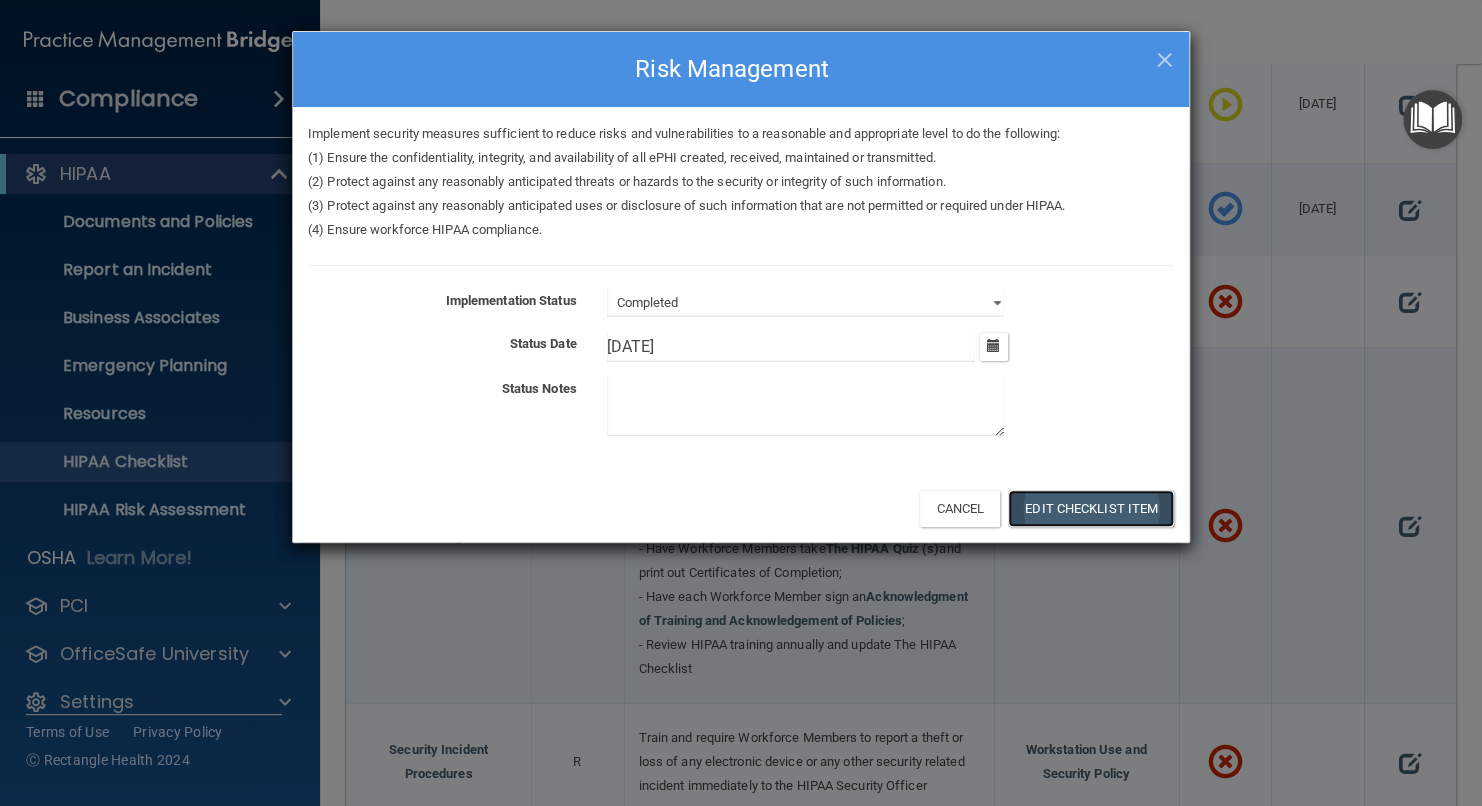 click on "Edit Checklist Item" at bounding box center [1091, 508] 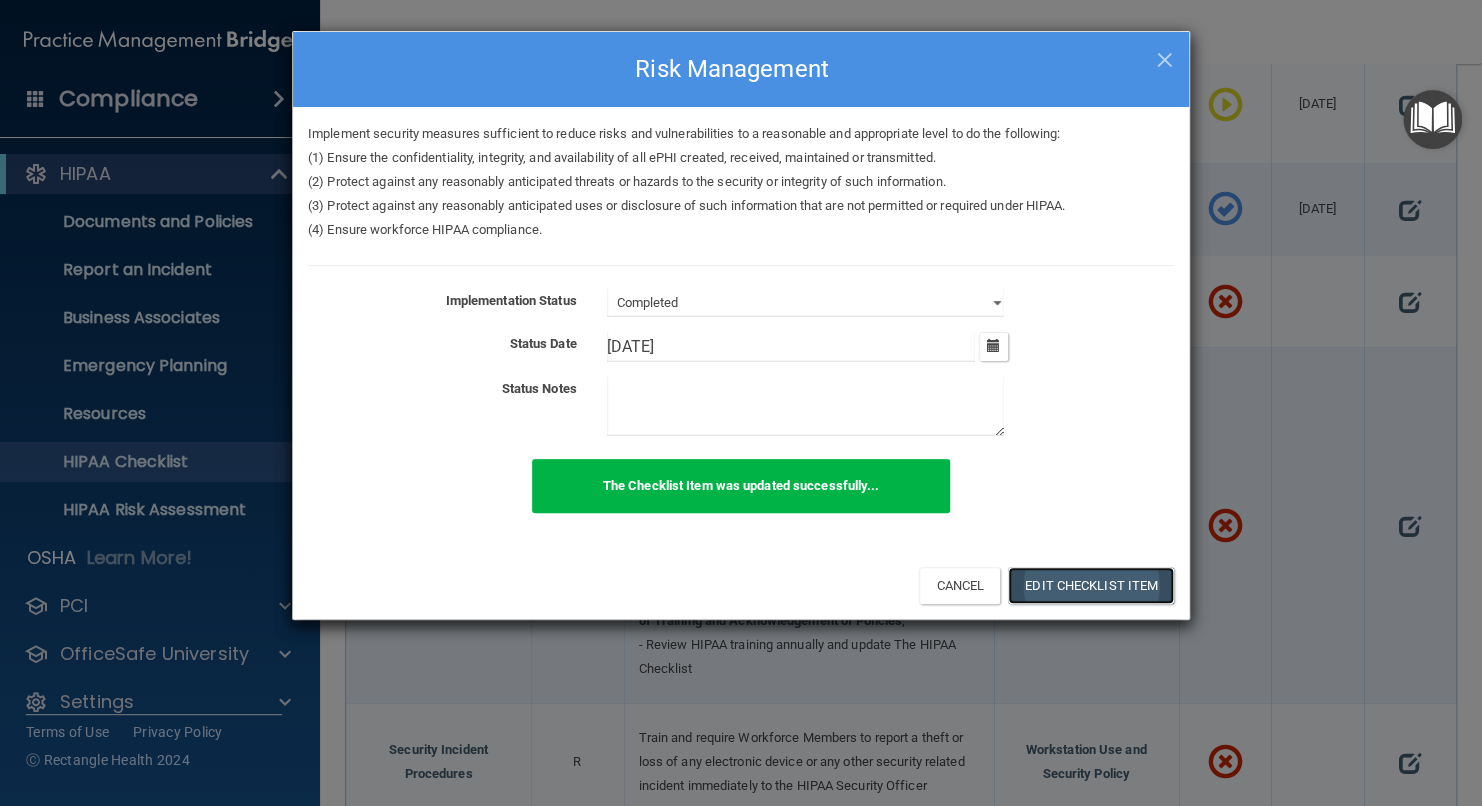click on "Edit Checklist Item" at bounding box center (1091, 585) 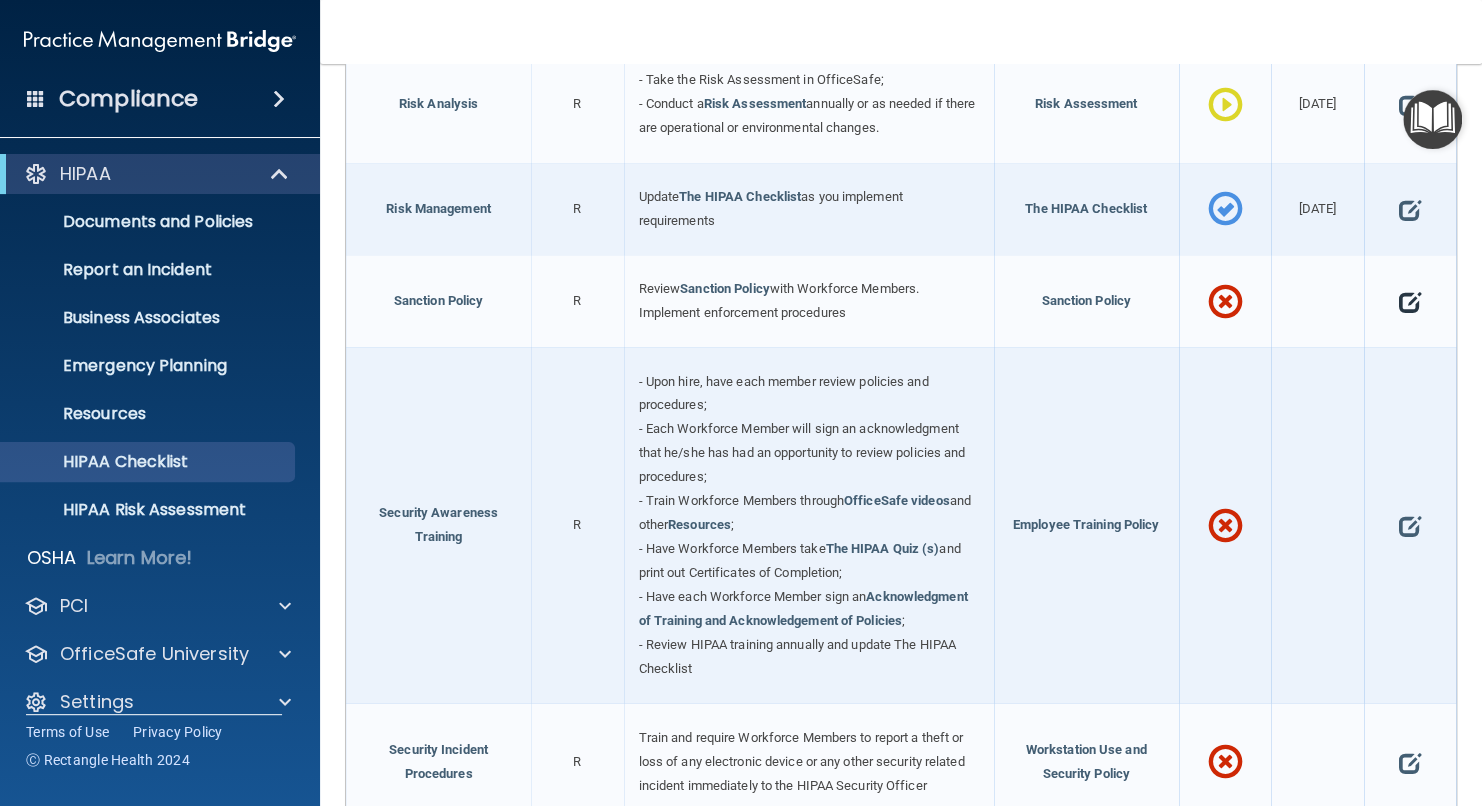 click at bounding box center [1410, 302] 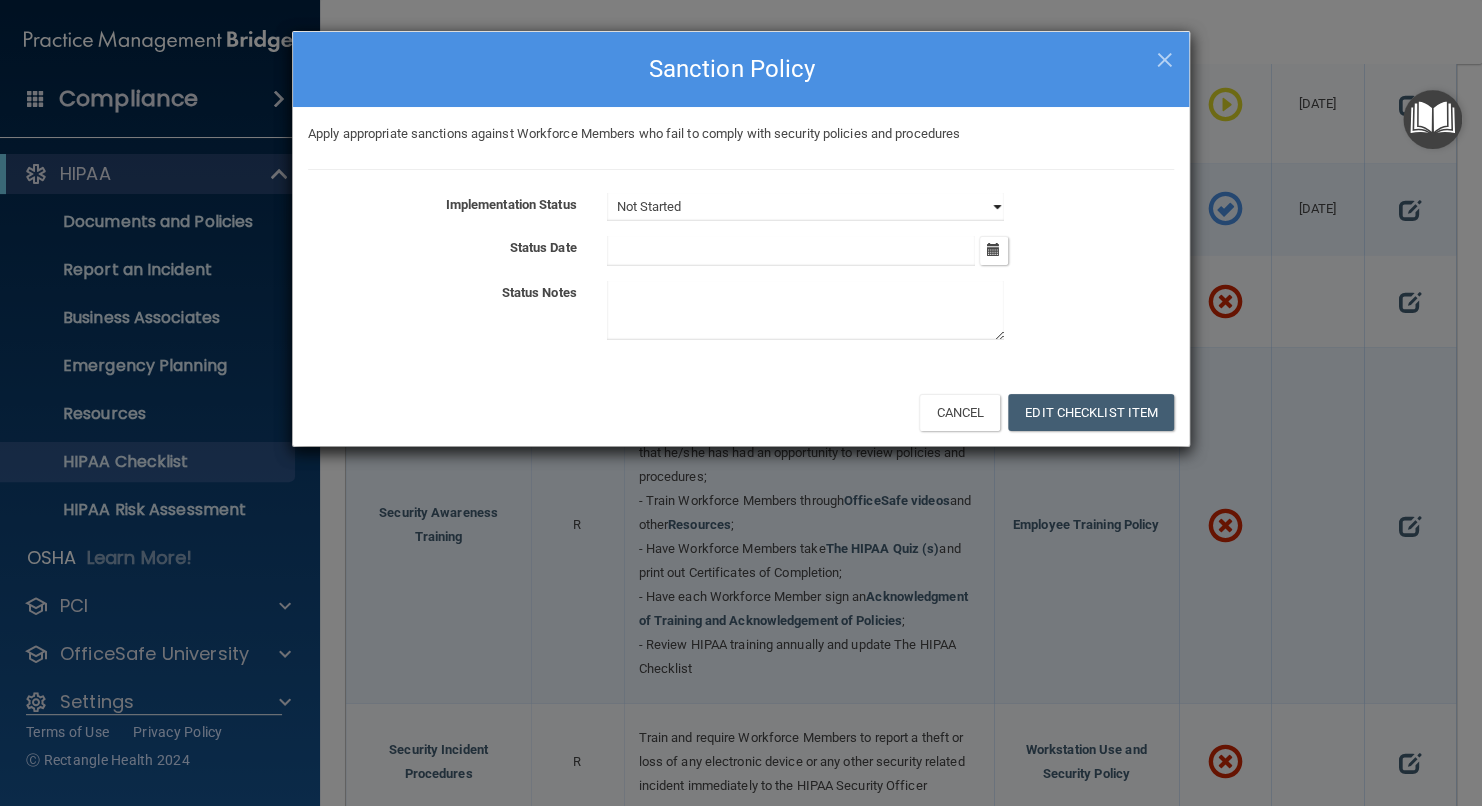 click on "Not Started  In Progress  Completed" at bounding box center (805, 207) 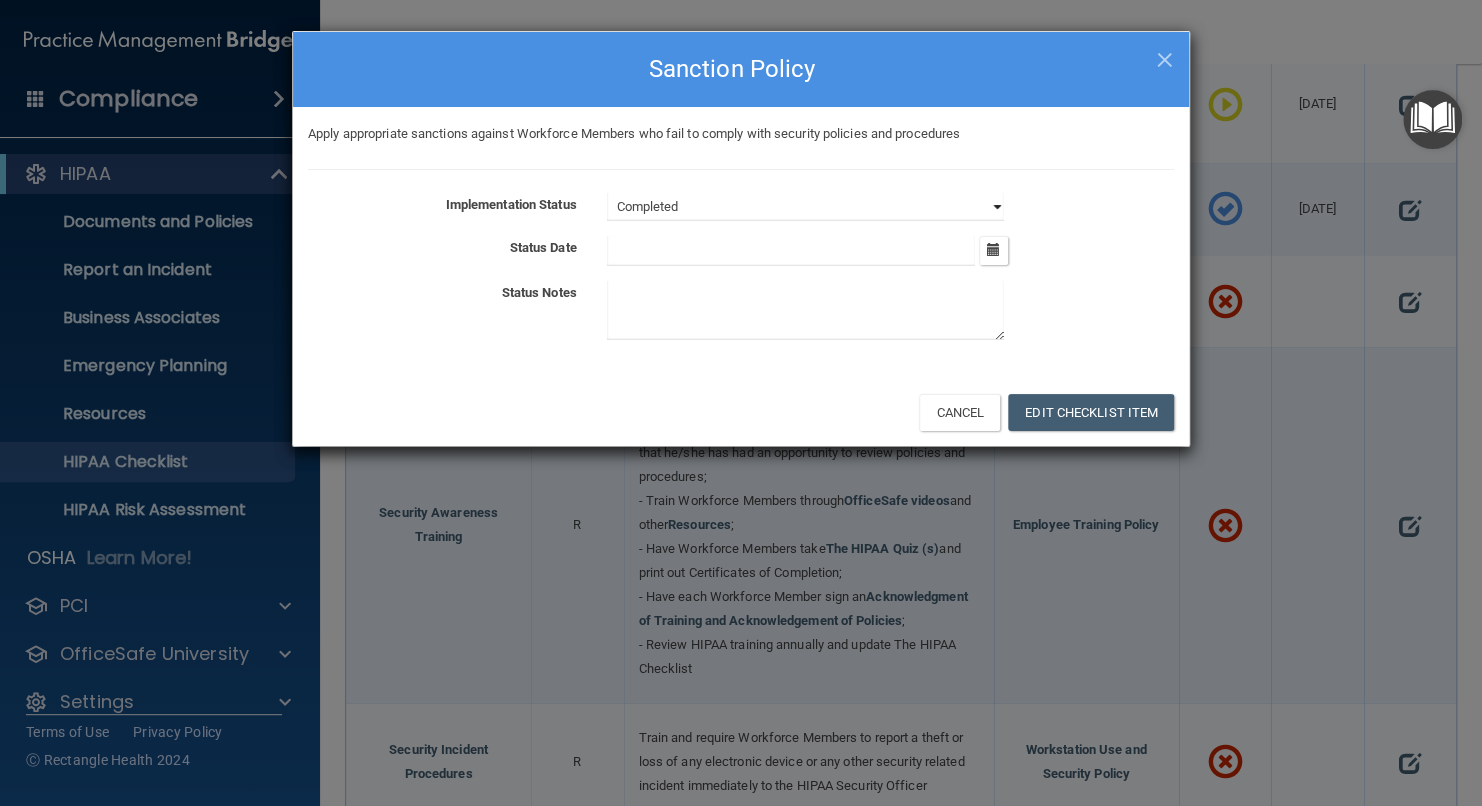 click on "Not Started  In Progress  Completed" at bounding box center (805, 207) 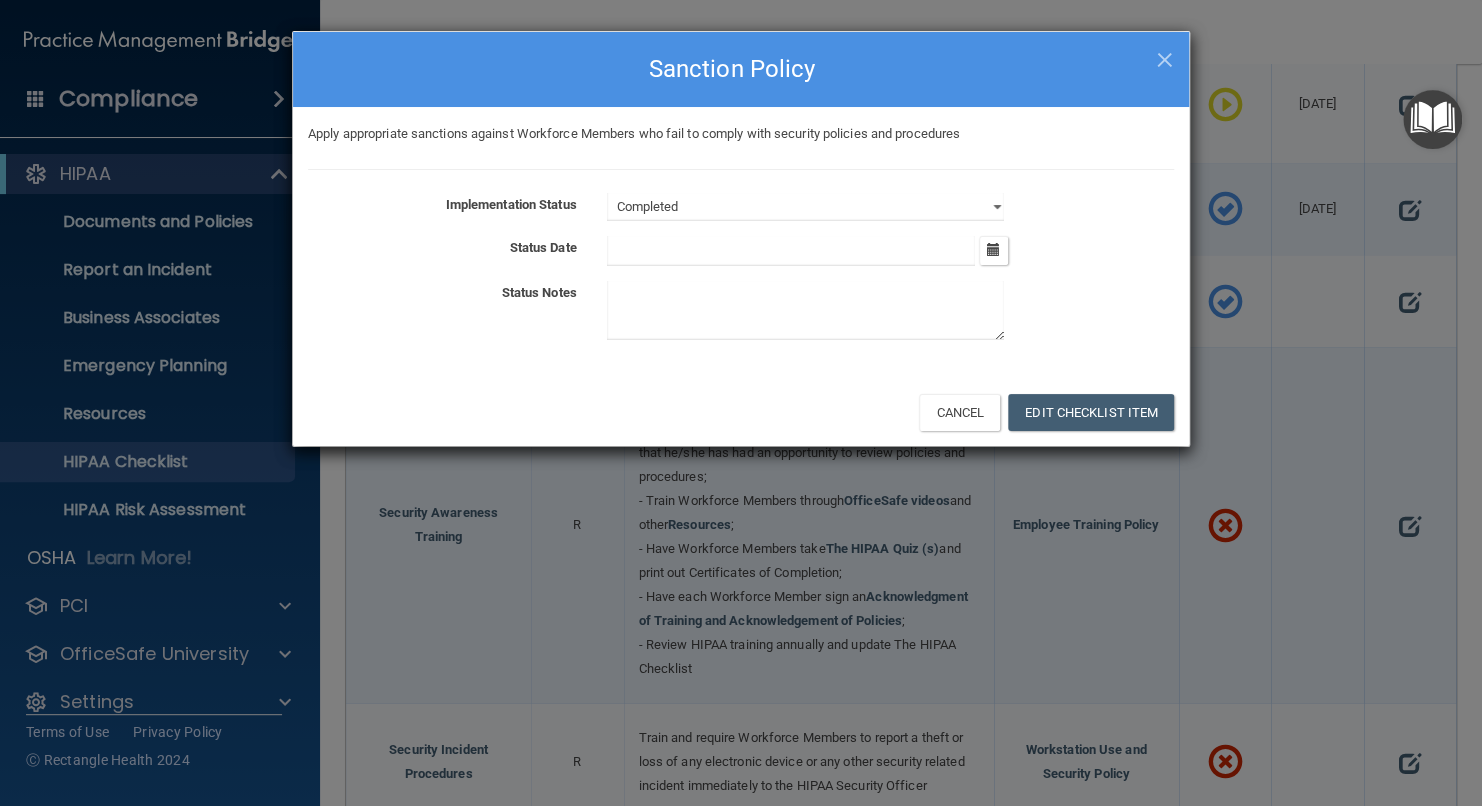 click at bounding box center (791, 251) 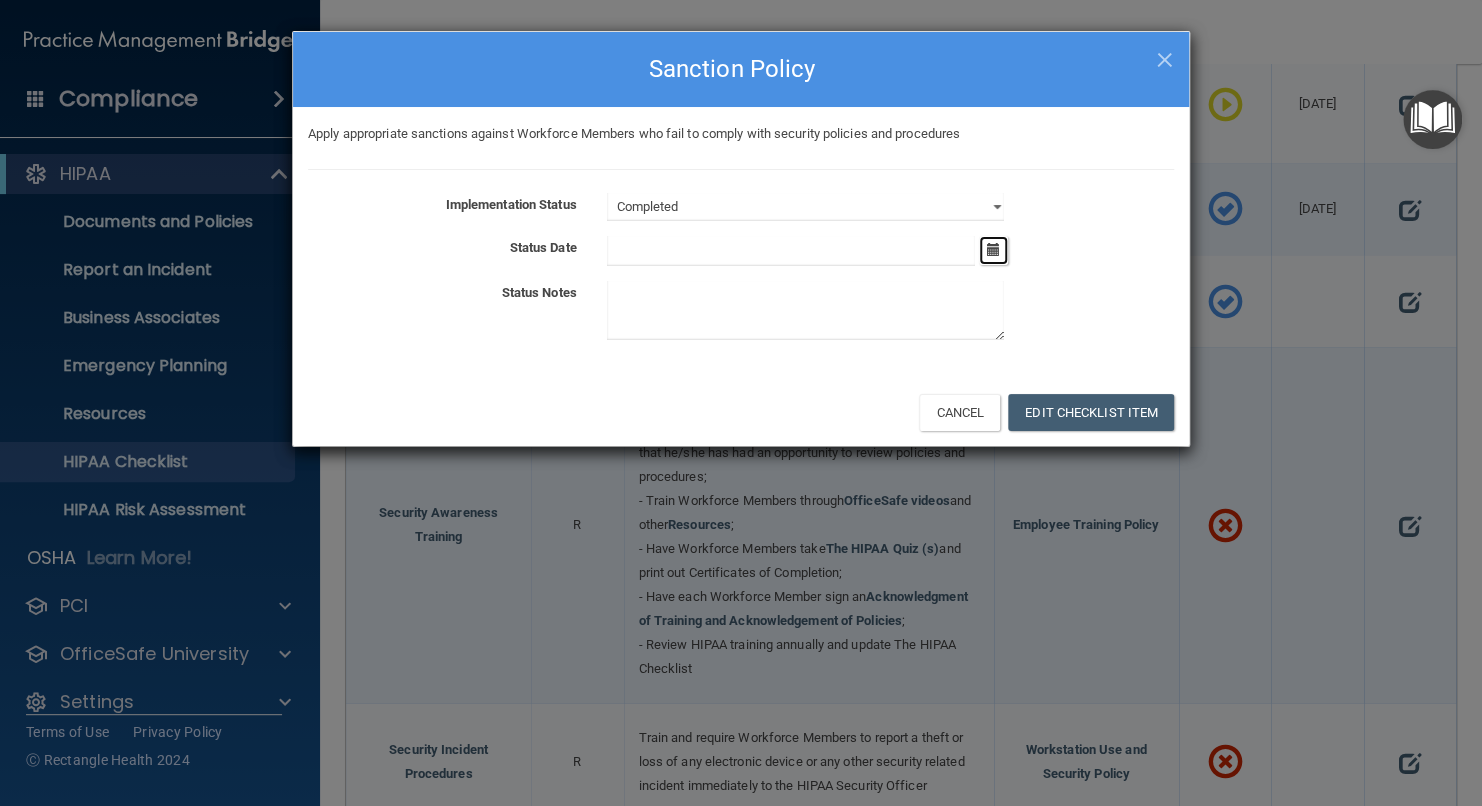 click at bounding box center (993, 249) 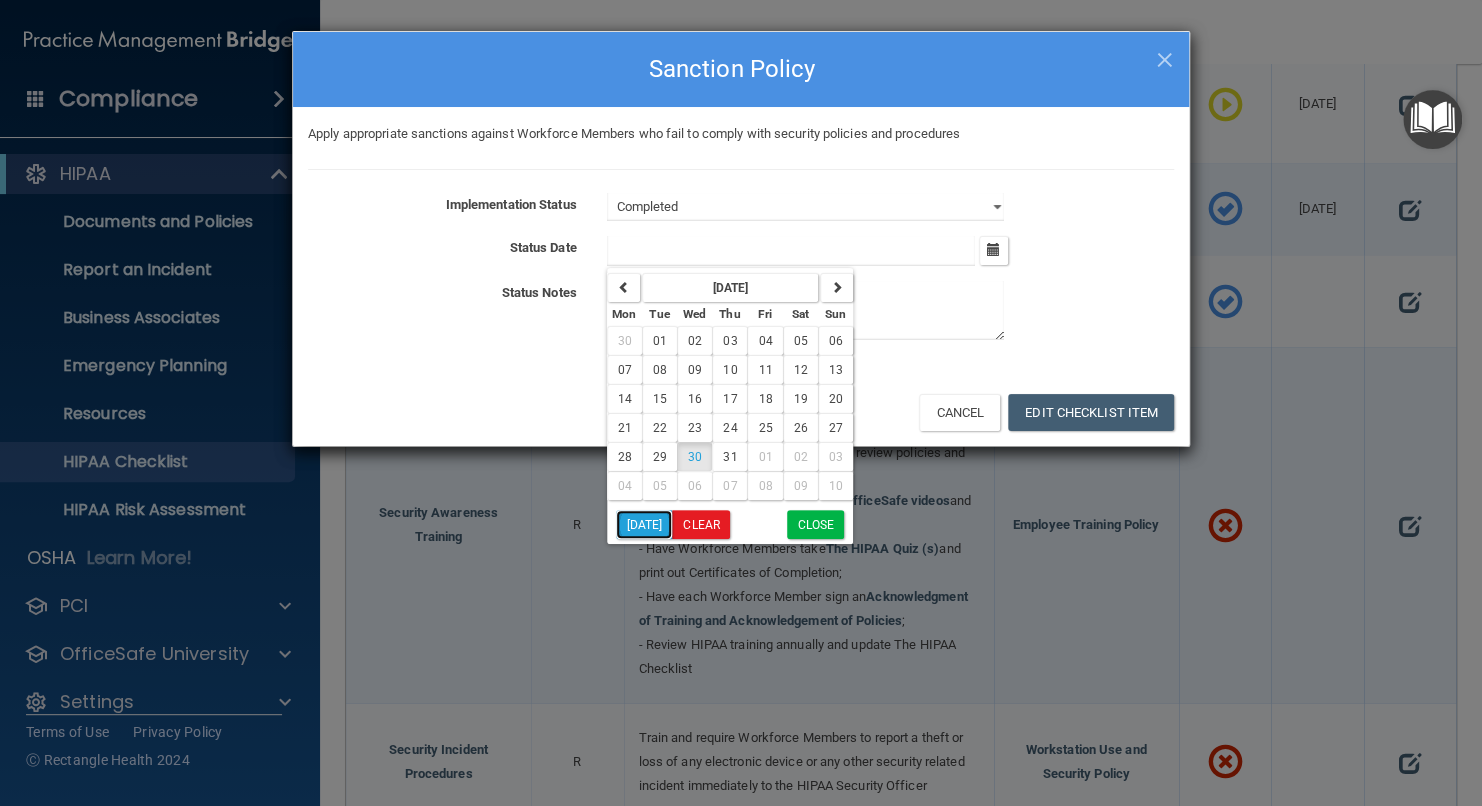 click on "[DATE]" at bounding box center [644, 524] 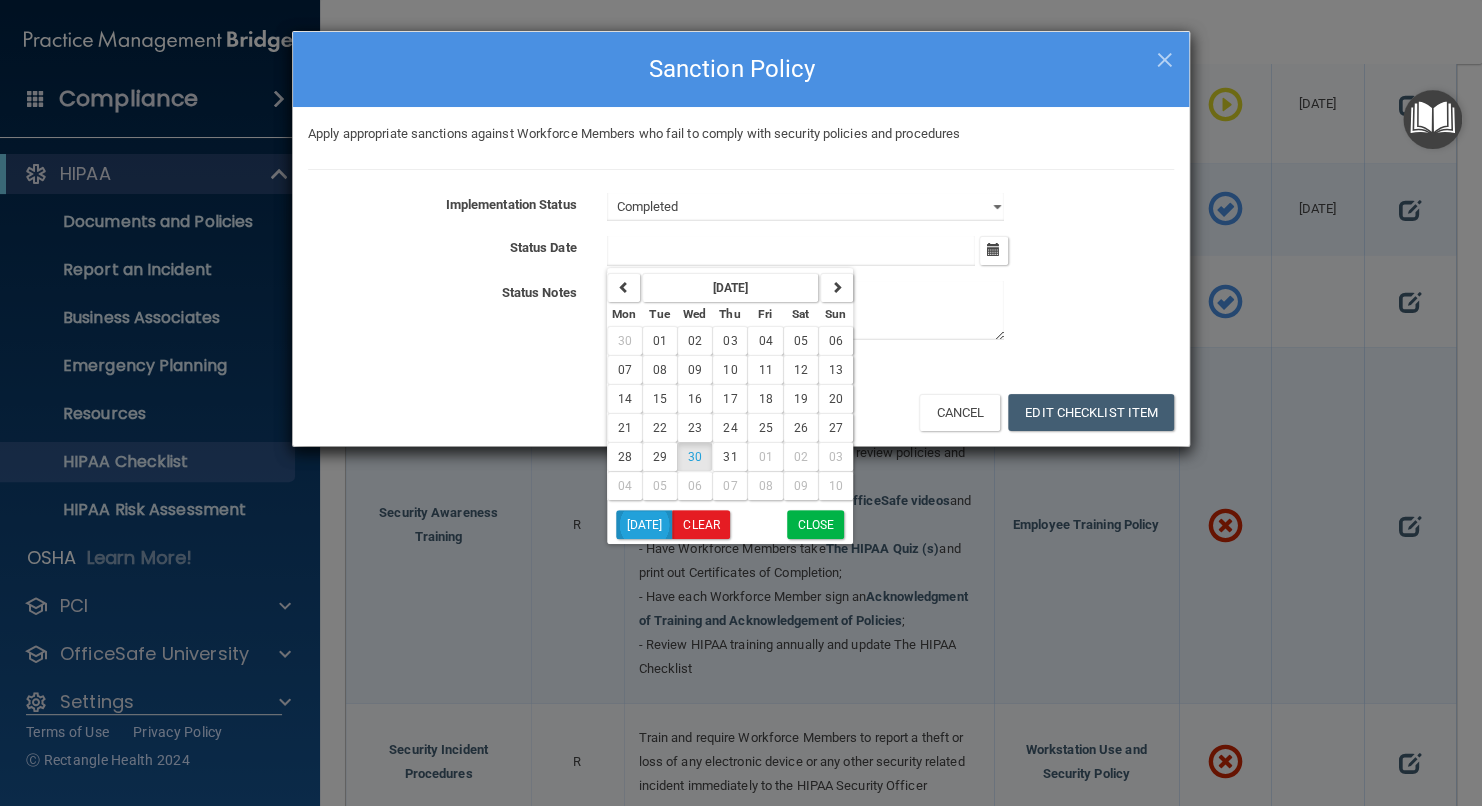 type on "[DATE]" 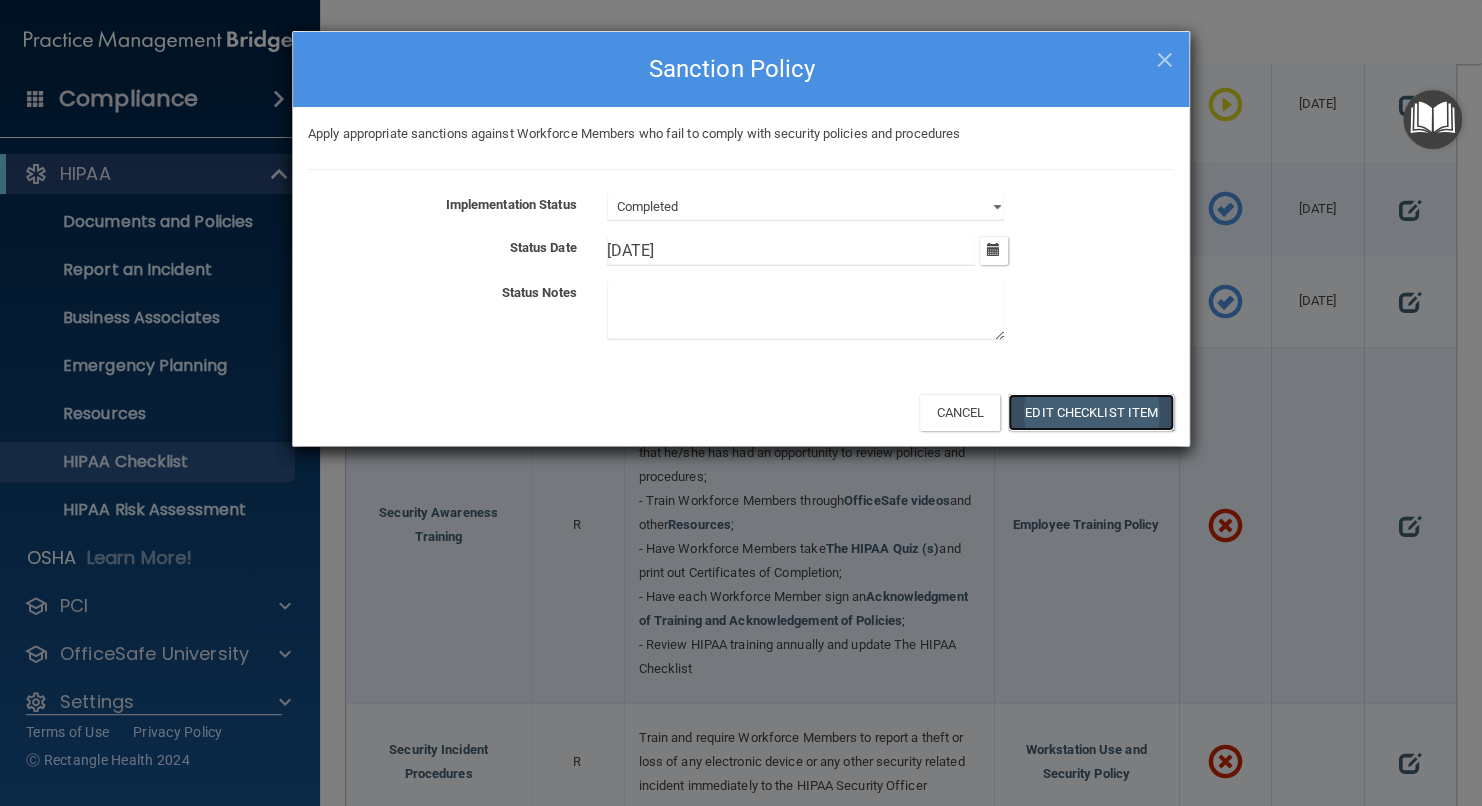 click on "Edit Checklist Item" at bounding box center [1091, 412] 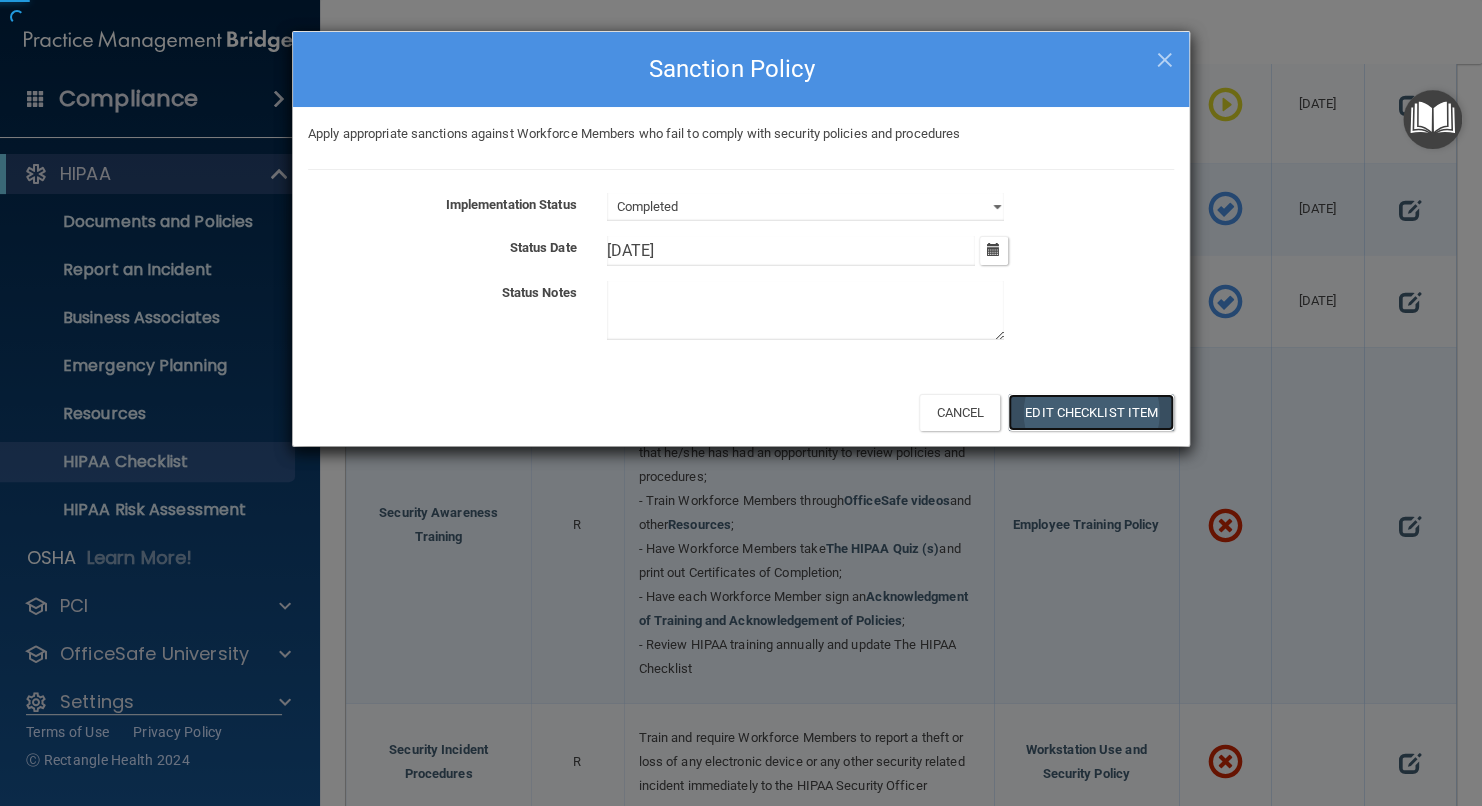click on "Edit Checklist Item" at bounding box center (1091, 412) 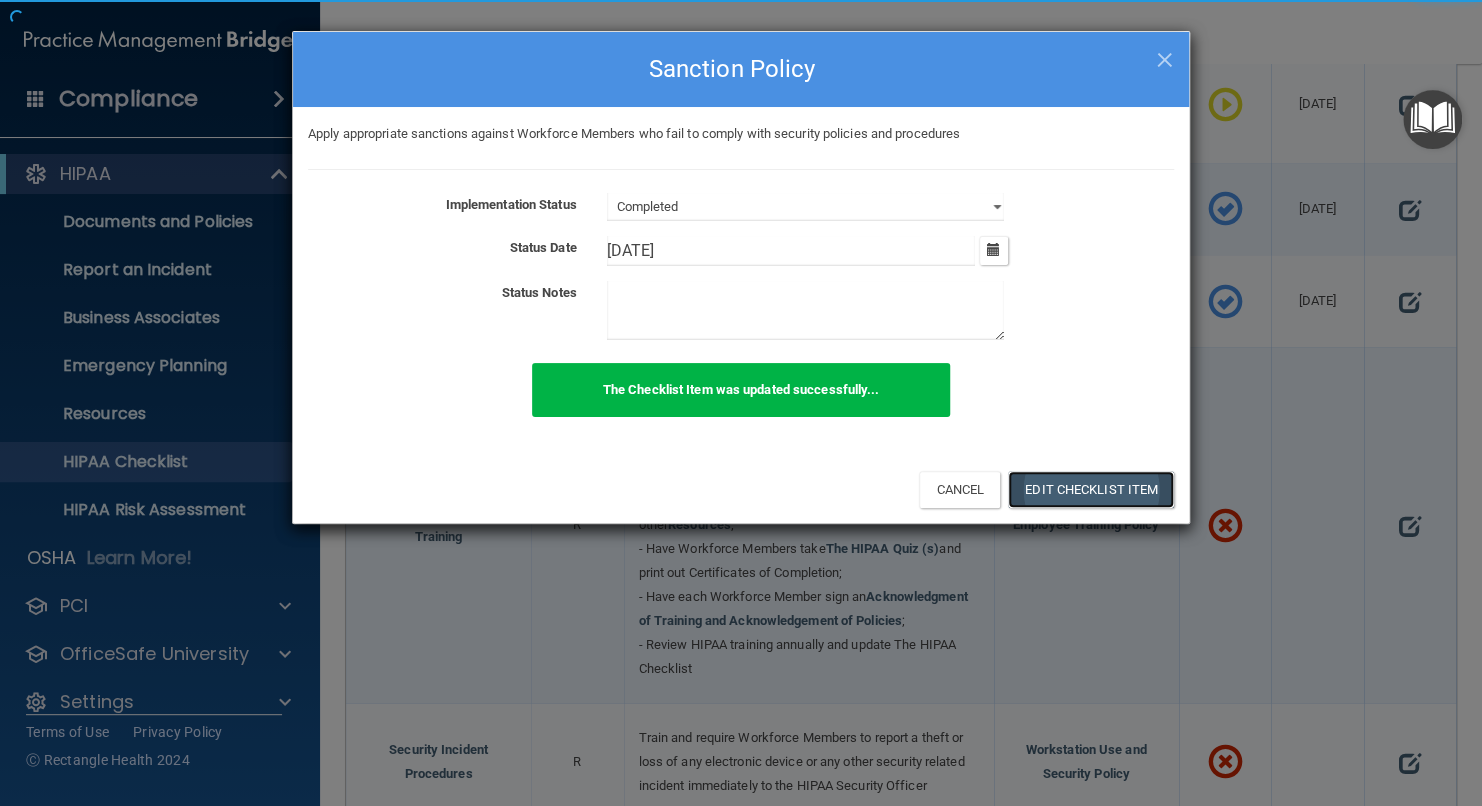 click on "Edit Checklist Item" at bounding box center (1091, 489) 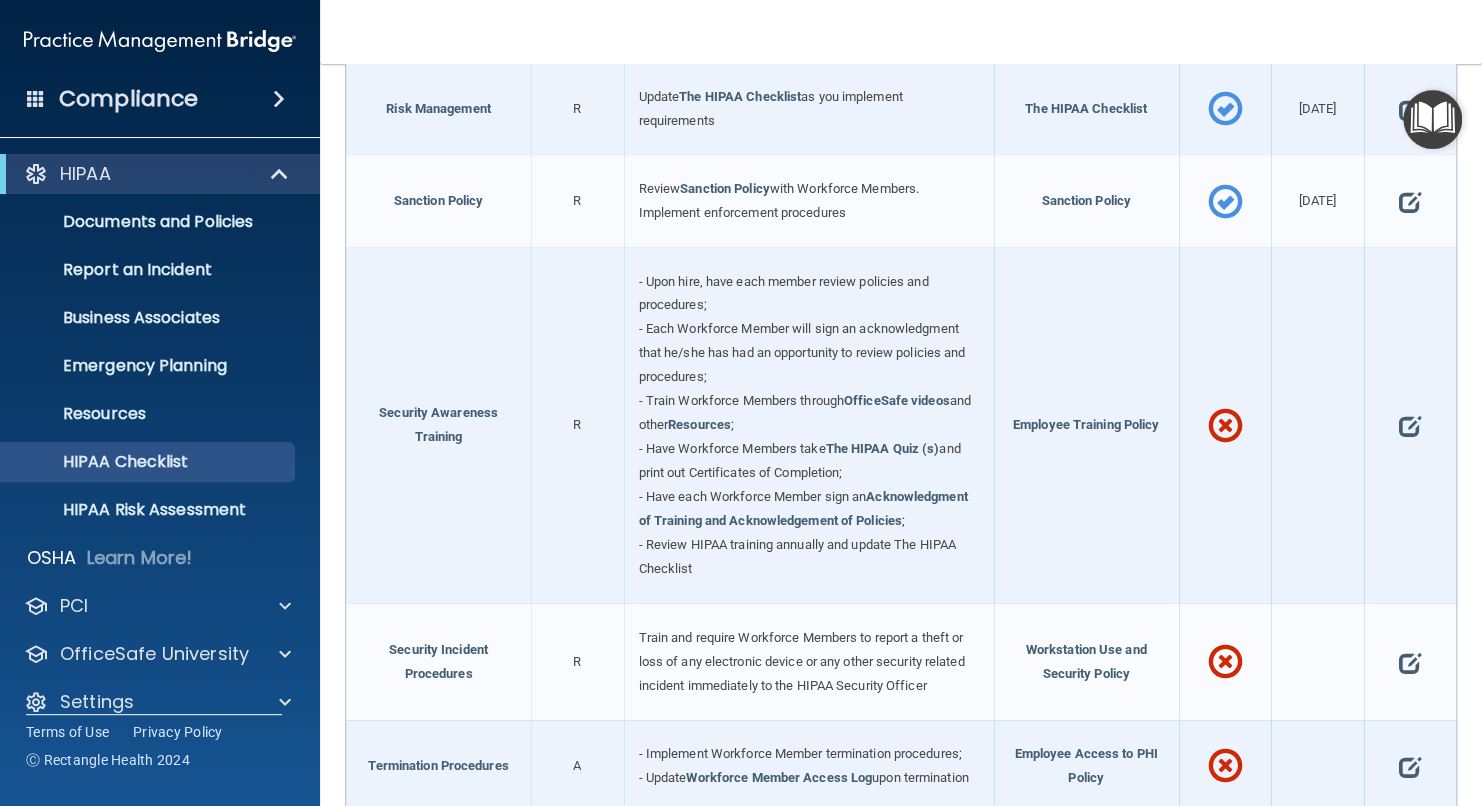 scroll, scrollTop: 1471, scrollLeft: 0, axis: vertical 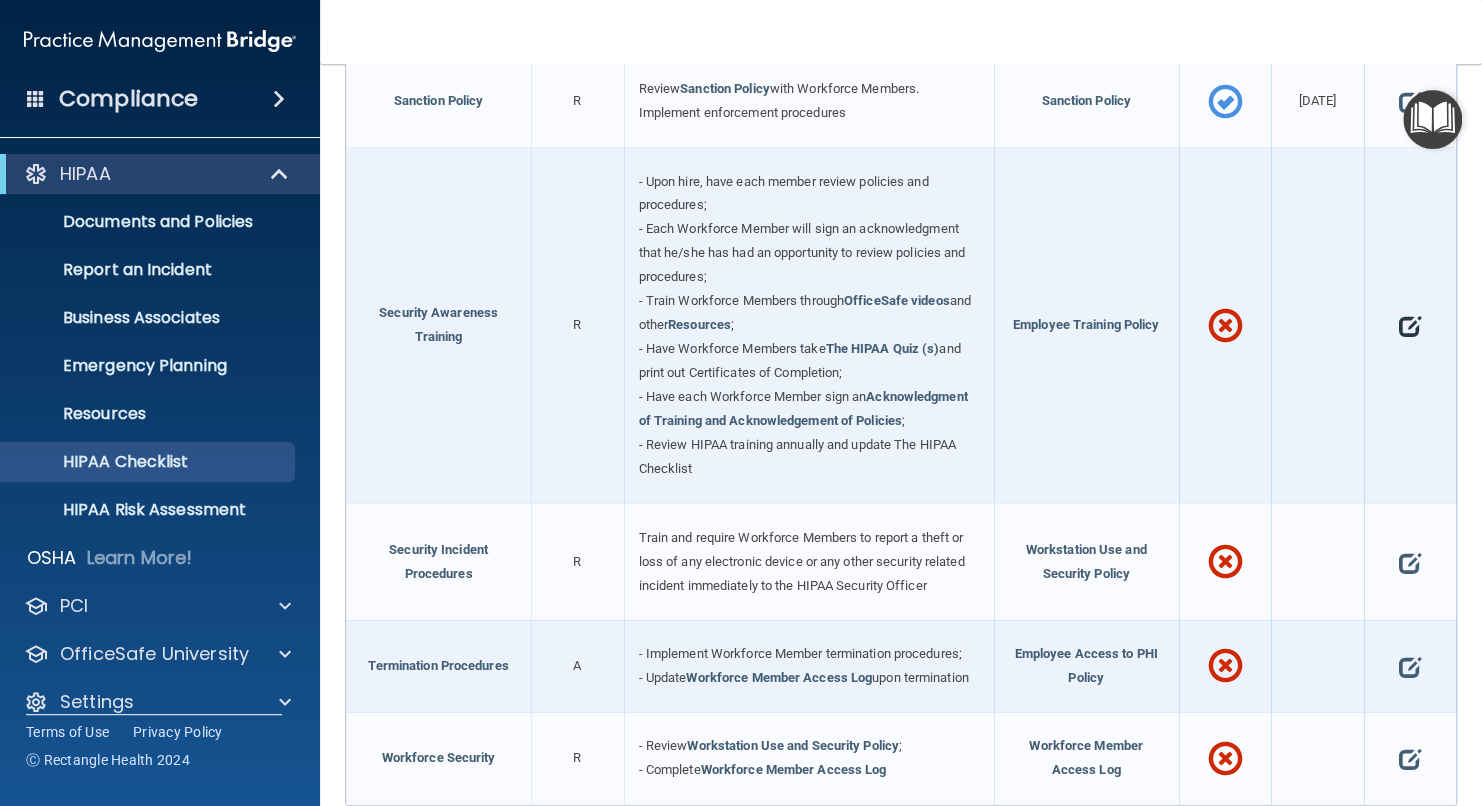 click at bounding box center [1410, 326] 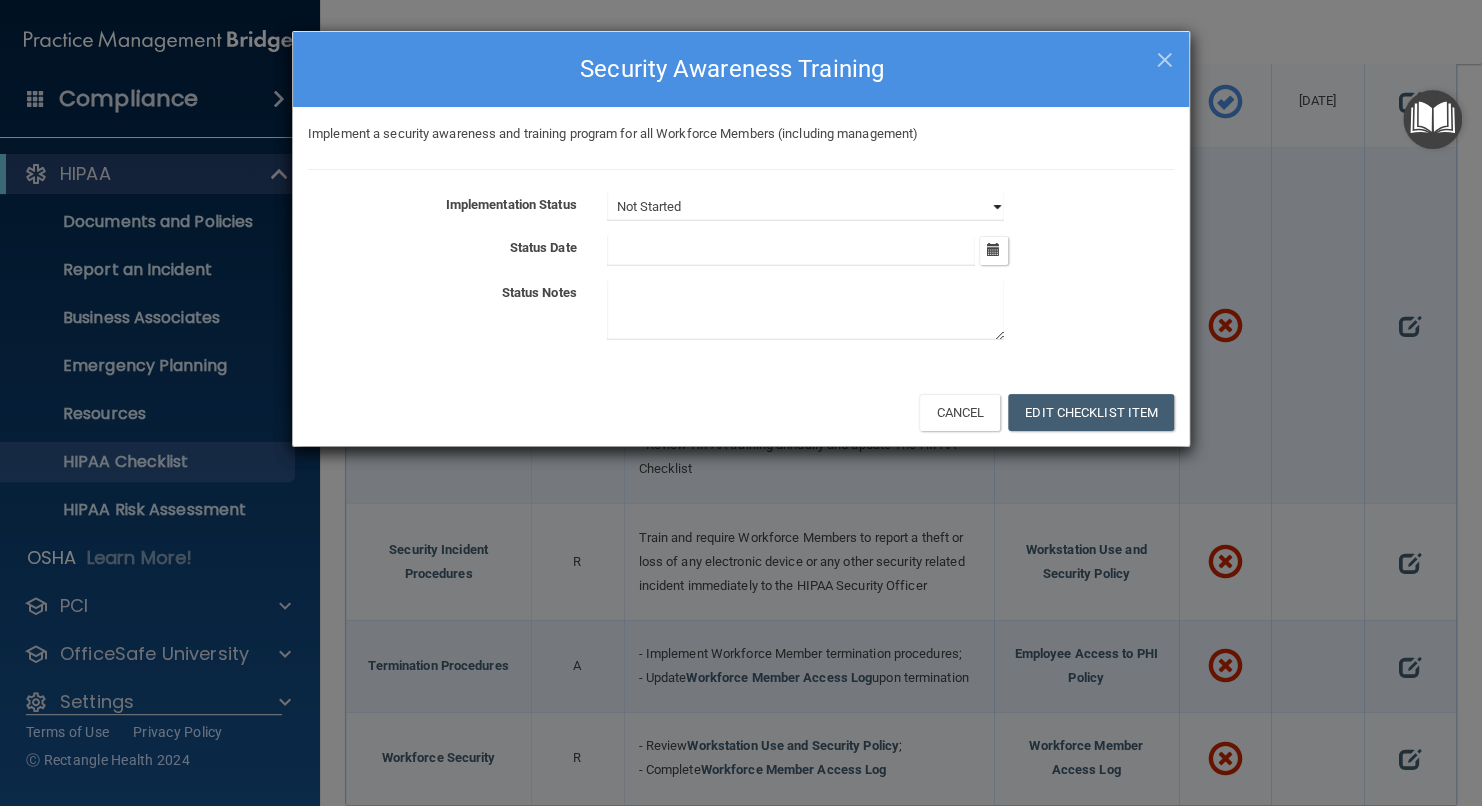 click on "Not Started  In Progress  Completed" at bounding box center (805, 207) 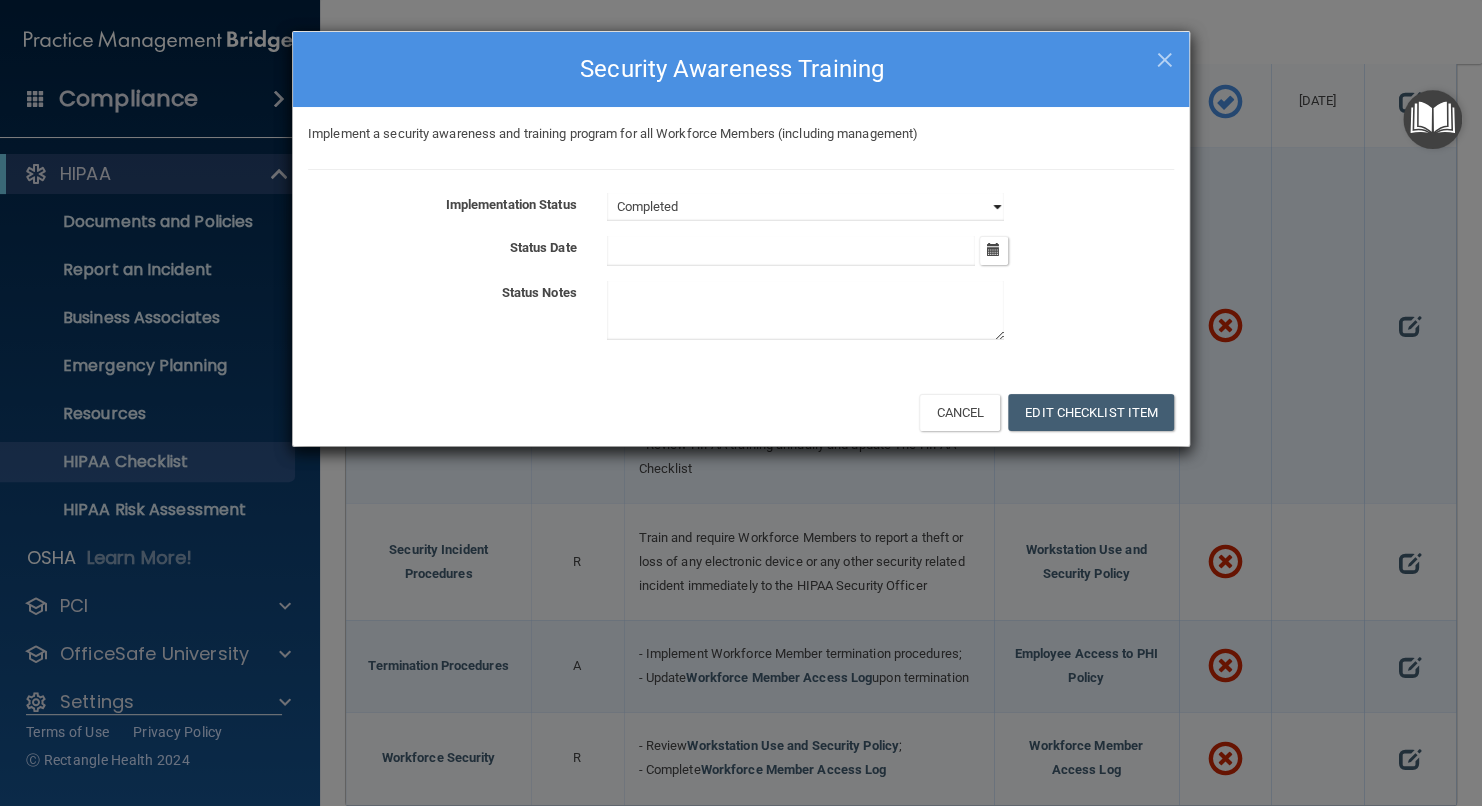 click on "Not Started  In Progress  Completed" at bounding box center (805, 207) 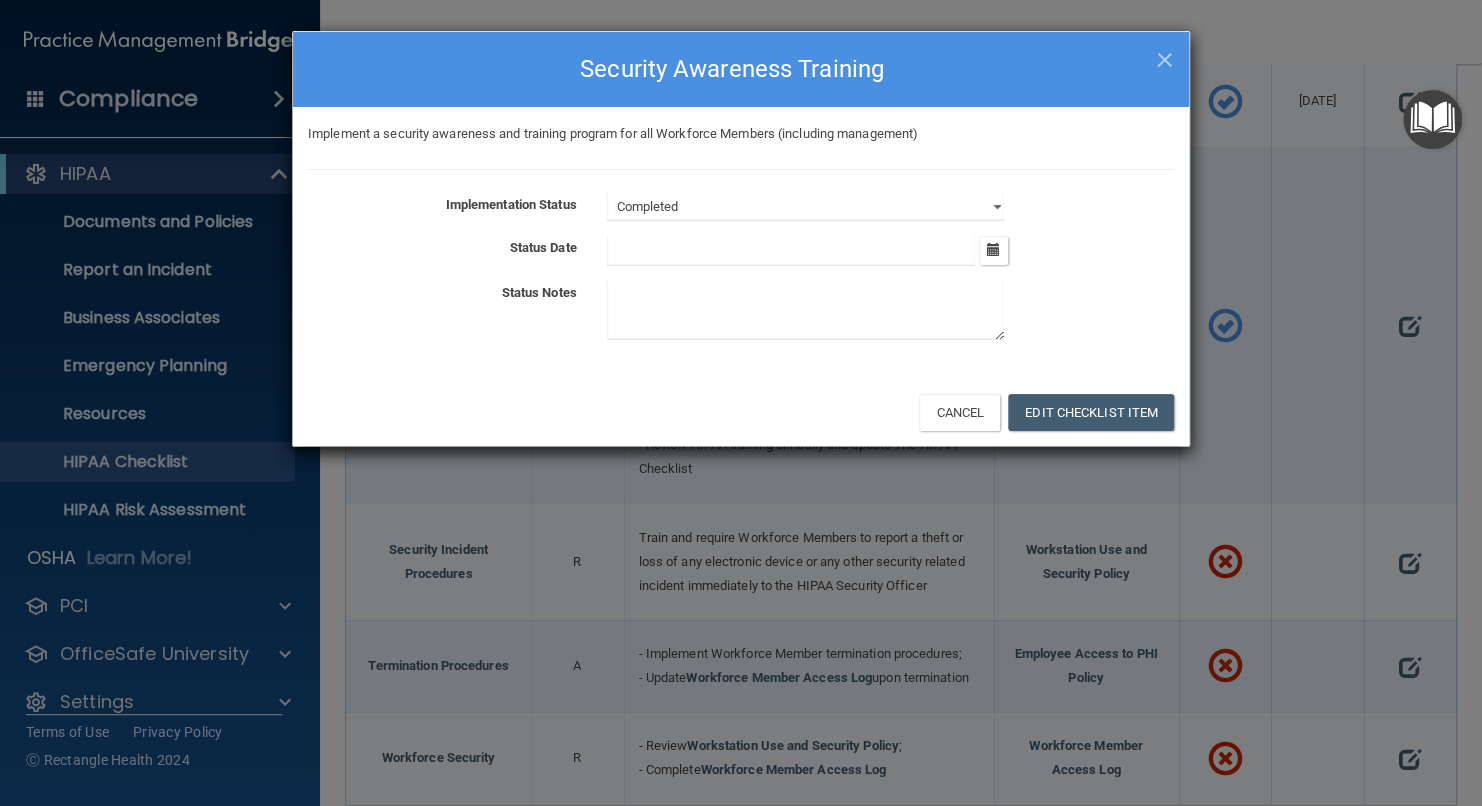 click at bounding box center (791, 251) 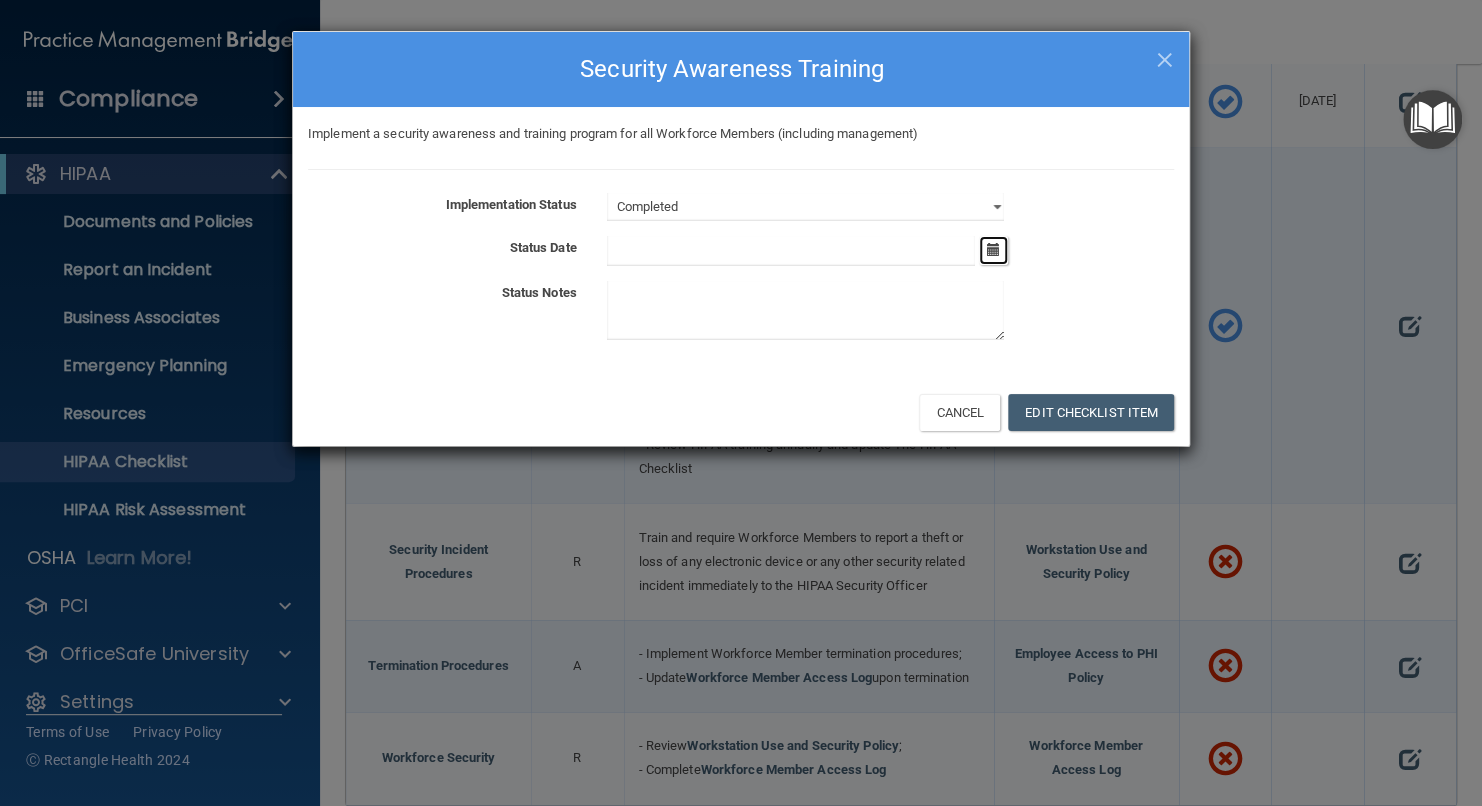 click at bounding box center [993, 250] 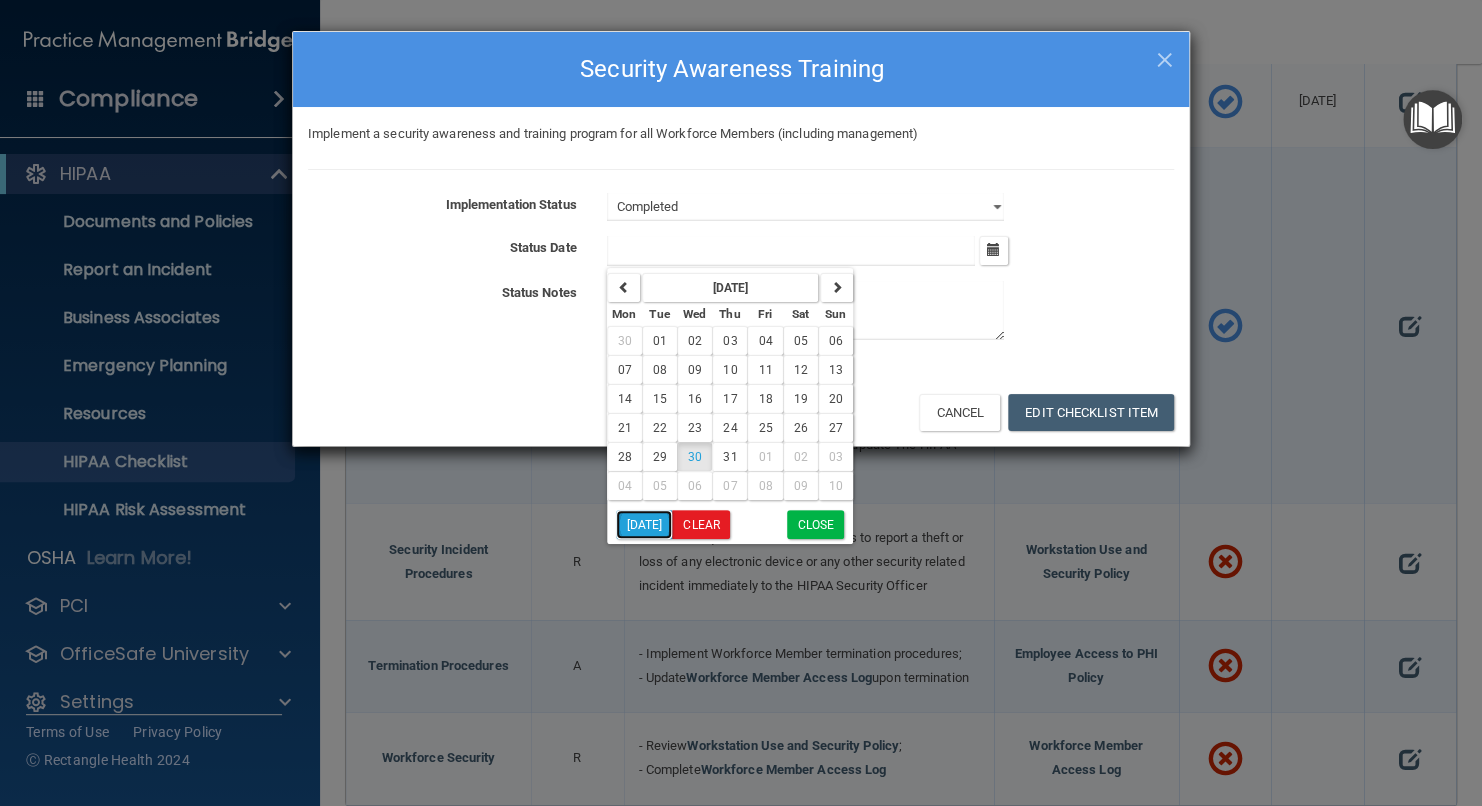 click on "[DATE]" at bounding box center (644, 524) 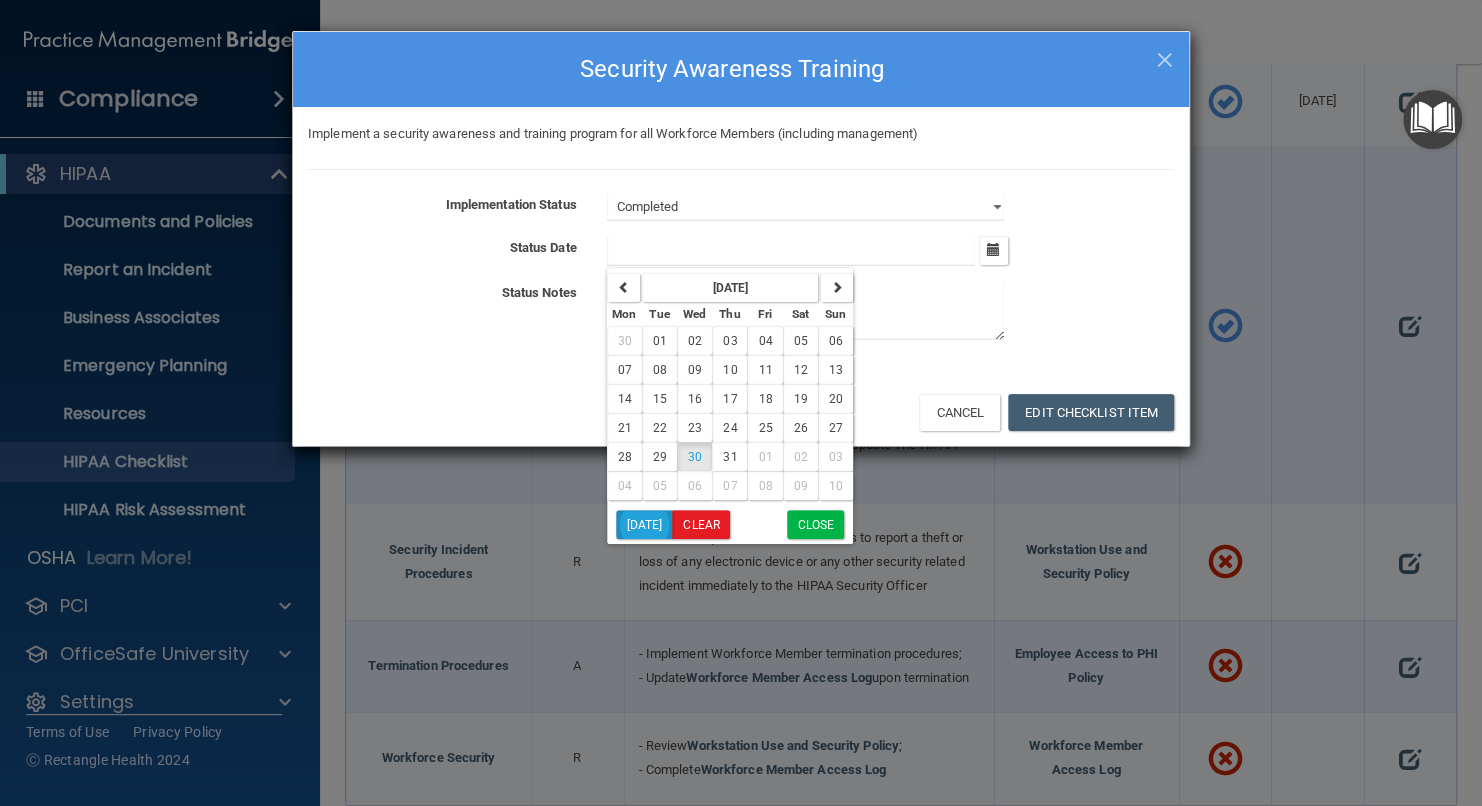 type on "[DATE]" 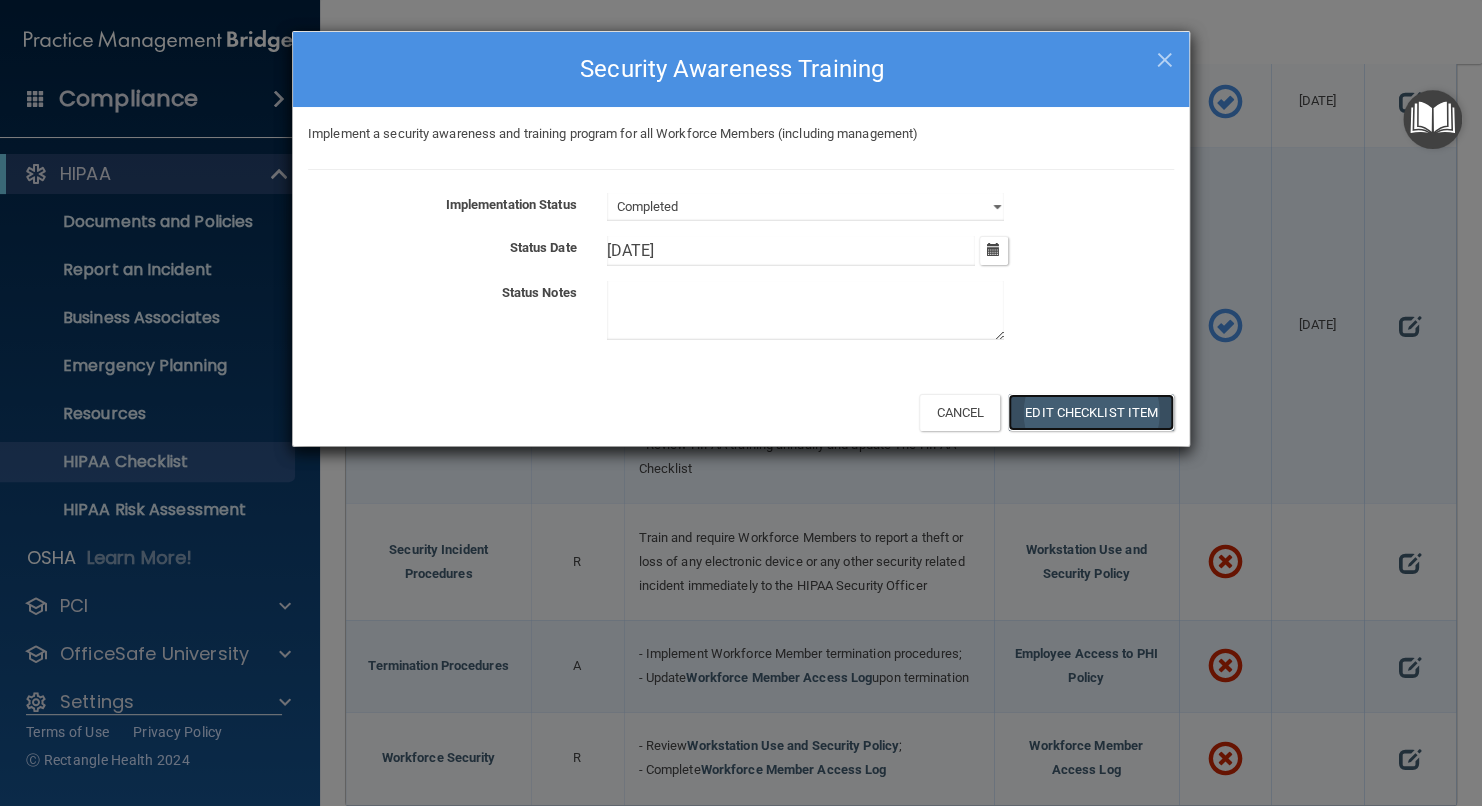 click on "Edit Checklist Item" at bounding box center (1091, 412) 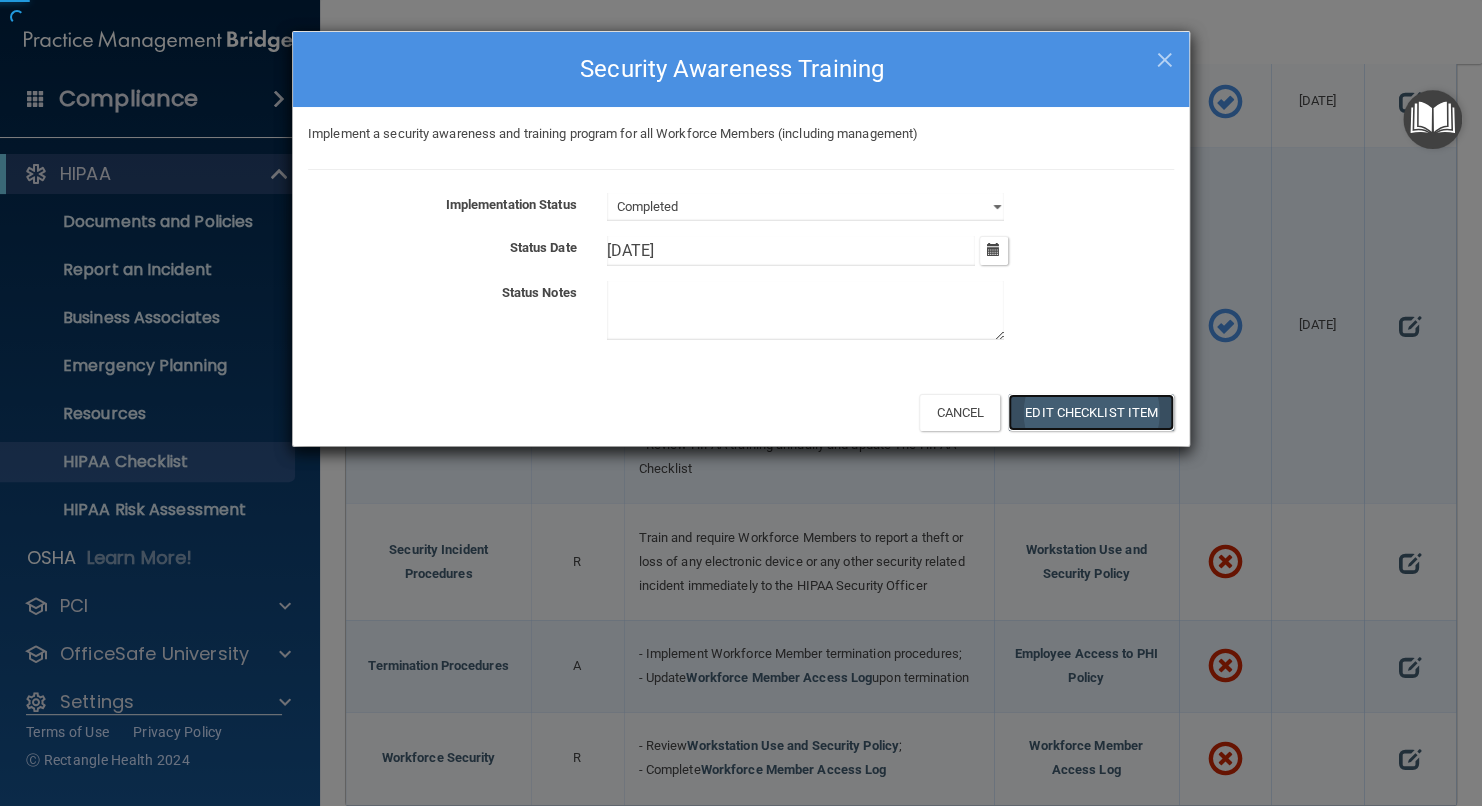 click on "Edit Checklist Item" at bounding box center (1091, 412) 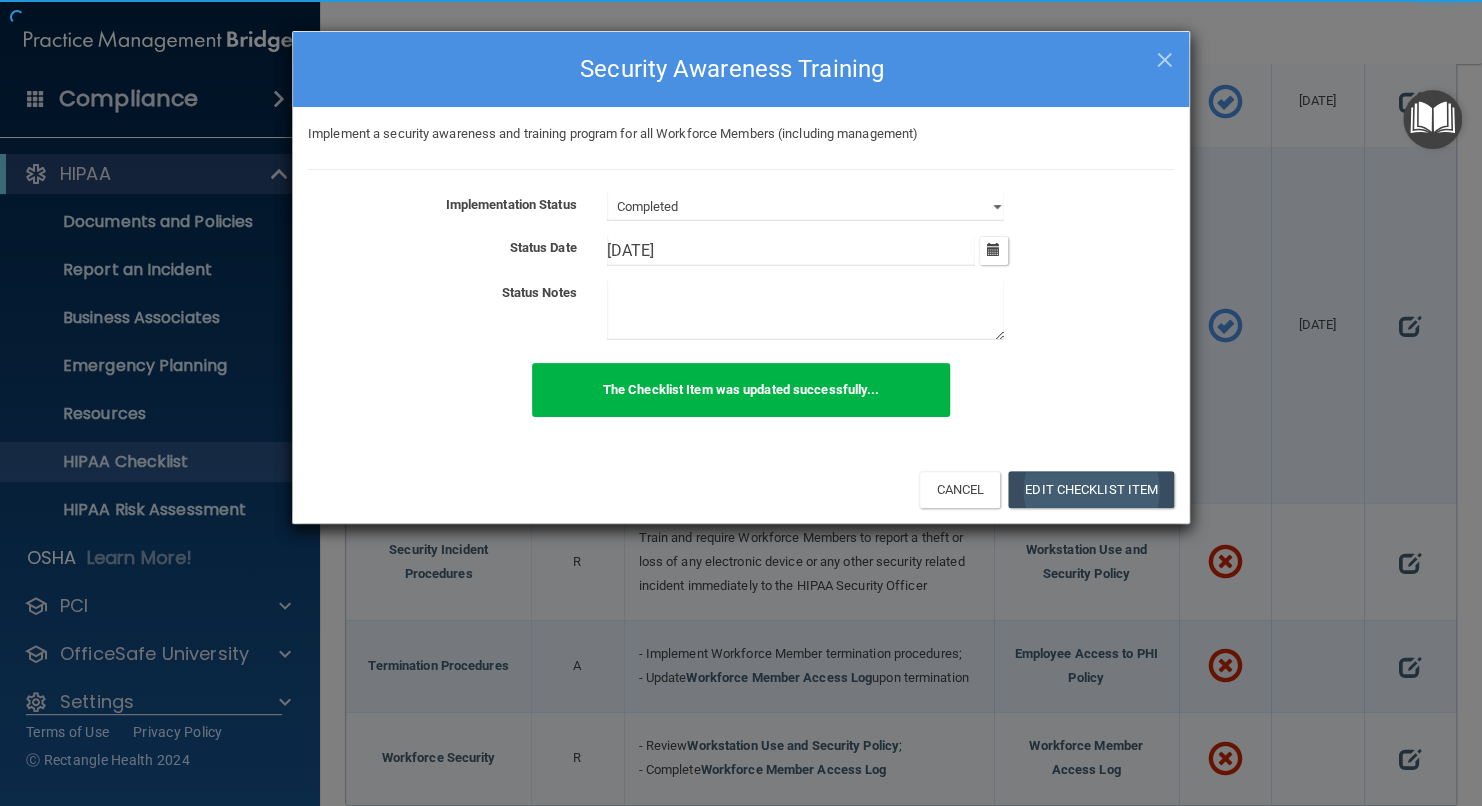 click on "The Checklist Item was updated successfully..." at bounding box center [741, 401] 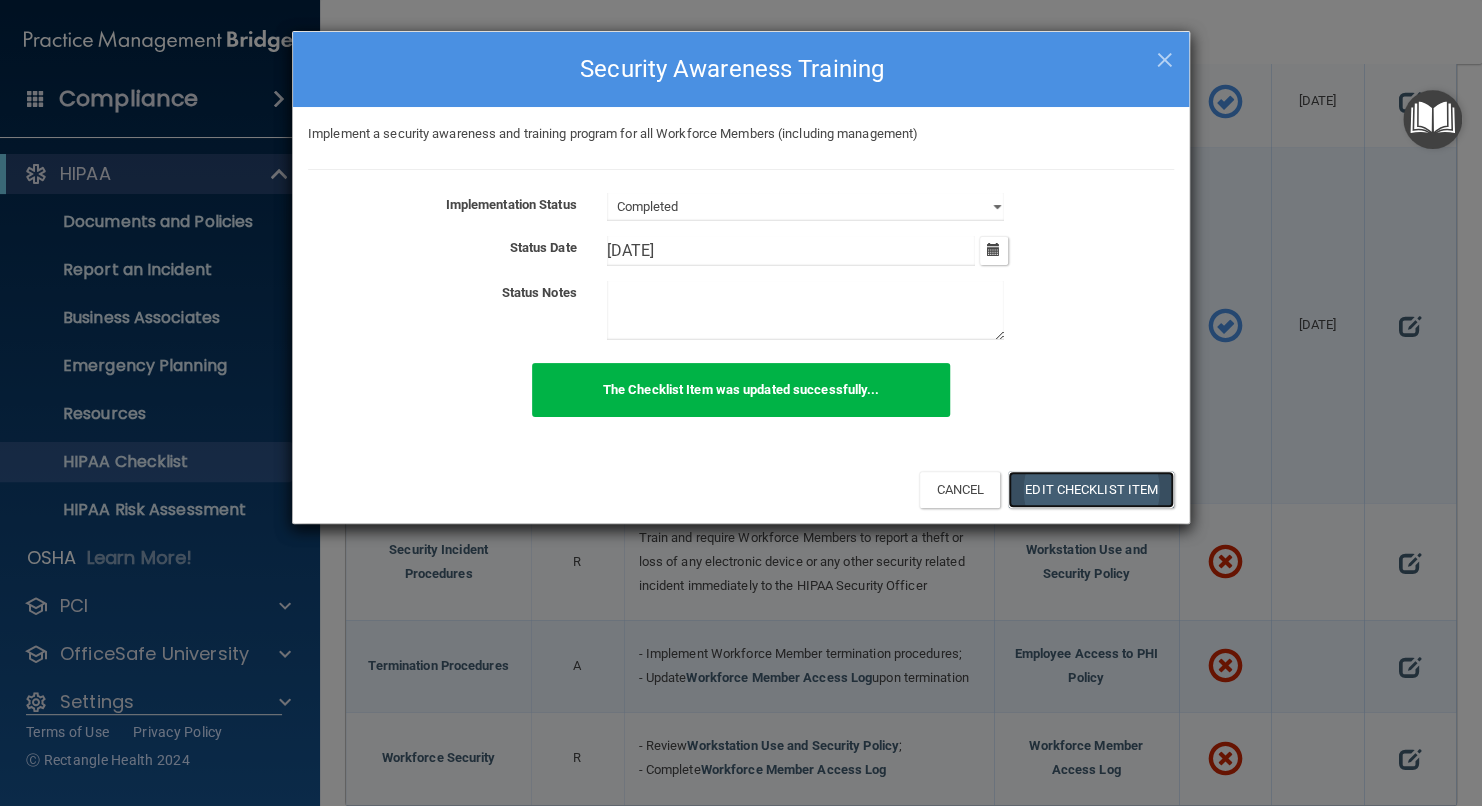 click on "Edit Checklist Item" at bounding box center [1091, 489] 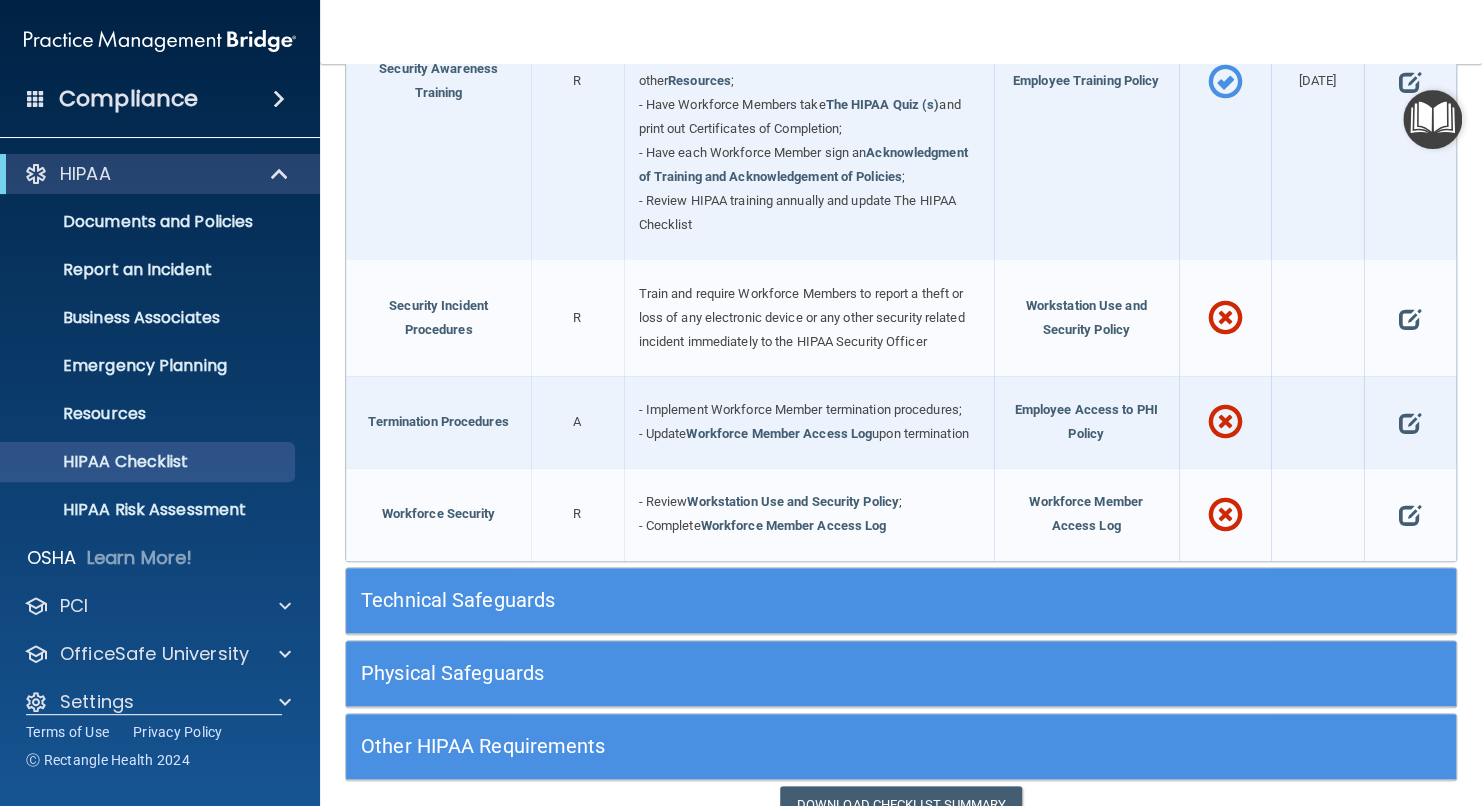scroll, scrollTop: 1771, scrollLeft: 0, axis: vertical 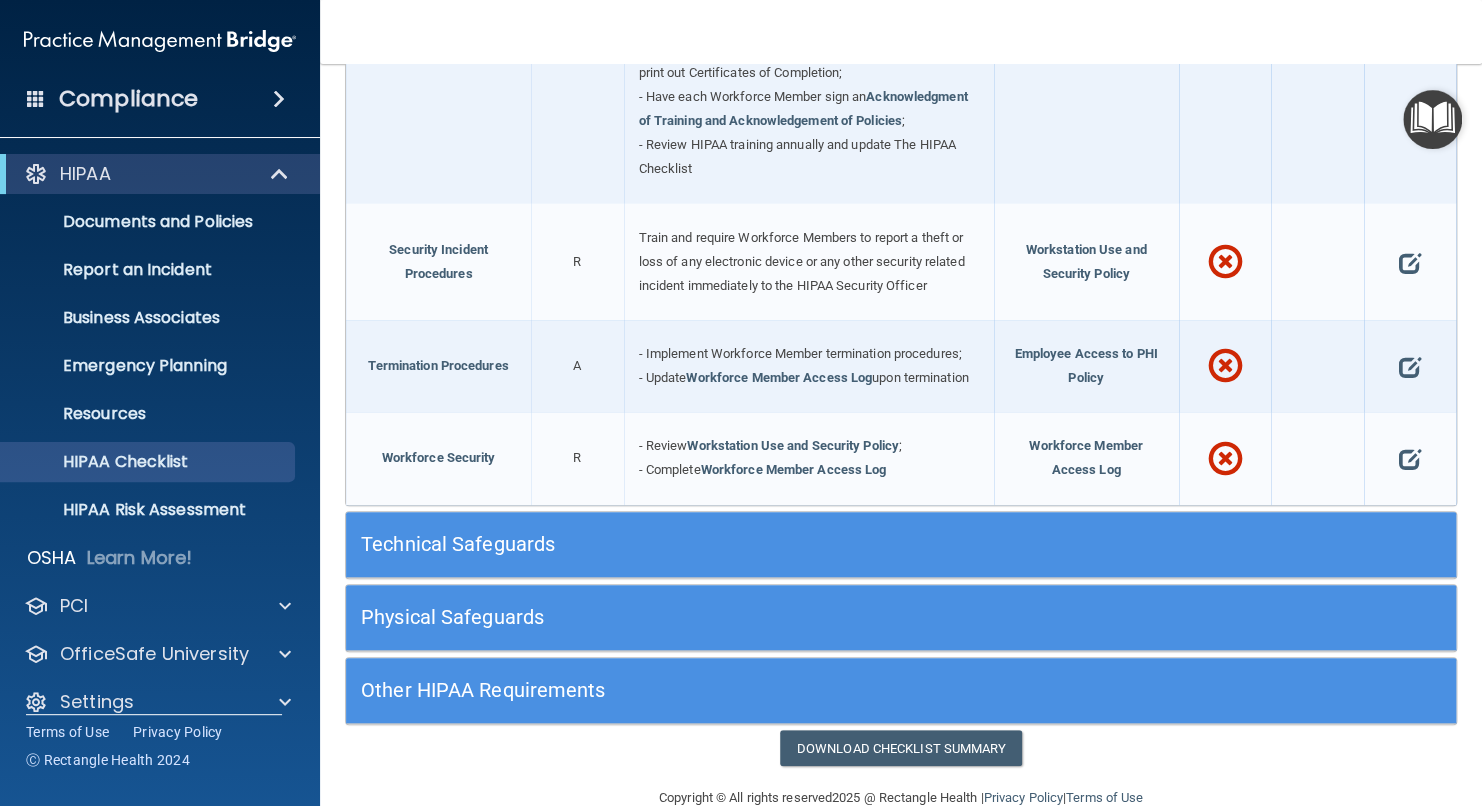 click at bounding box center [1410, 261] 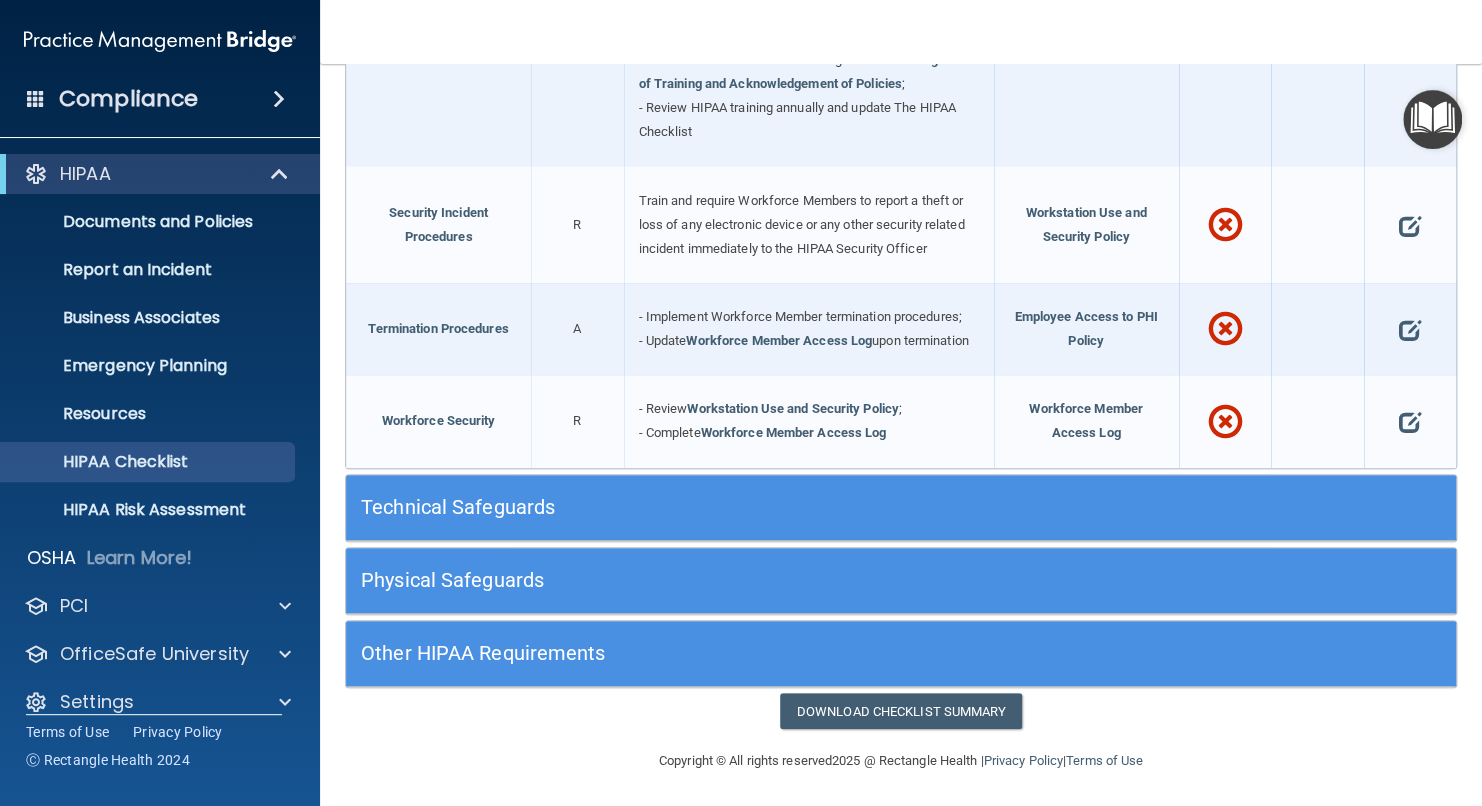 scroll, scrollTop: 1871, scrollLeft: 0, axis: vertical 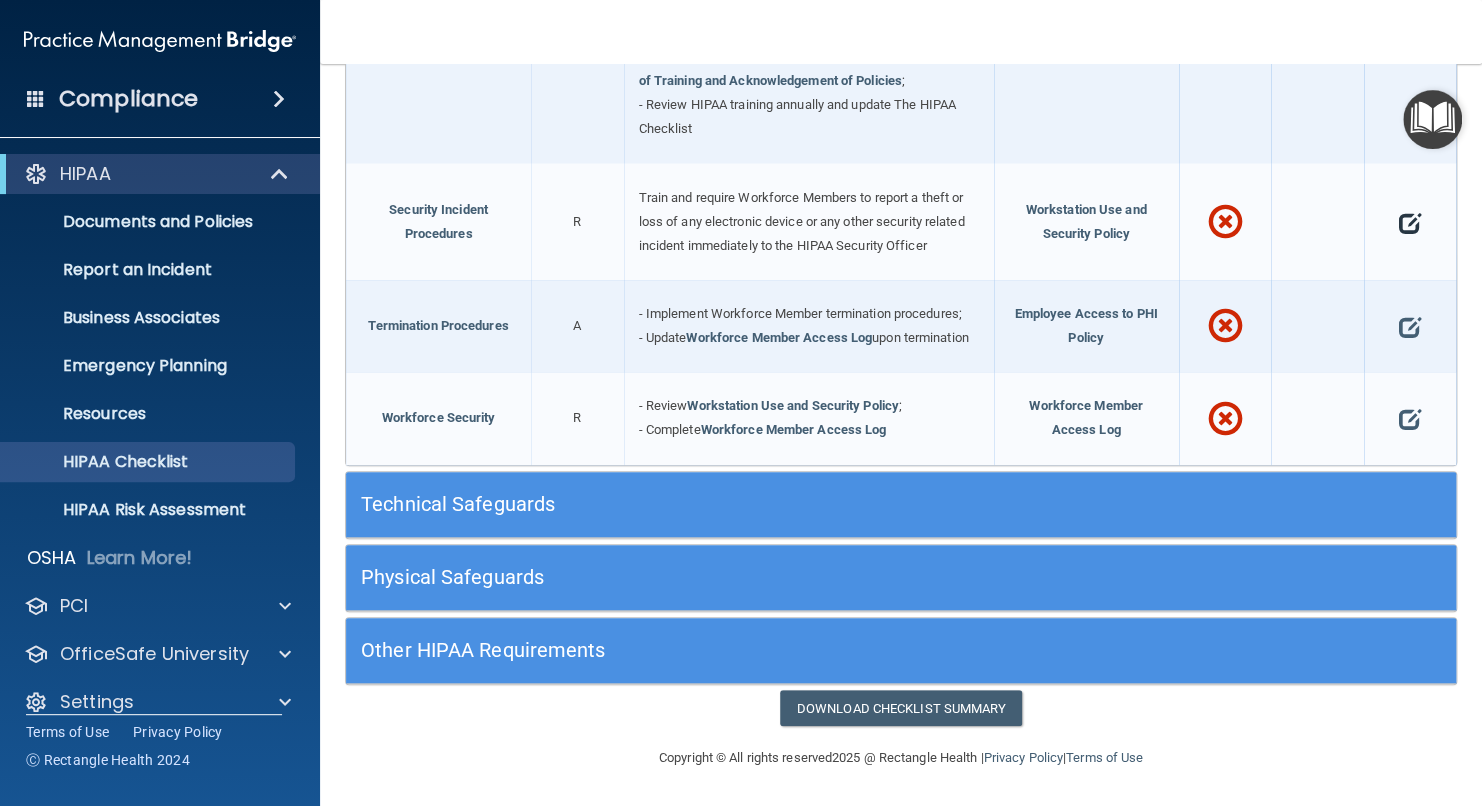 click at bounding box center [1410, 222] 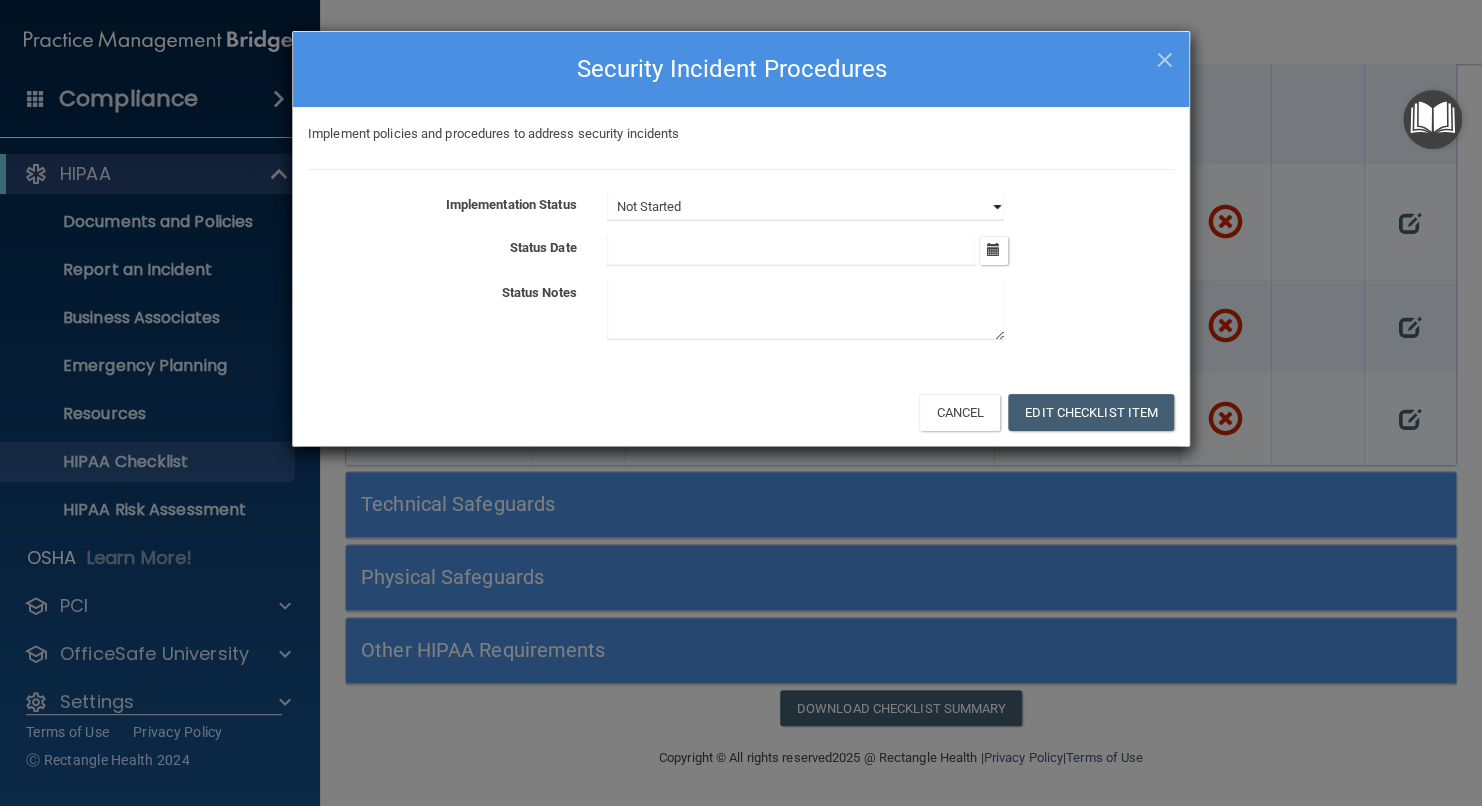 click on "Not Started  In Progress  Completed" at bounding box center [805, 207] 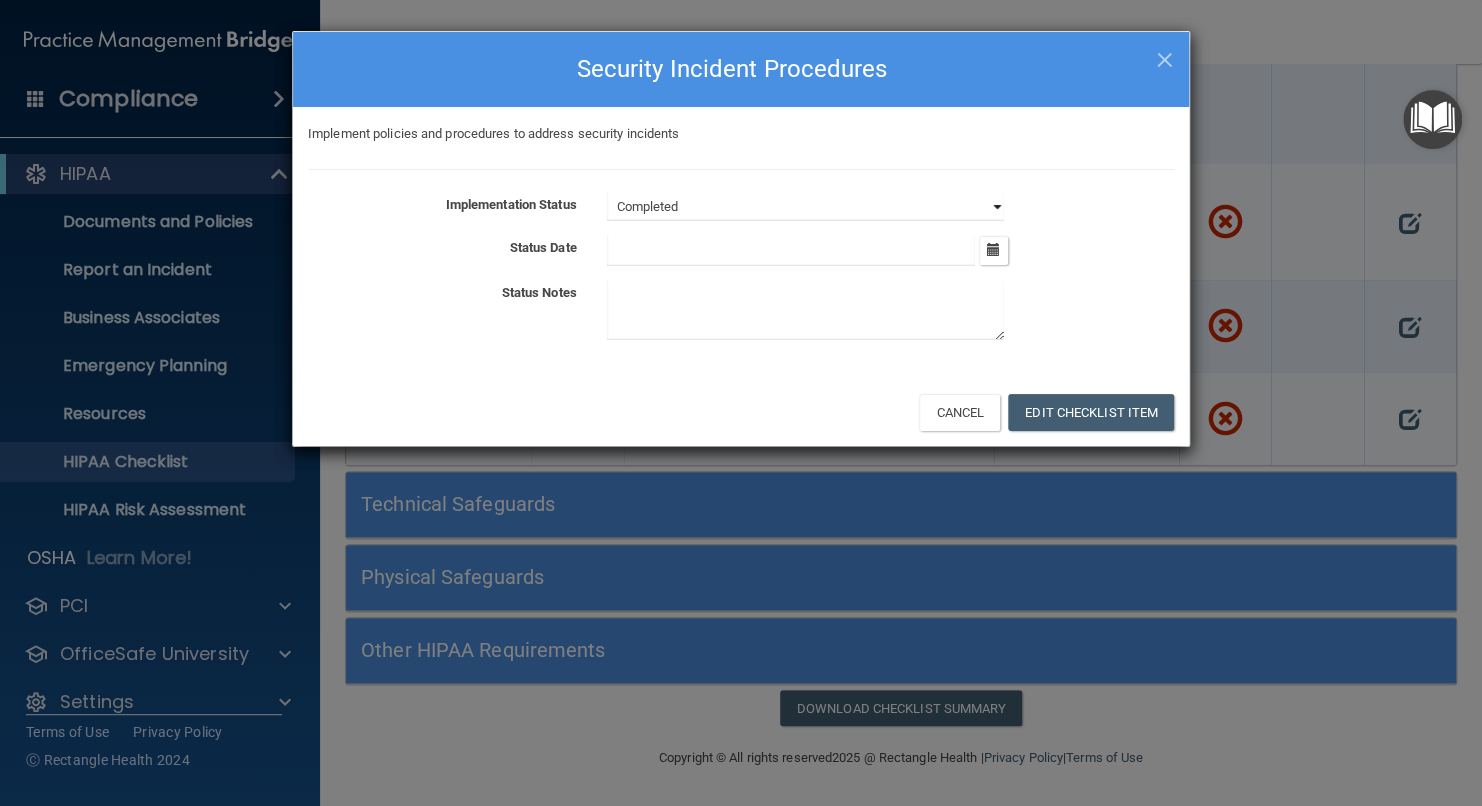 click on "Not Started  In Progress  Completed" at bounding box center [805, 207] 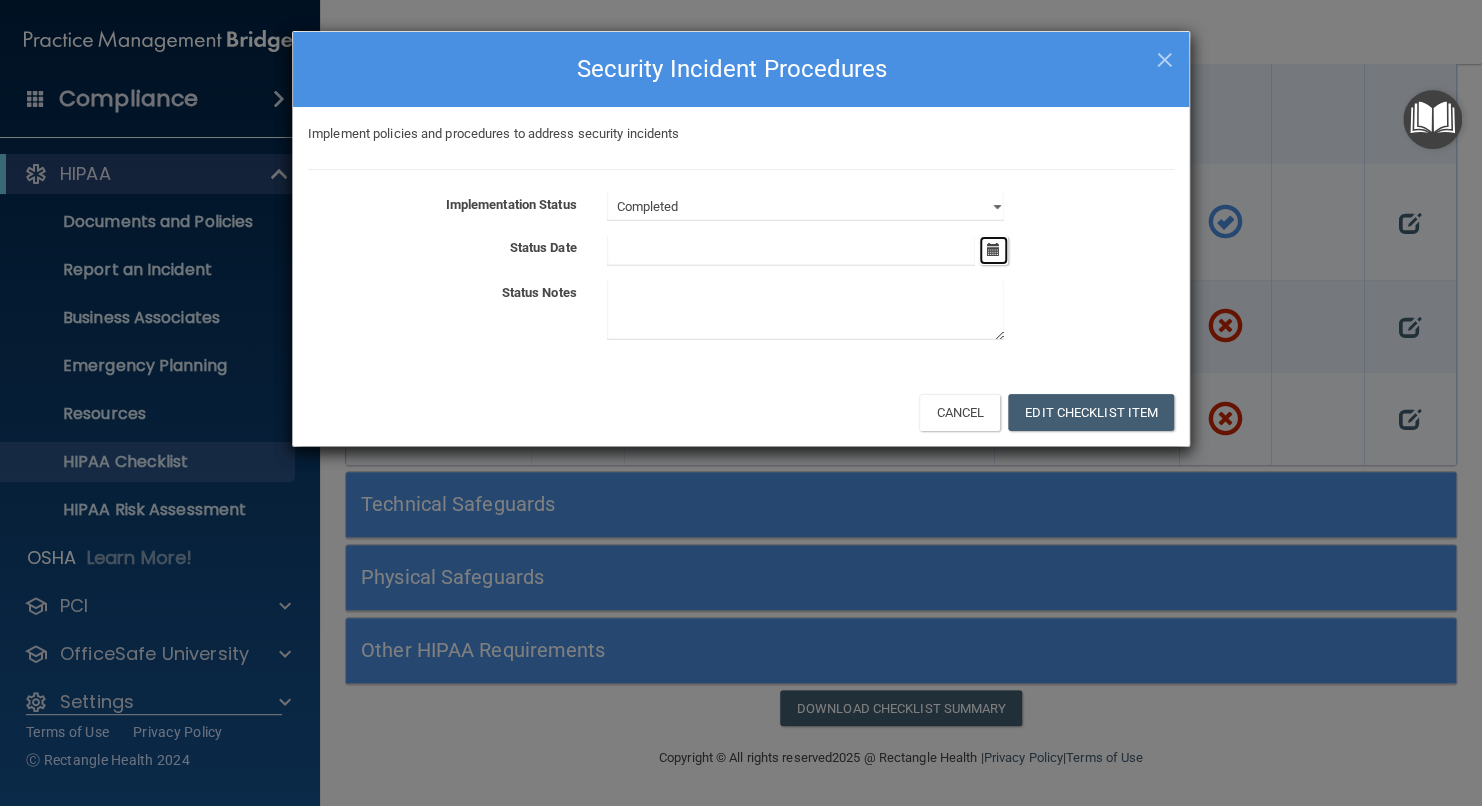 click at bounding box center (993, 250) 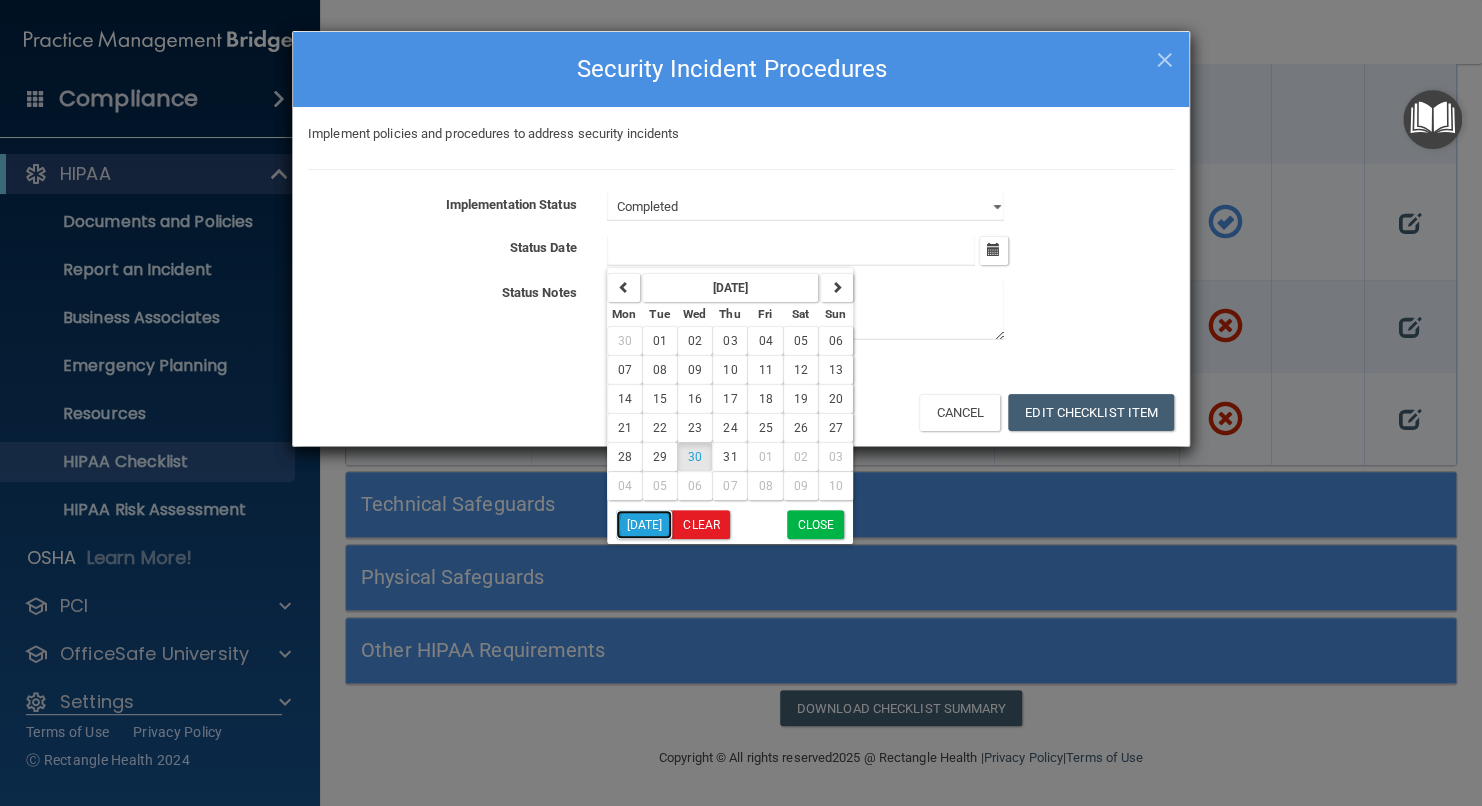 click on "[DATE]" at bounding box center [644, 524] 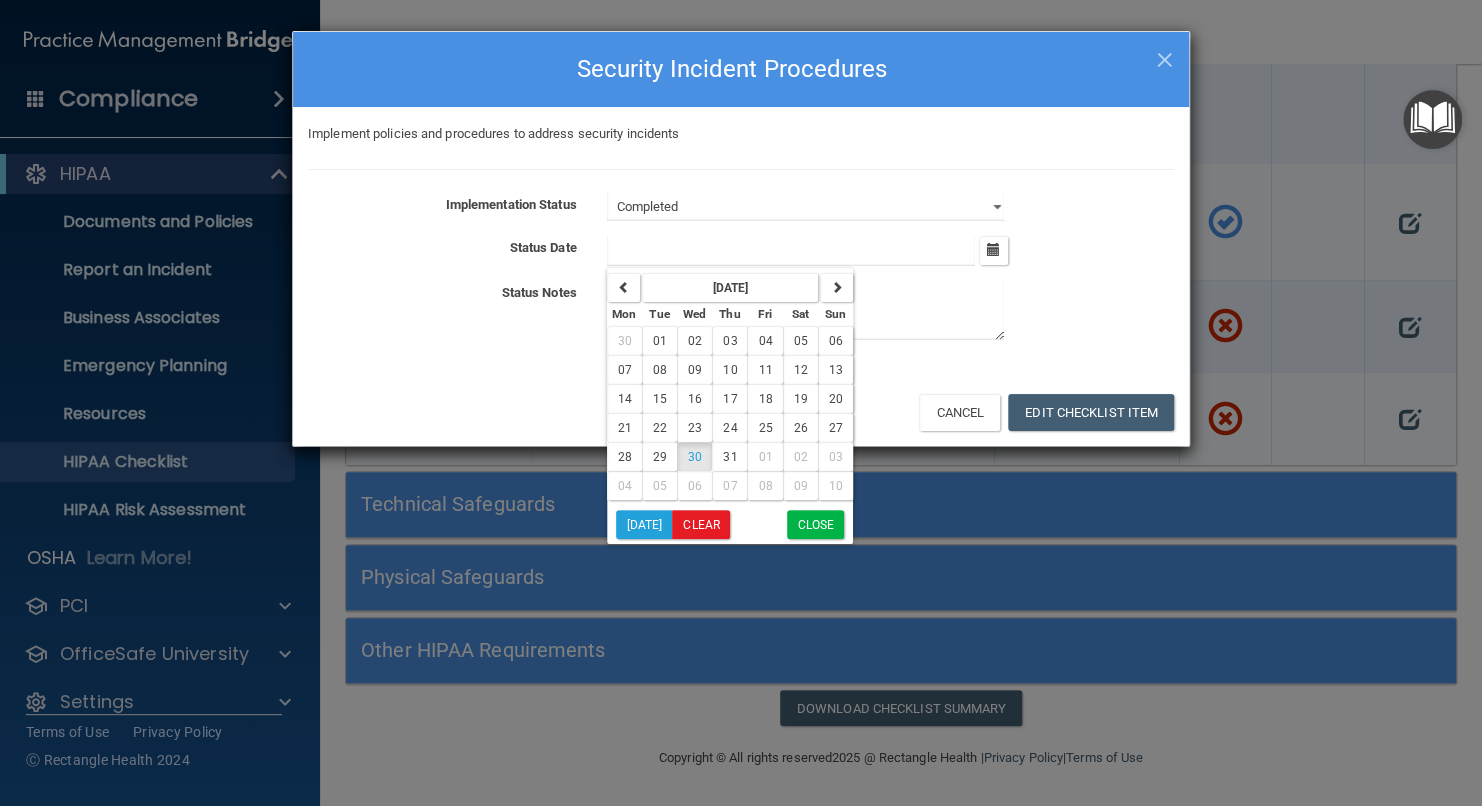type on "[DATE]" 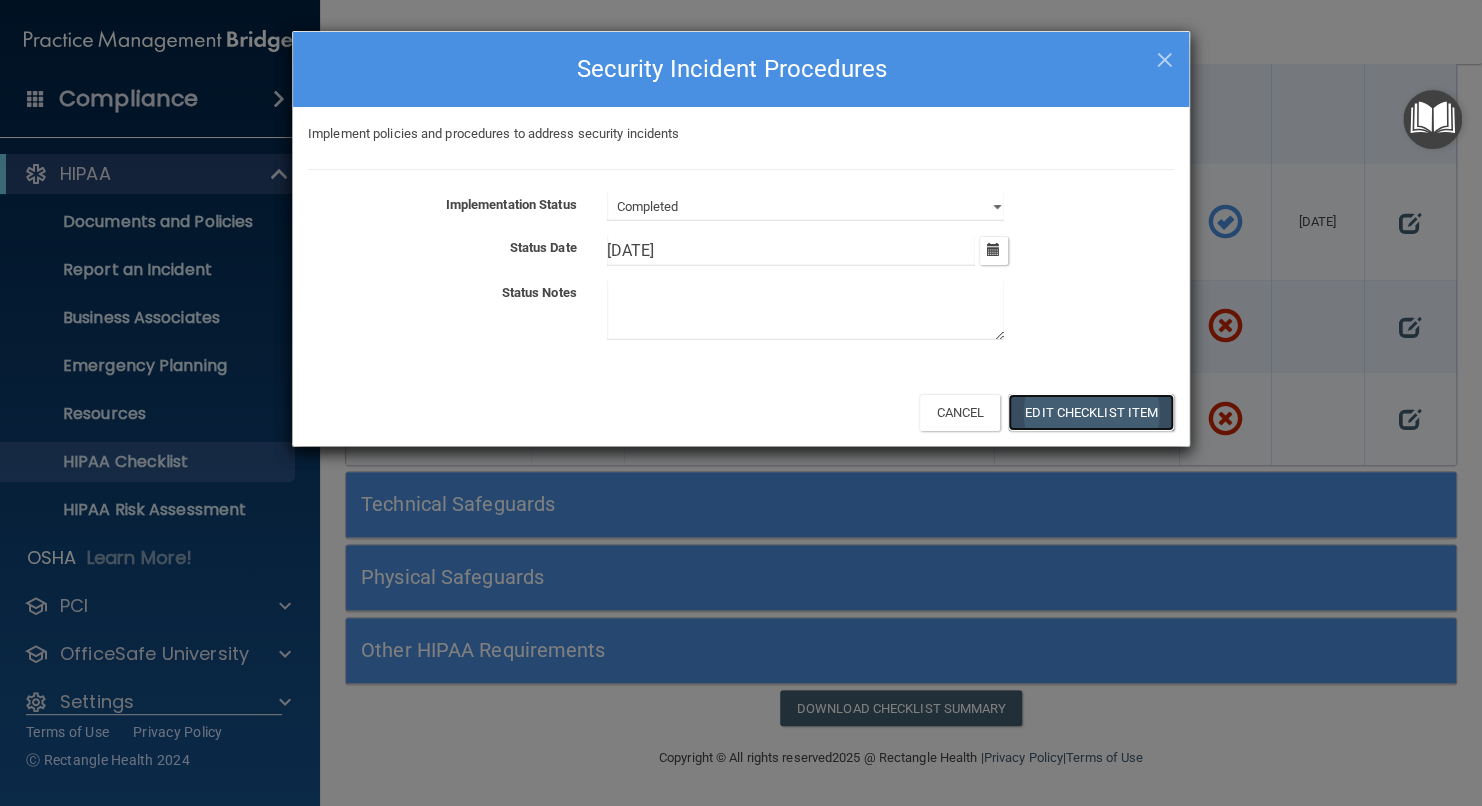 click on "Edit Checklist Item" at bounding box center [1091, 412] 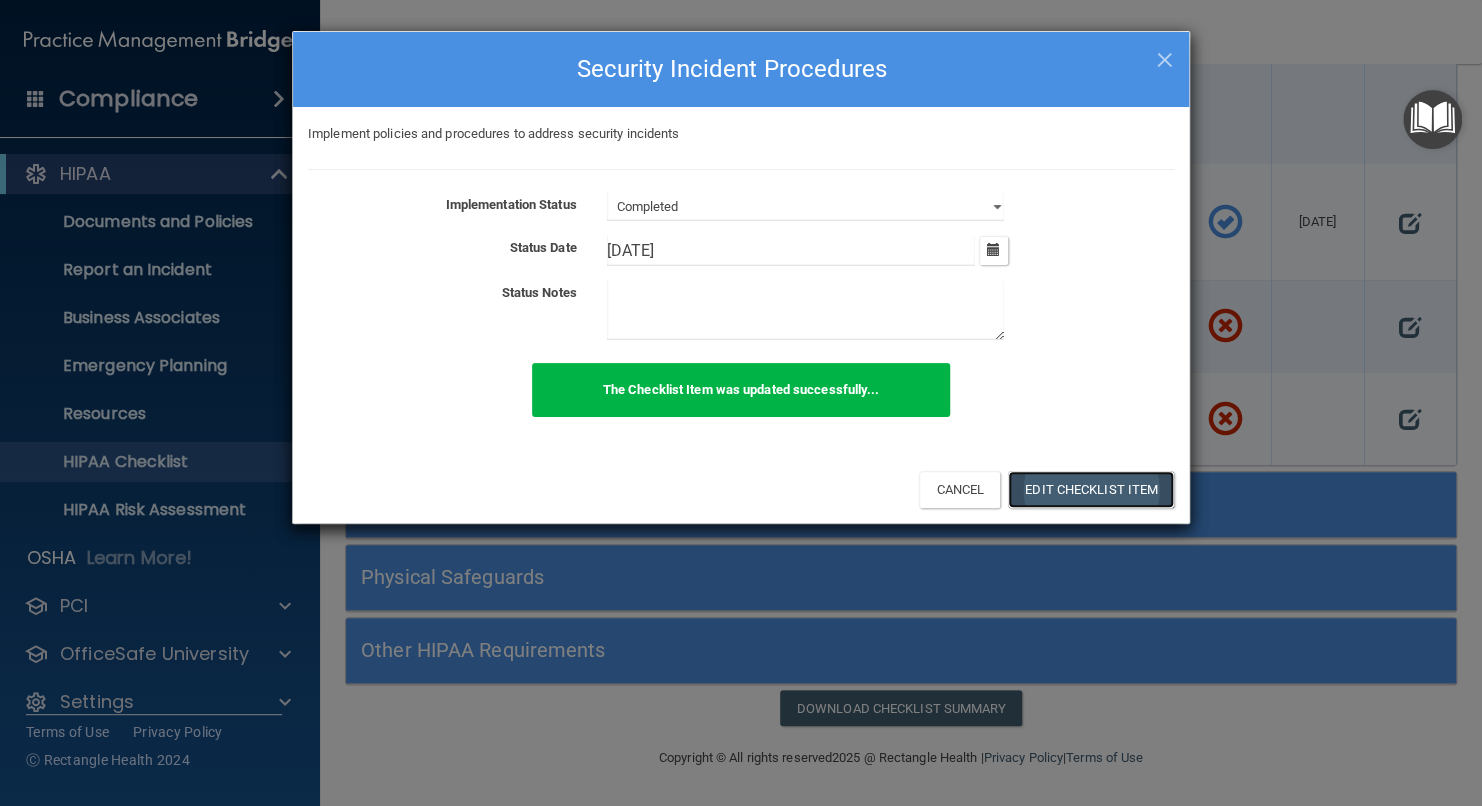 click on "Edit Checklist Item" at bounding box center (1091, 489) 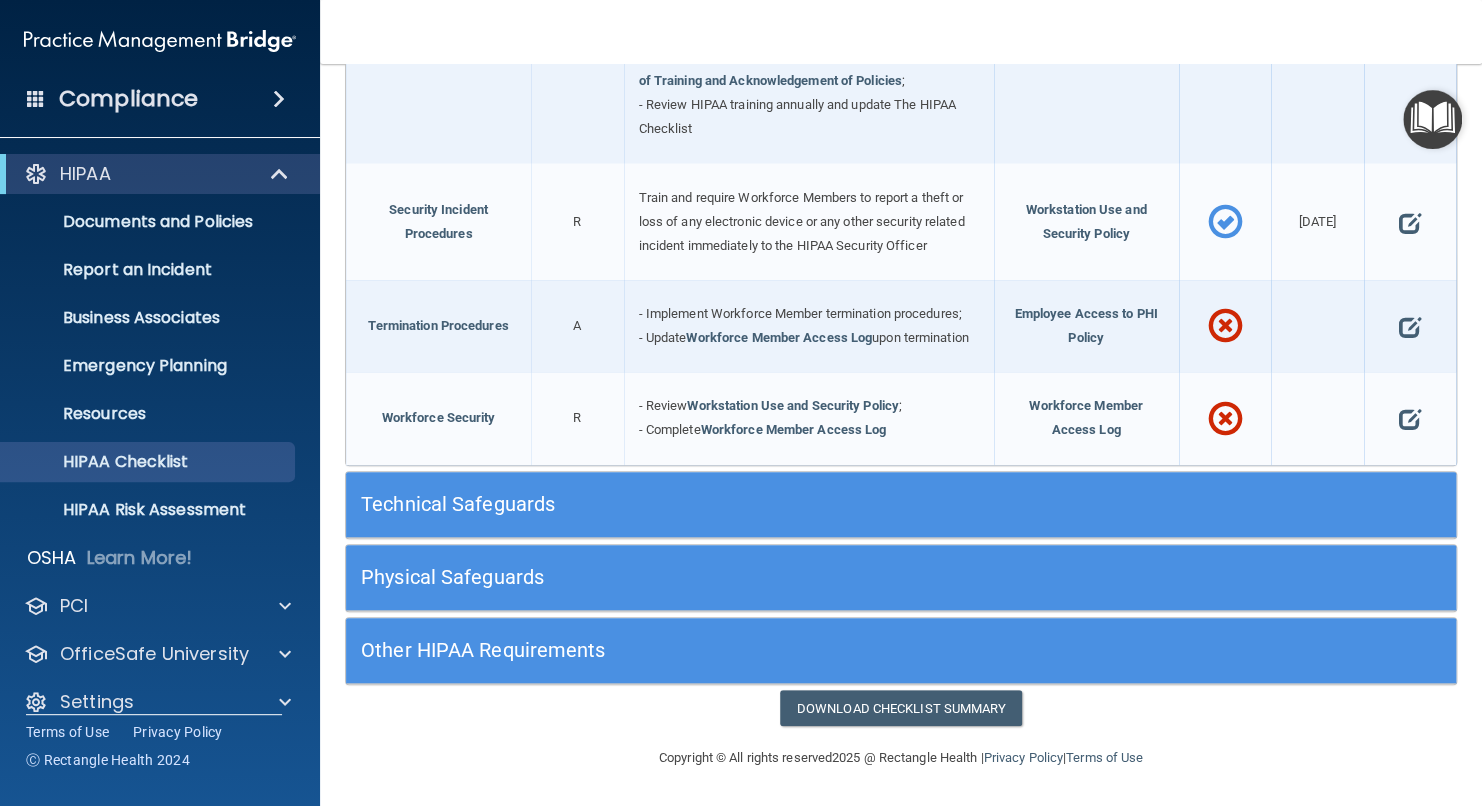 click at bounding box center [1410, 326] 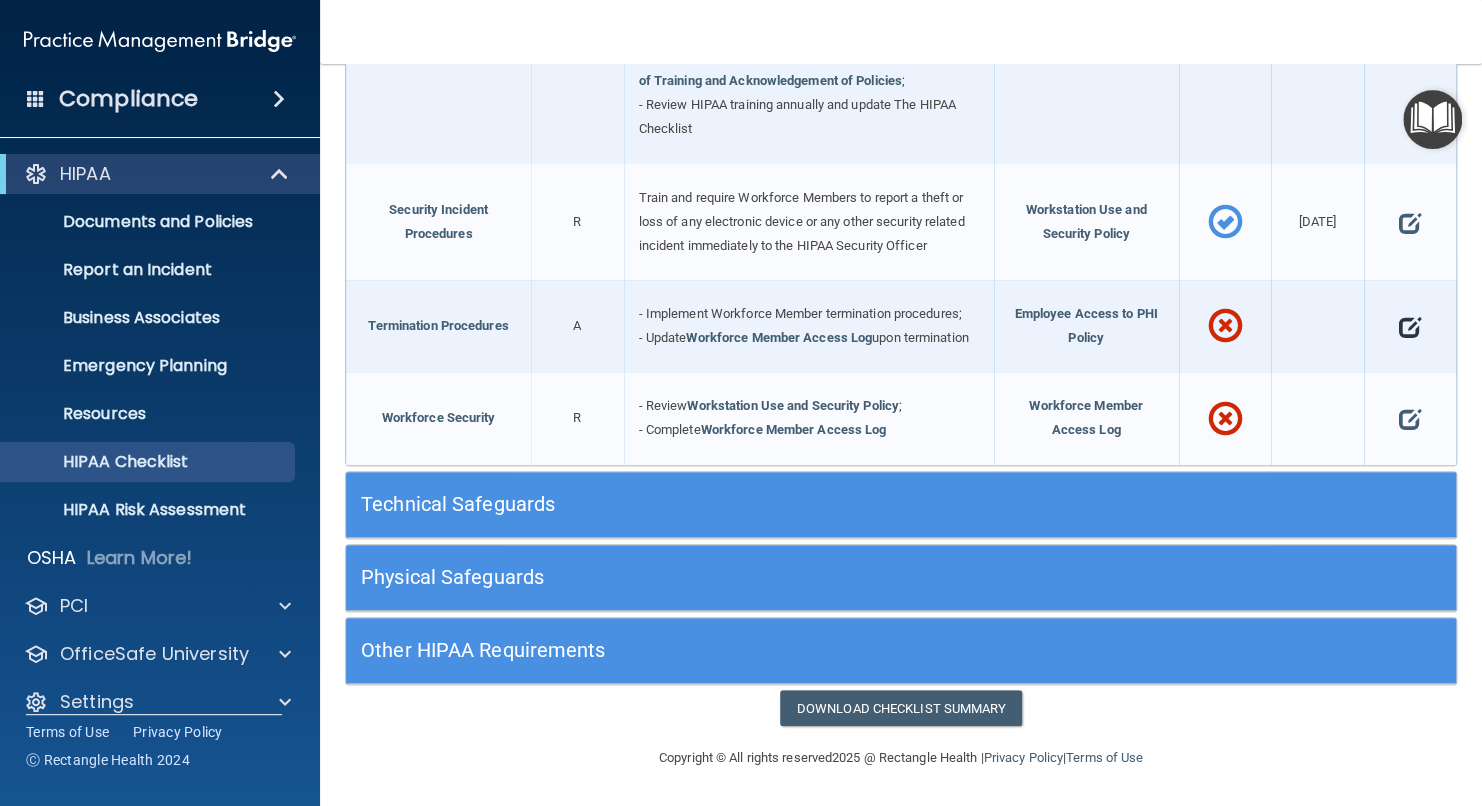 click at bounding box center [1410, 327] 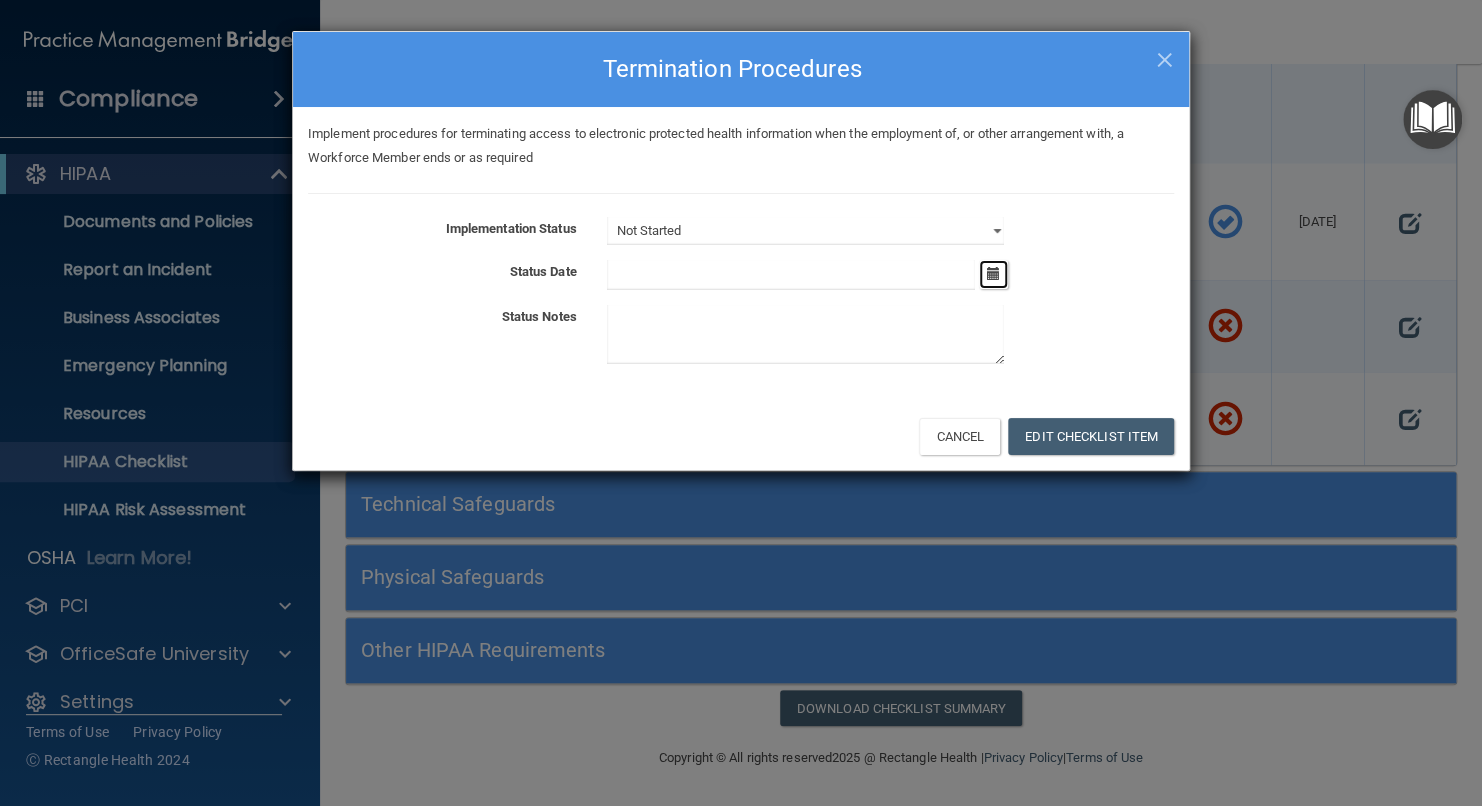 click at bounding box center [993, 273] 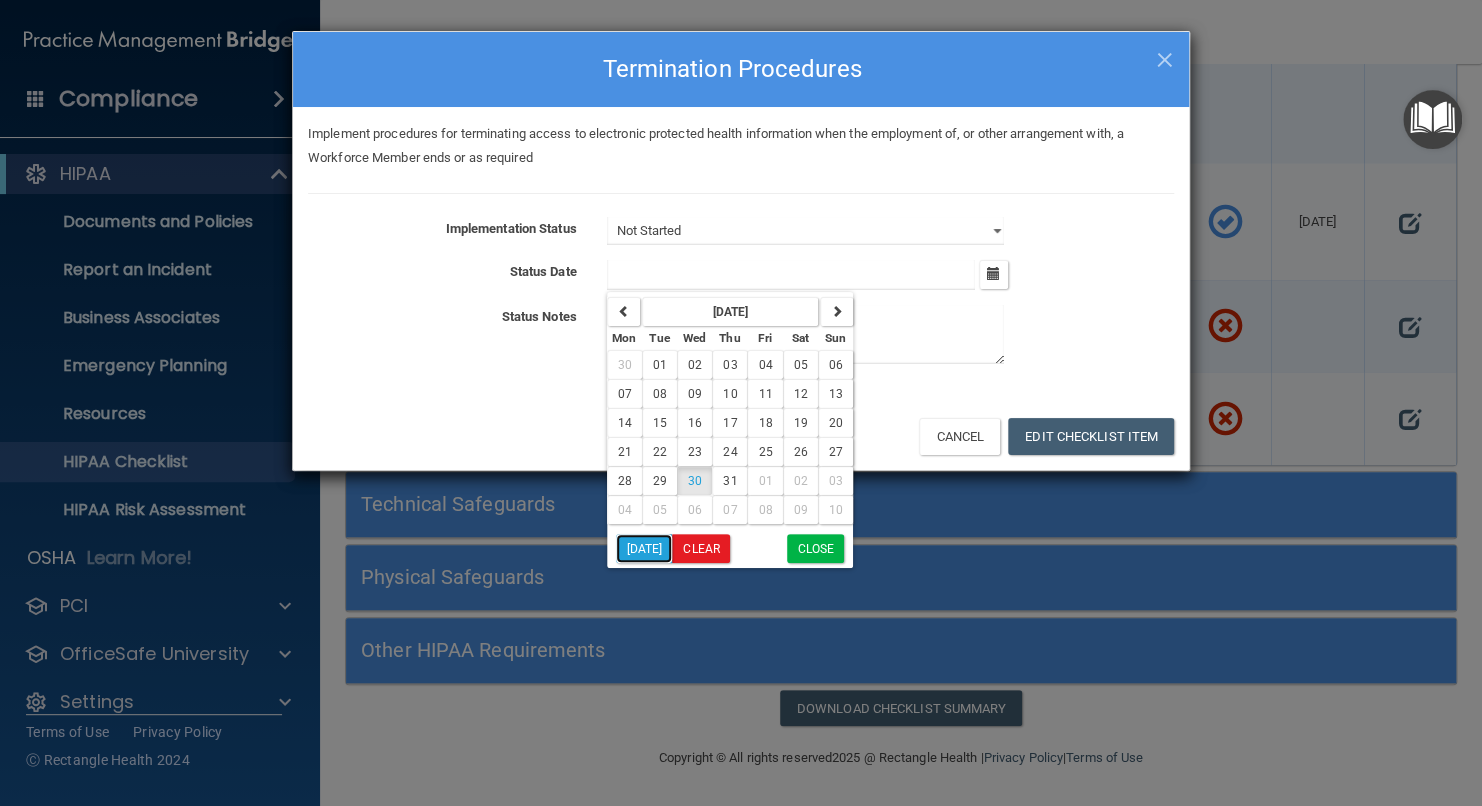 click on "[DATE]" at bounding box center (644, 548) 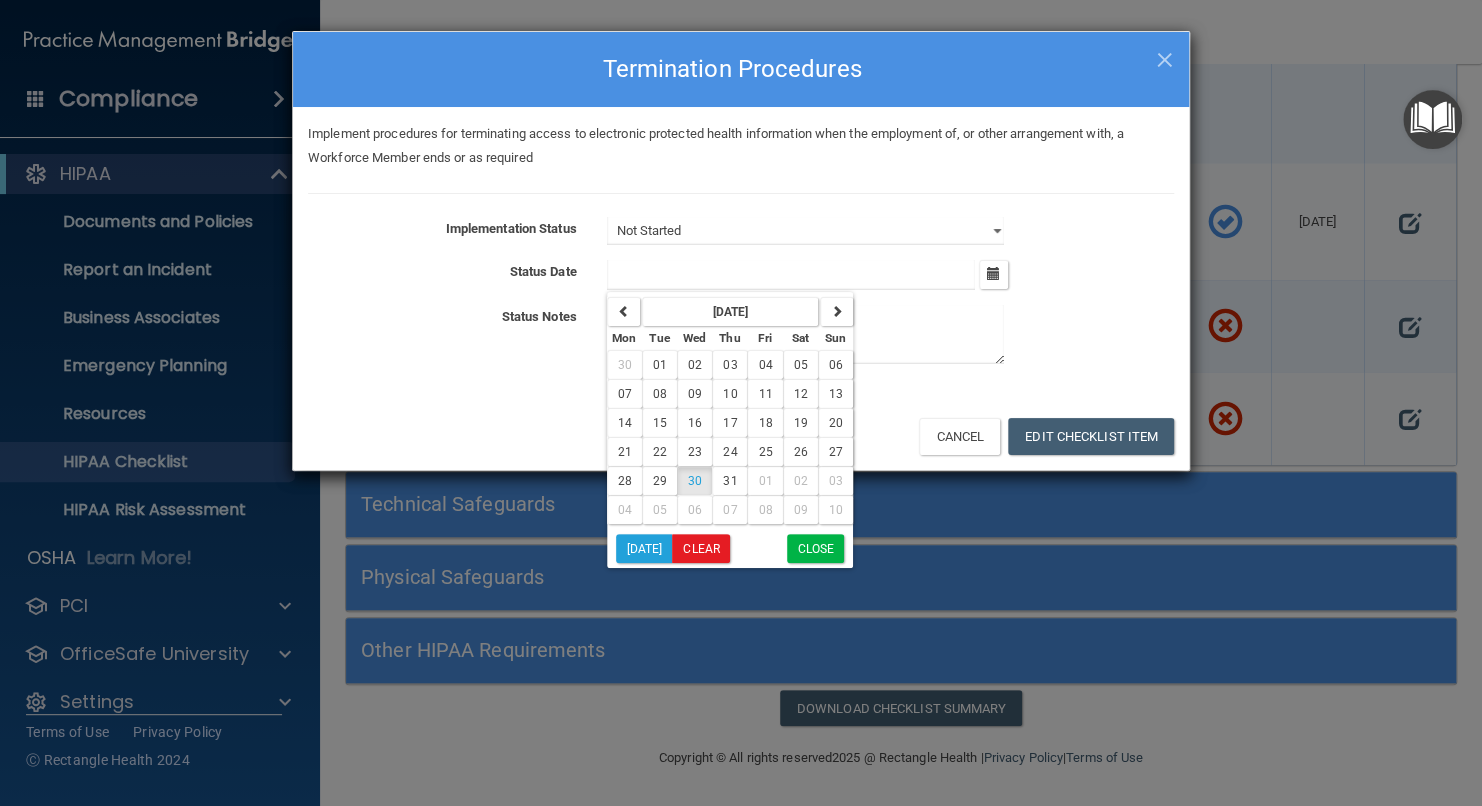 type on "[DATE]" 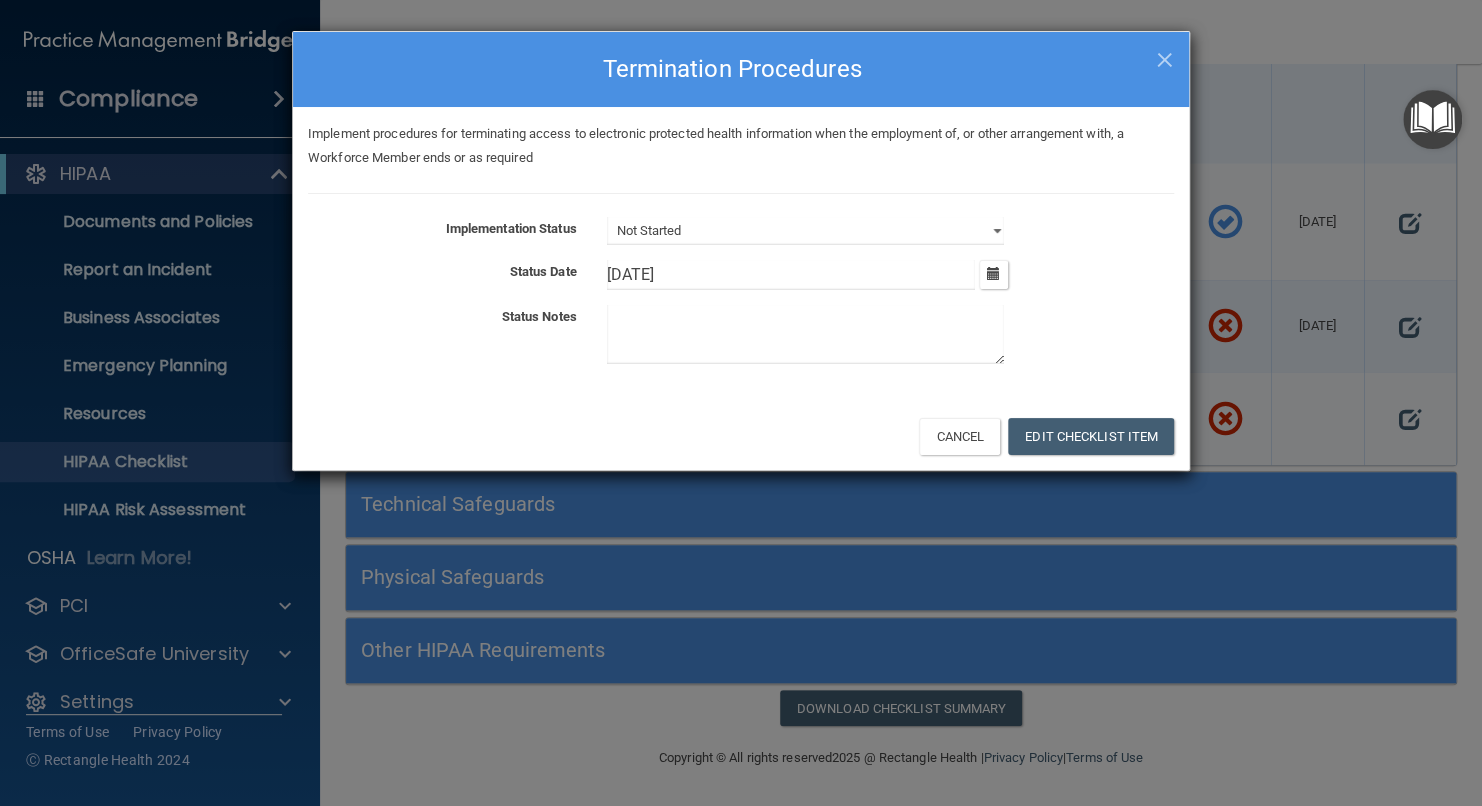 click at bounding box center [805, 334] 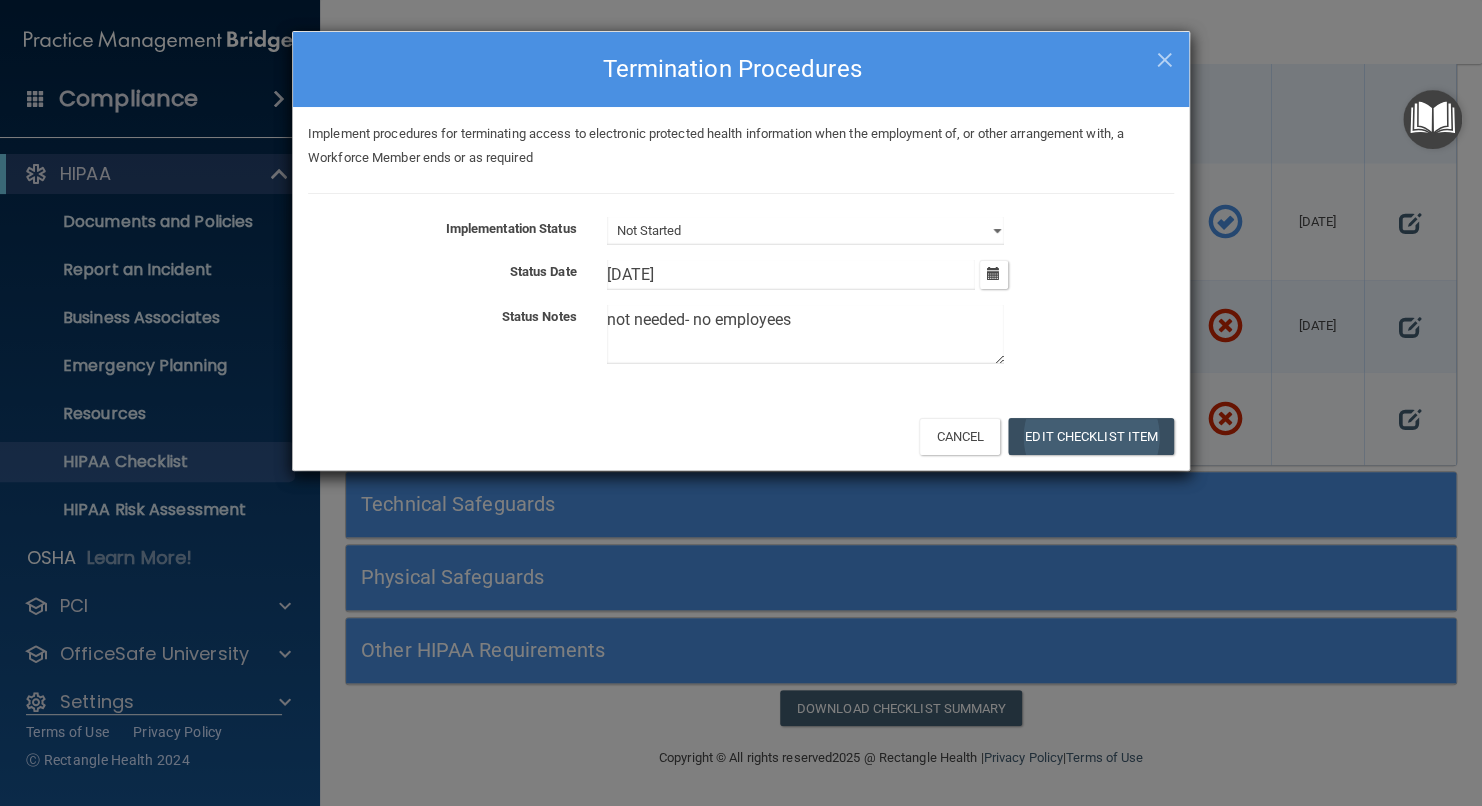 type on "not needed- no employees" 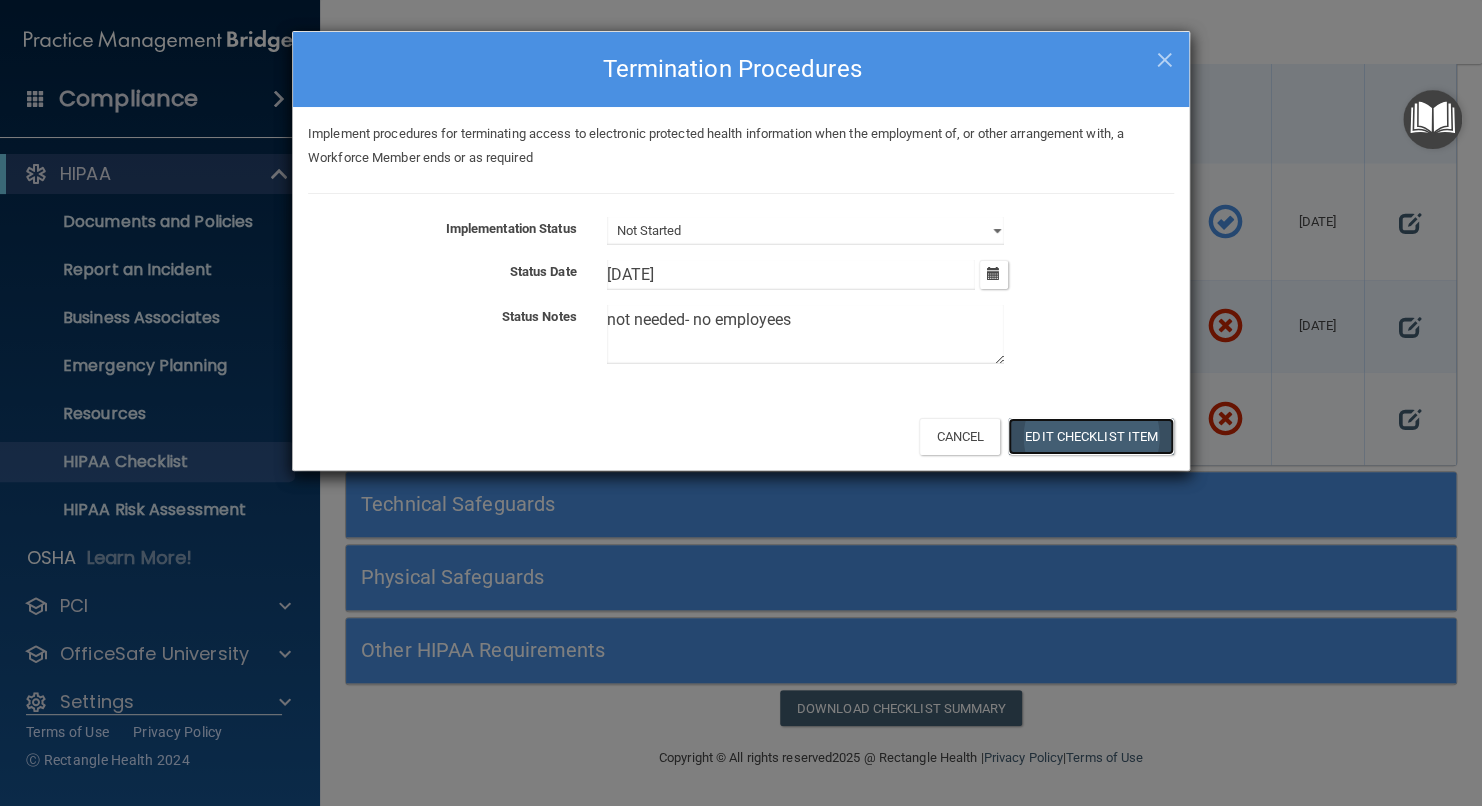click on "Edit Checklist Item" at bounding box center [1091, 436] 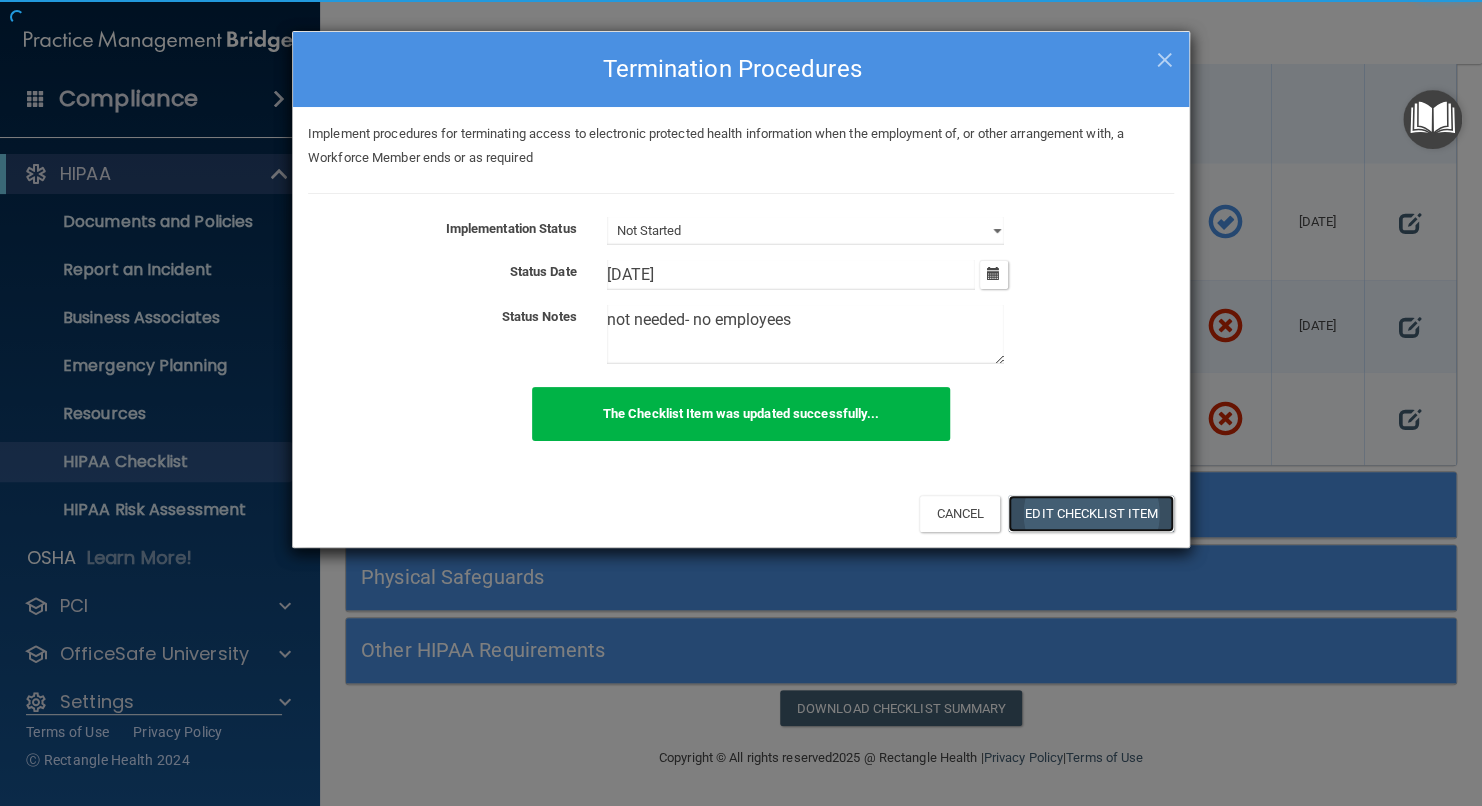 click on "× Close     Termination Procedures         Implement procedures for terminating access to electronic protected health information when the employment of, or other arrangement with, a Workforce Member ends or as required             Implementation Status         Not Started  In Progress  Completed            Status Date       7/30/[DATE] Tue Wed Thu Fri Sat Sun
30
01
02
03
04
05
06
07
08
09
10
11
12
13
14
15
16
17
18
19
20
21" at bounding box center [741, 289] 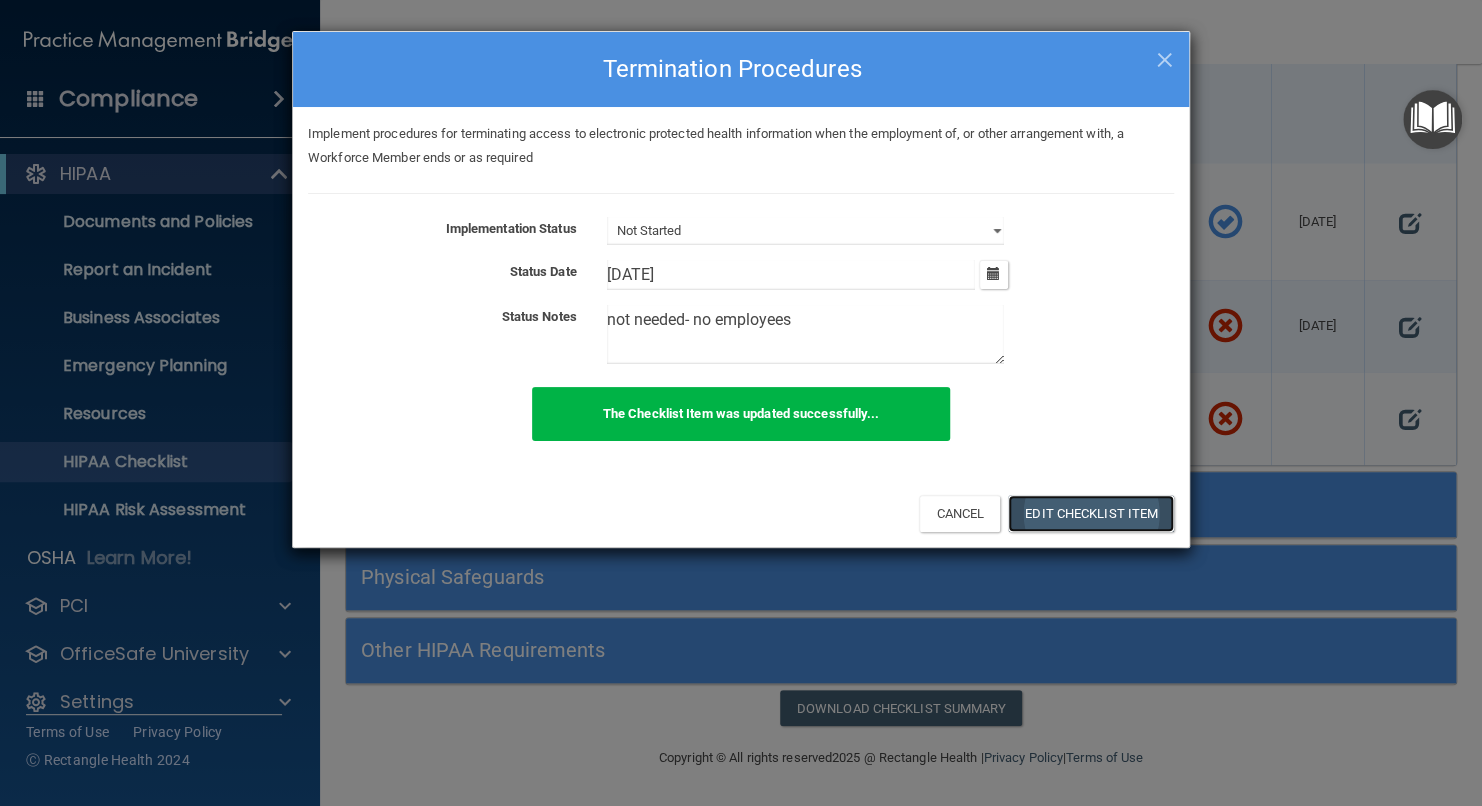 click on "Edit Checklist Item" at bounding box center (1091, 513) 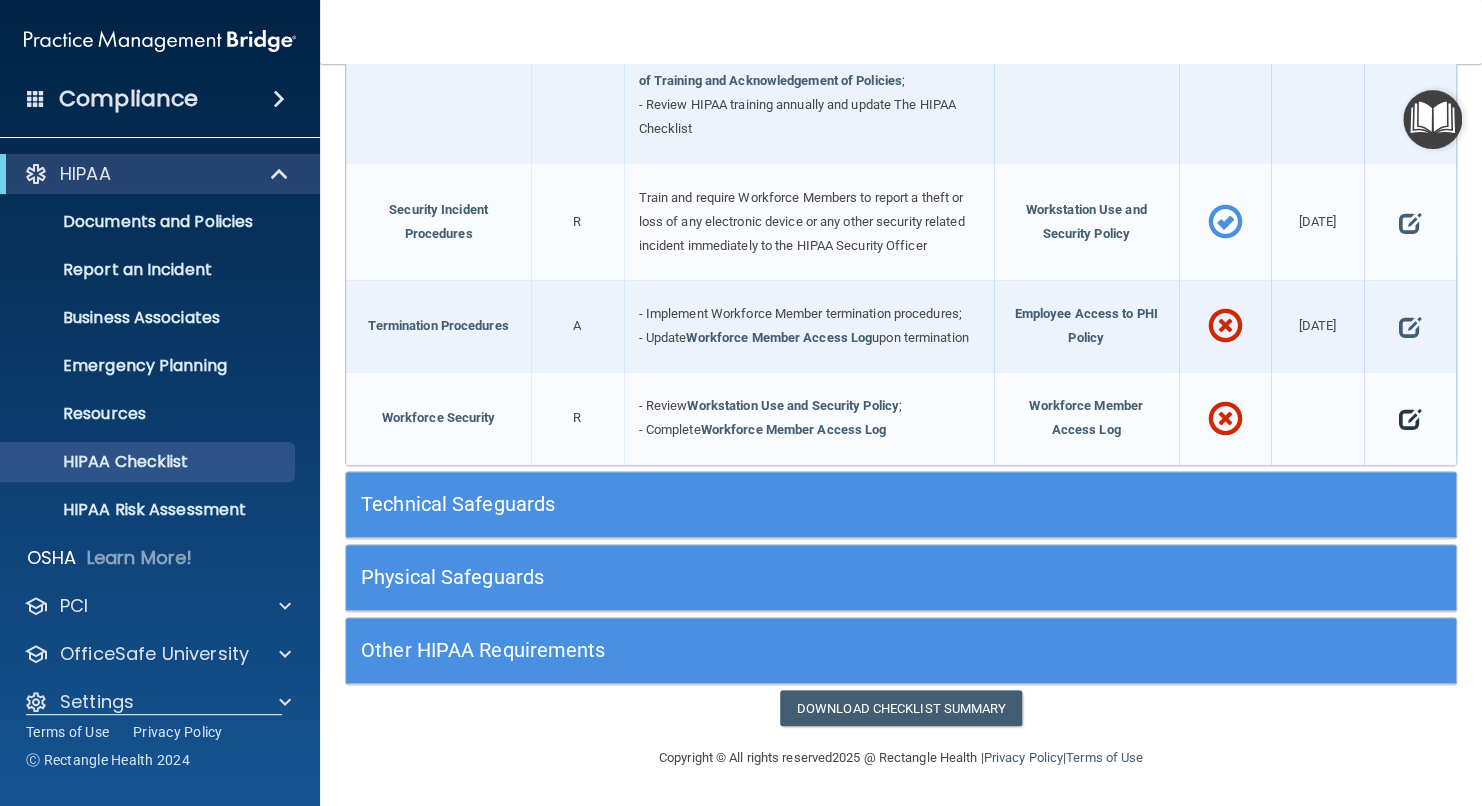 click at bounding box center (1410, 419) 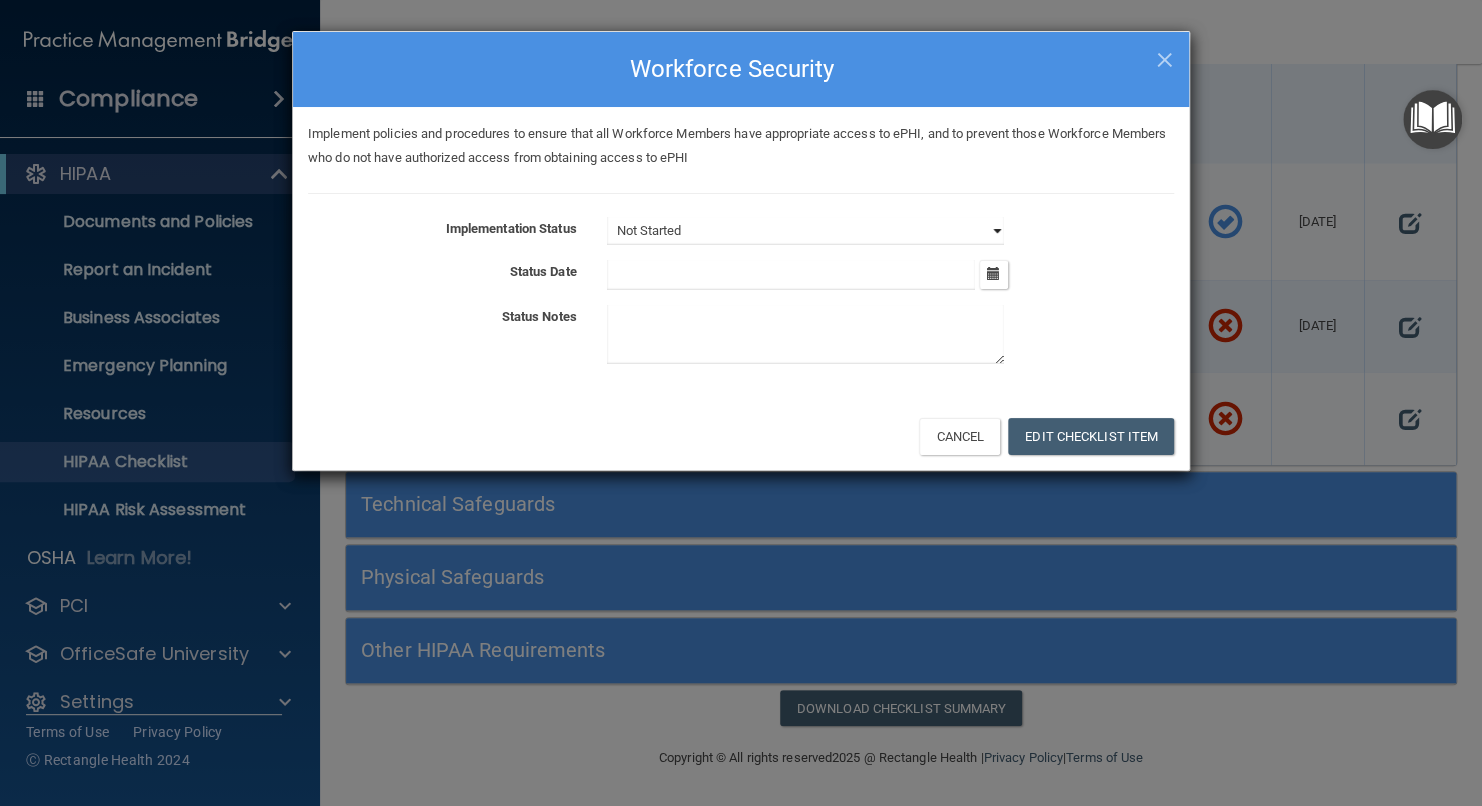 click on "Not Started  In Progress  Completed" at bounding box center (805, 231) 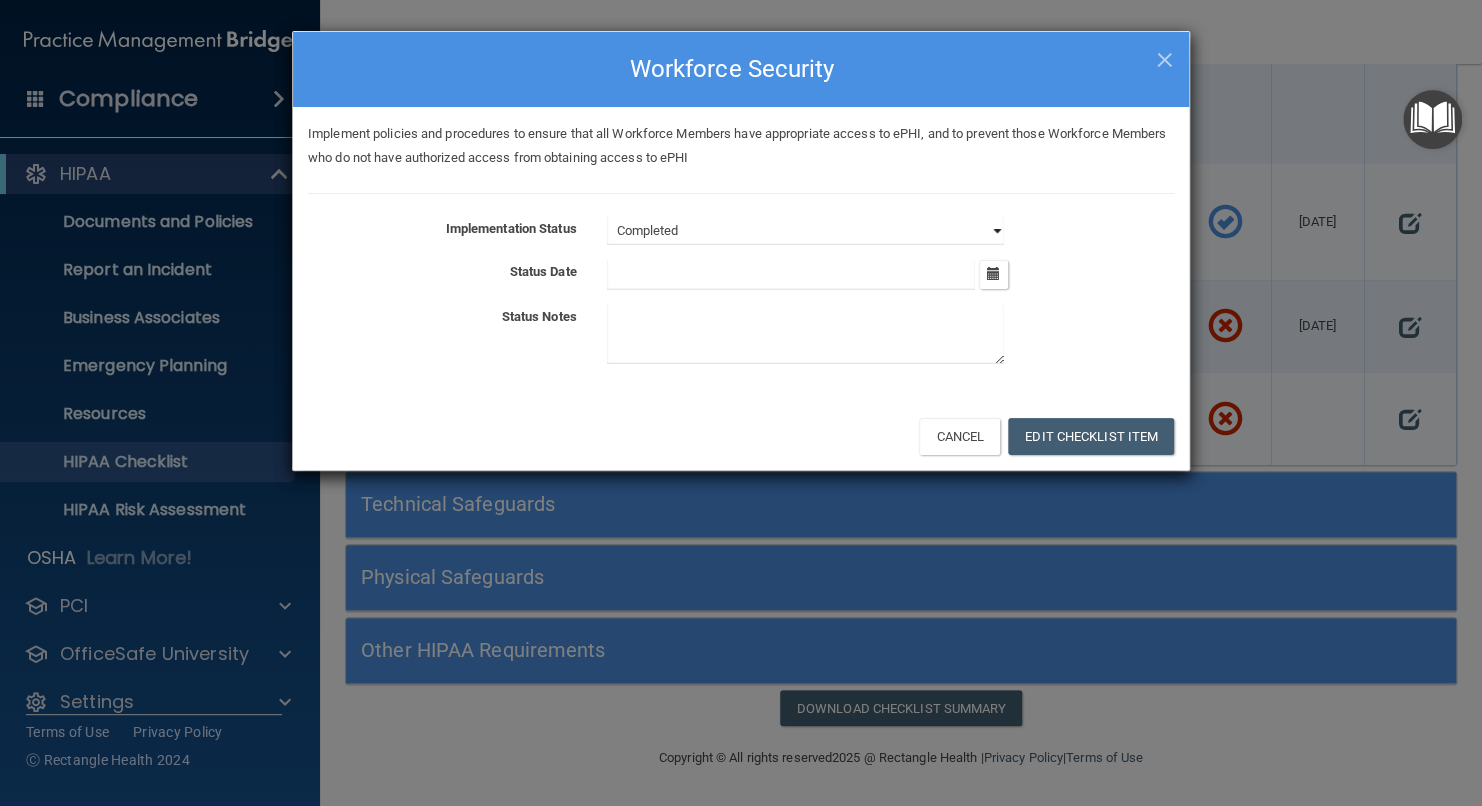 click on "Not Started  In Progress  Completed" at bounding box center (805, 231) 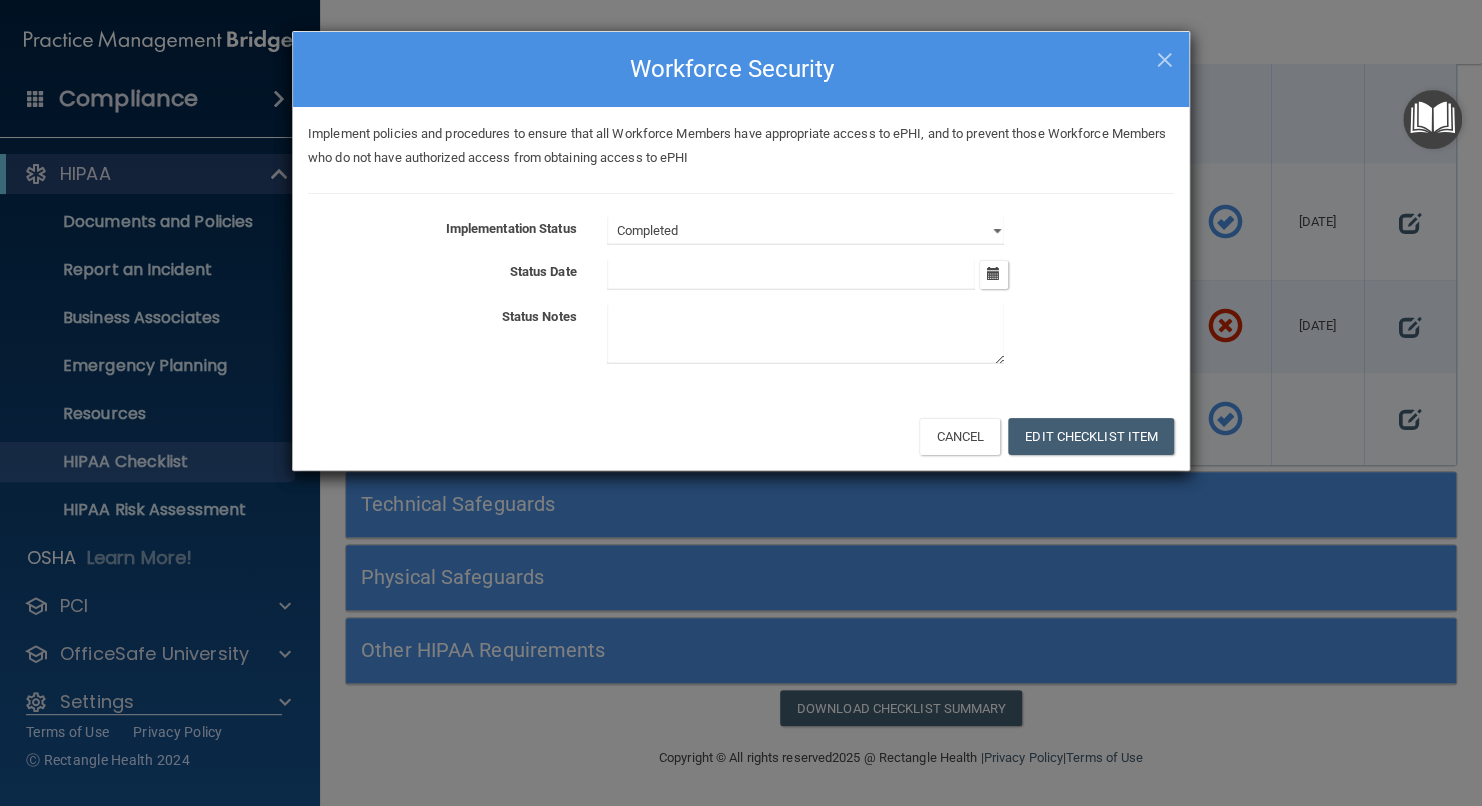 click at bounding box center (791, 275) 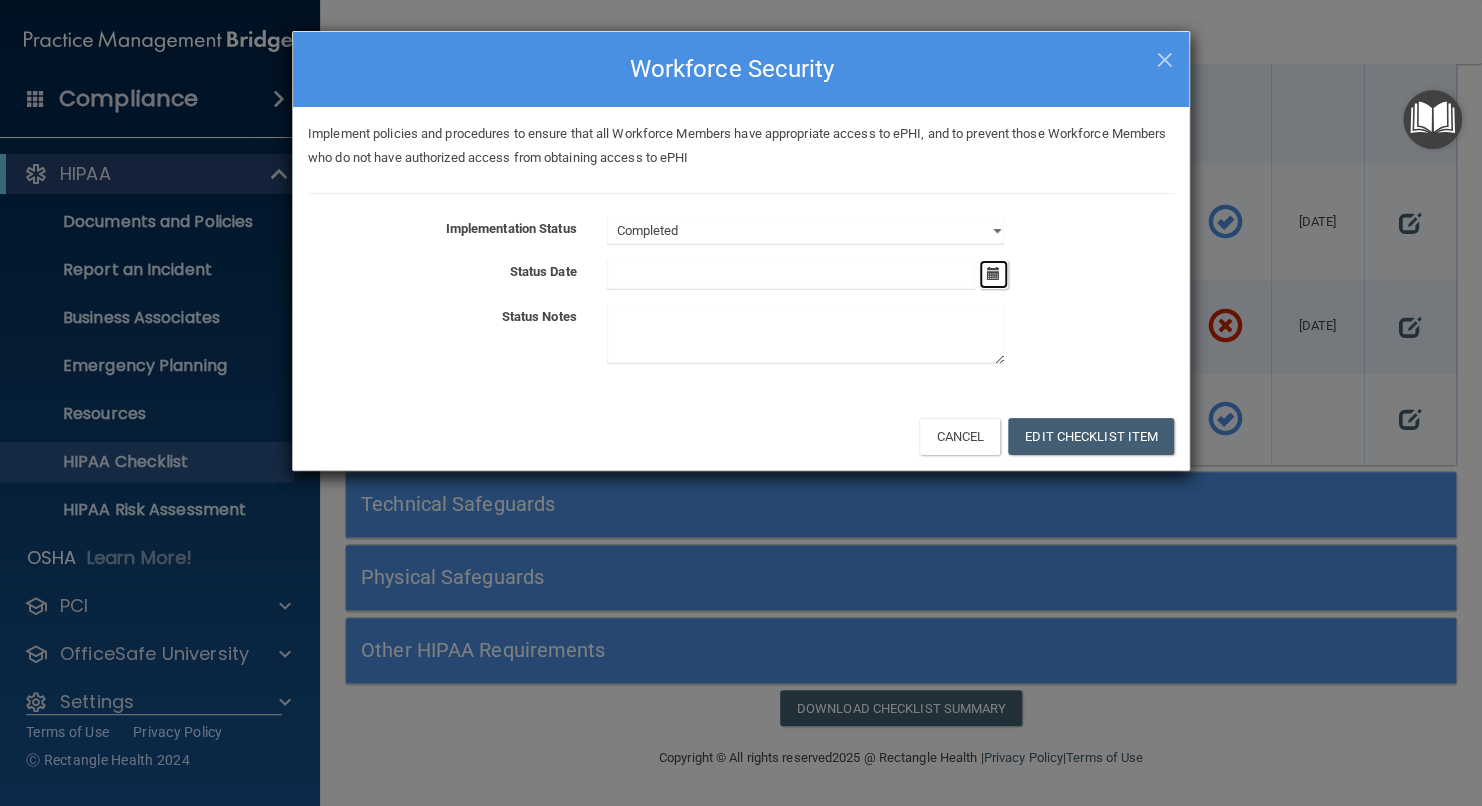click at bounding box center [993, 274] 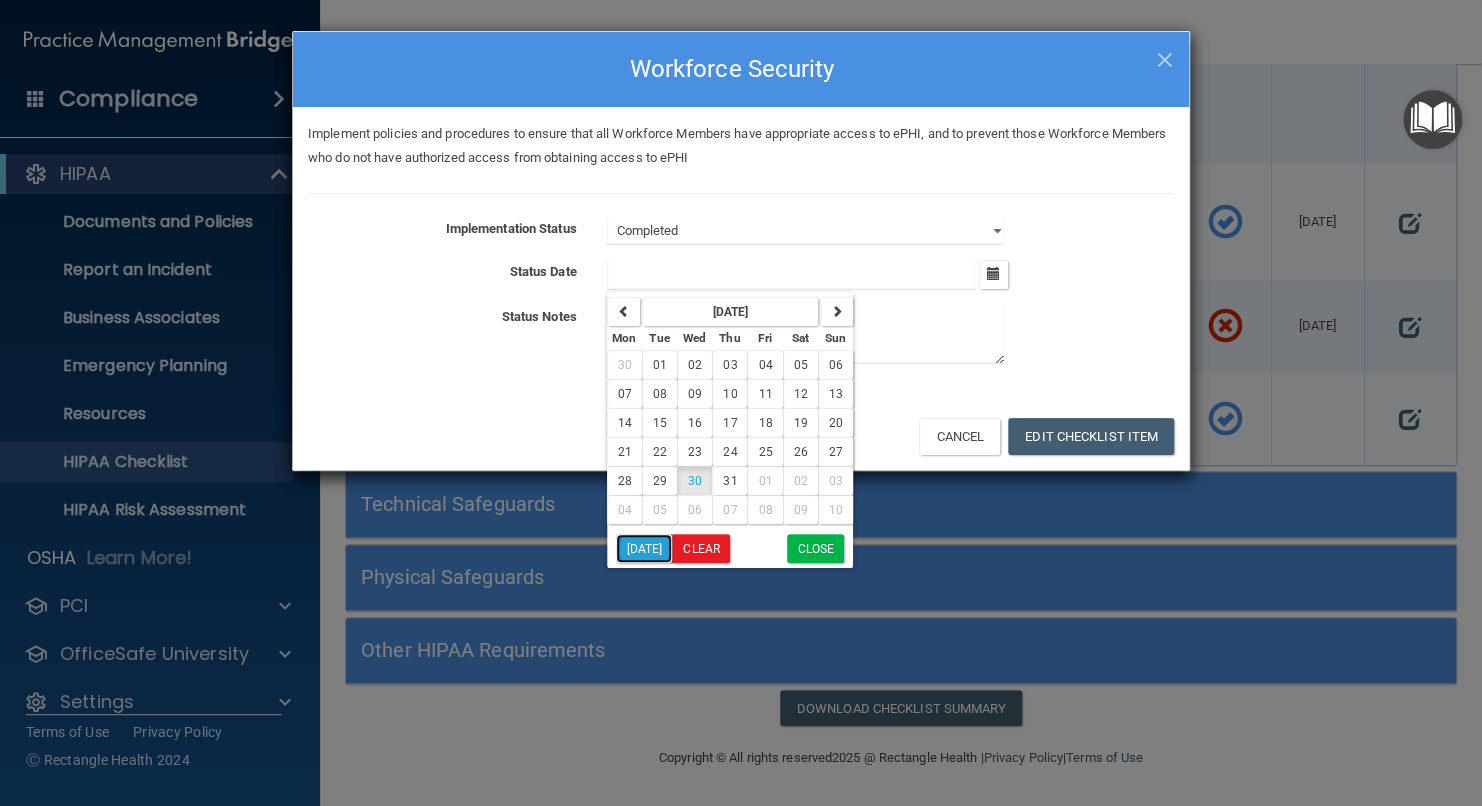 click on "[DATE]" at bounding box center (644, 548) 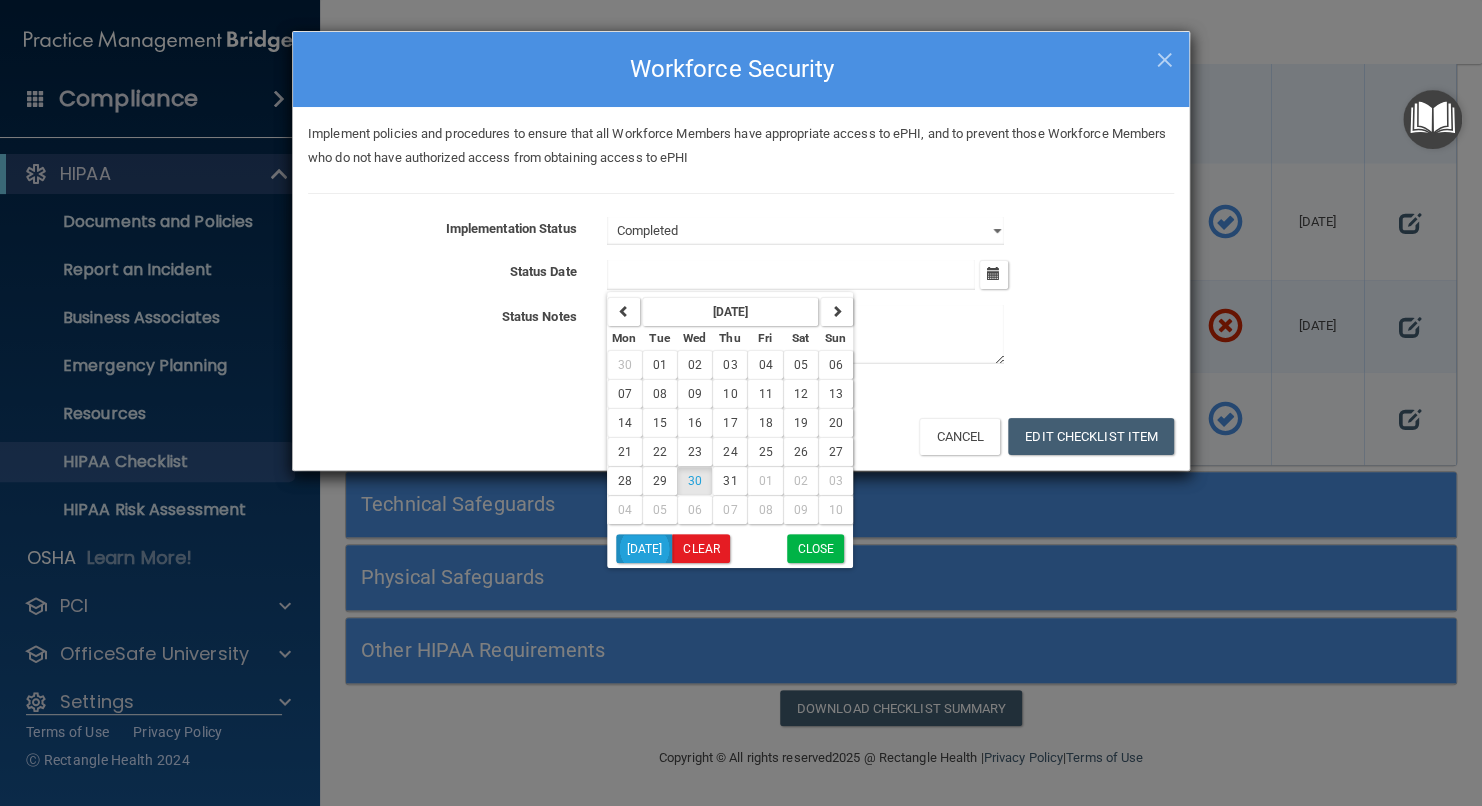 type on "[DATE]" 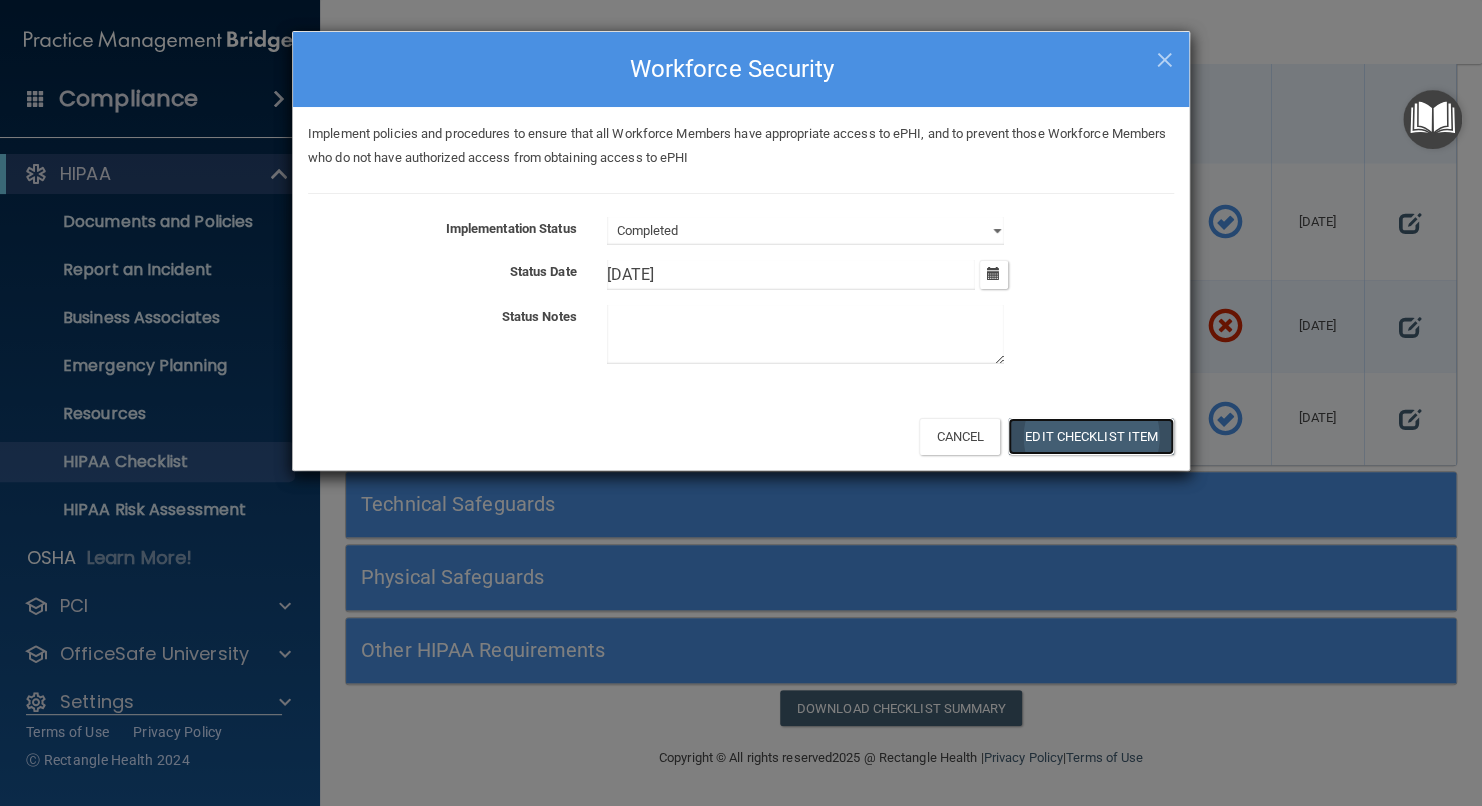 click on "Edit Checklist Item" at bounding box center (1091, 436) 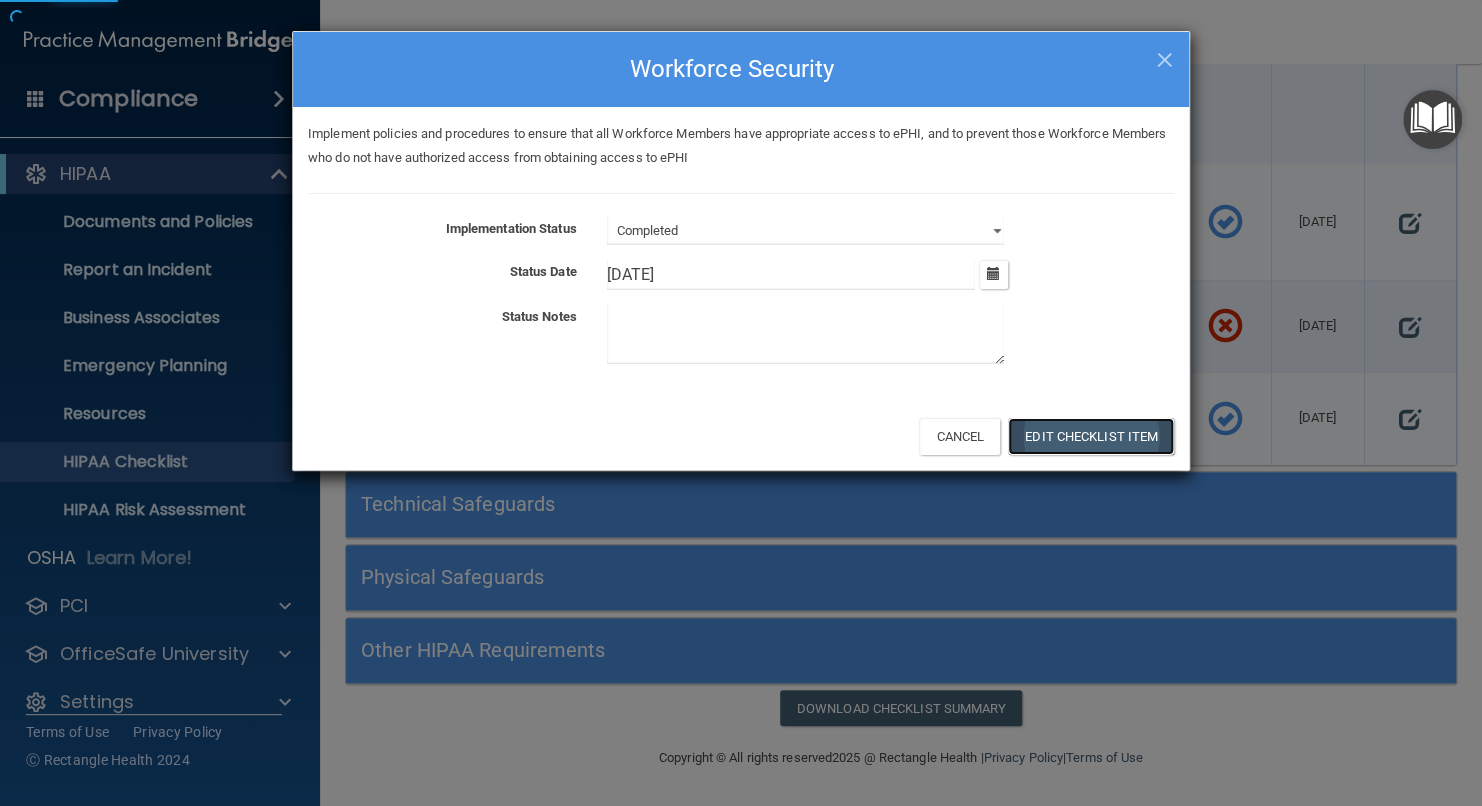 click on "× Close     Workforce Security         Implement policies and procedures to ensure that all Workforce Members have appropriate access to ePHI, and to prevent those Workforce Members who do not have authorized access from obtaining access to ePHI             Implementation Status         Not Started  In Progress  Completed            Status Date       7/30/[DATE] Tue Wed Thu Fri Sat Sun
30
01
02
03
04
05
06
07
08
09
10
11
12
13
14
15
16
17
18
19
20
21 22" at bounding box center (741, 251) 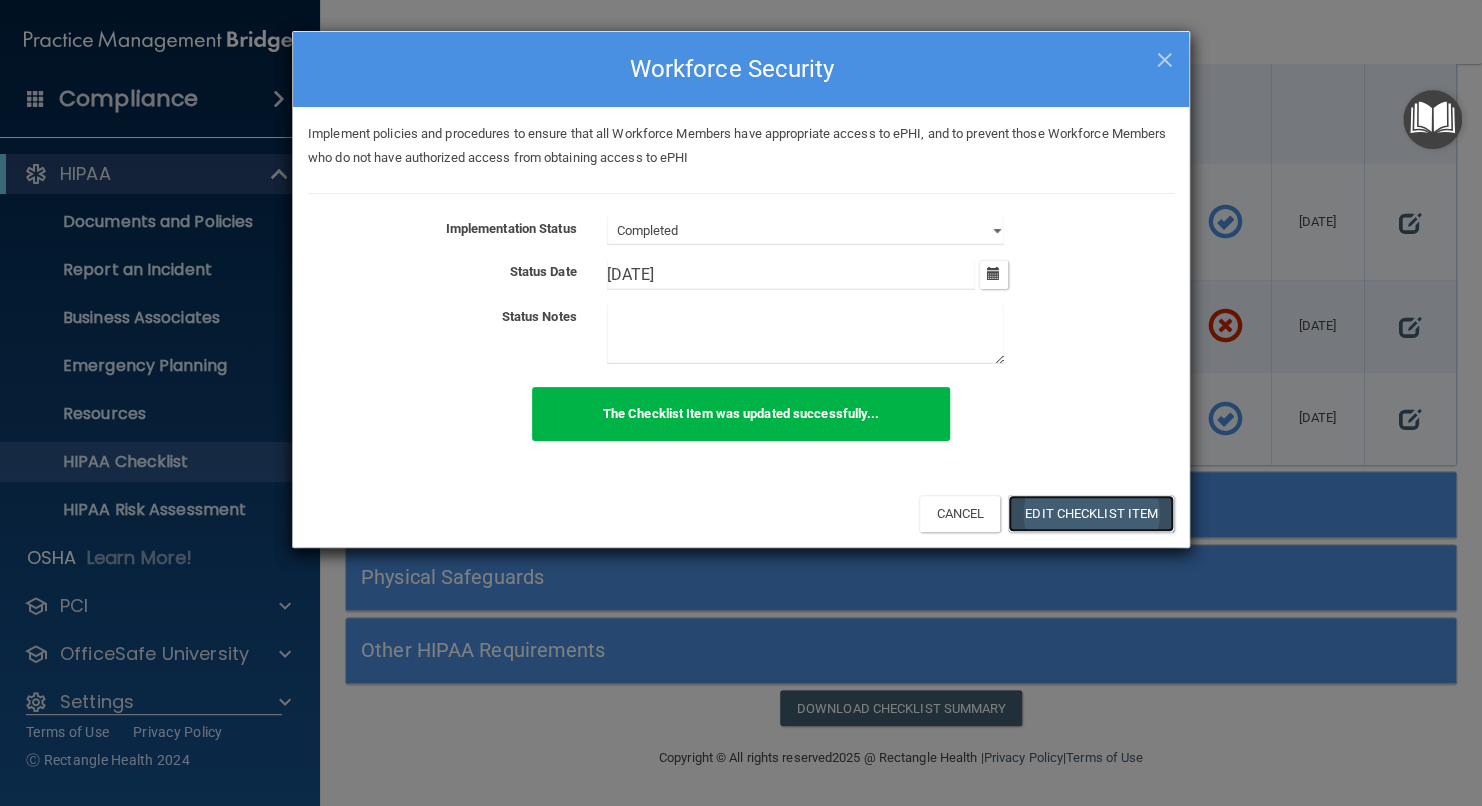 click on "Edit Checklist Item" at bounding box center (1091, 513) 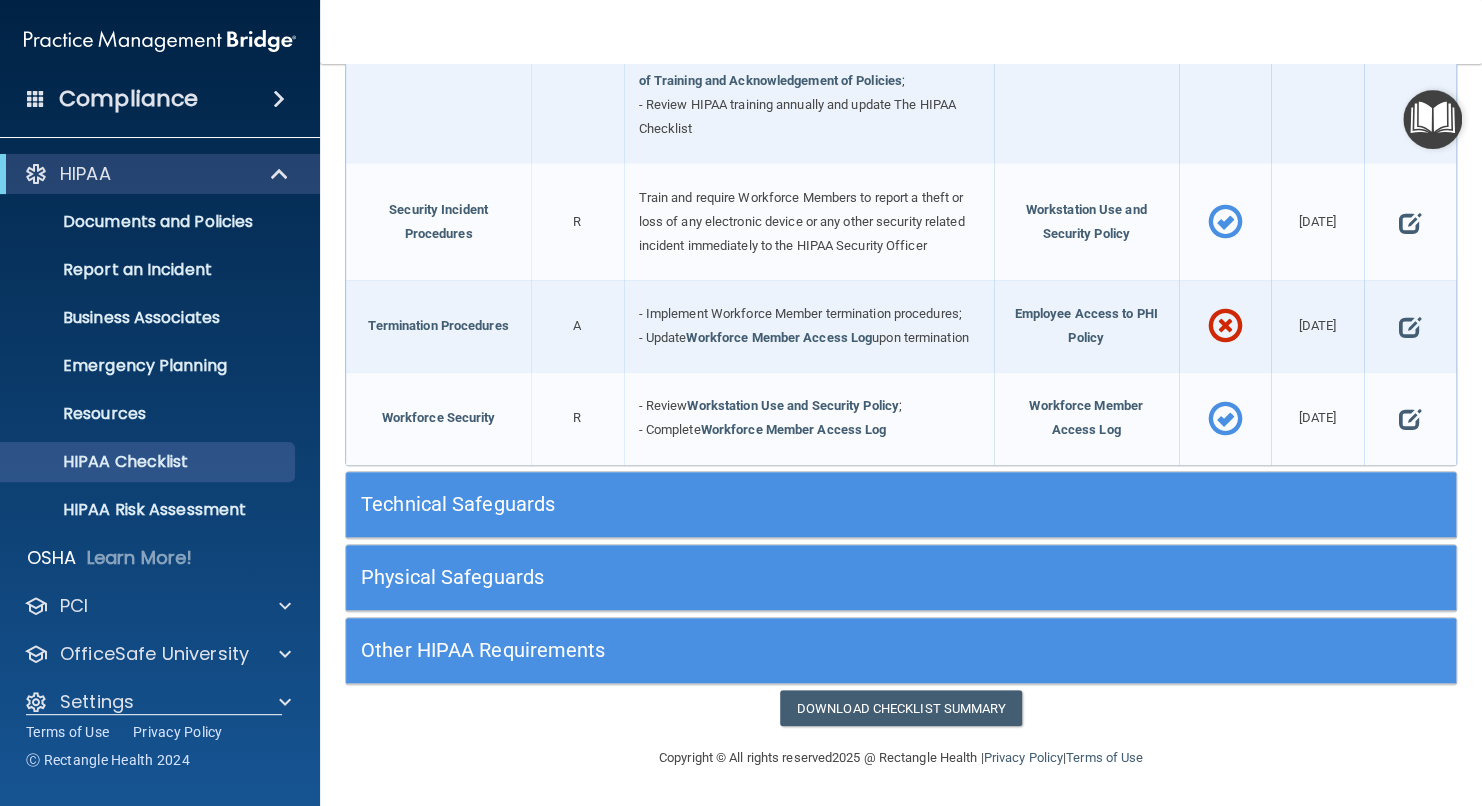click on "Technical Safeguards" at bounding box center (901, 504) 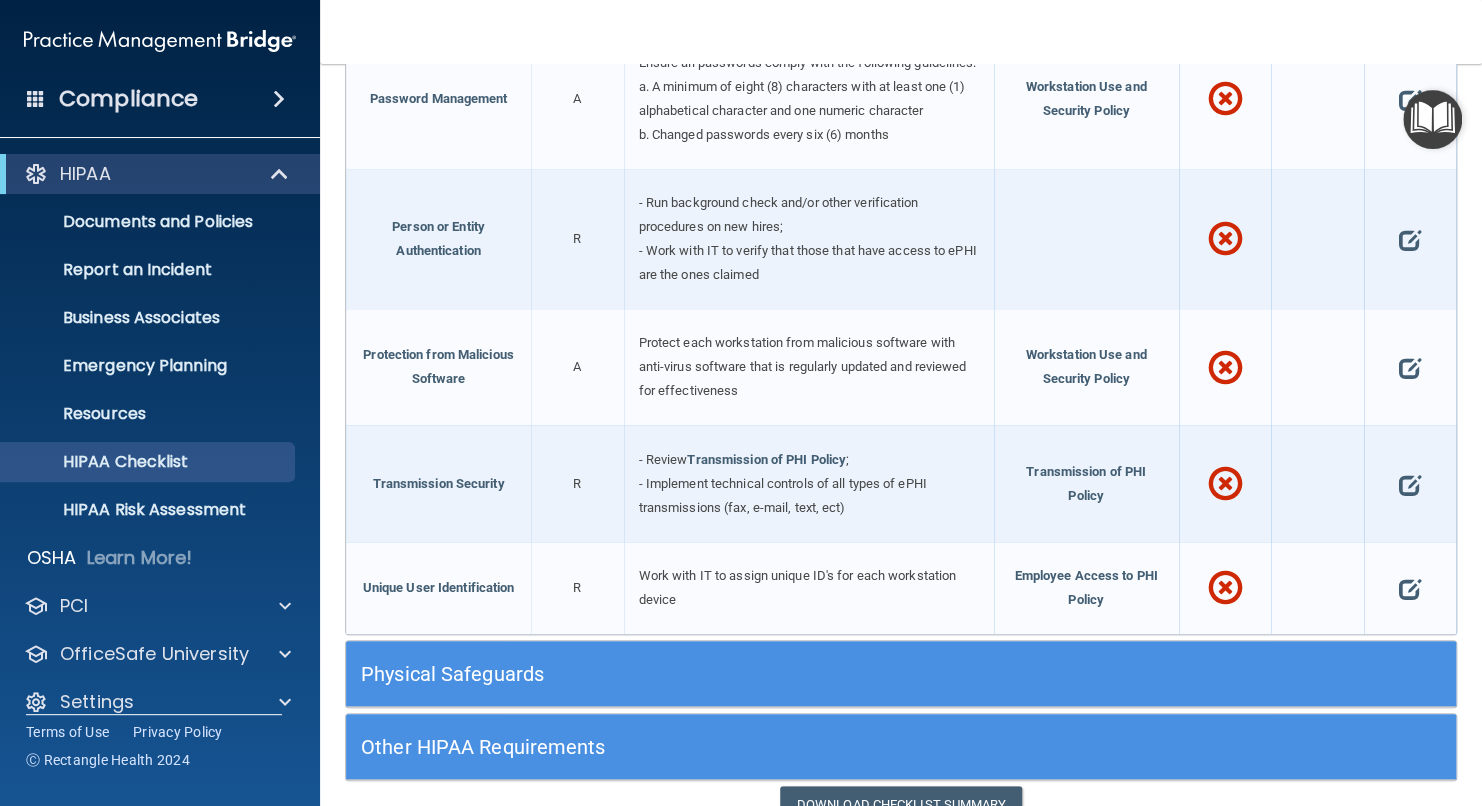 scroll, scrollTop: 3171, scrollLeft: 0, axis: vertical 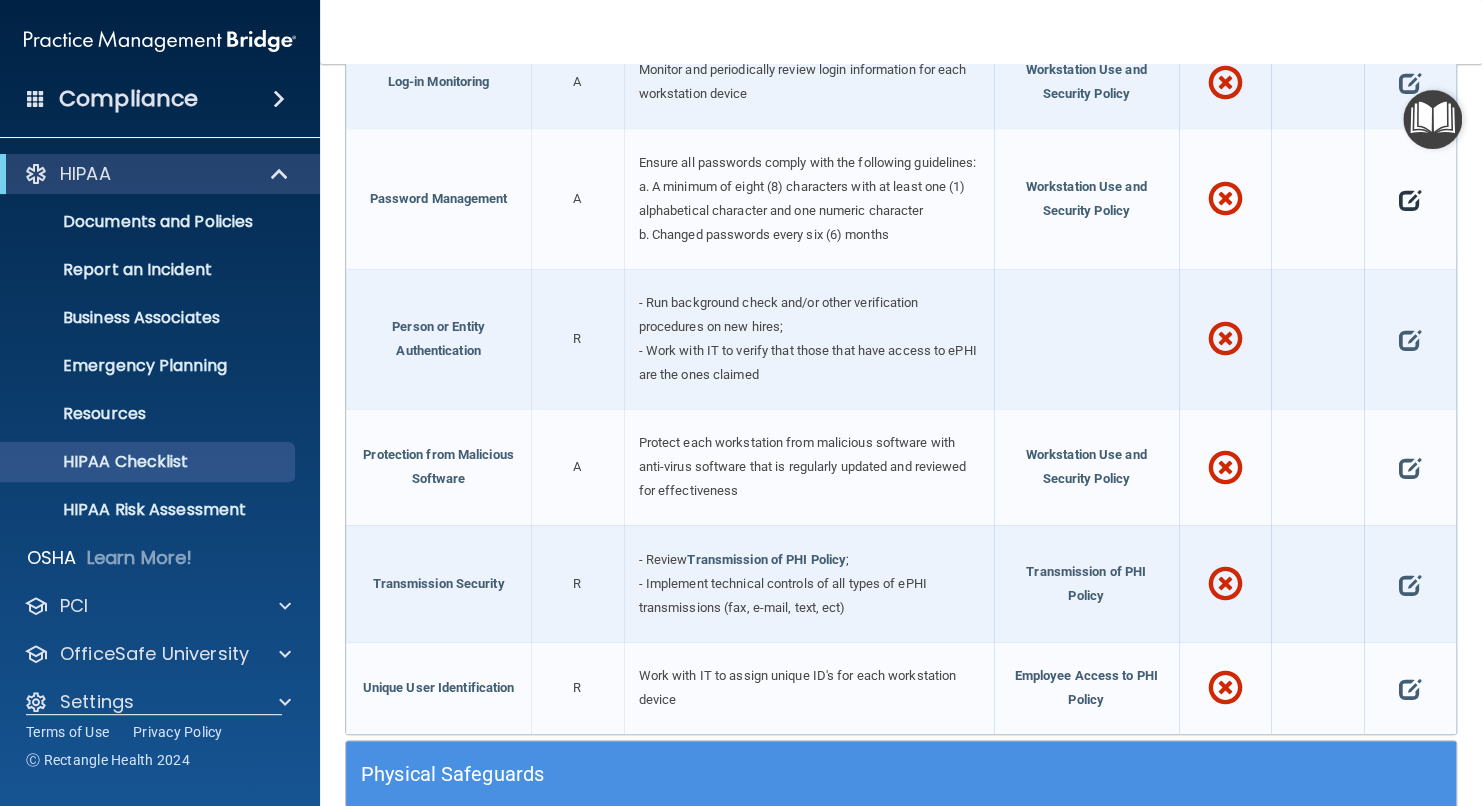 click at bounding box center (1410, 199) 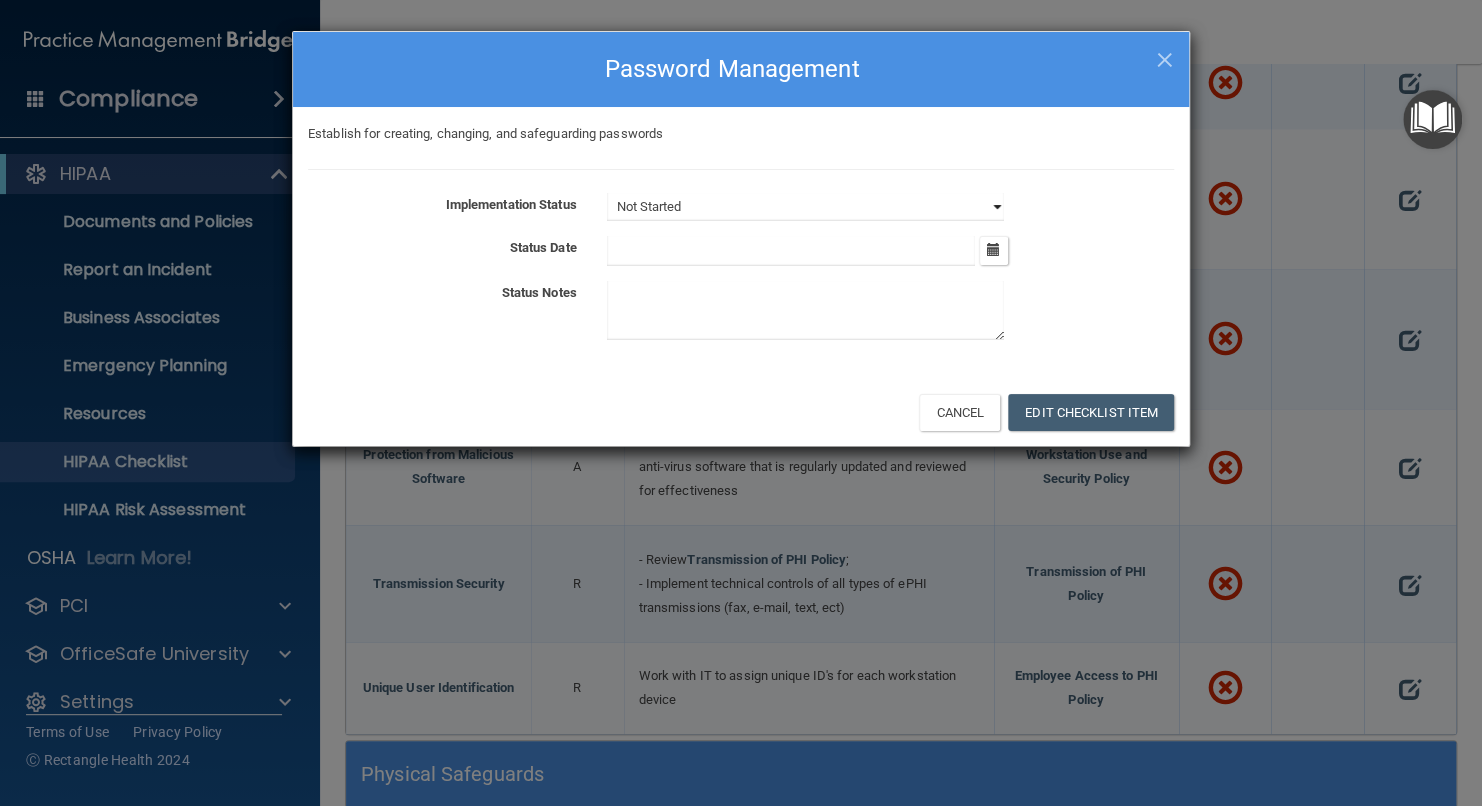 click on "Not Started  In Progress  Completed" at bounding box center [805, 207] 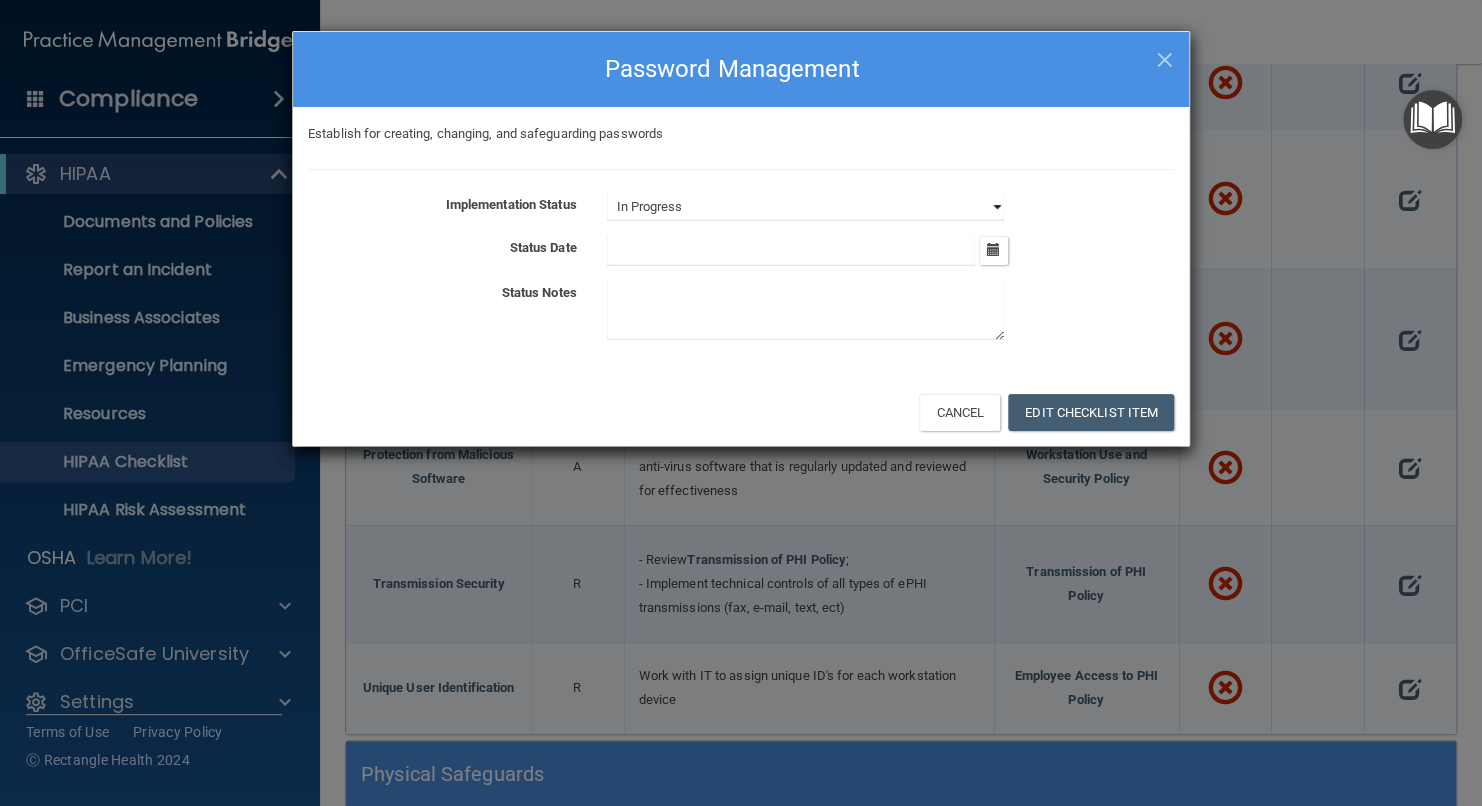 click on "Not Started  In Progress  Completed" at bounding box center (805, 207) 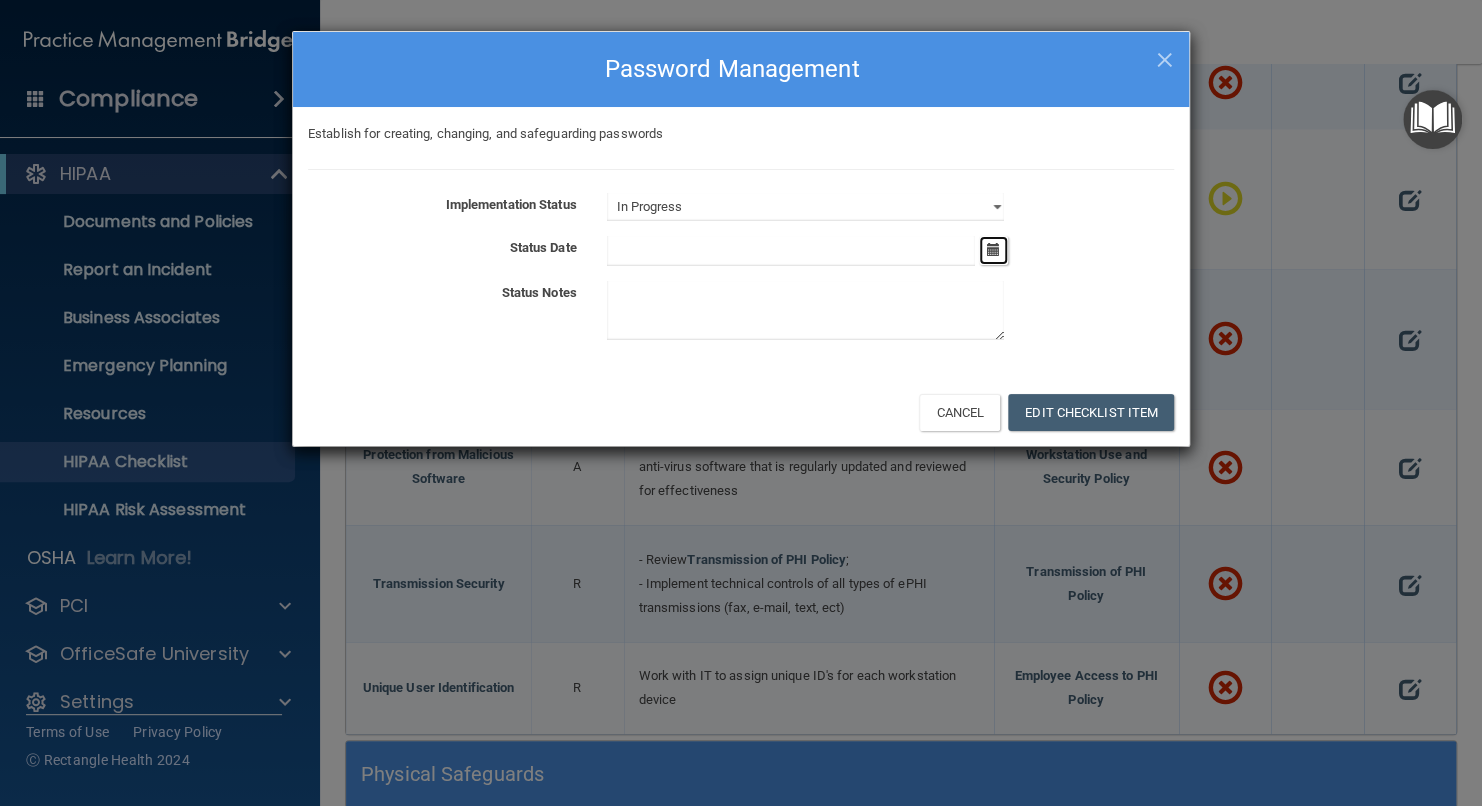 click at bounding box center (993, 250) 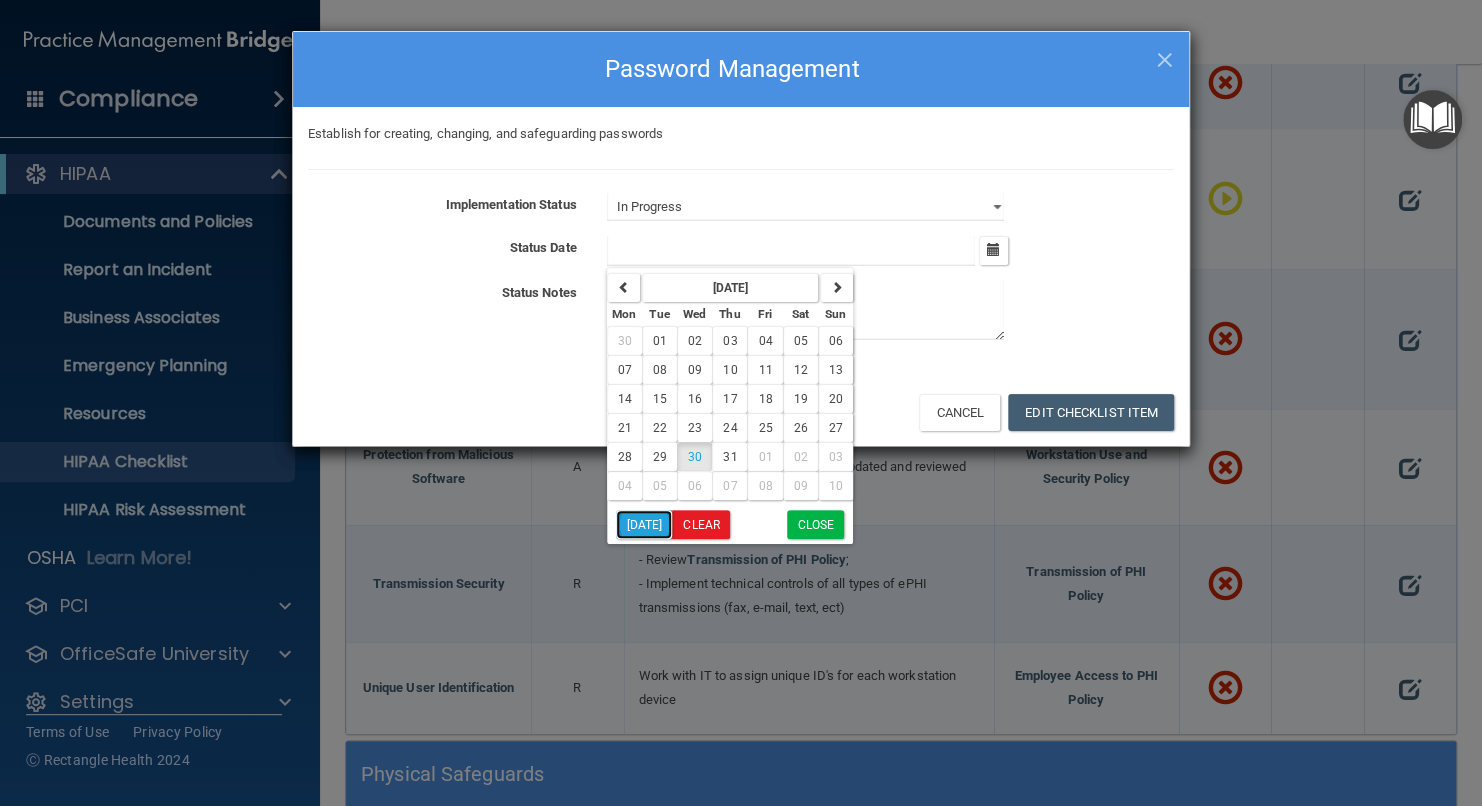 click on "[DATE]" at bounding box center (644, 524) 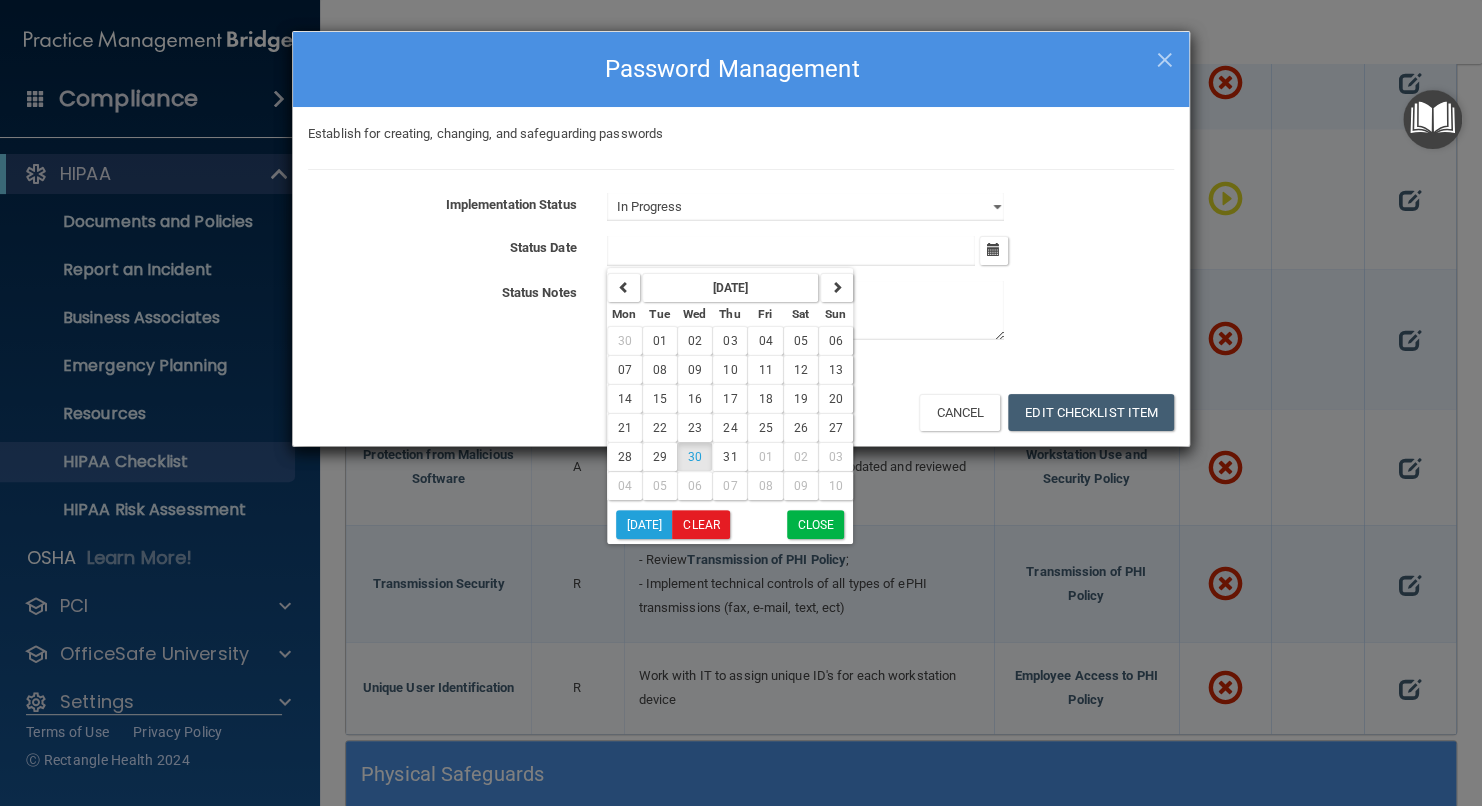 type on "[DATE]" 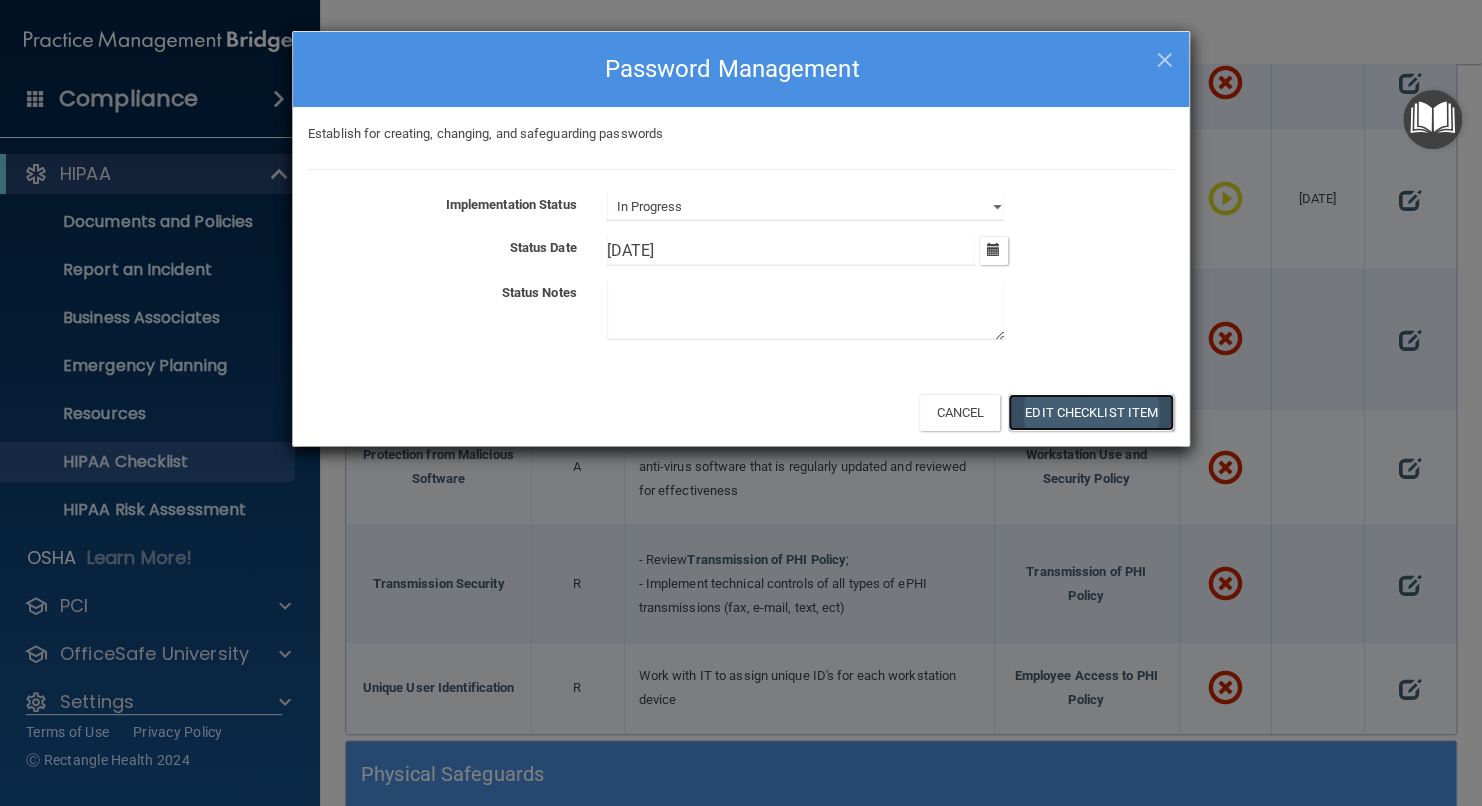 click on "Edit Checklist Item" at bounding box center (1091, 412) 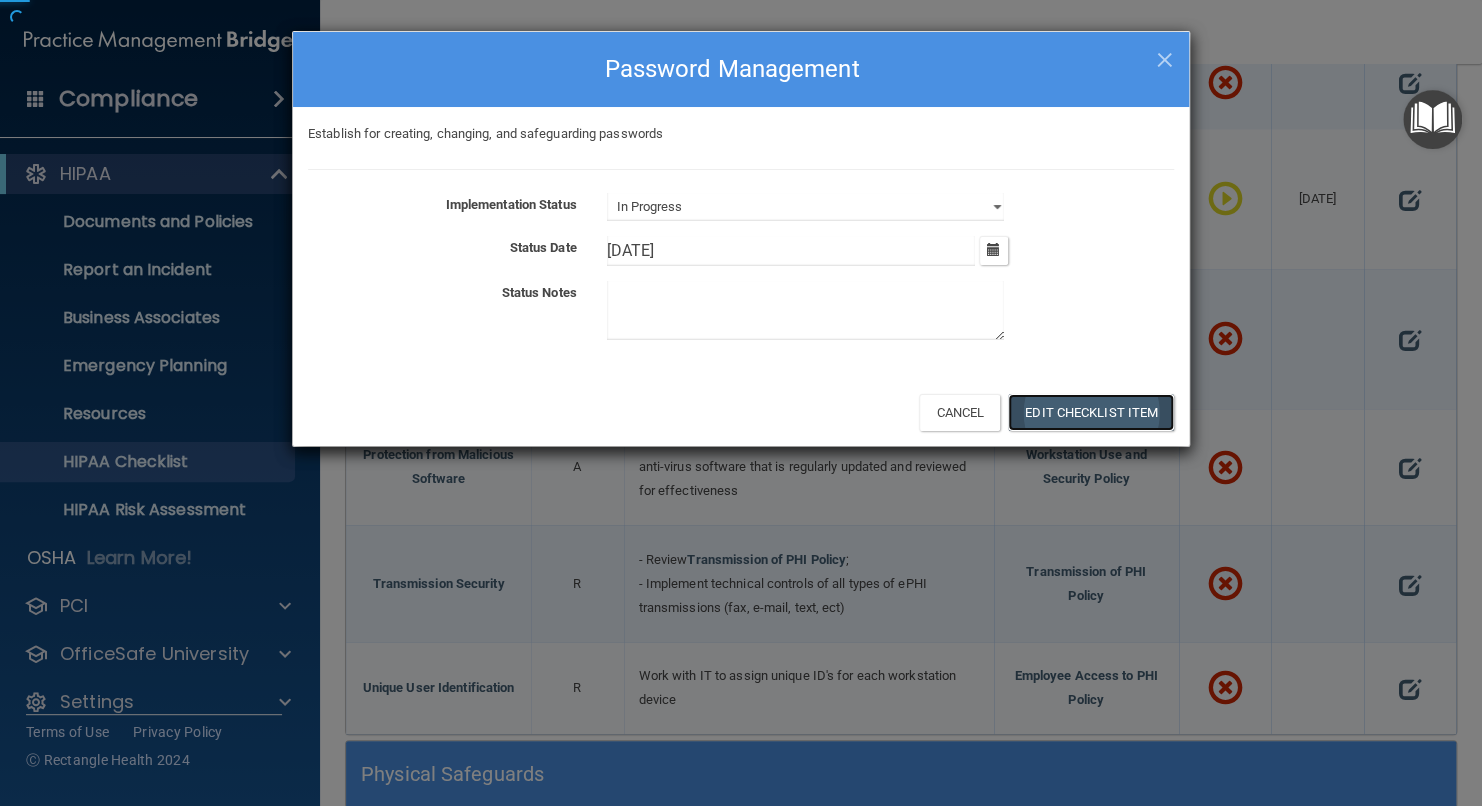 click on "Edit Checklist Item" at bounding box center [1091, 412] 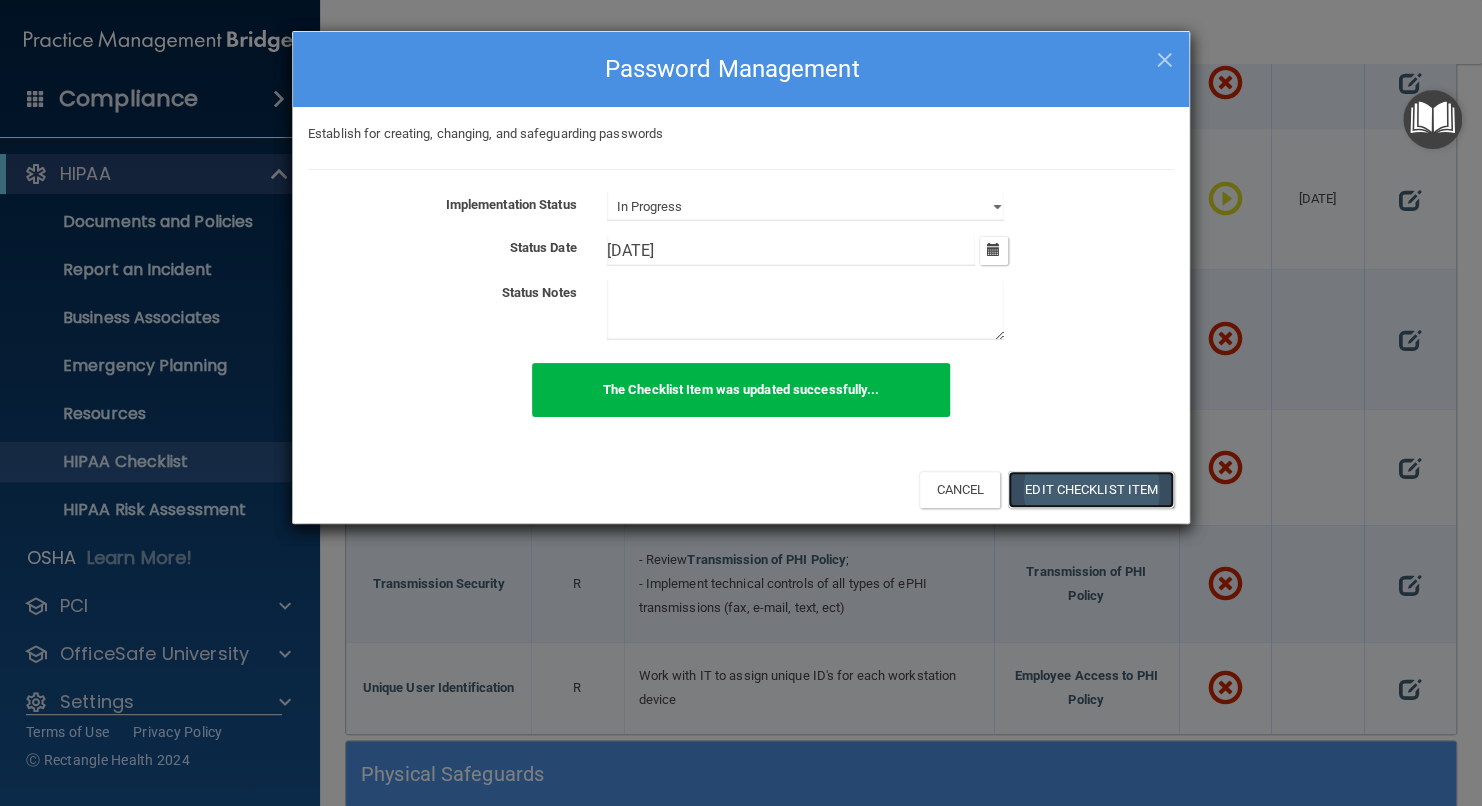 click on "Edit Checklist Item" at bounding box center (1091, 489) 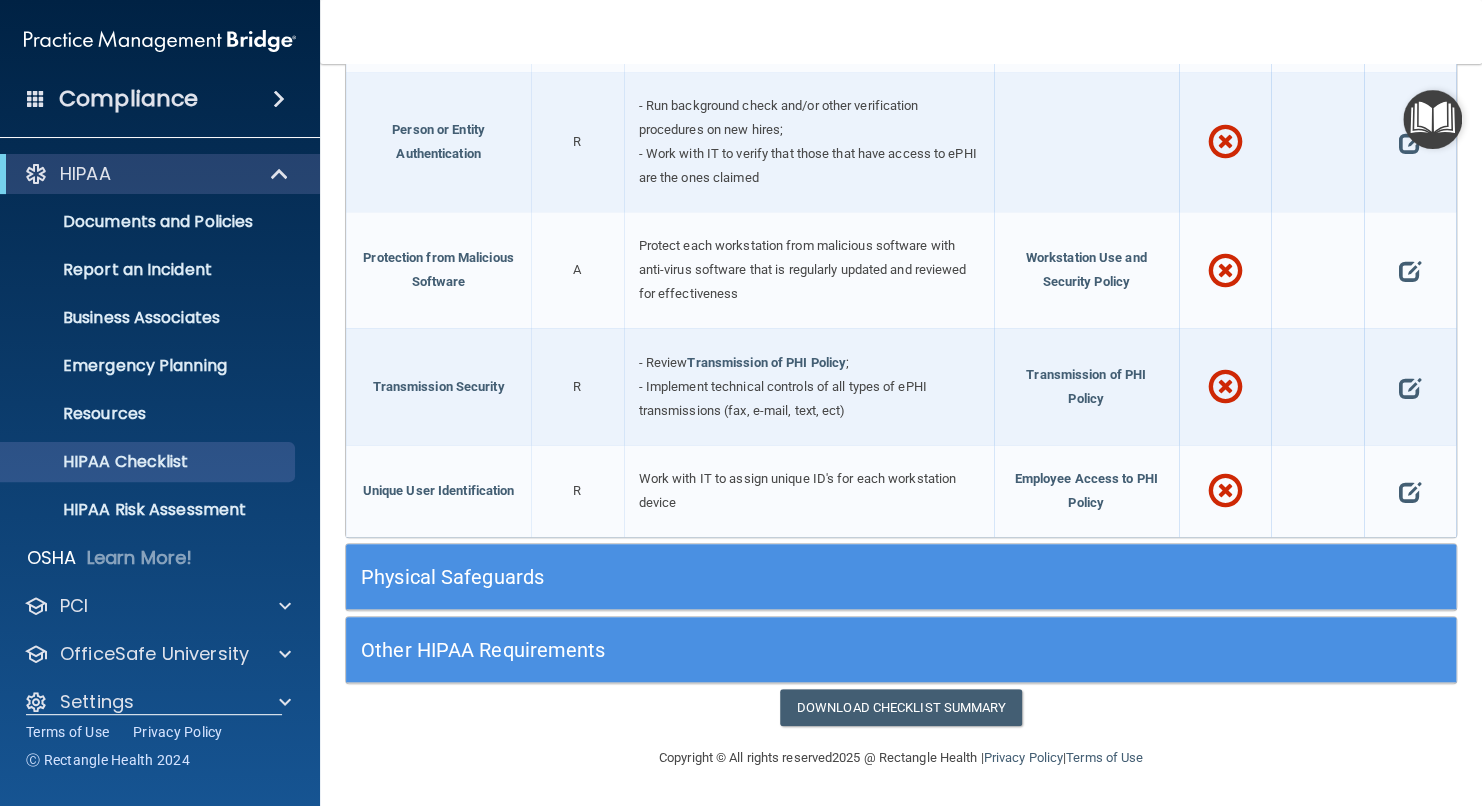 scroll, scrollTop: 3443, scrollLeft: 0, axis: vertical 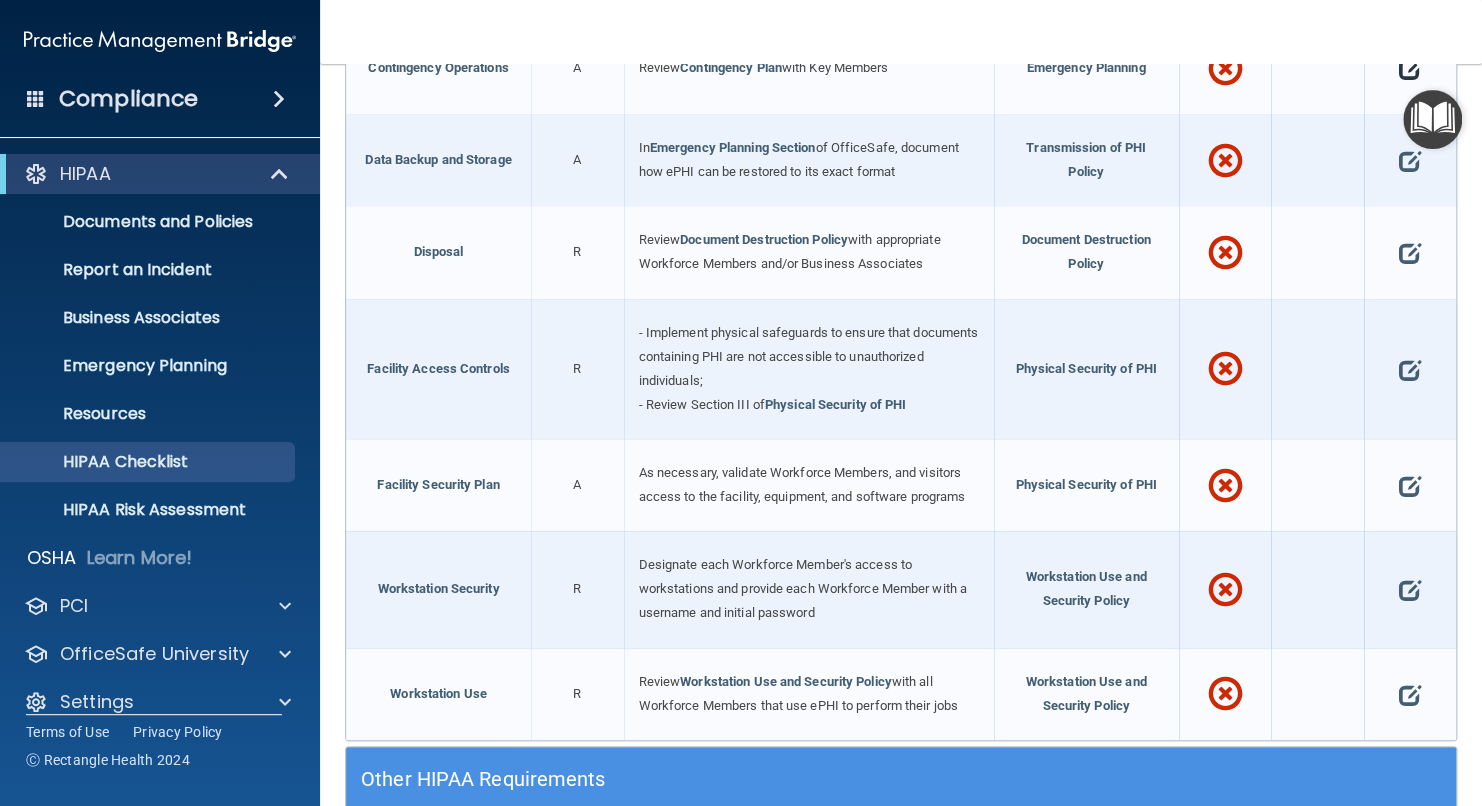 click at bounding box center [1410, 69] 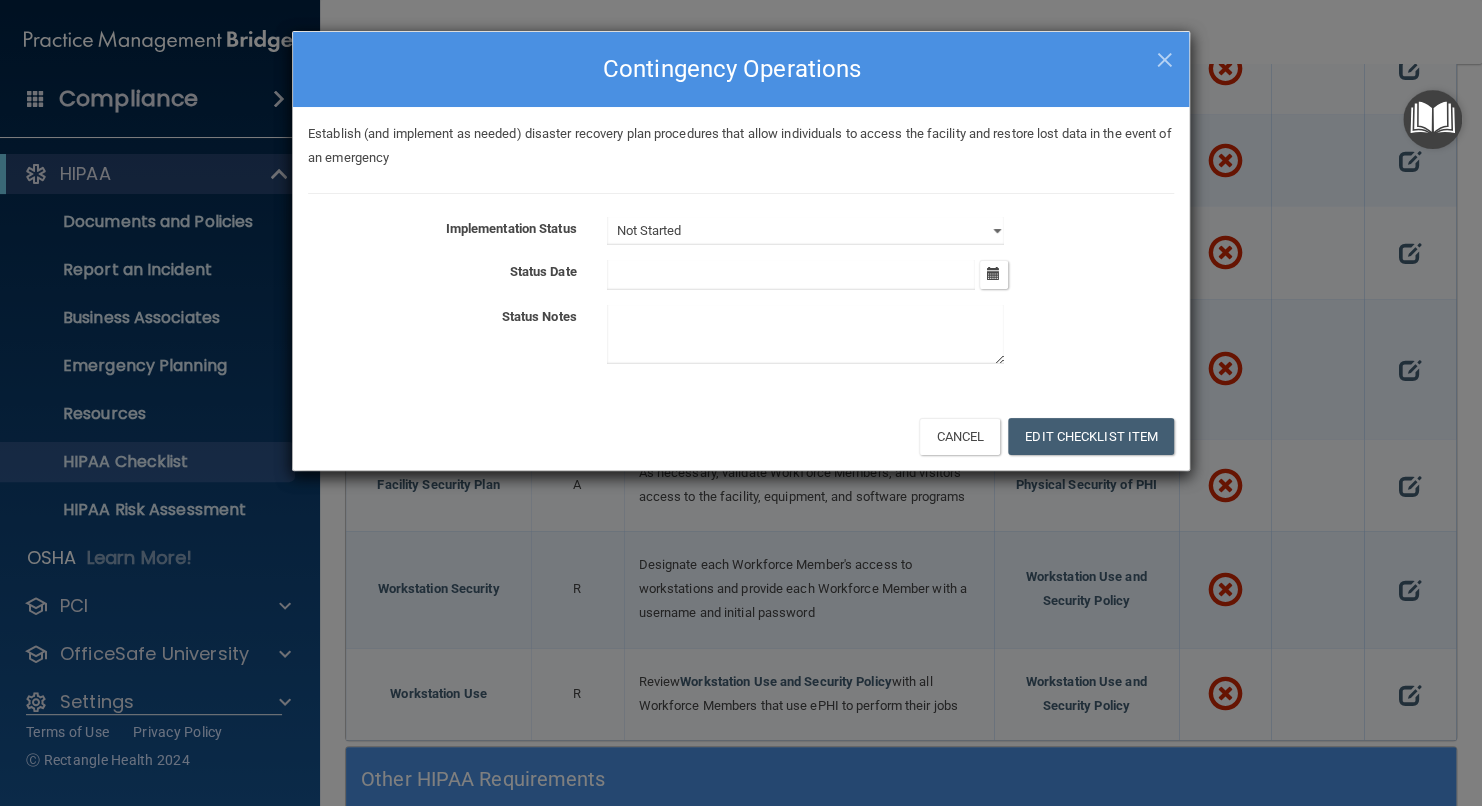 click on "Establish (and implement as needed) disaster recovery plan procedures that allow individuals to access the facility and restore lost data in the event of an emergency             Implementation Status         Not Started  In Progress  Completed            Status Date
[DATE]
Mon Tue Wed Thu Fri Sat Sun
30
01
02
03
04
05
06
07
08
09
10
11
12
13
14
15
16
17
18
19
20
21
22
23
24
25" at bounding box center [741, 254] 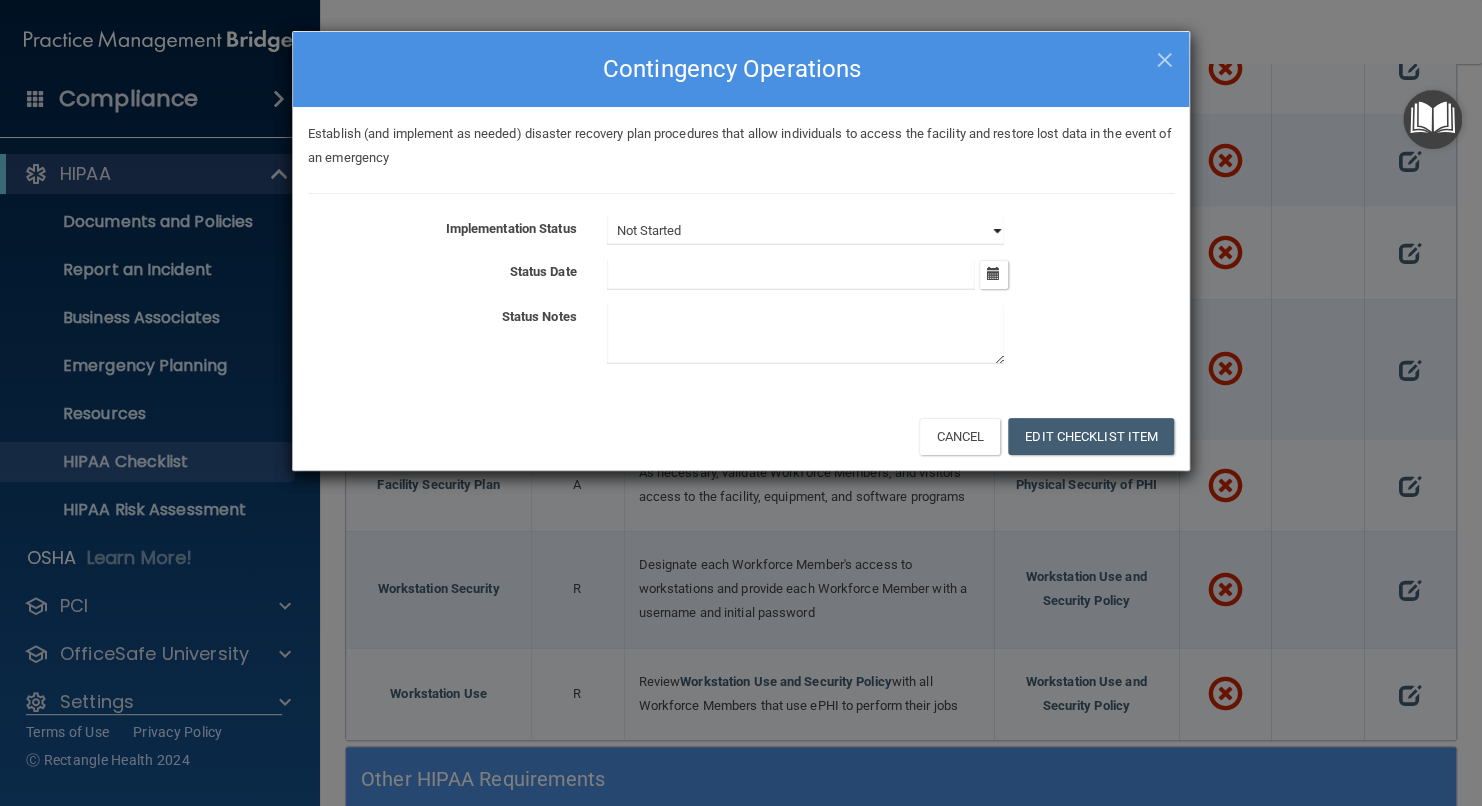 click on "Not Started  In Progress  Completed" at bounding box center (805, 231) 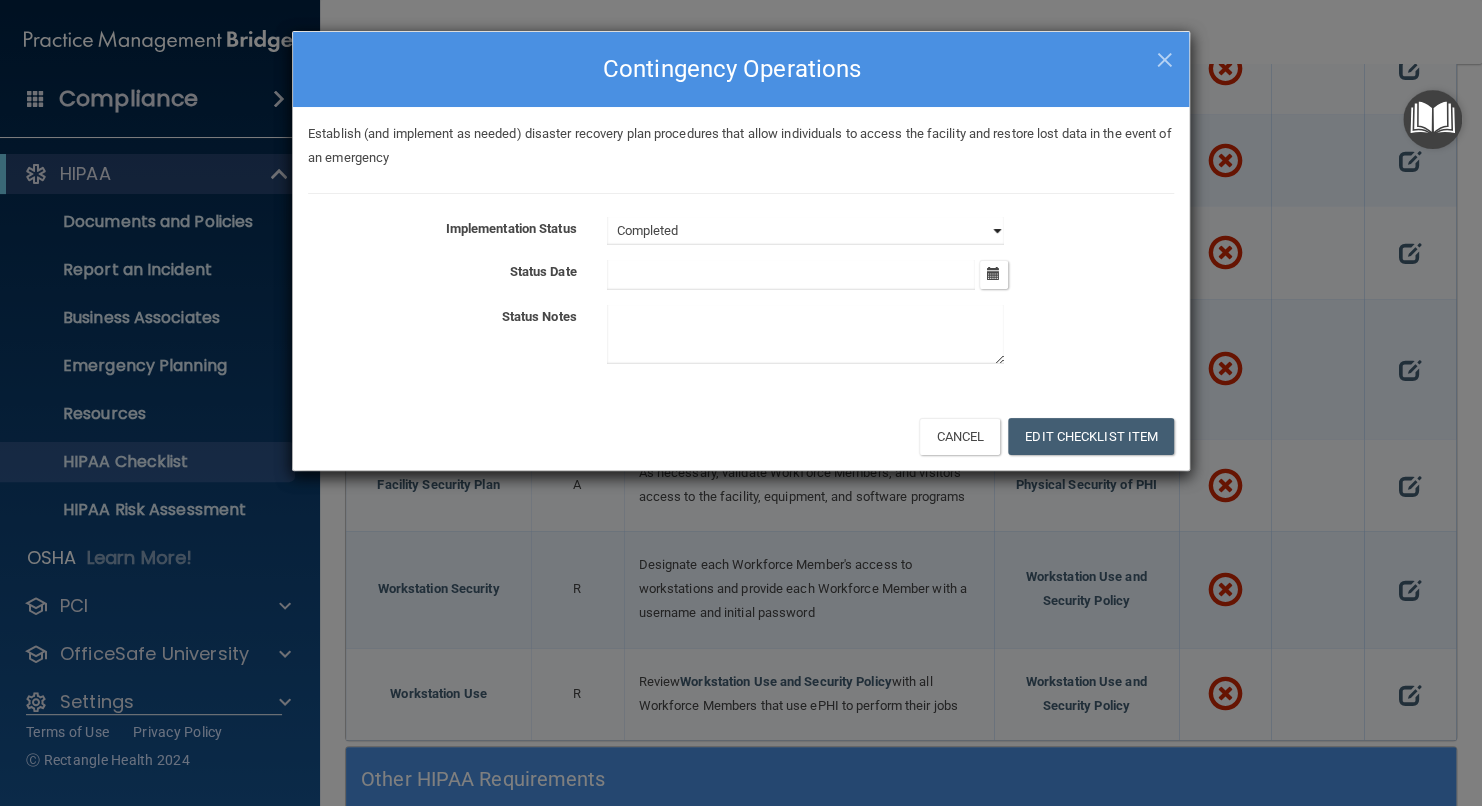 click on "Not Started  In Progress  Completed" at bounding box center (805, 231) 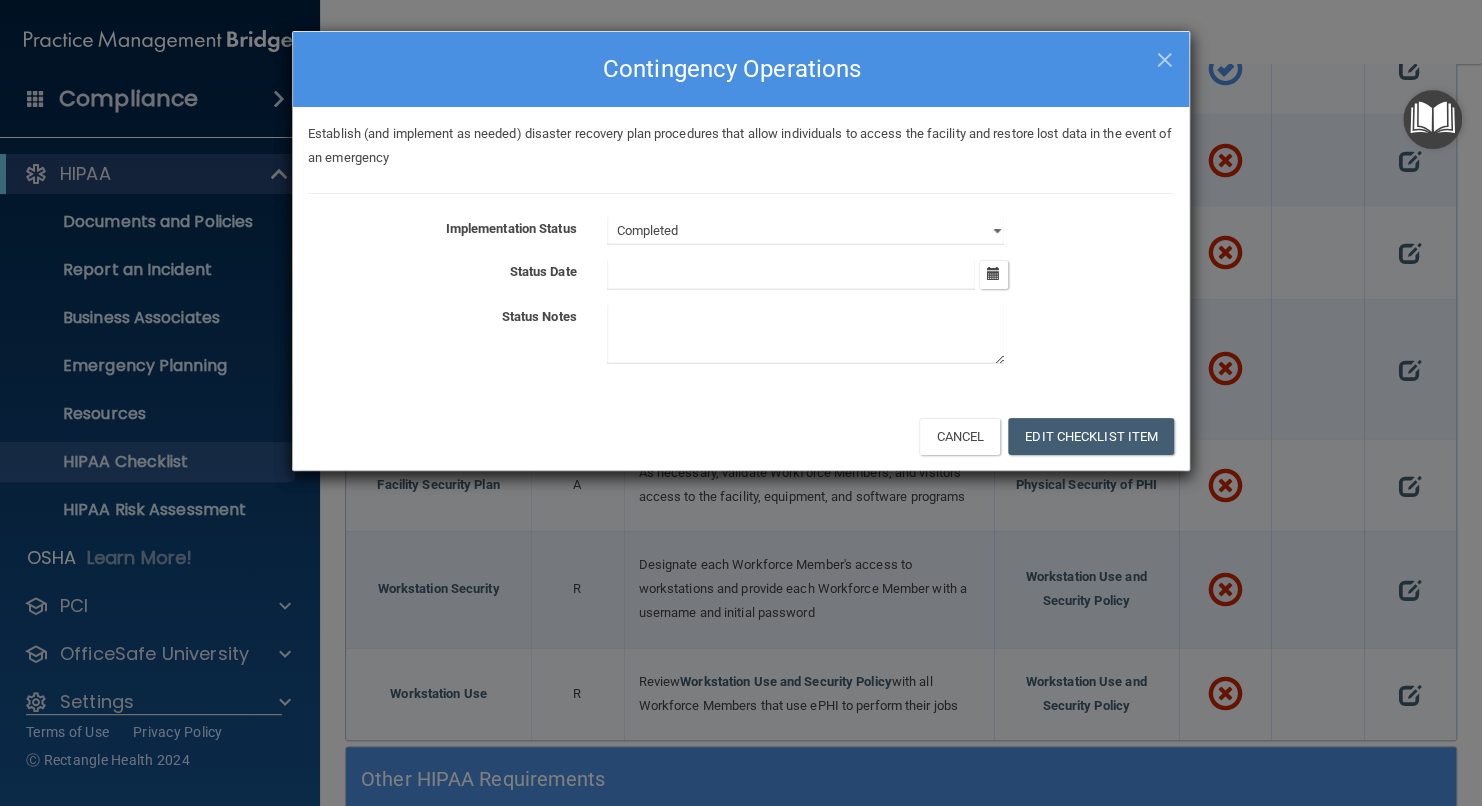 click at bounding box center [791, 275] 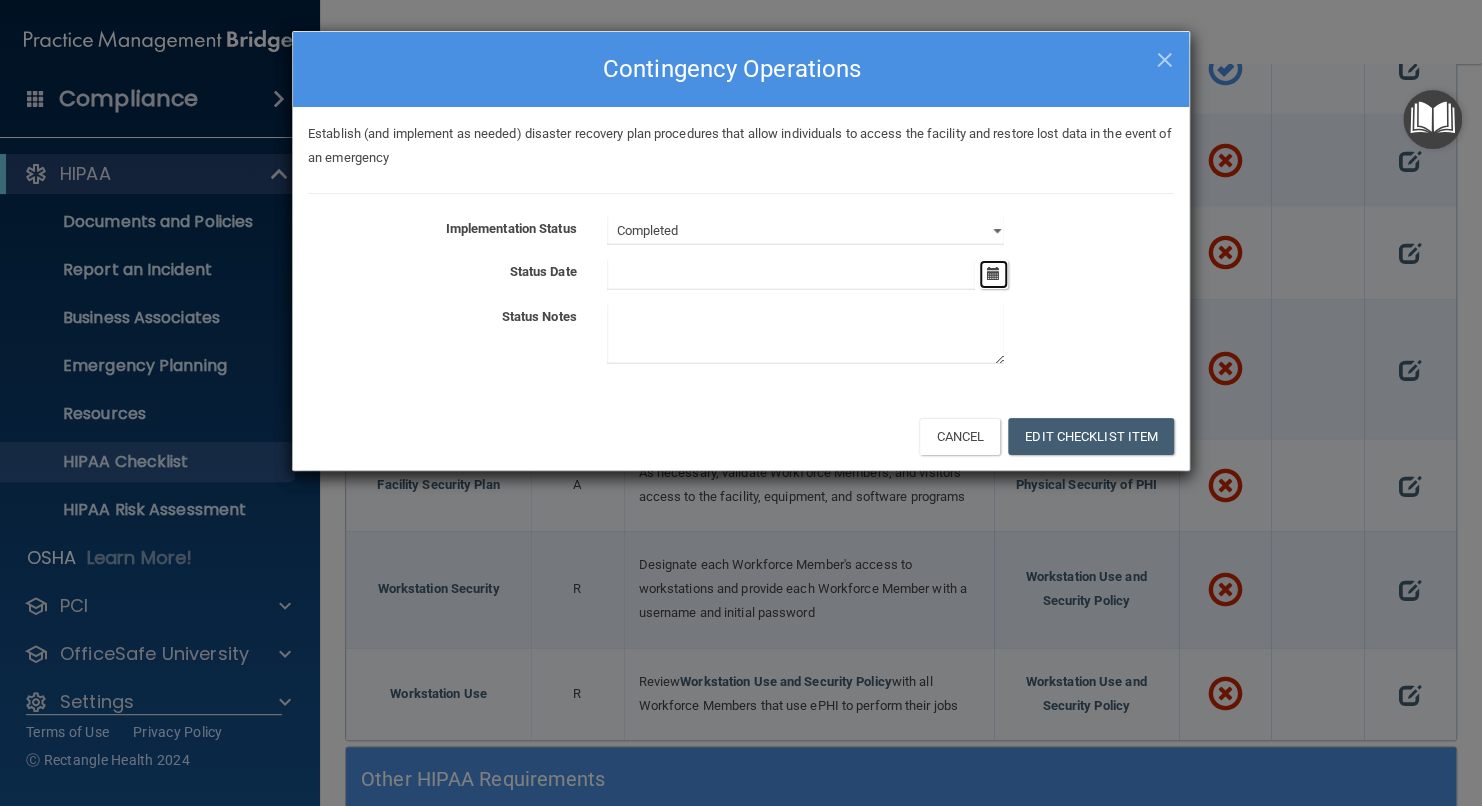 click at bounding box center [993, 273] 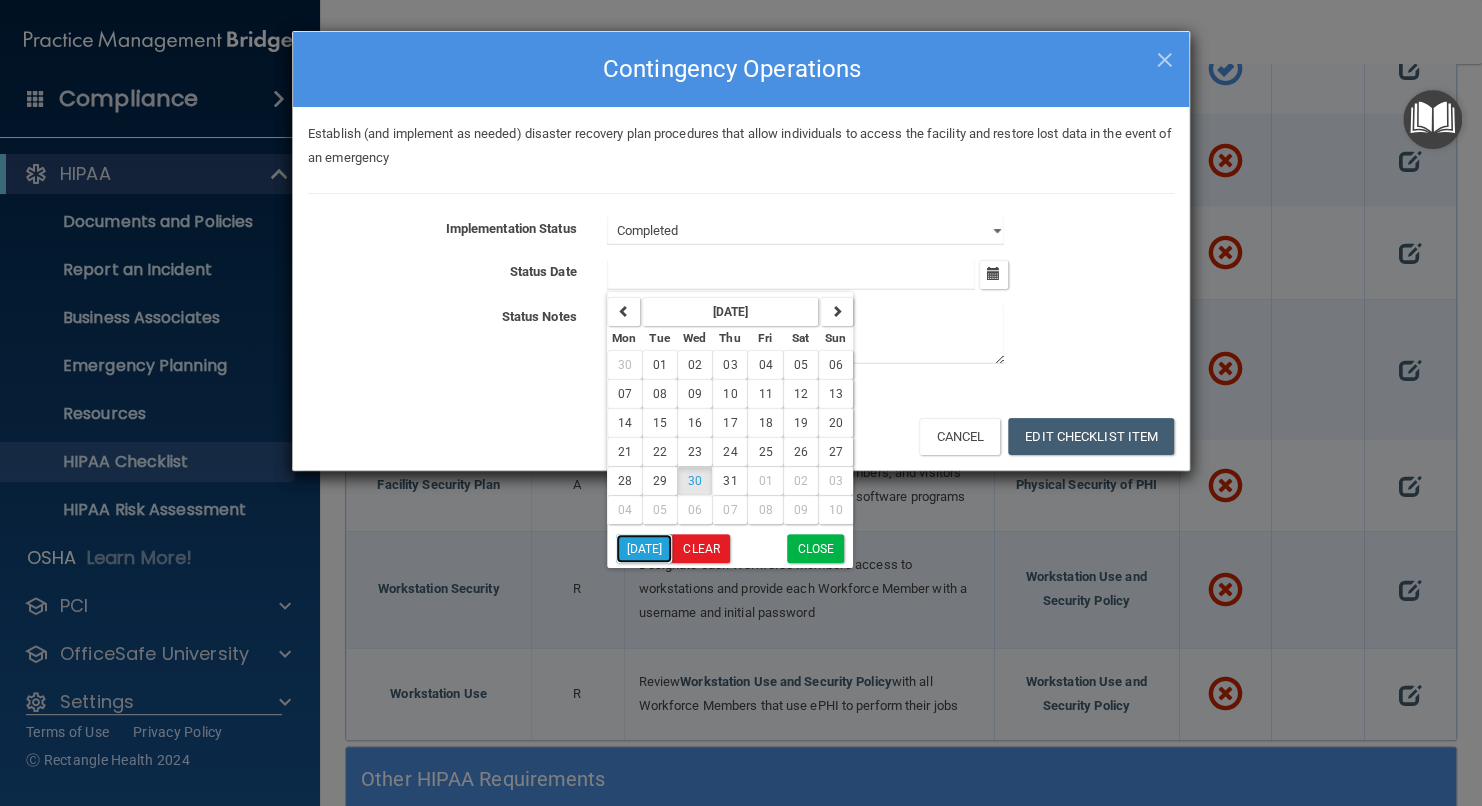 drag, startPoint x: 626, startPoint y: 541, endPoint x: 642, endPoint y: 542, distance: 16.03122 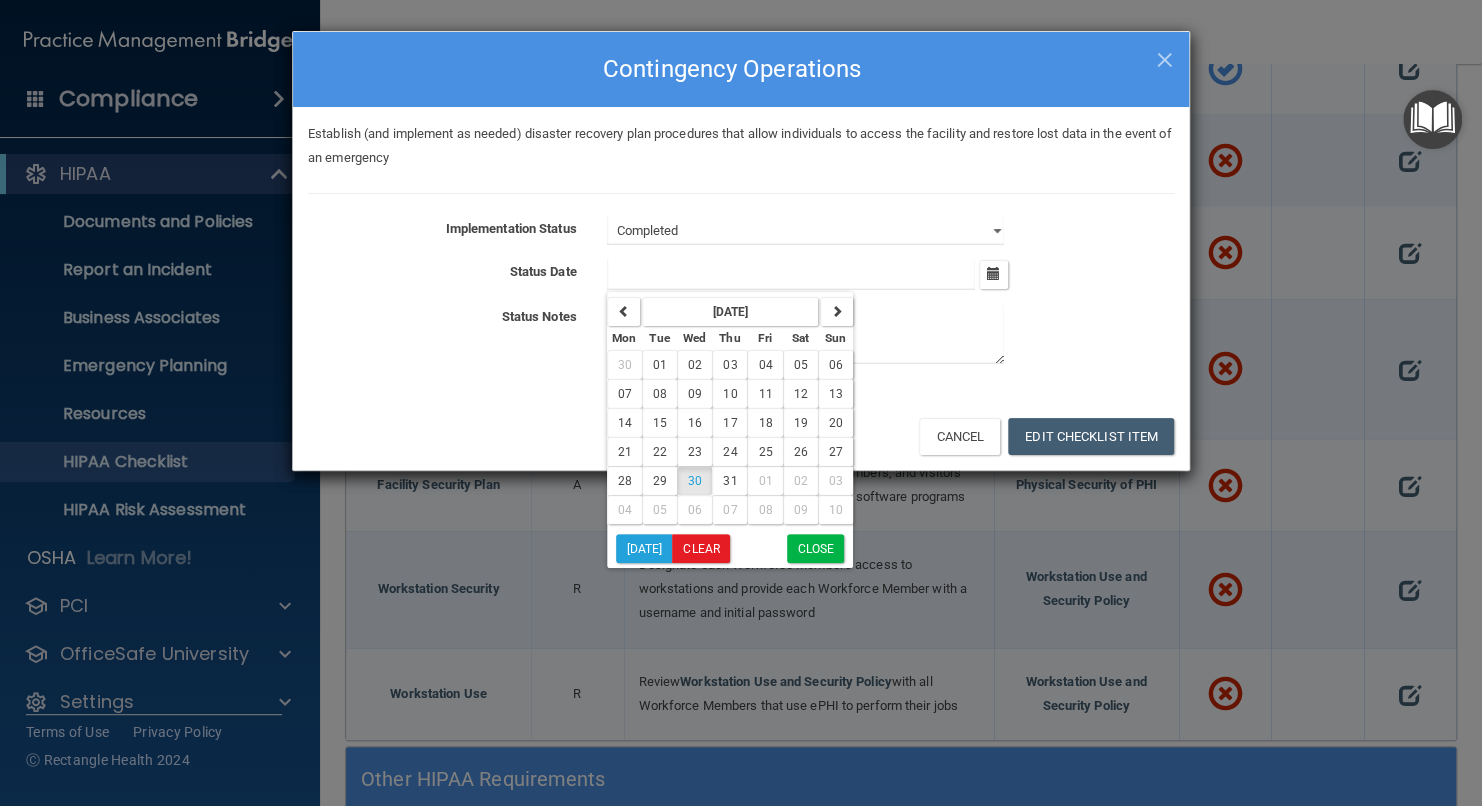 type on "[DATE]" 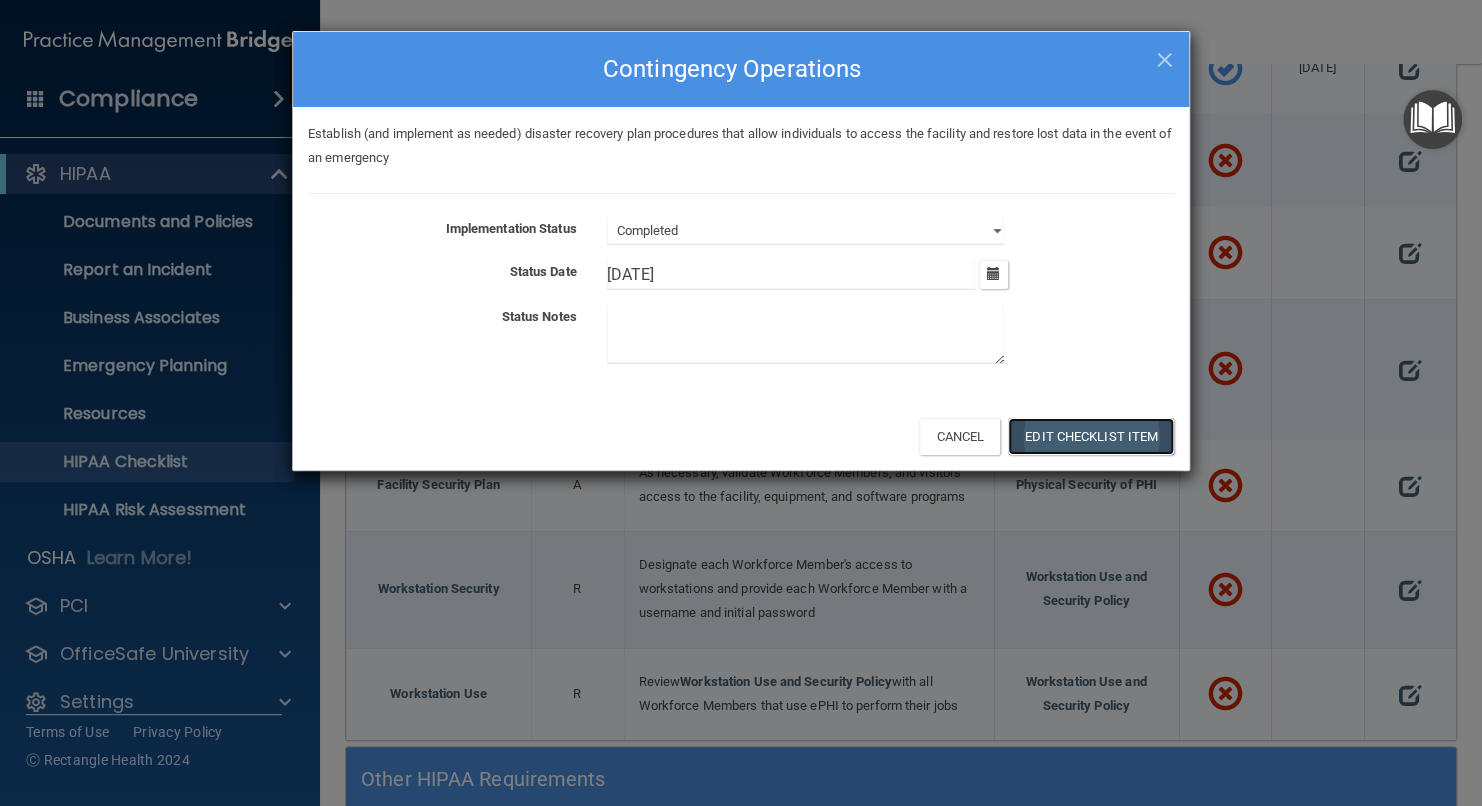 click on "Edit Checklist Item" at bounding box center [1091, 436] 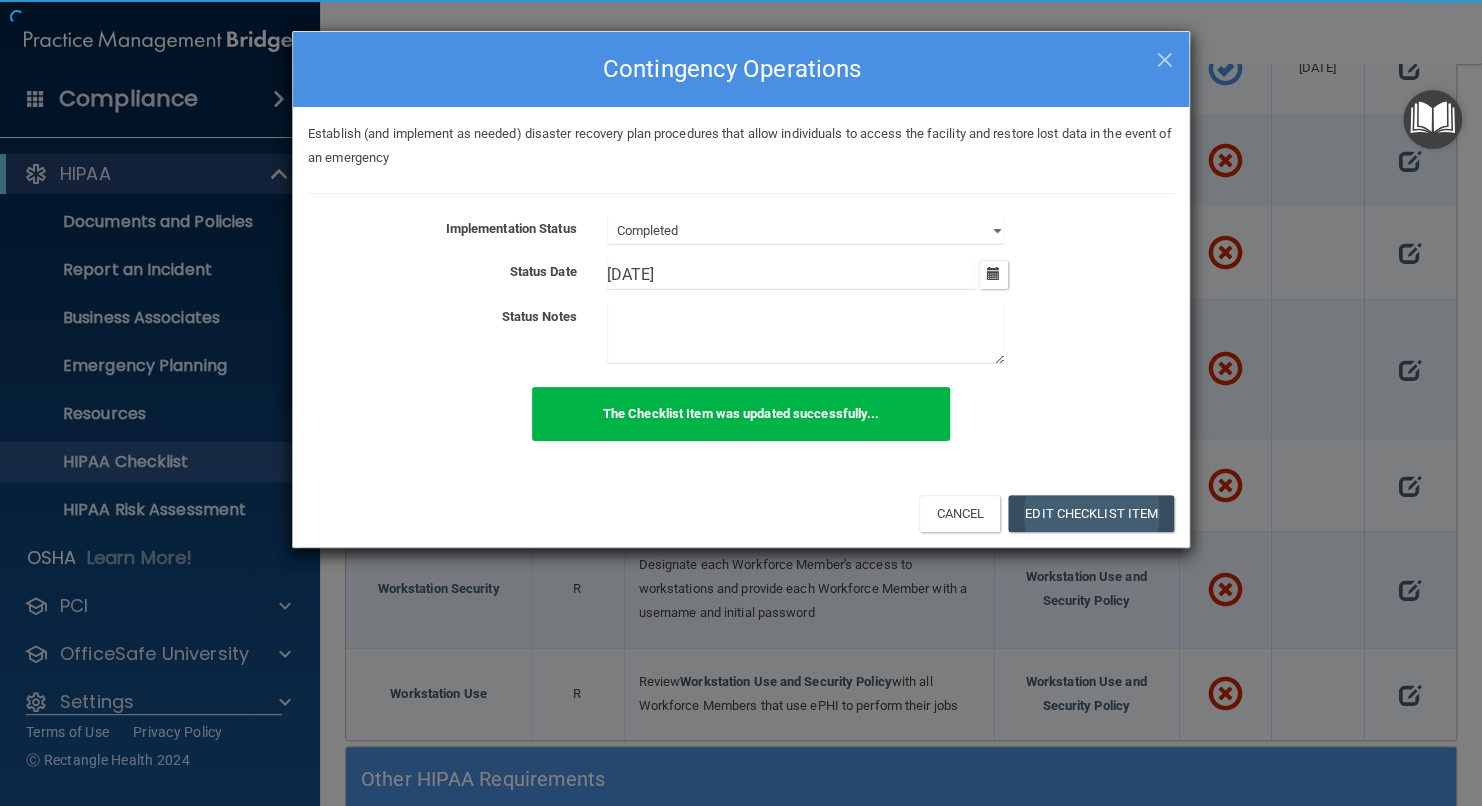 click on "The Checklist Item was updated successfully..." at bounding box center (741, 425) 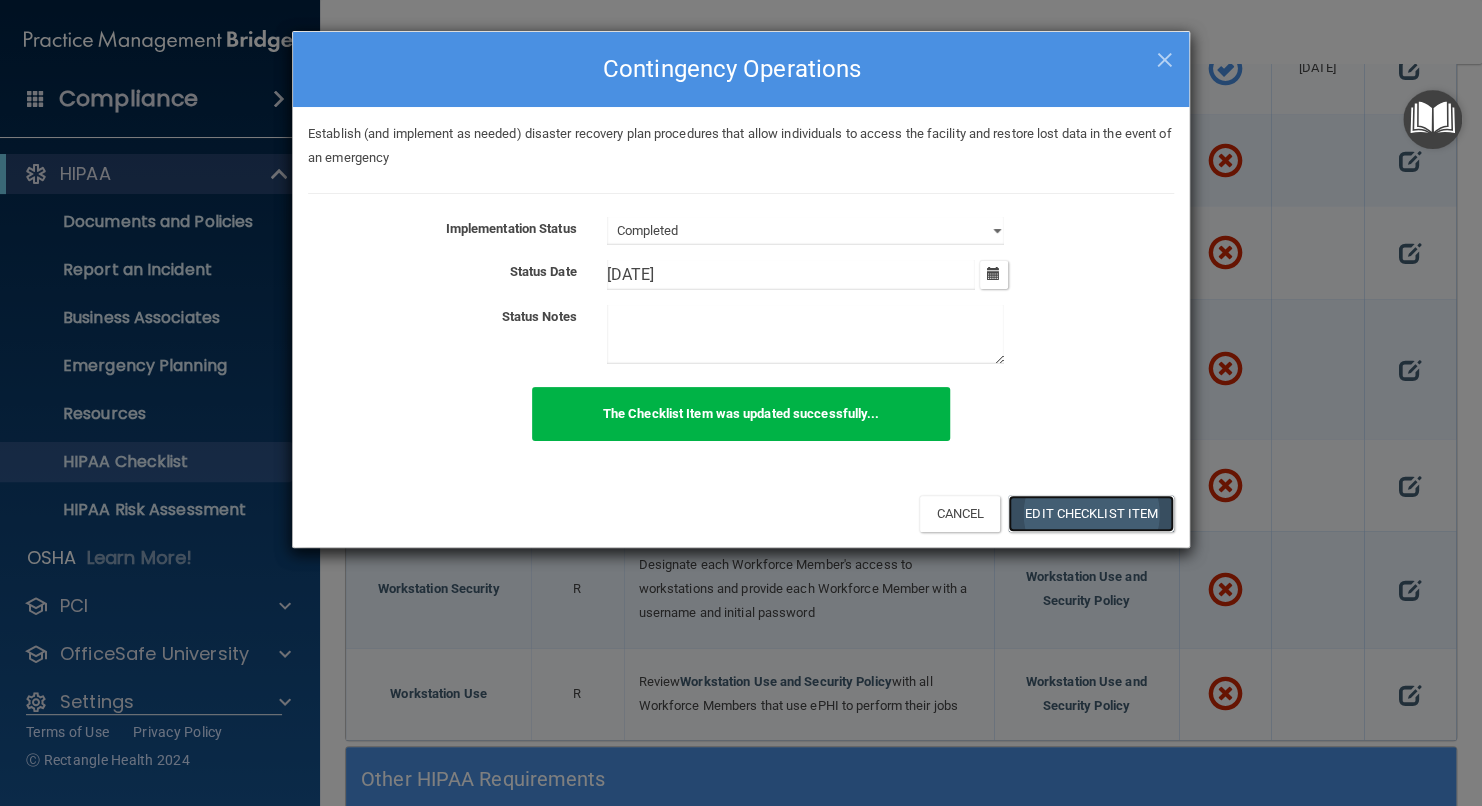 click on "Edit Checklist Item" at bounding box center [1091, 513] 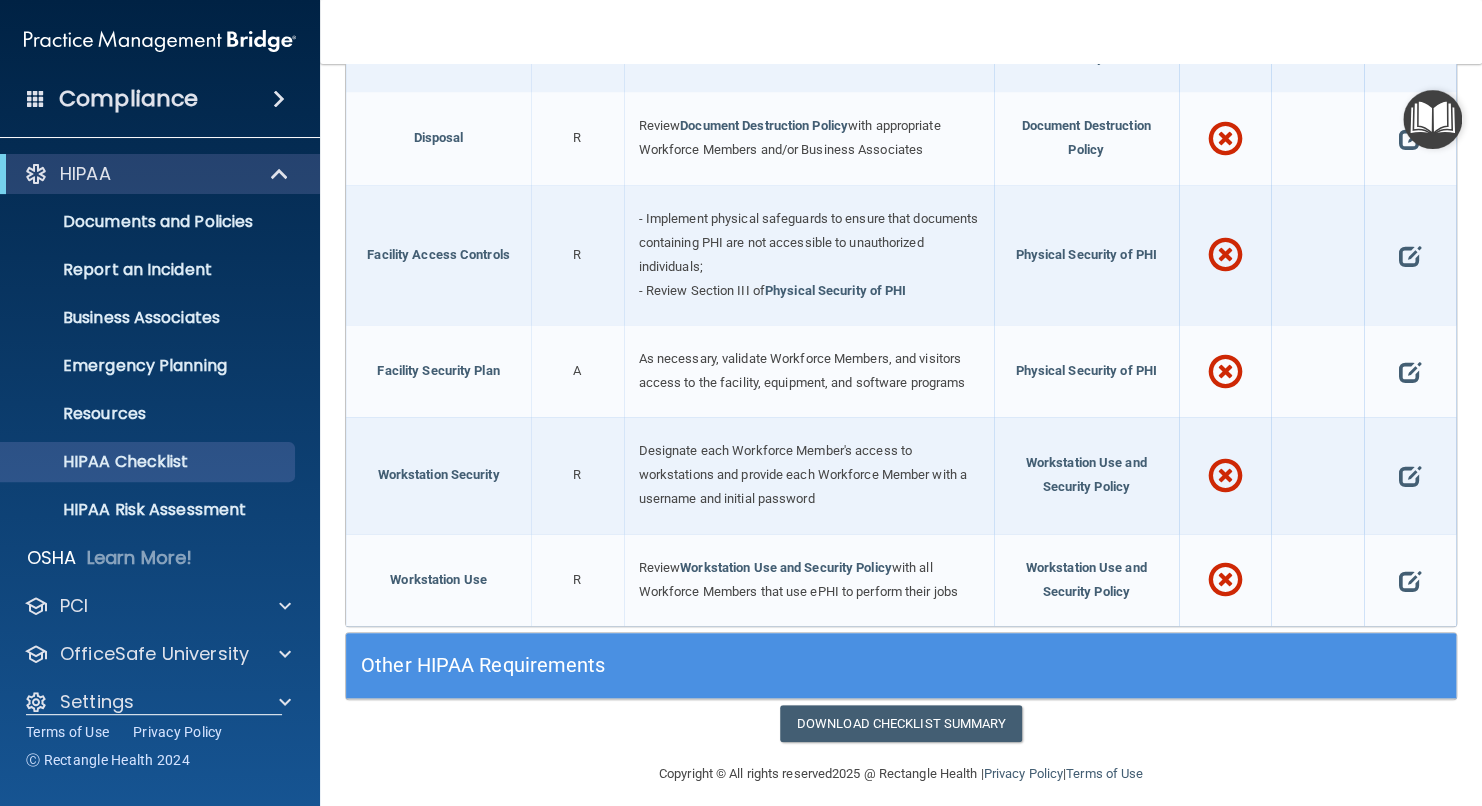scroll, scrollTop: 4224, scrollLeft: 0, axis: vertical 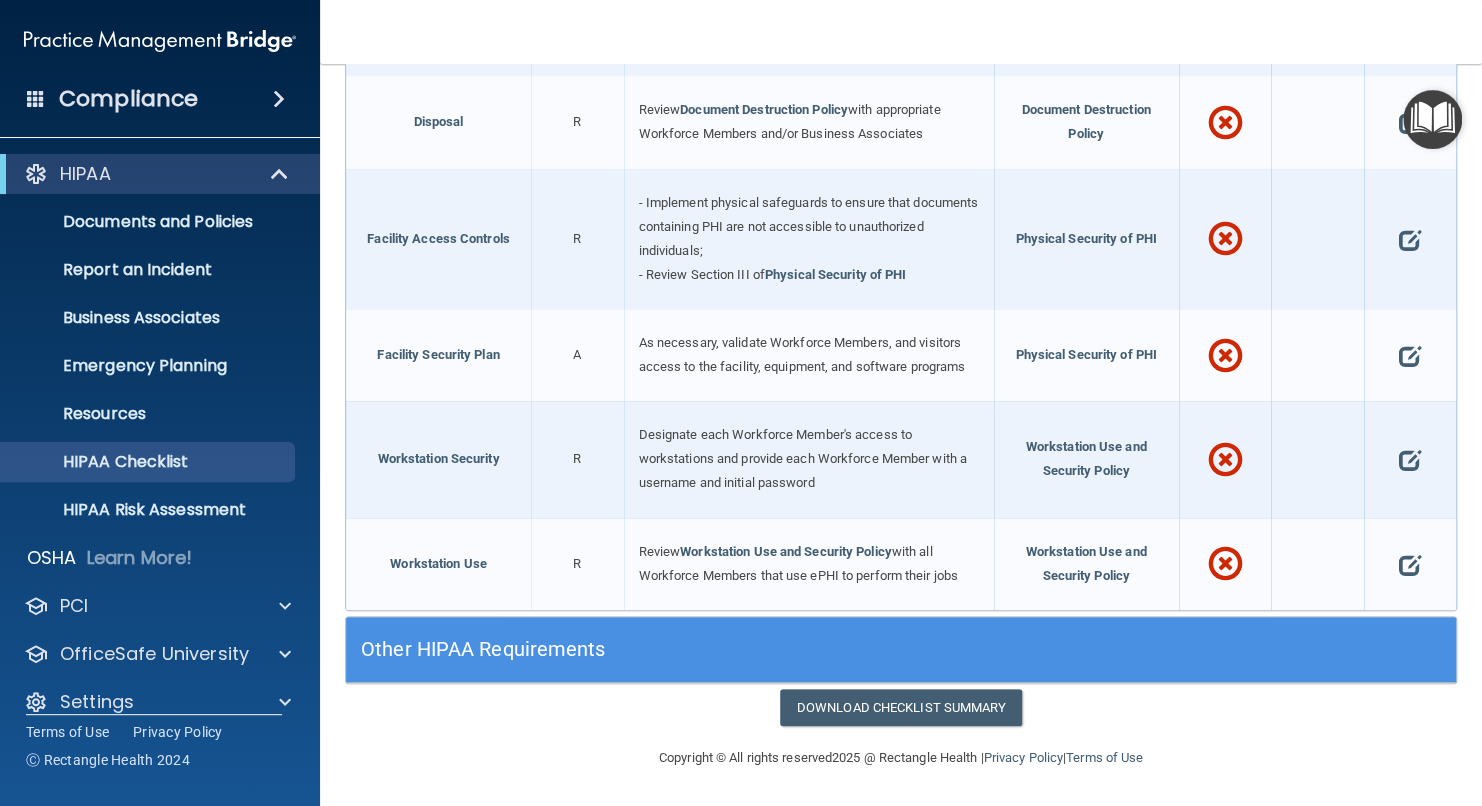 click on "Other HIPAA Requirements" at bounding box center (901, 649) 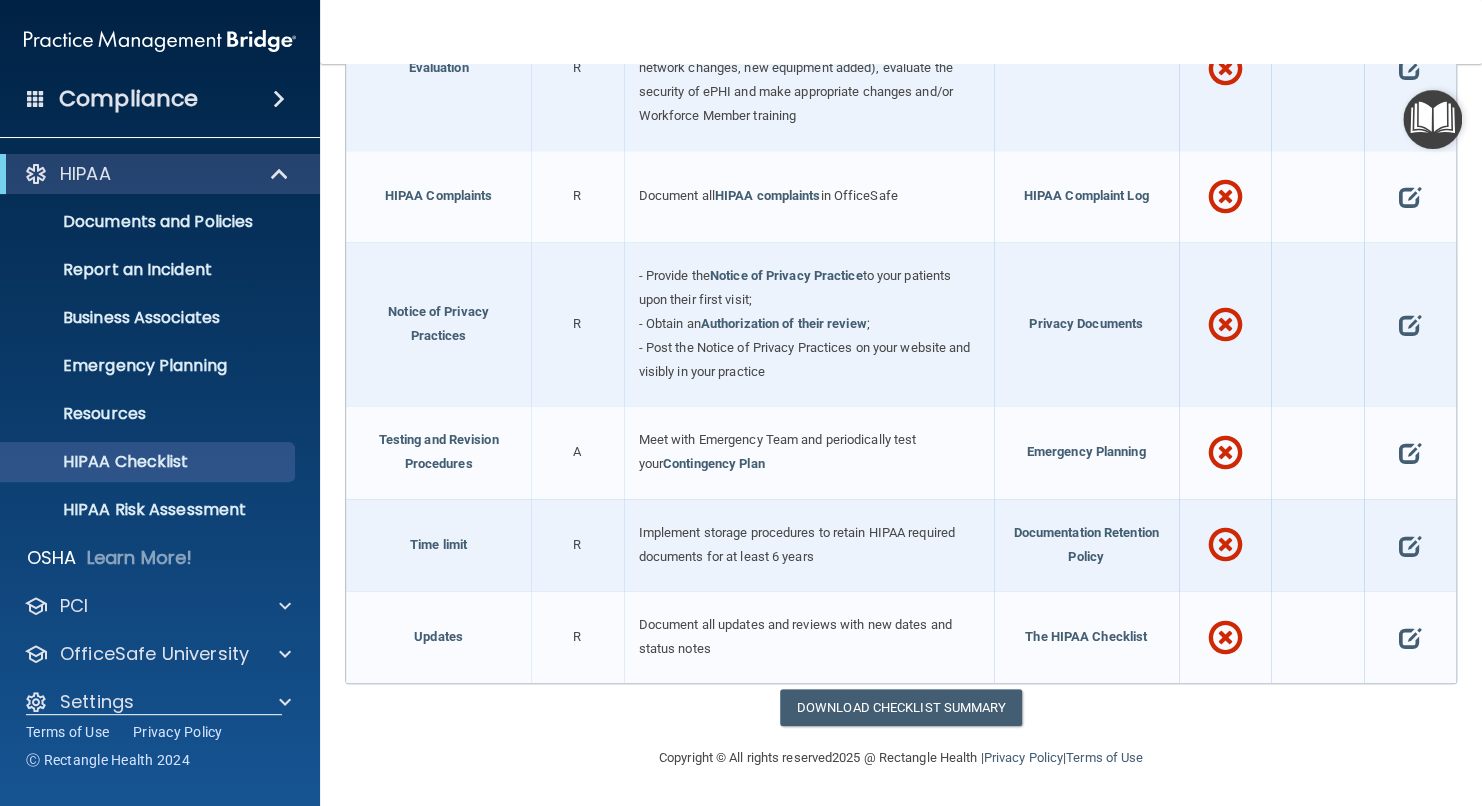 scroll, scrollTop: 5260, scrollLeft: 0, axis: vertical 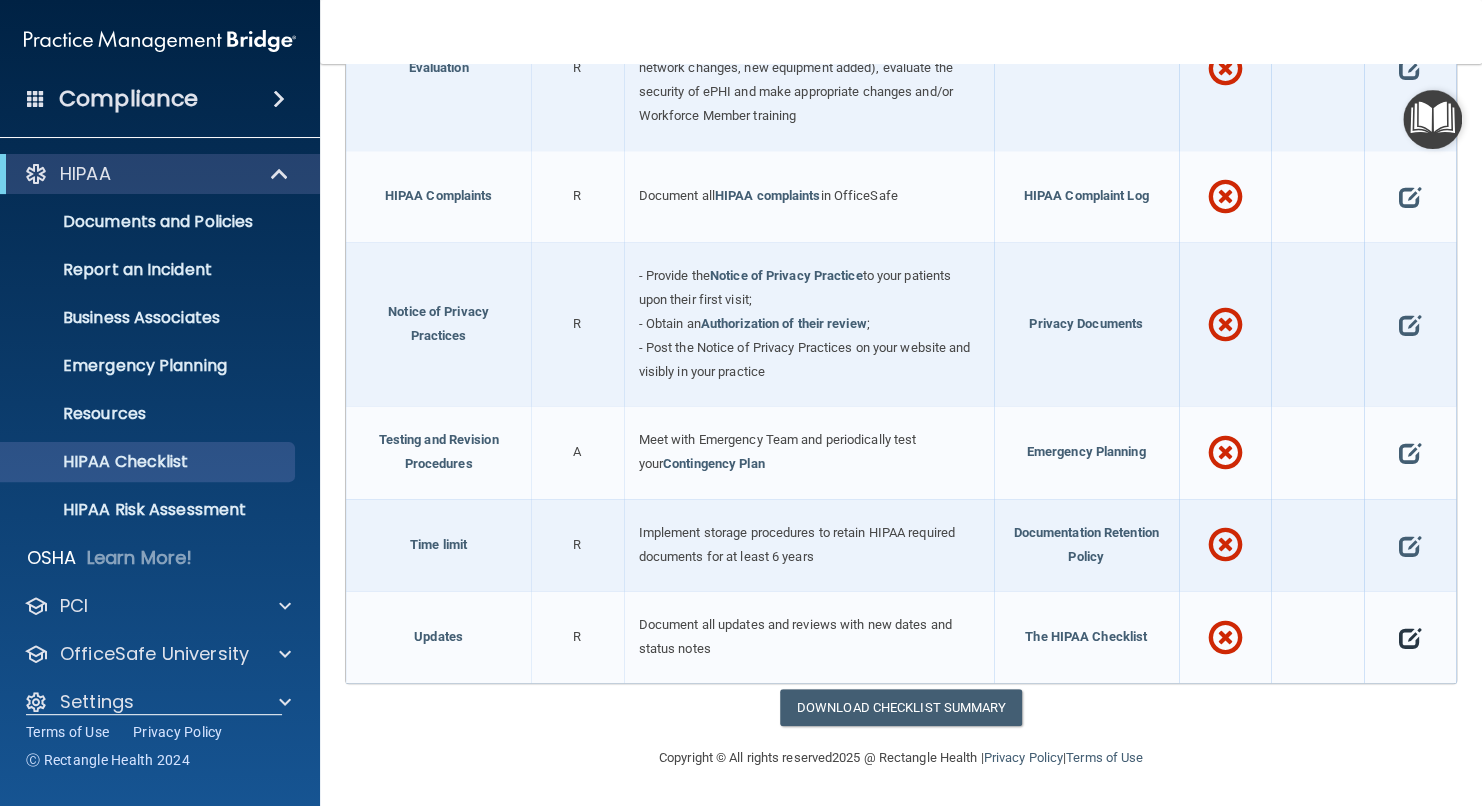 click at bounding box center [1410, 638] 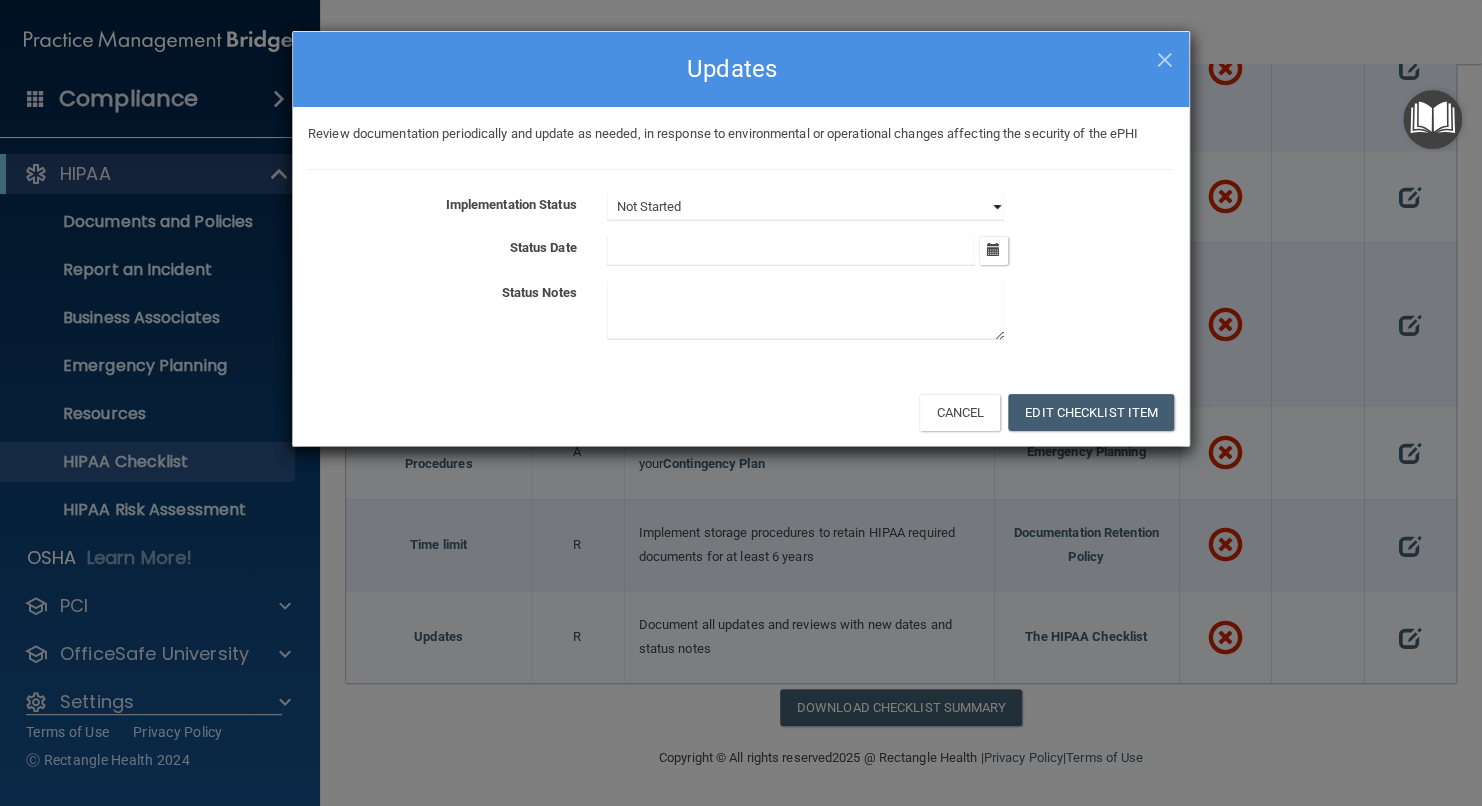 click on "Not Started  In Progress  Completed" at bounding box center [805, 207] 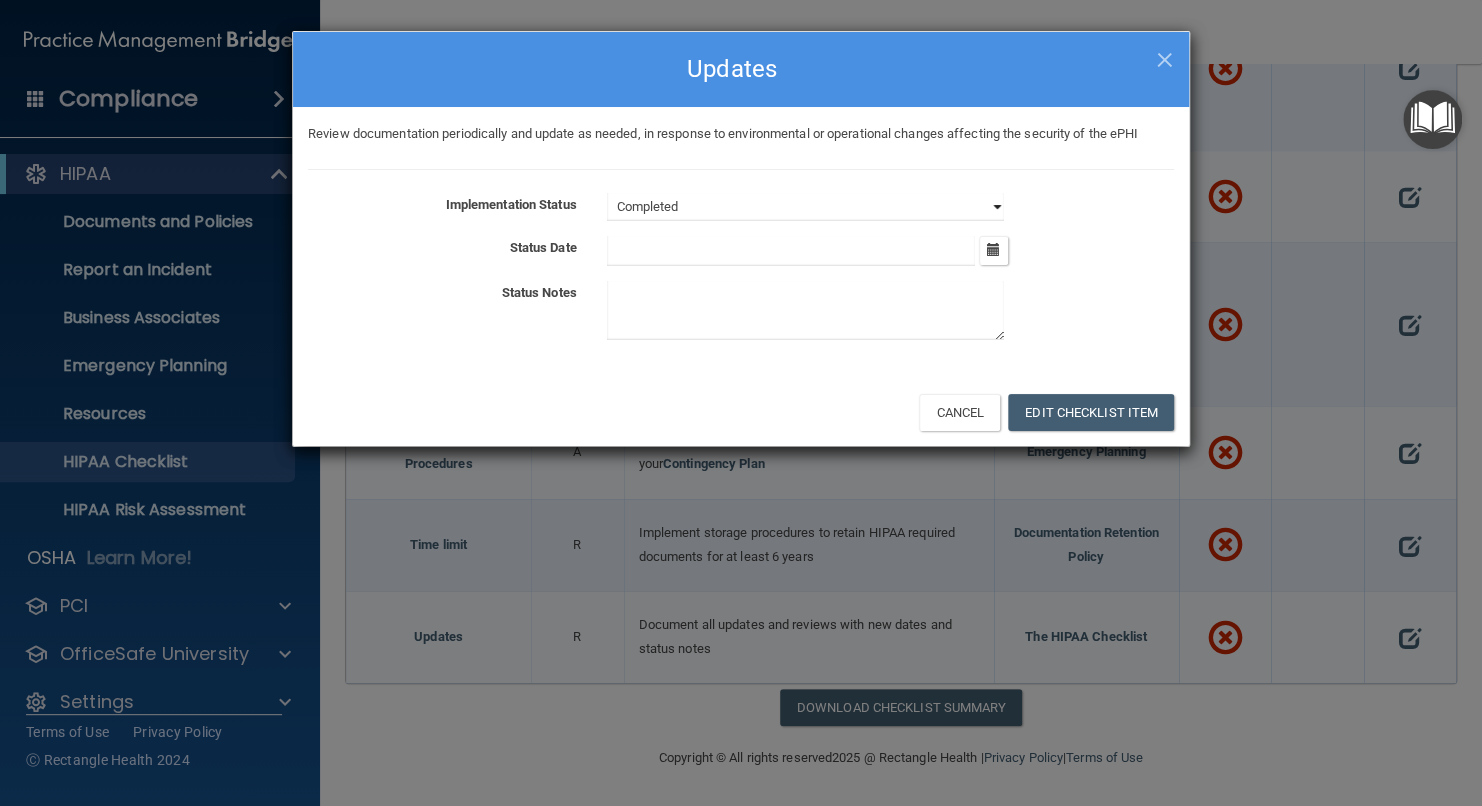 click on "Not Started  In Progress  Completed" at bounding box center [805, 207] 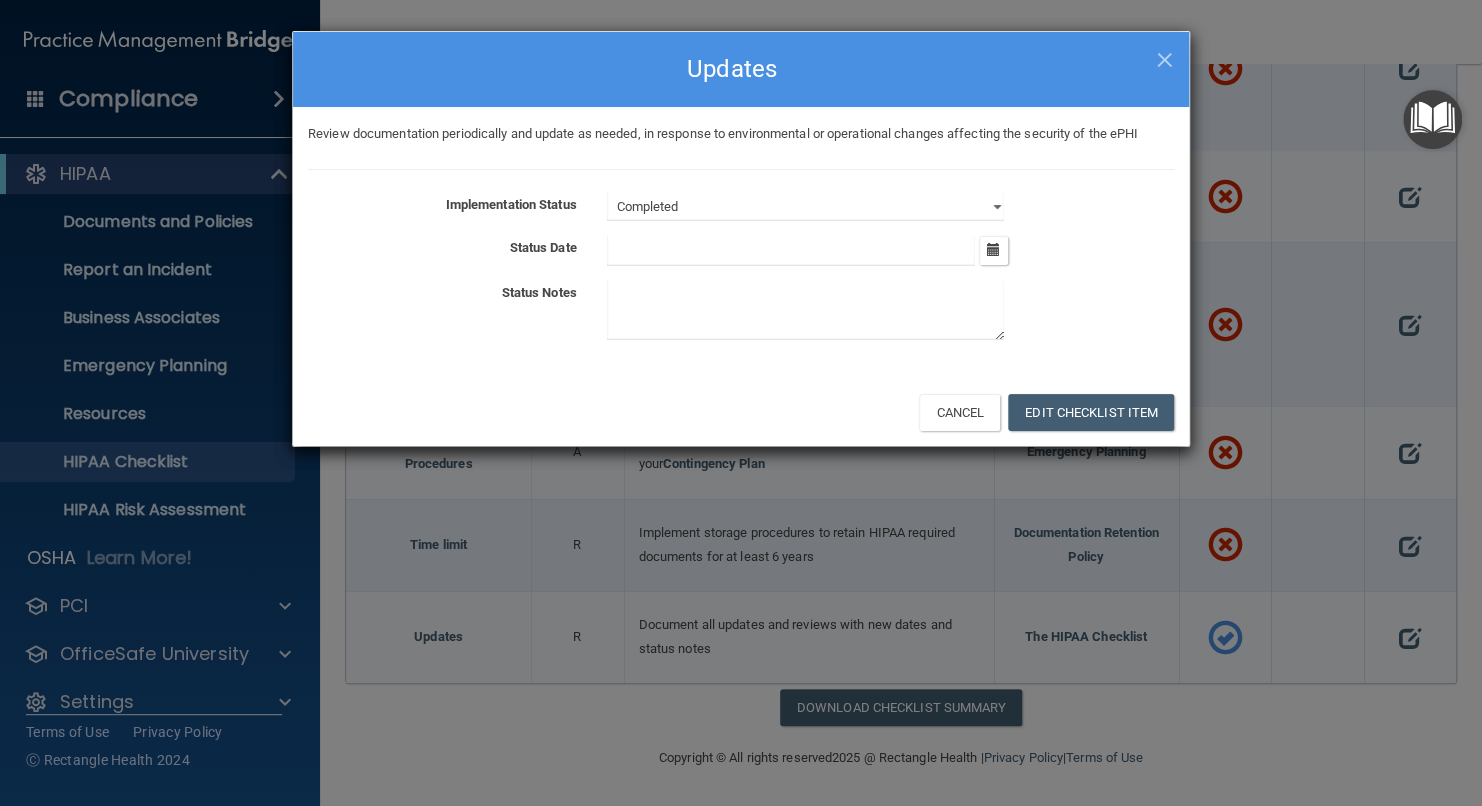 click at bounding box center (791, 251) 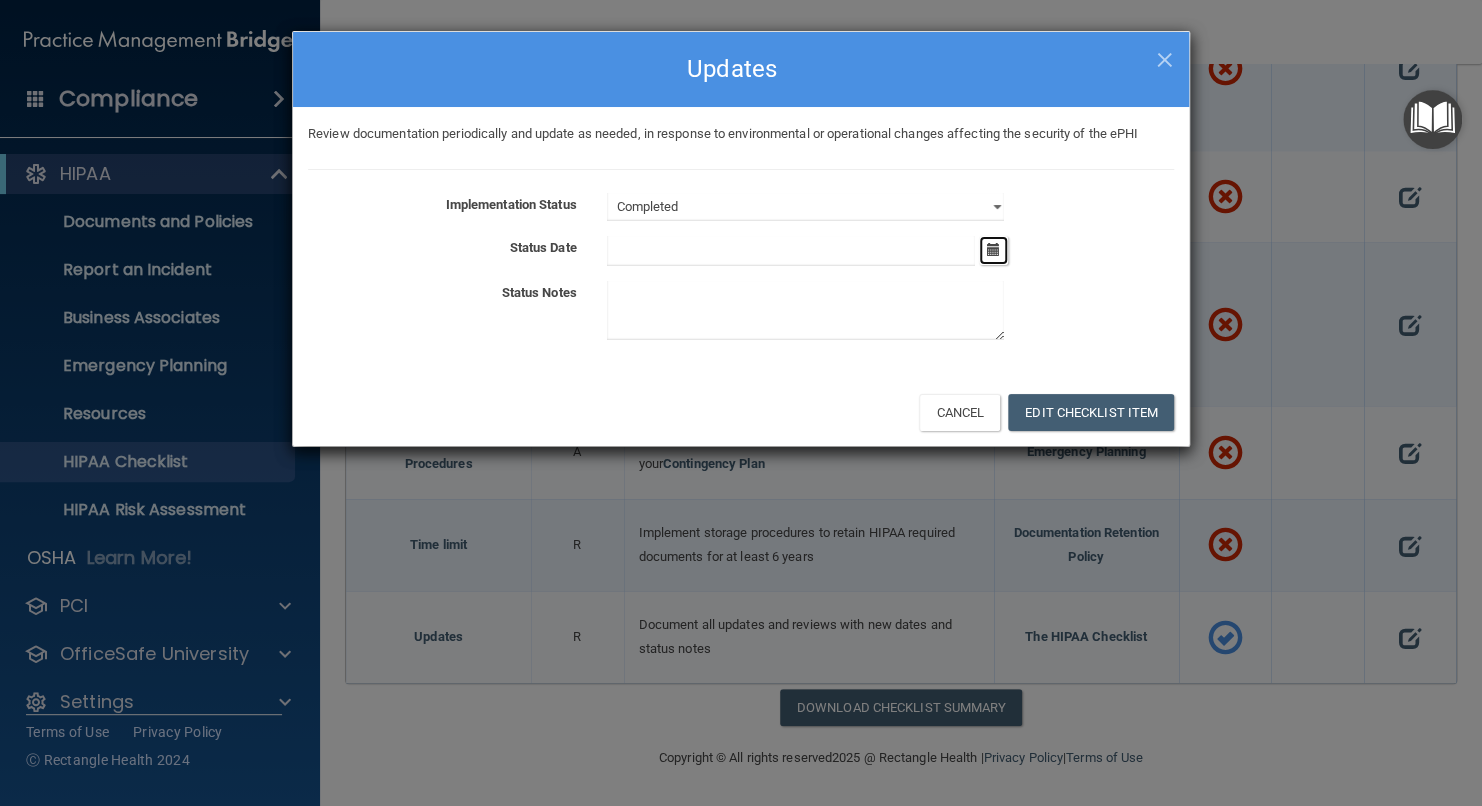 click at bounding box center [993, 250] 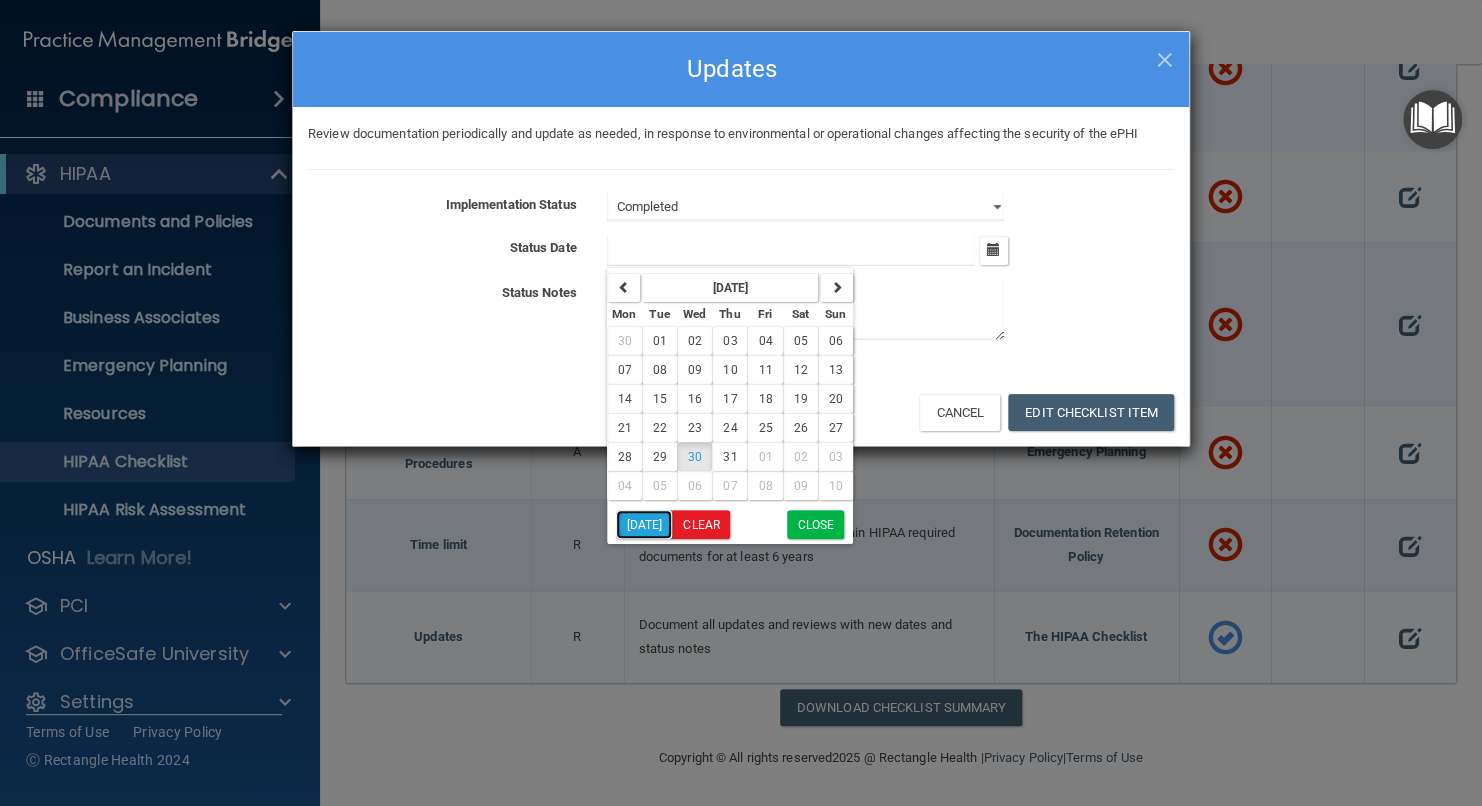 click on "[DATE]" at bounding box center [644, 524] 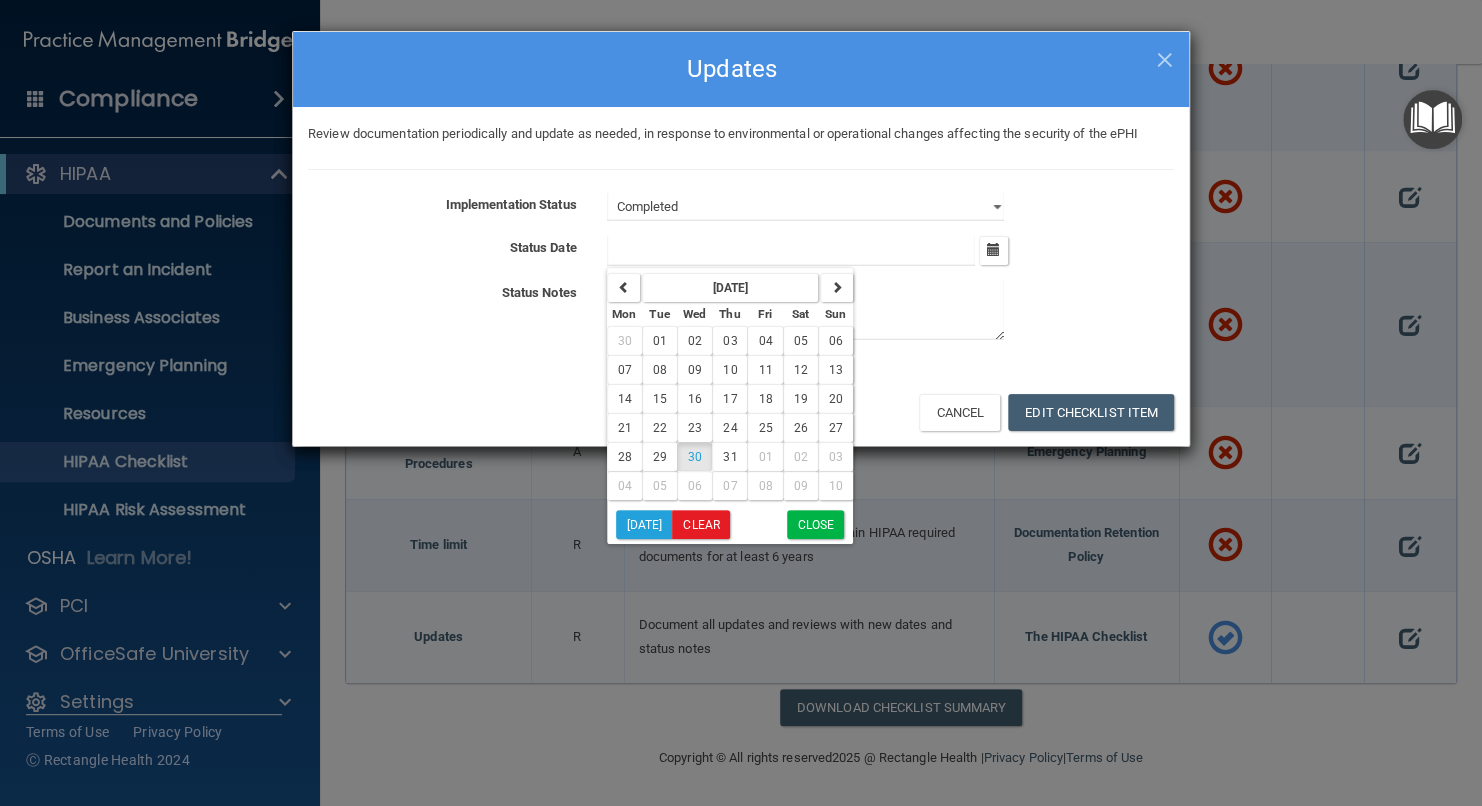 type on "[DATE]" 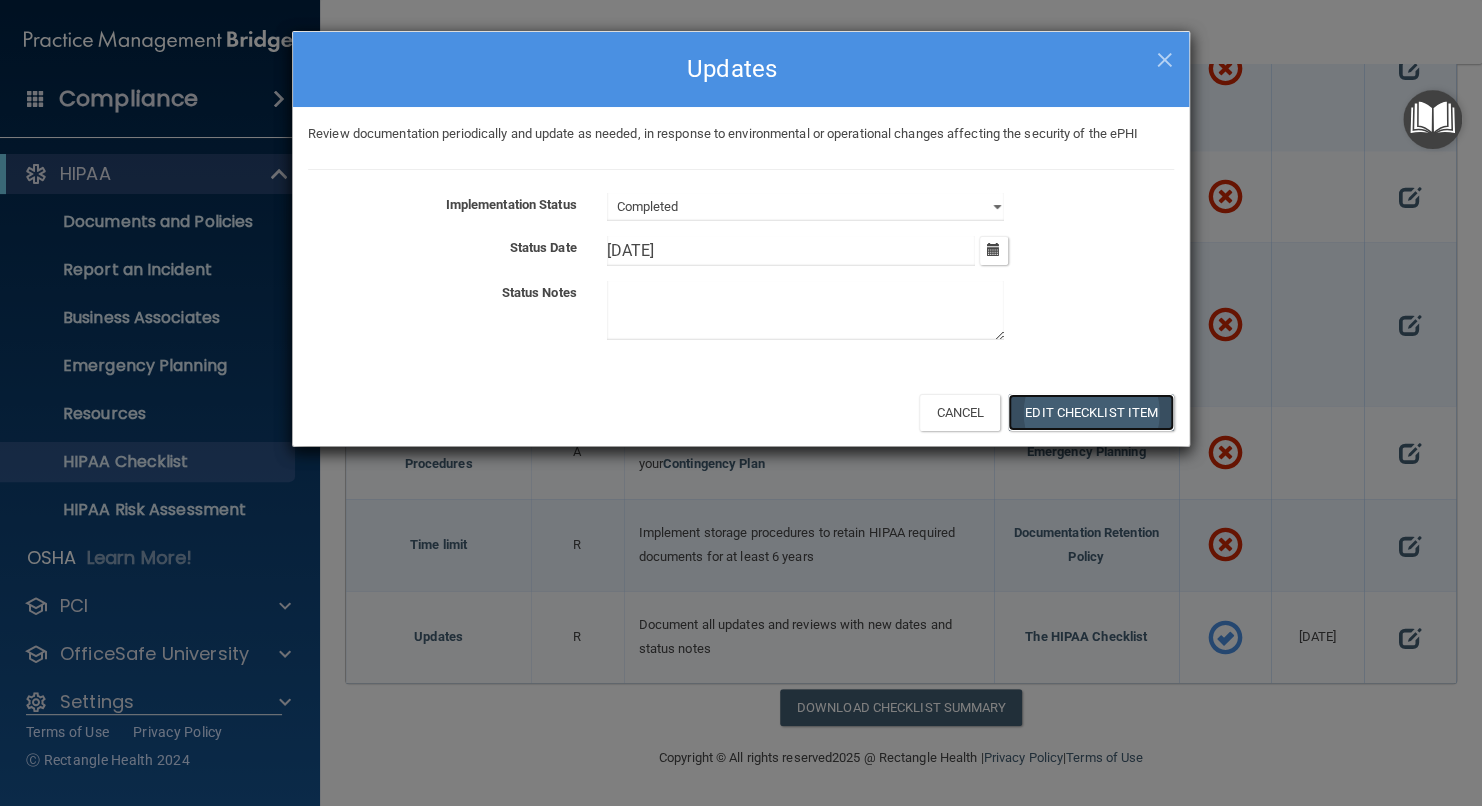 click on "Edit Checklist Item" at bounding box center [1091, 412] 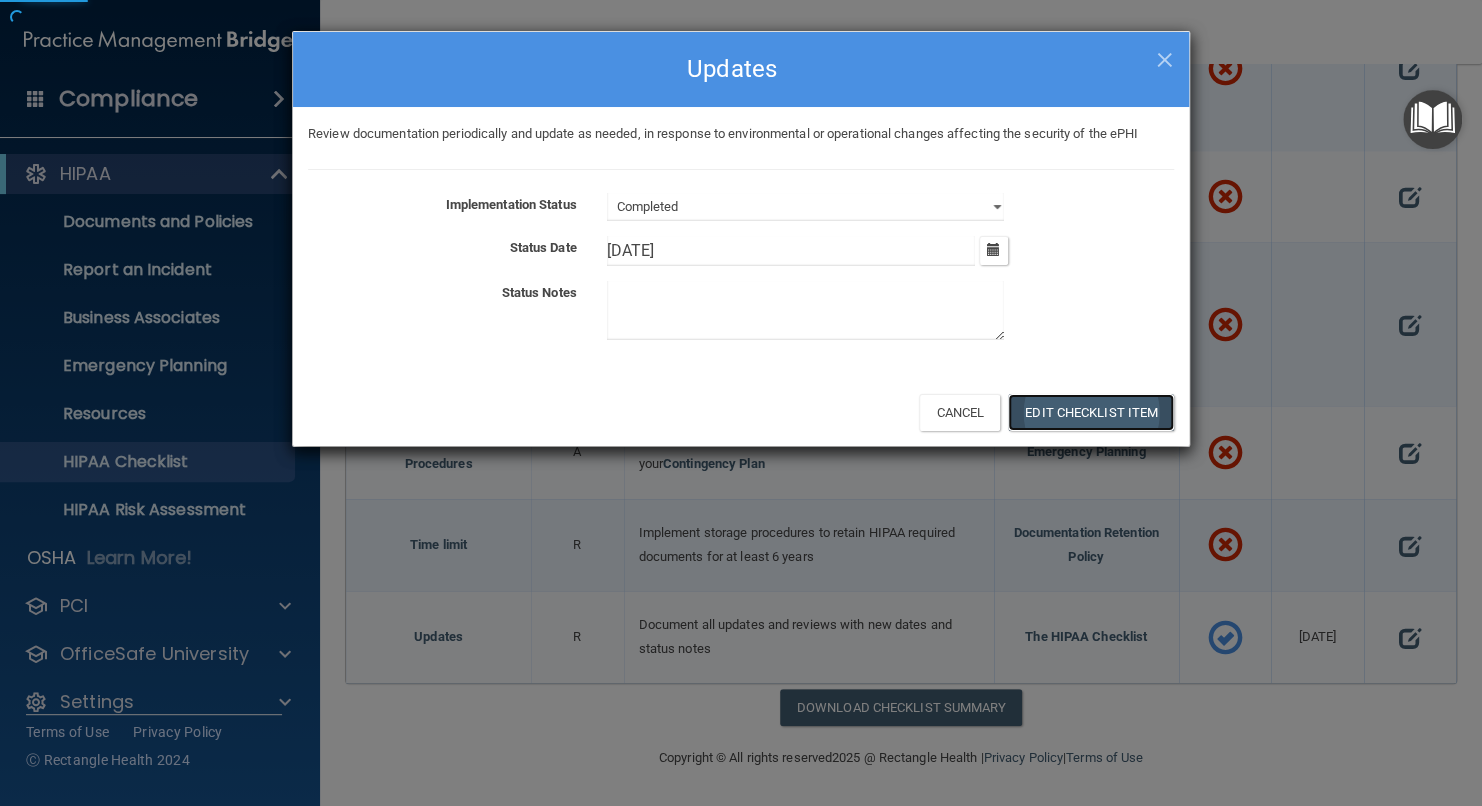 click on "Edit Checklist Item" at bounding box center [1091, 412] 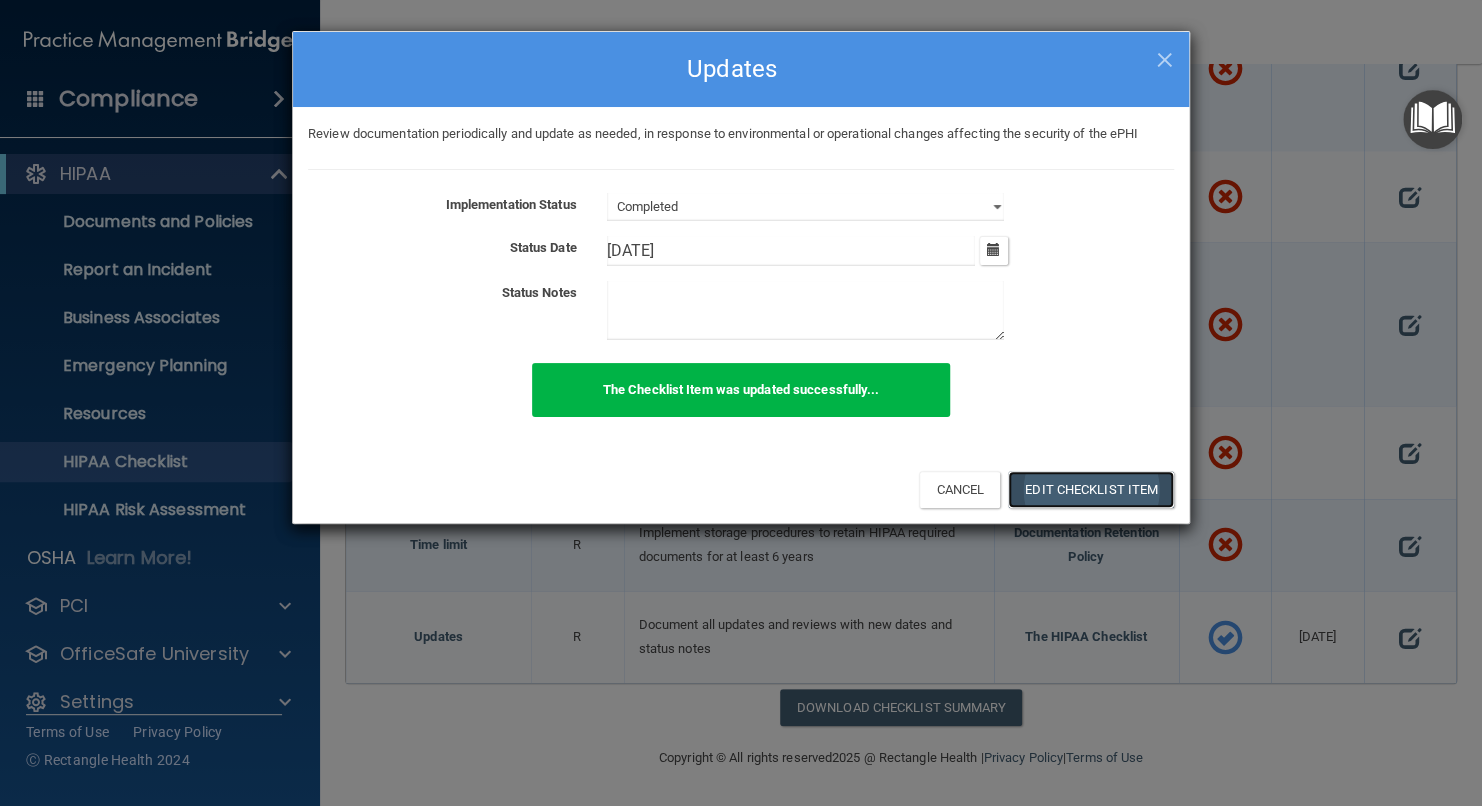 click on "Edit Checklist Item" at bounding box center [1091, 489] 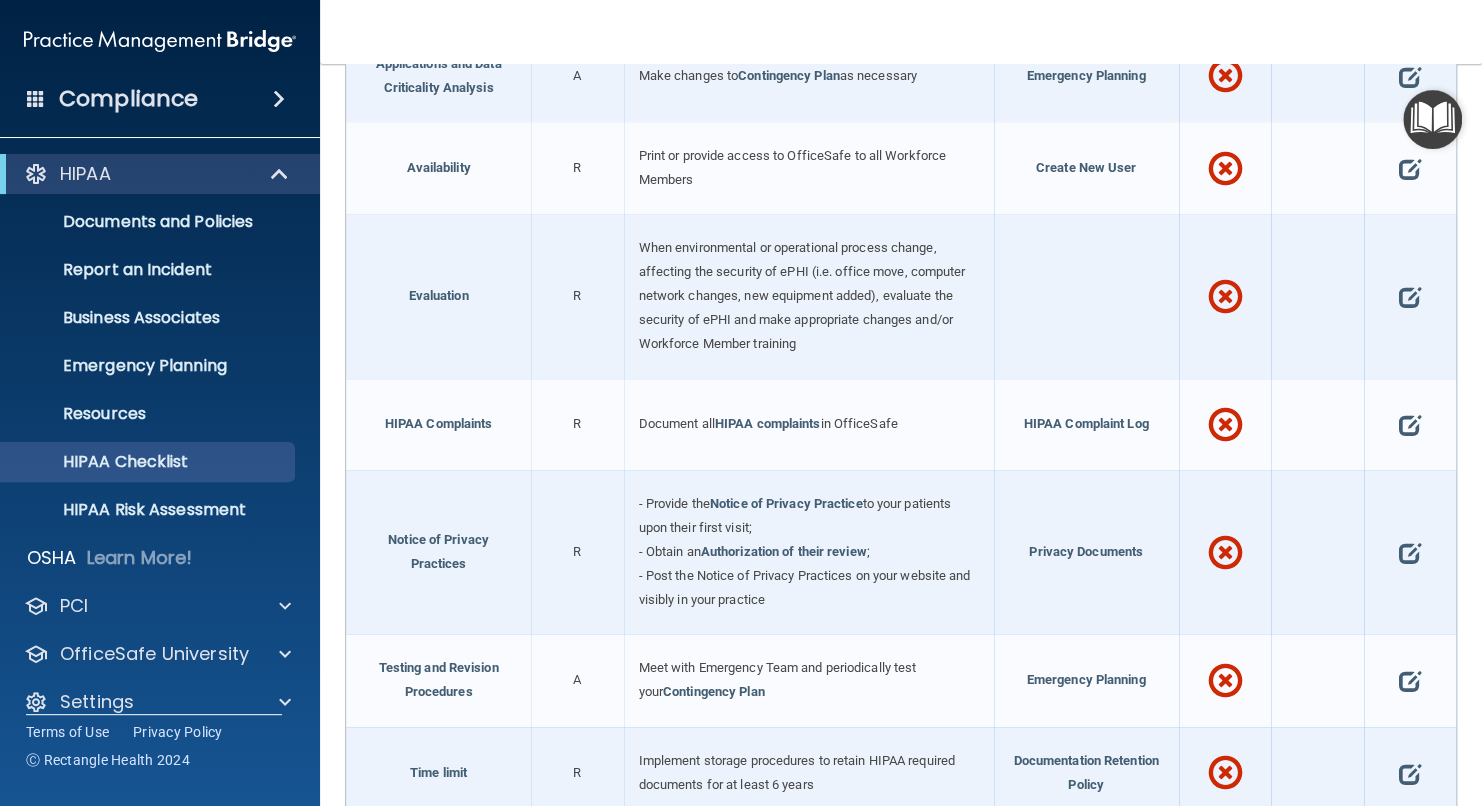 scroll, scrollTop: 4960, scrollLeft: 0, axis: vertical 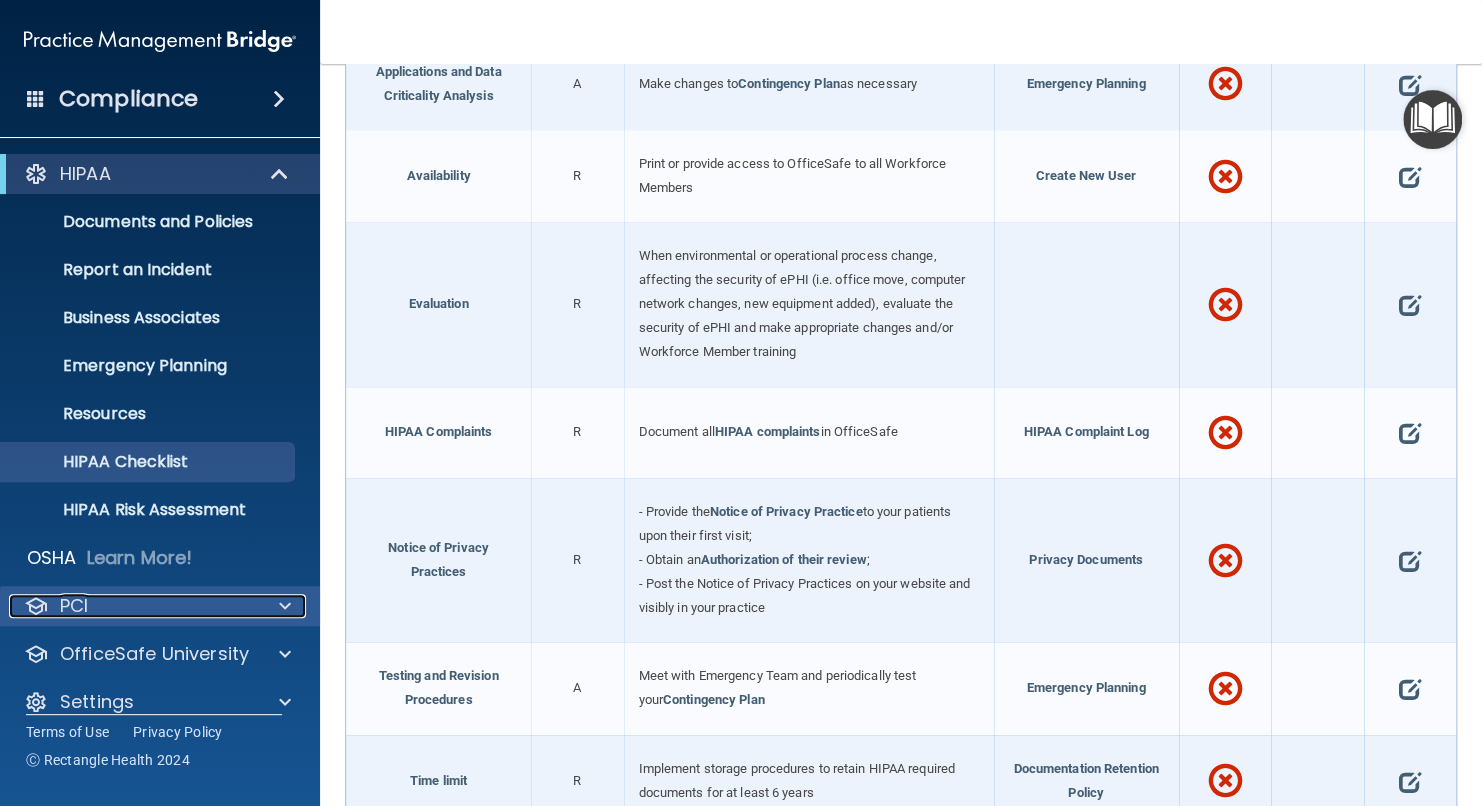click on "PCI" at bounding box center [74, 606] 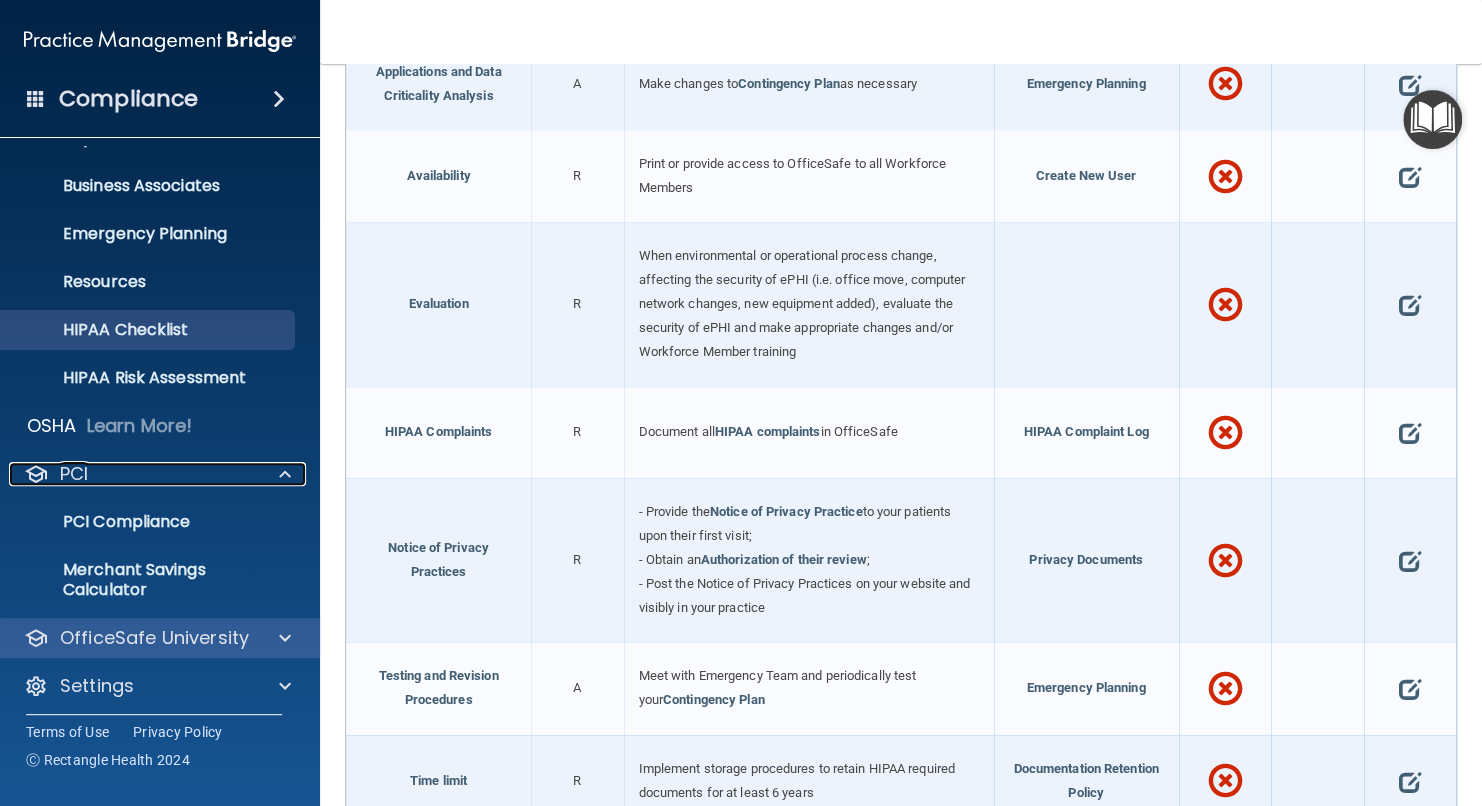 scroll, scrollTop: 140, scrollLeft: 0, axis: vertical 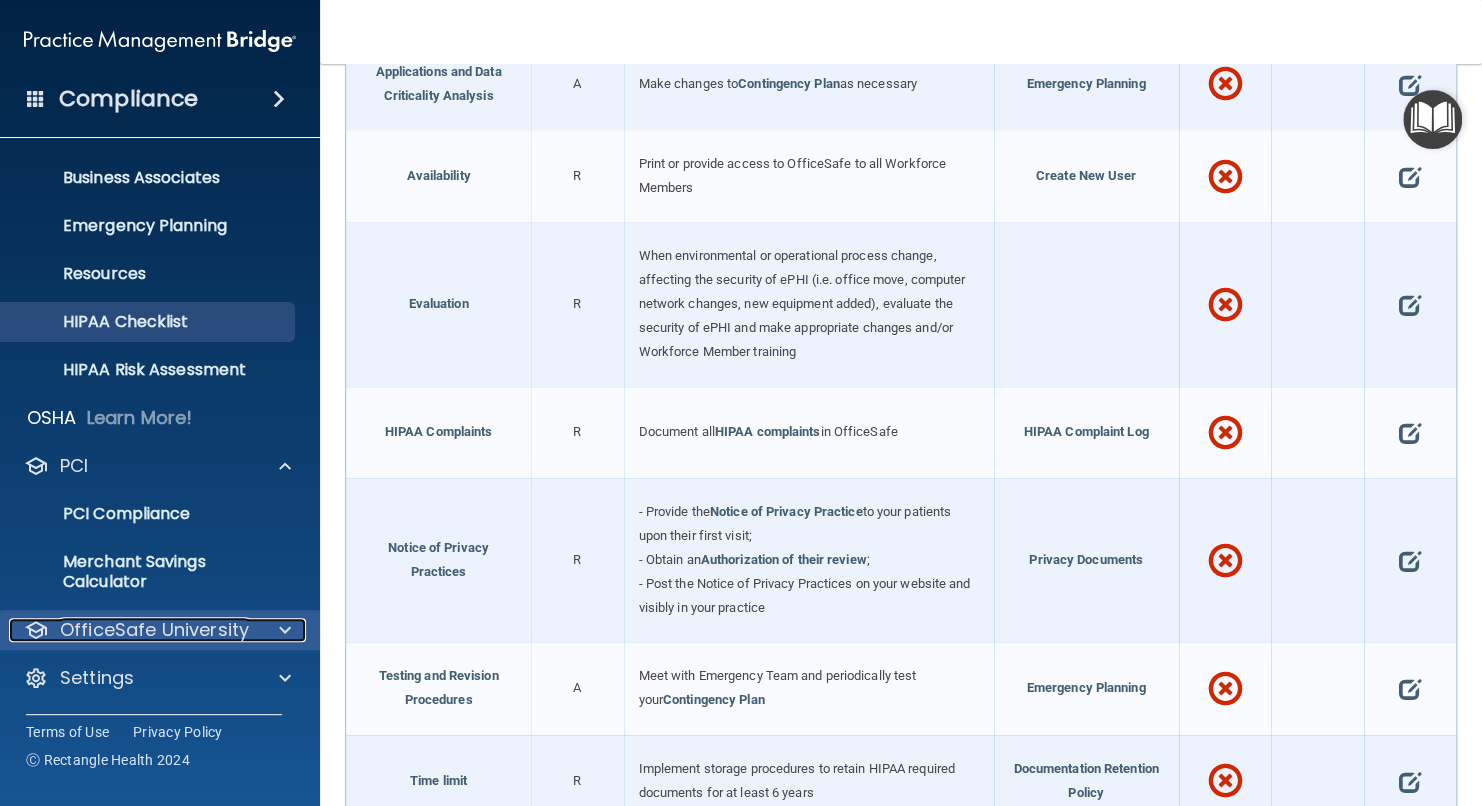 click on "OfficeSafe University" at bounding box center (154, 630) 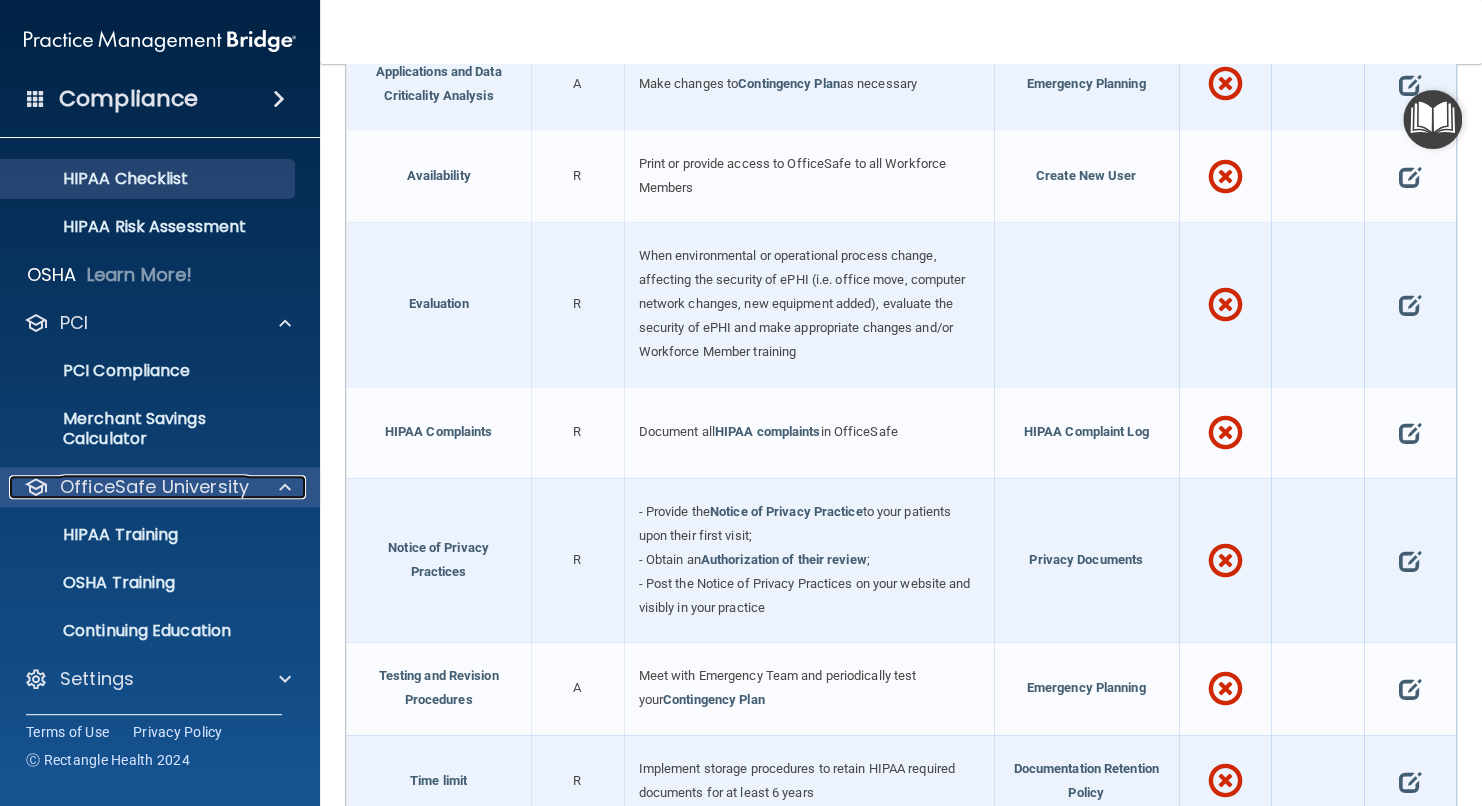 scroll, scrollTop: 284, scrollLeft: 0, axis: vertical 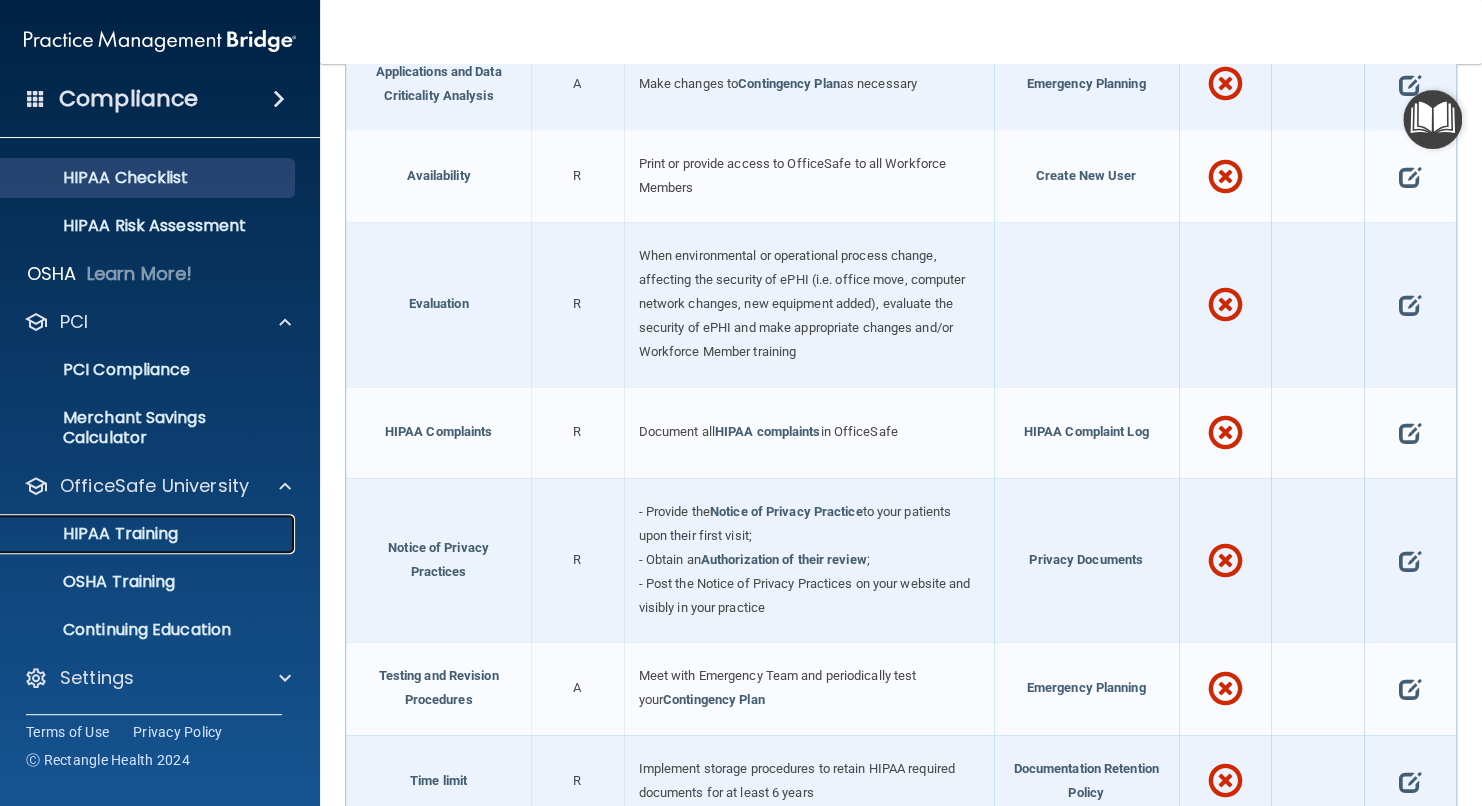 click on "HIPAA Training" at bounding box center (95, 534) 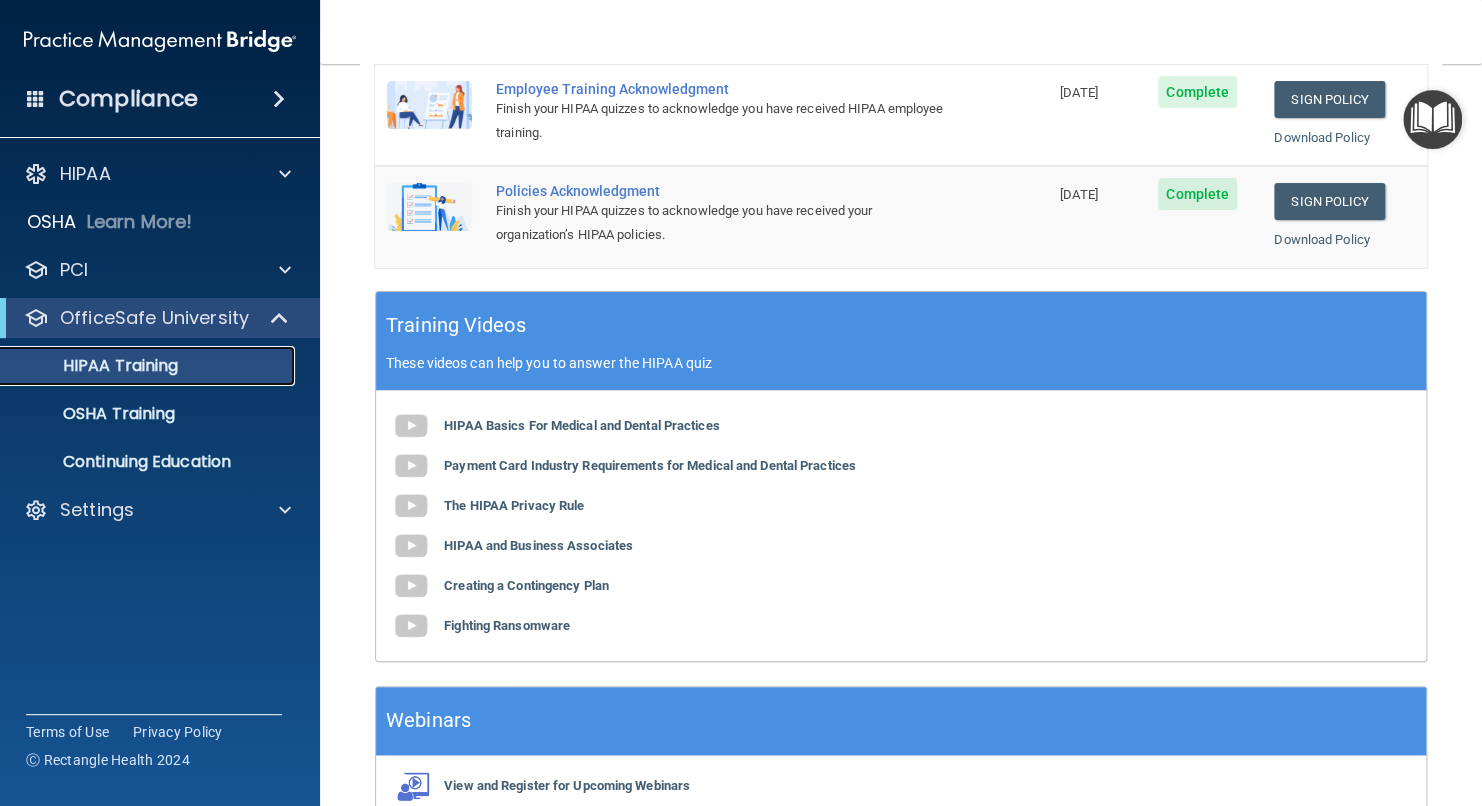scroll, scrollTop: 560, scrollLeft: 0, axis: vertical 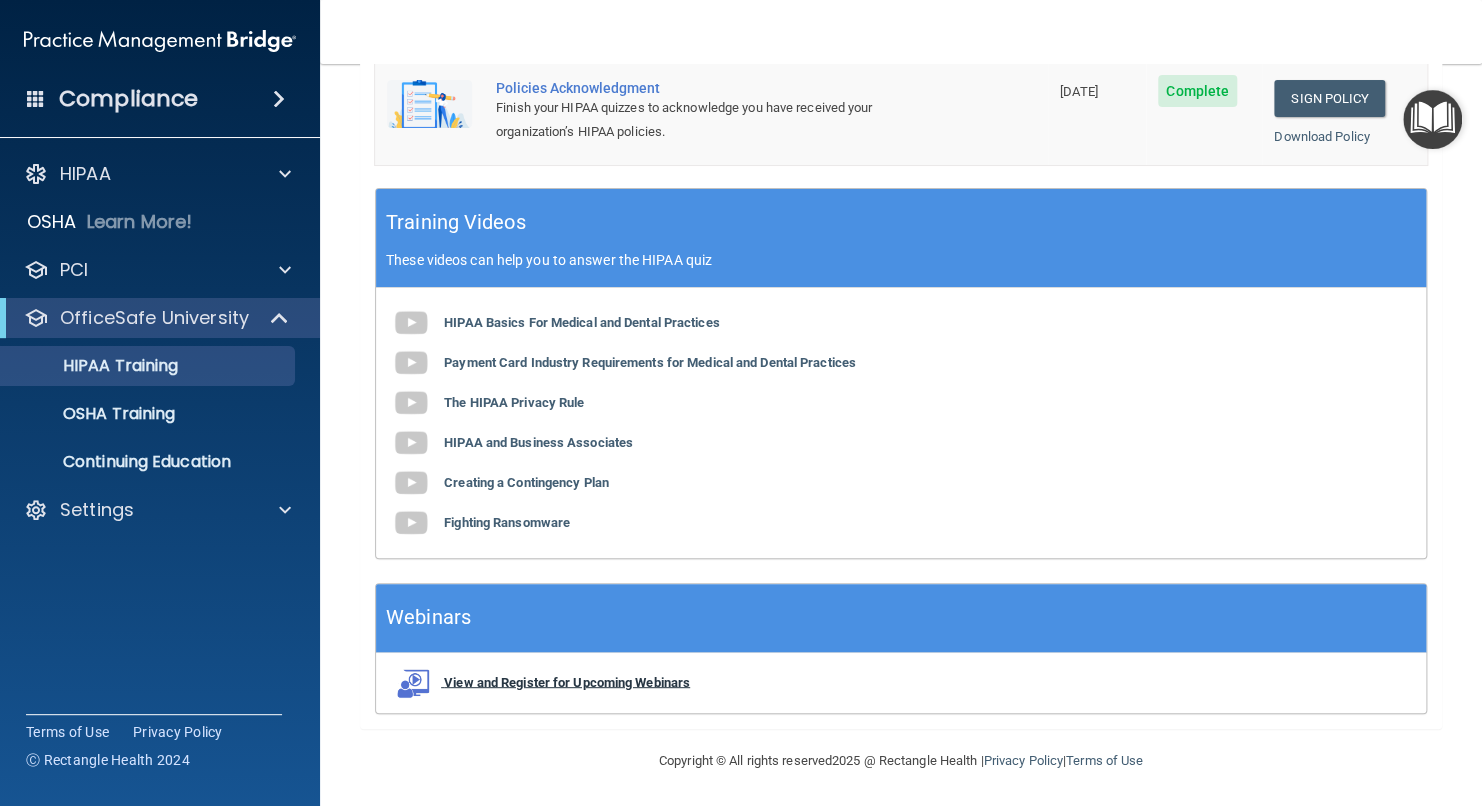 click on "View and Register for Upcoming Webinars" at bounding box center [567, 681] 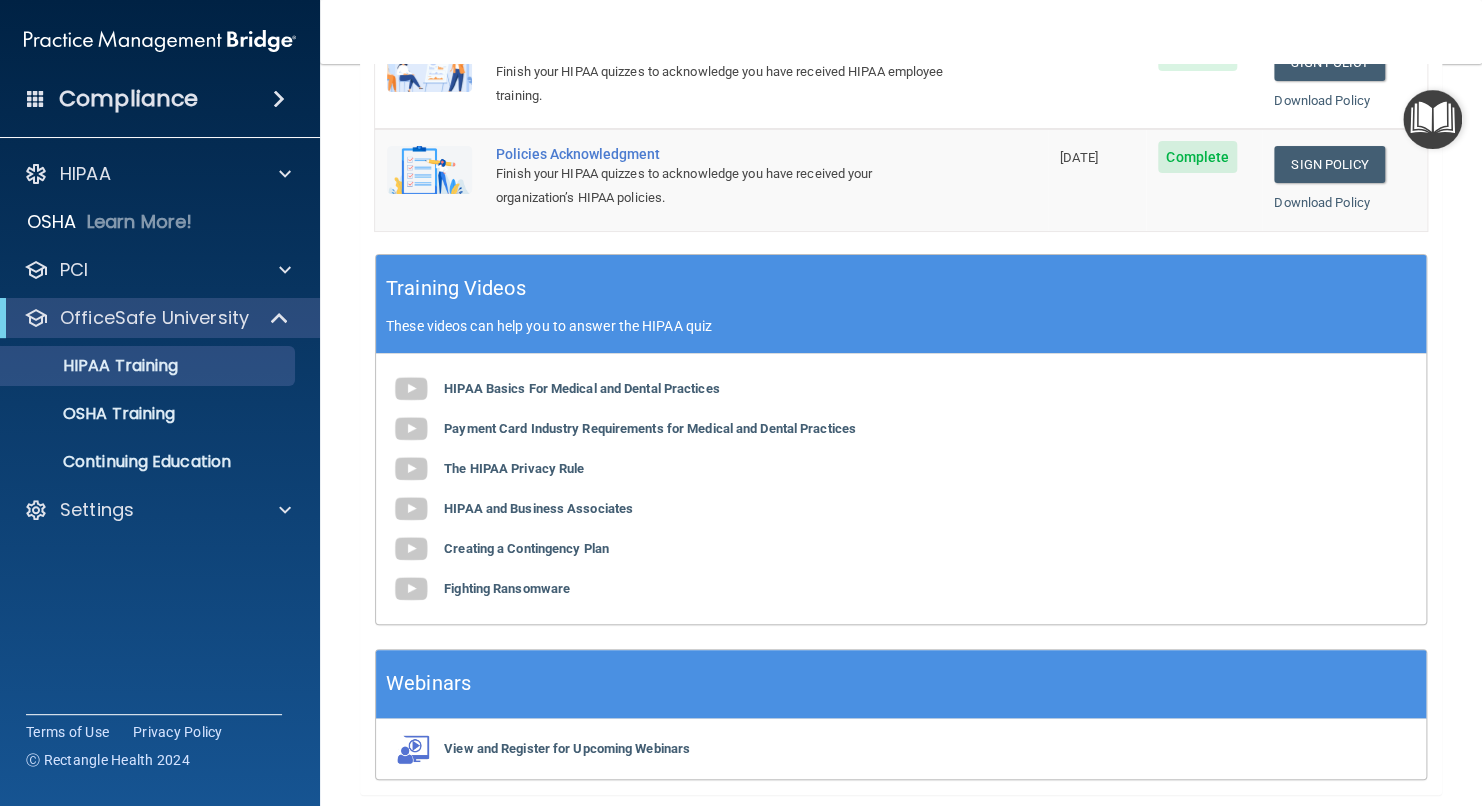 scroll, scrollTop: 260, scrollLeft: 0, axis: vertical 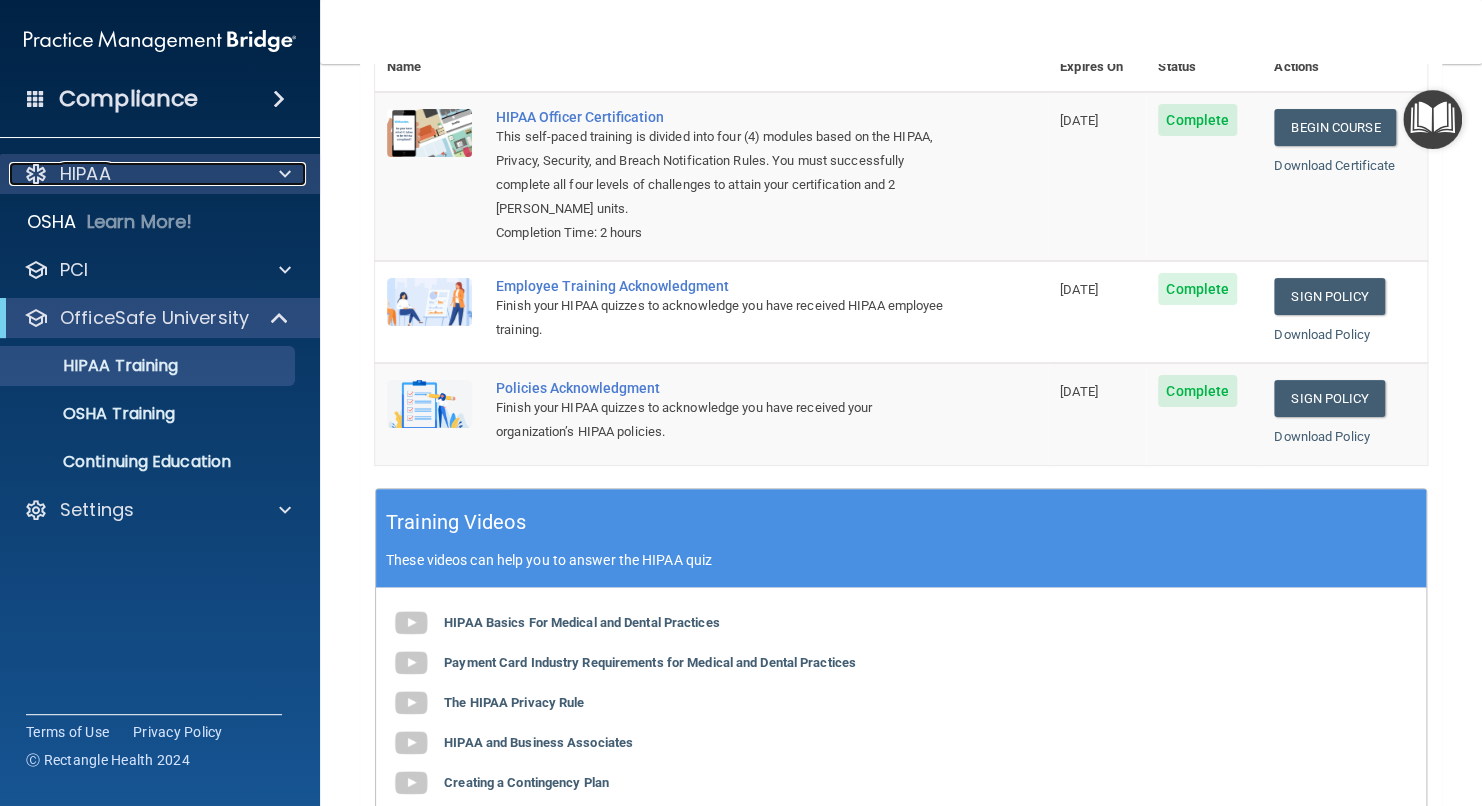click on "HIPAA" at bounding box center [133, 174] 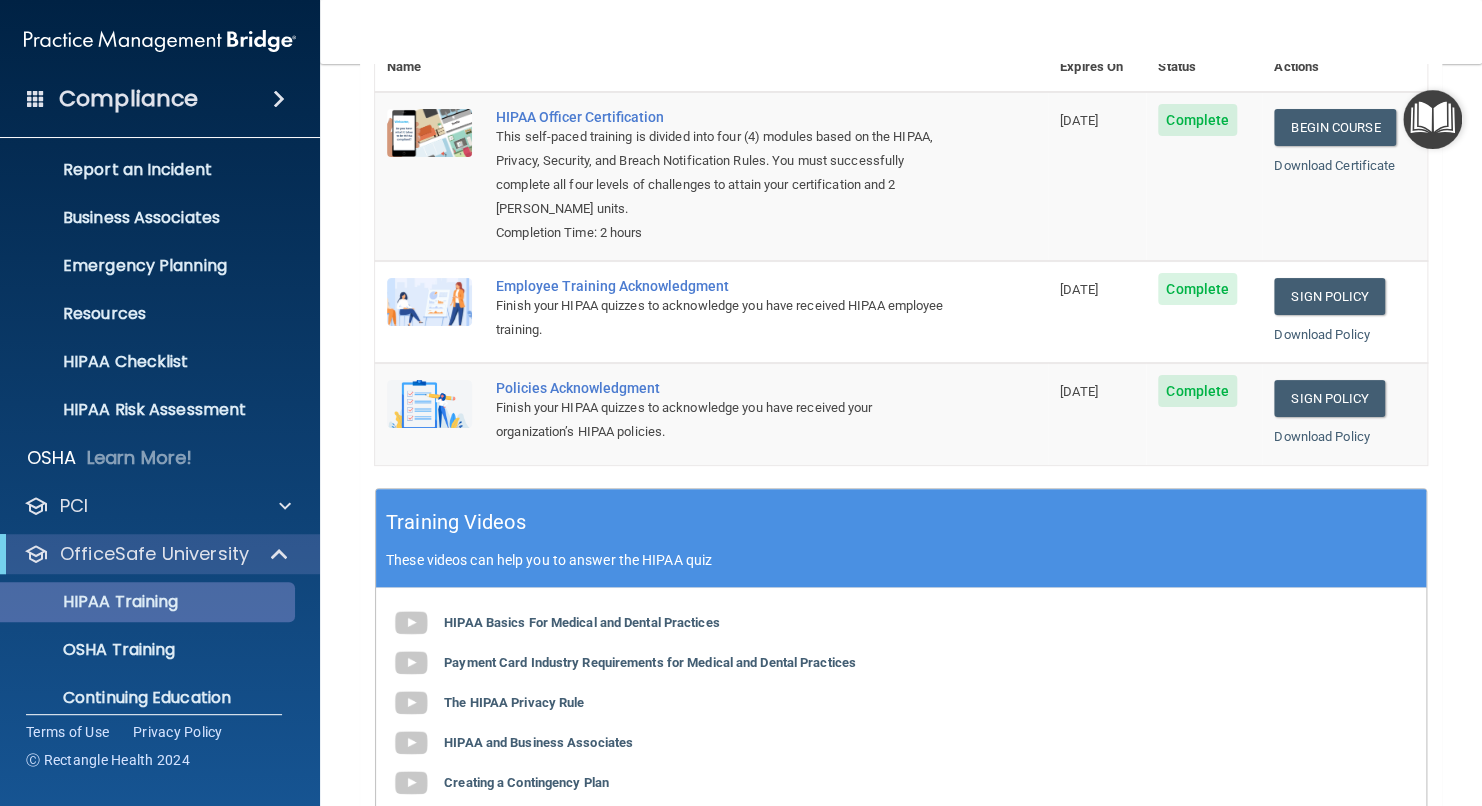 scroll, scrollTop: 168, scrollLeft: 0, axis: vertical 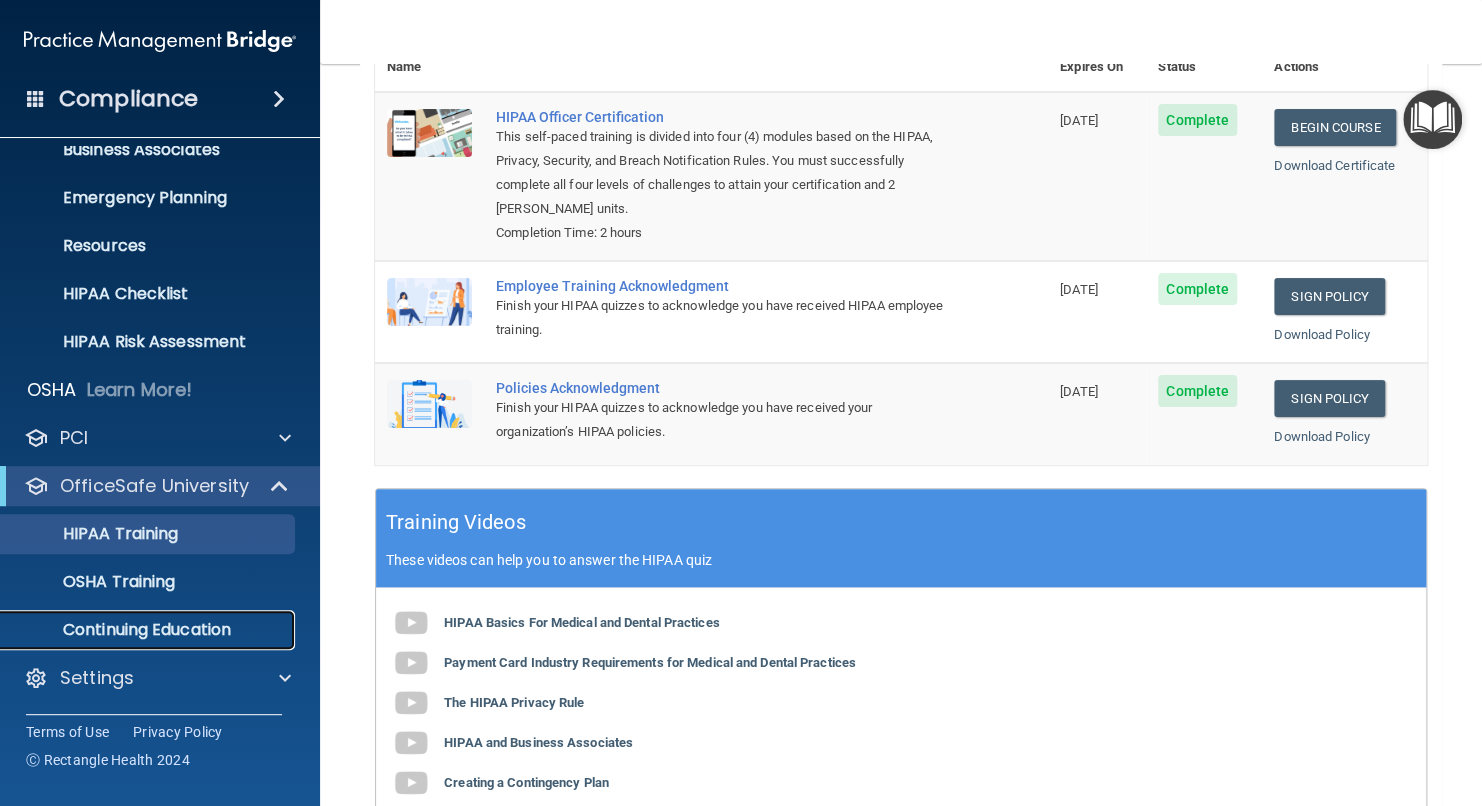click on "Continuing Education" at bounding box center [149, 630] 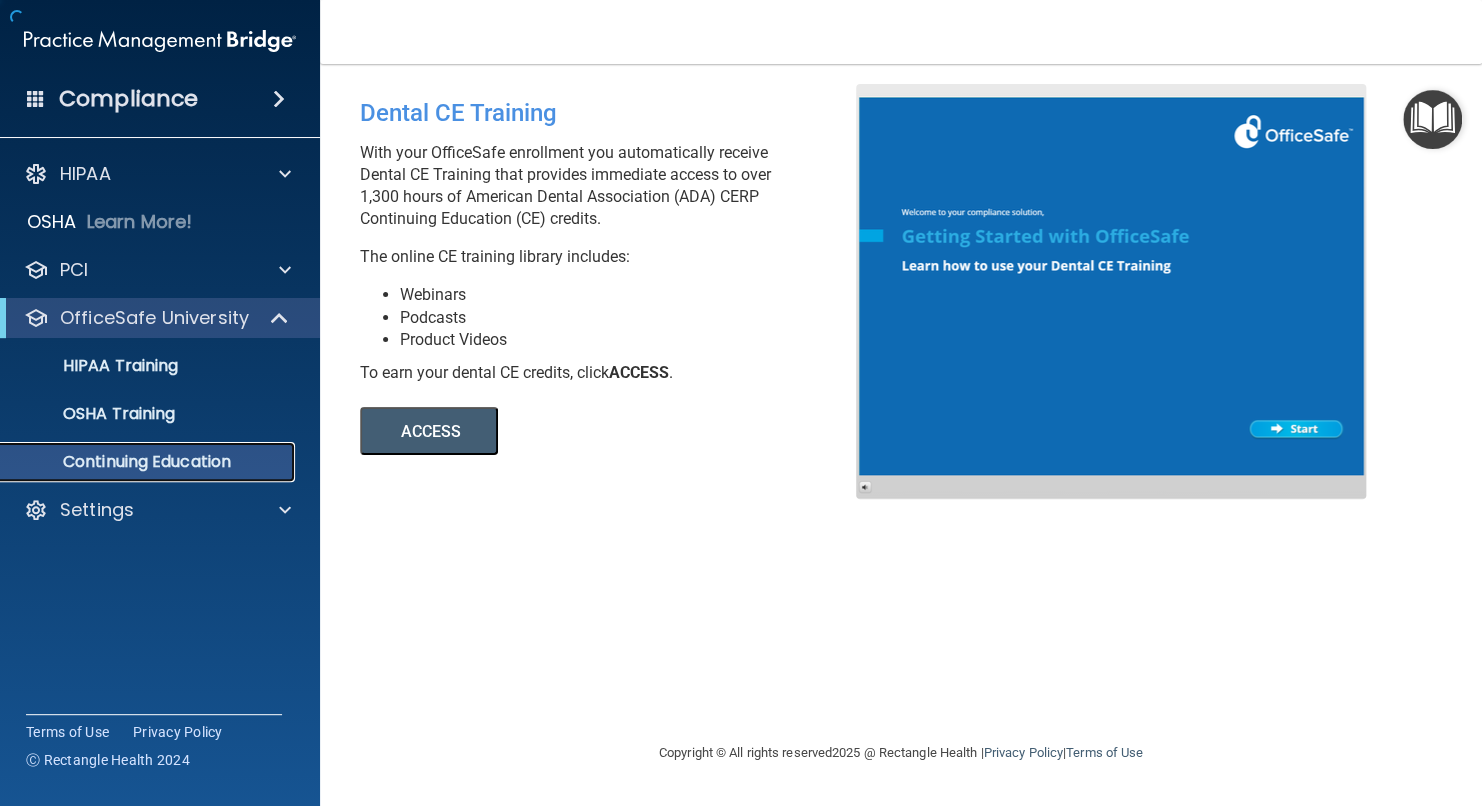 scroll, scrollTop: 0, scrollLeft: 0, axis: both 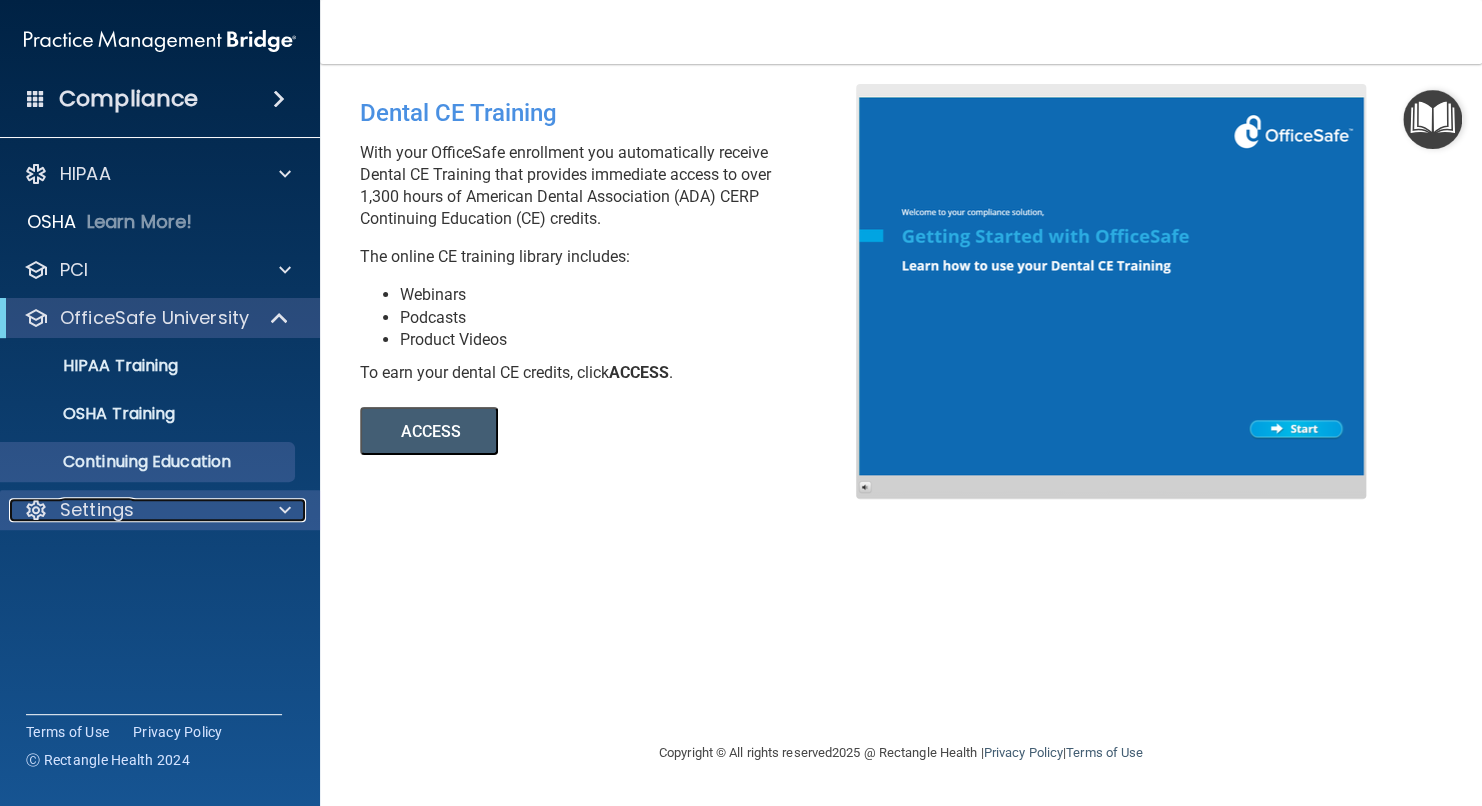 click on "Settings" at bounding box center (97, 510) 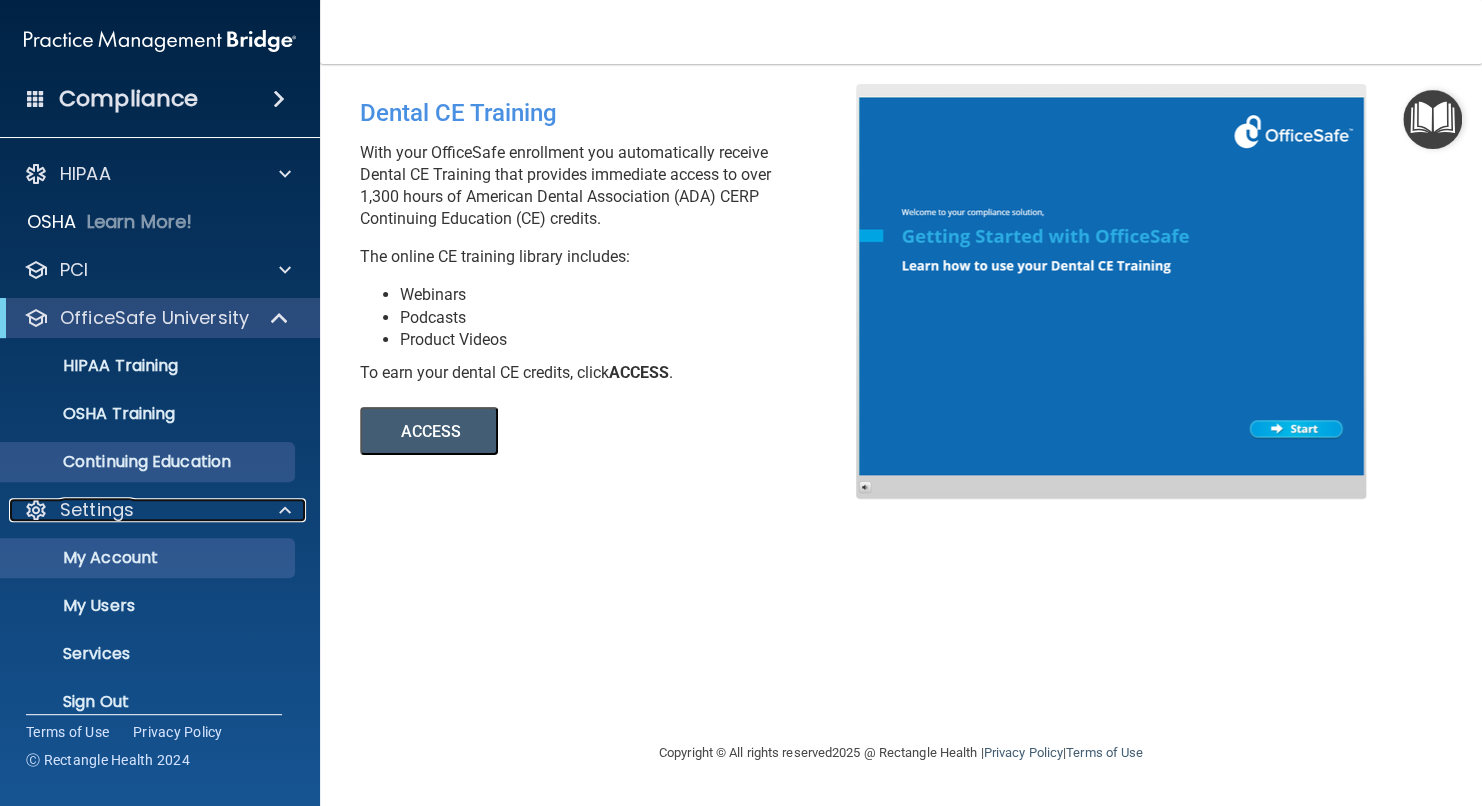 scroll, scrollTop: 24, scrollLeft: 0, axis: vertical 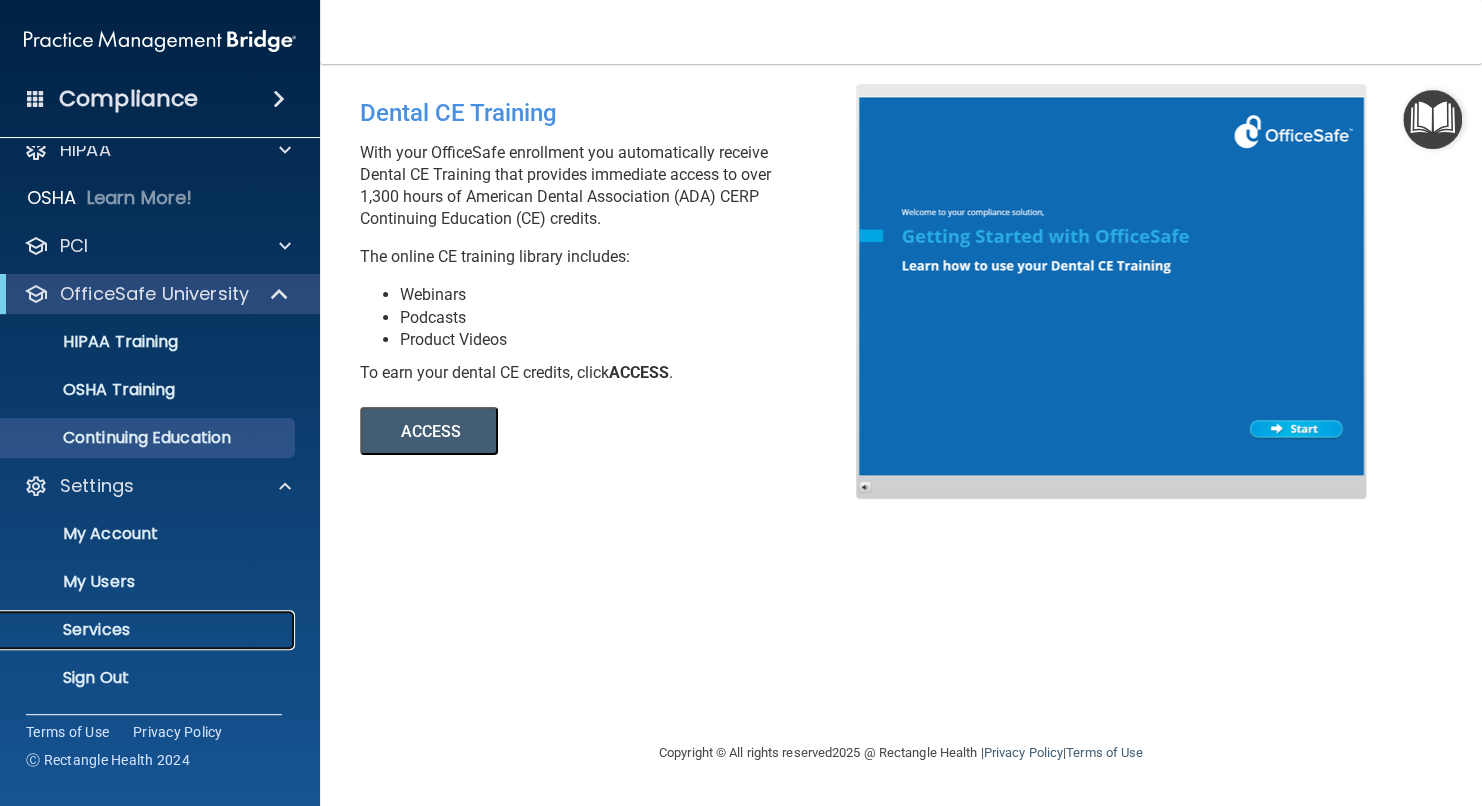 click on "Services" at bounding box center [149, 630] 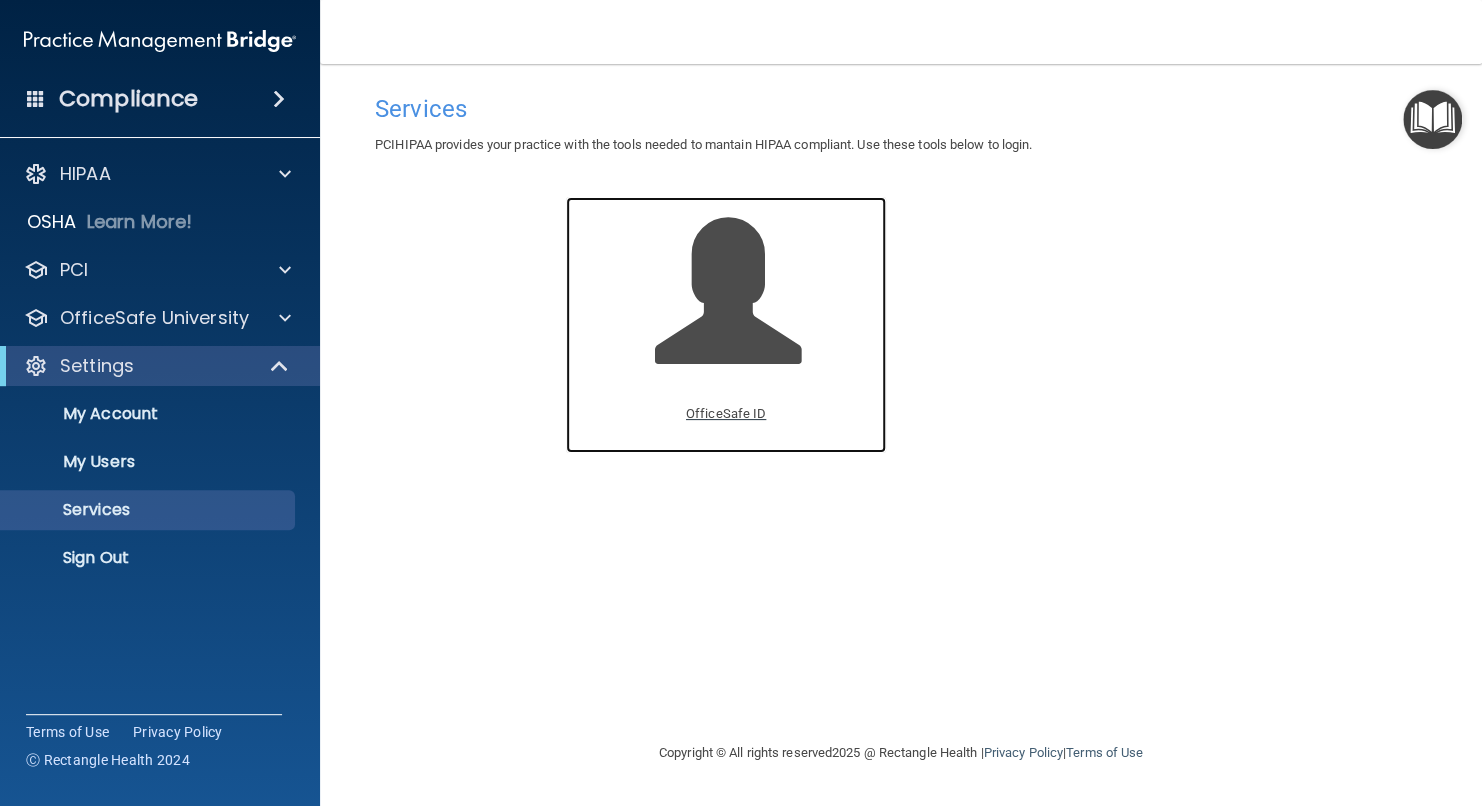 click on "OfficeSafe ID" at bounding box center [726, 414] 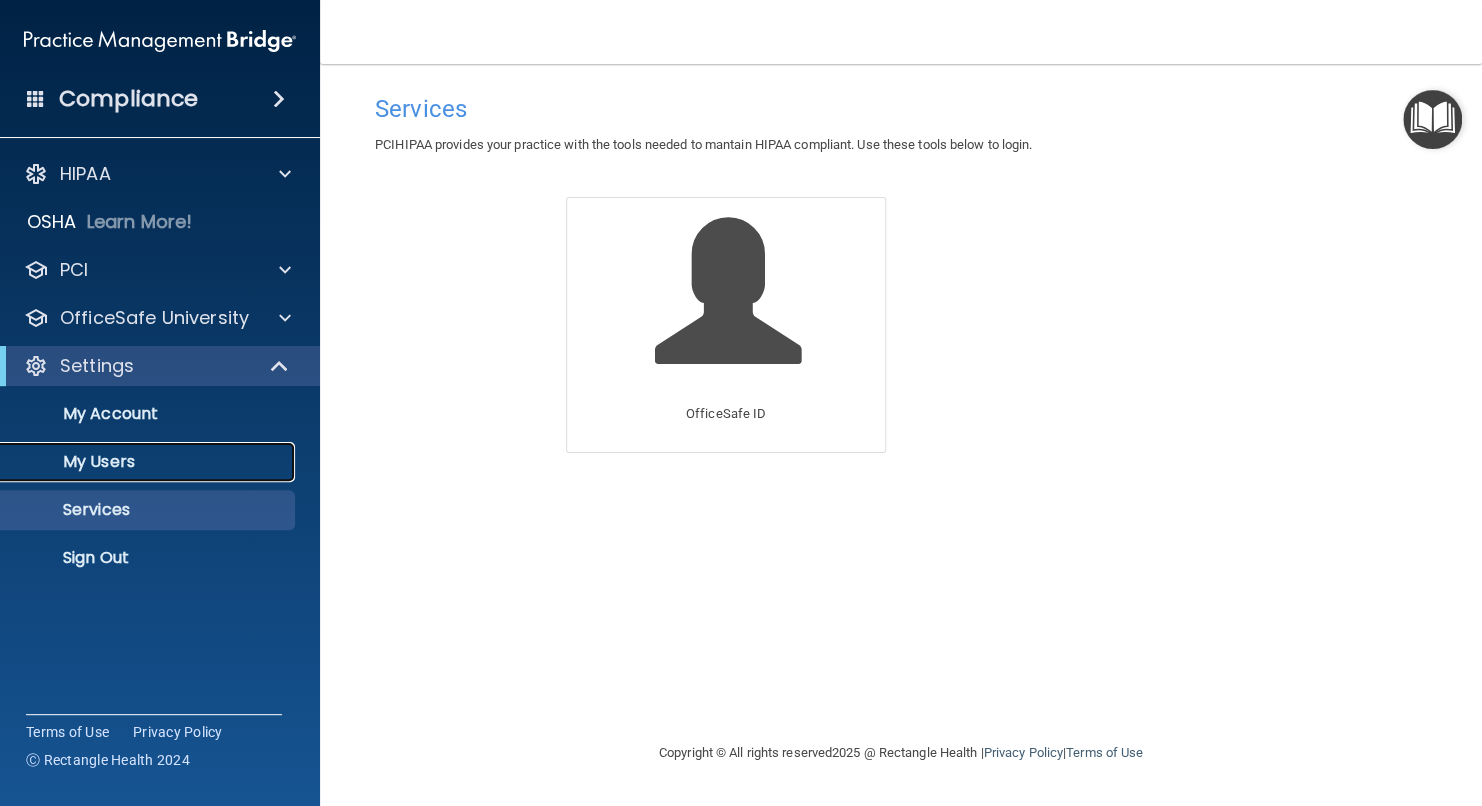 click on "My Users" at bounding box center [149, 462] 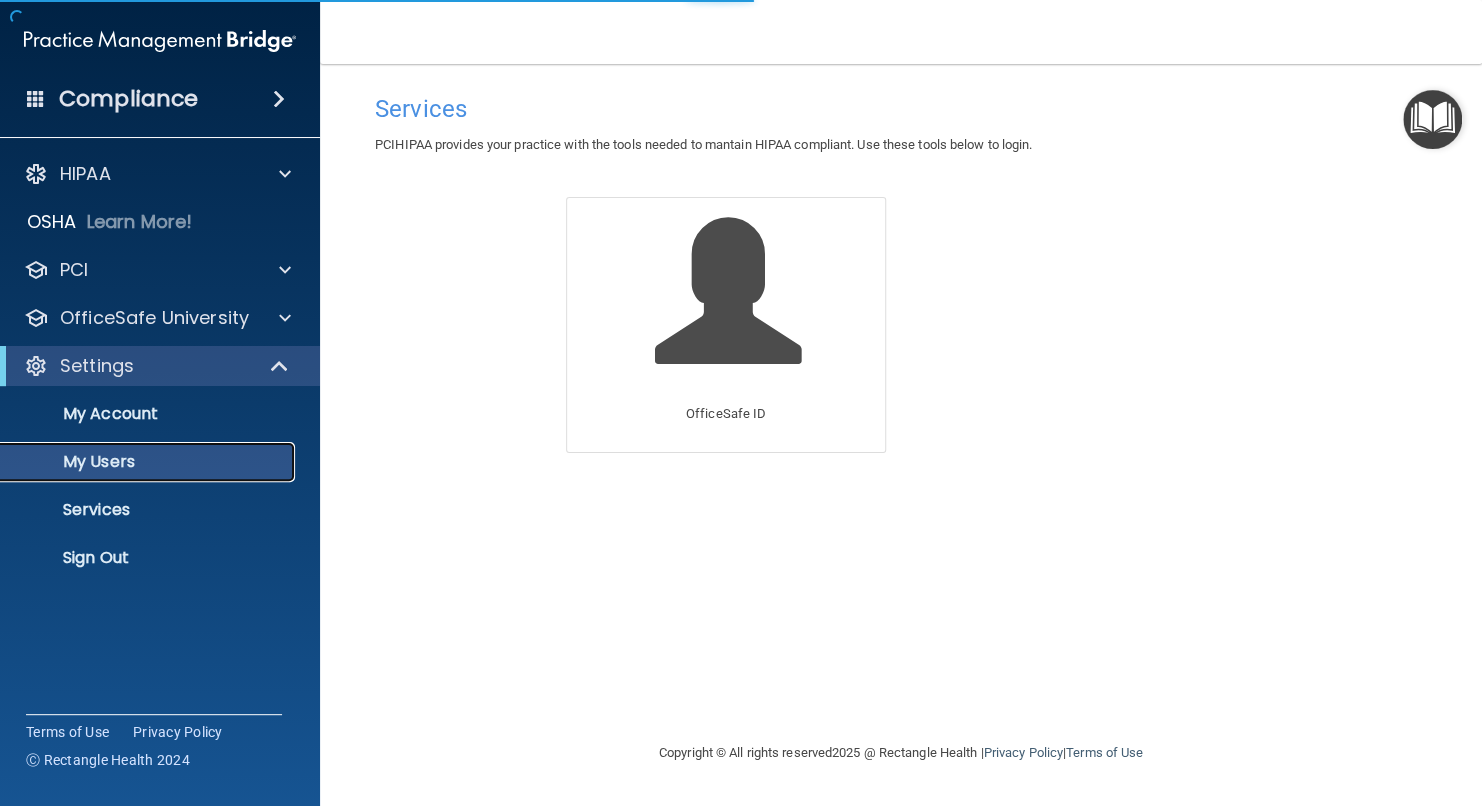 select on "20" 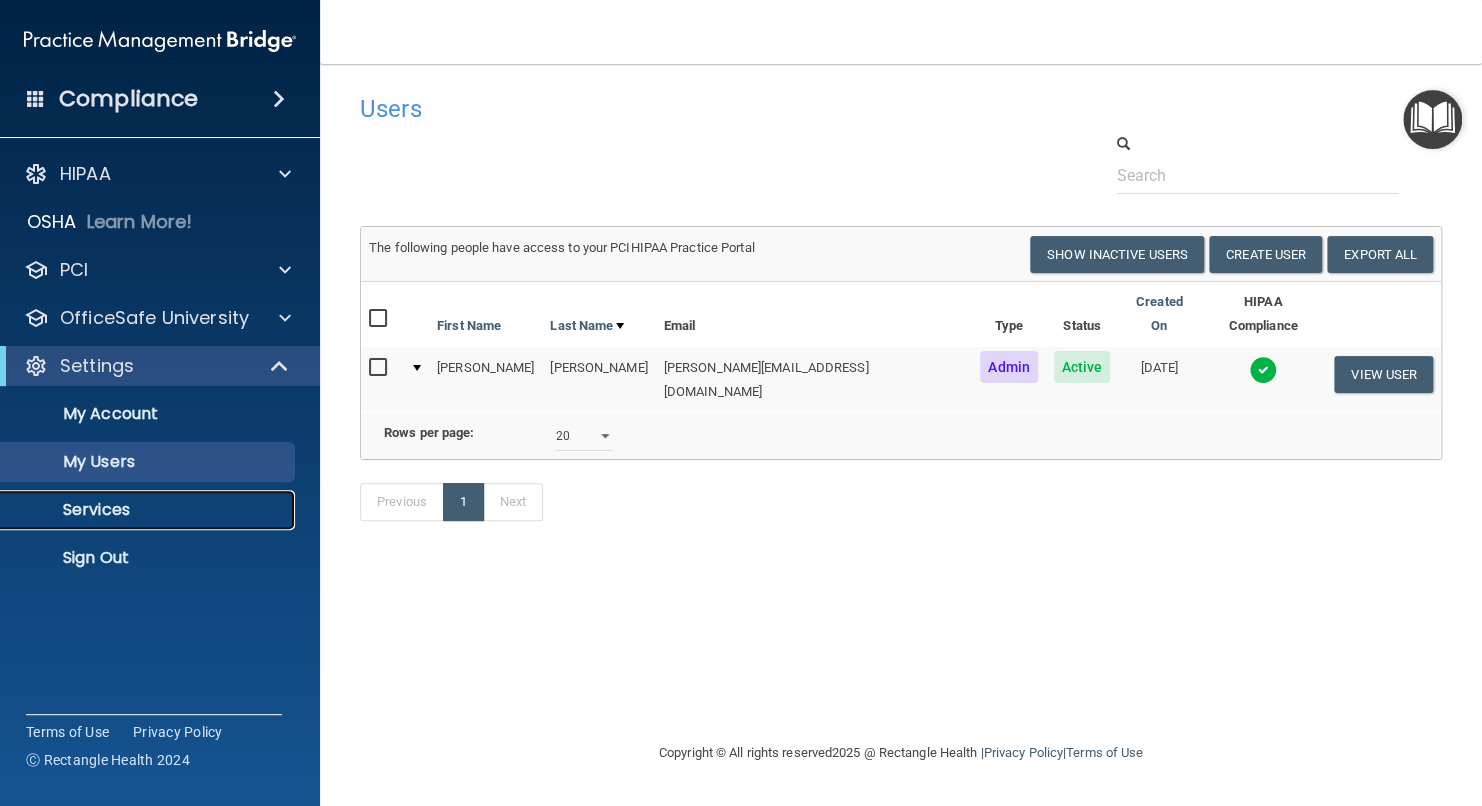 click on "Services" at bounding box center (149, 510) 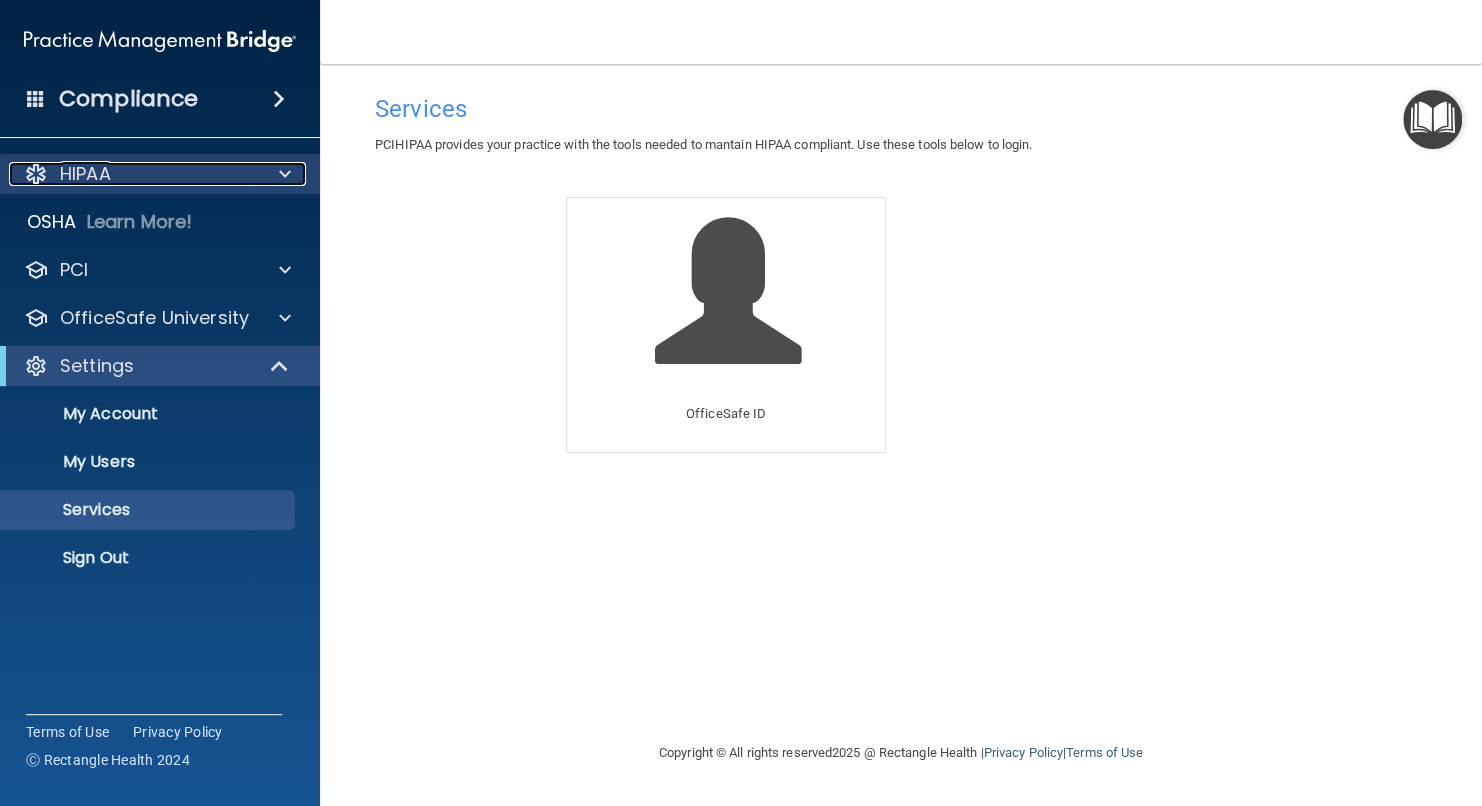 click on "HIPAA" at bounding box center [133, 174] 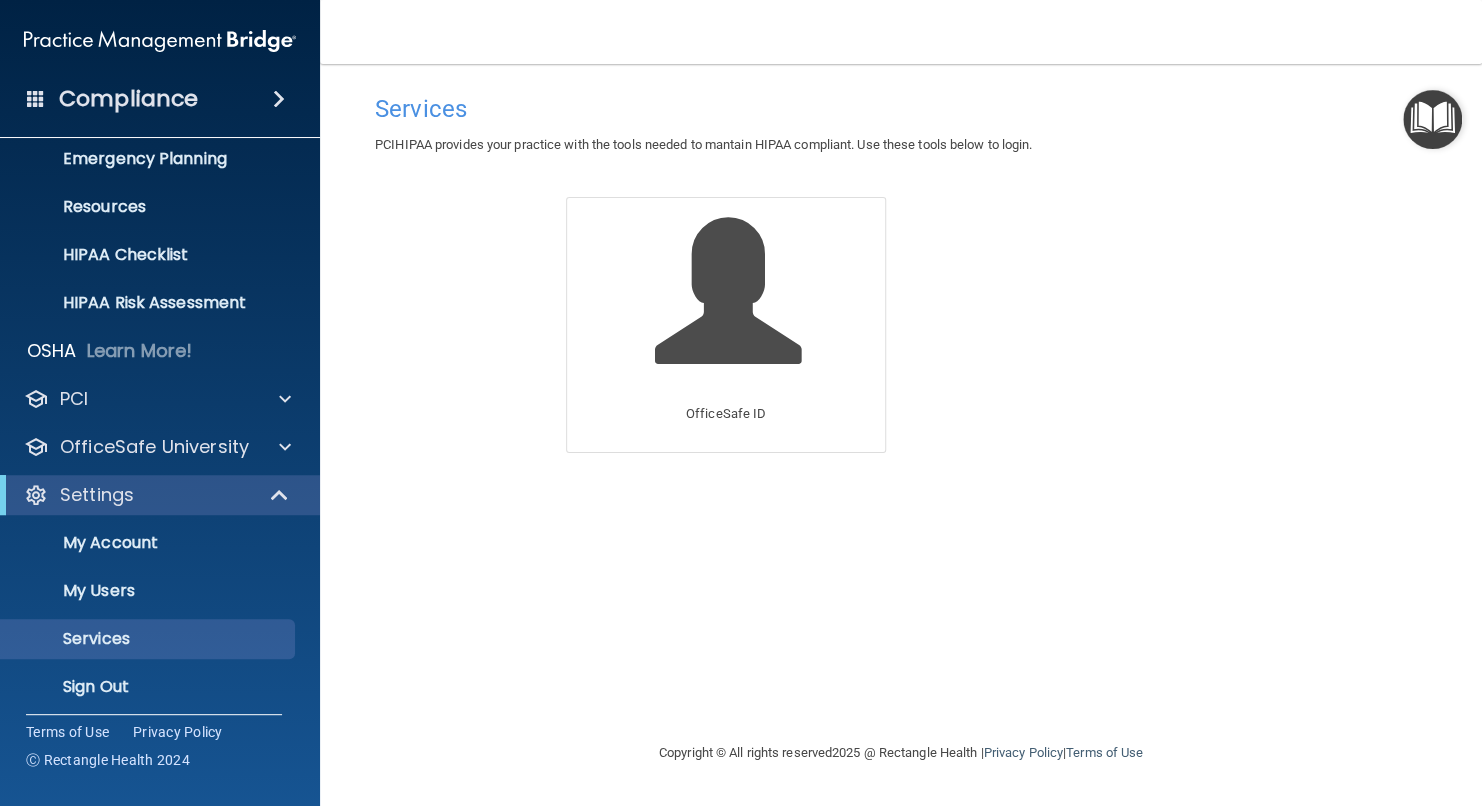 scroll, scrollTop: 216, scrollLeft: 0, axis: vertical 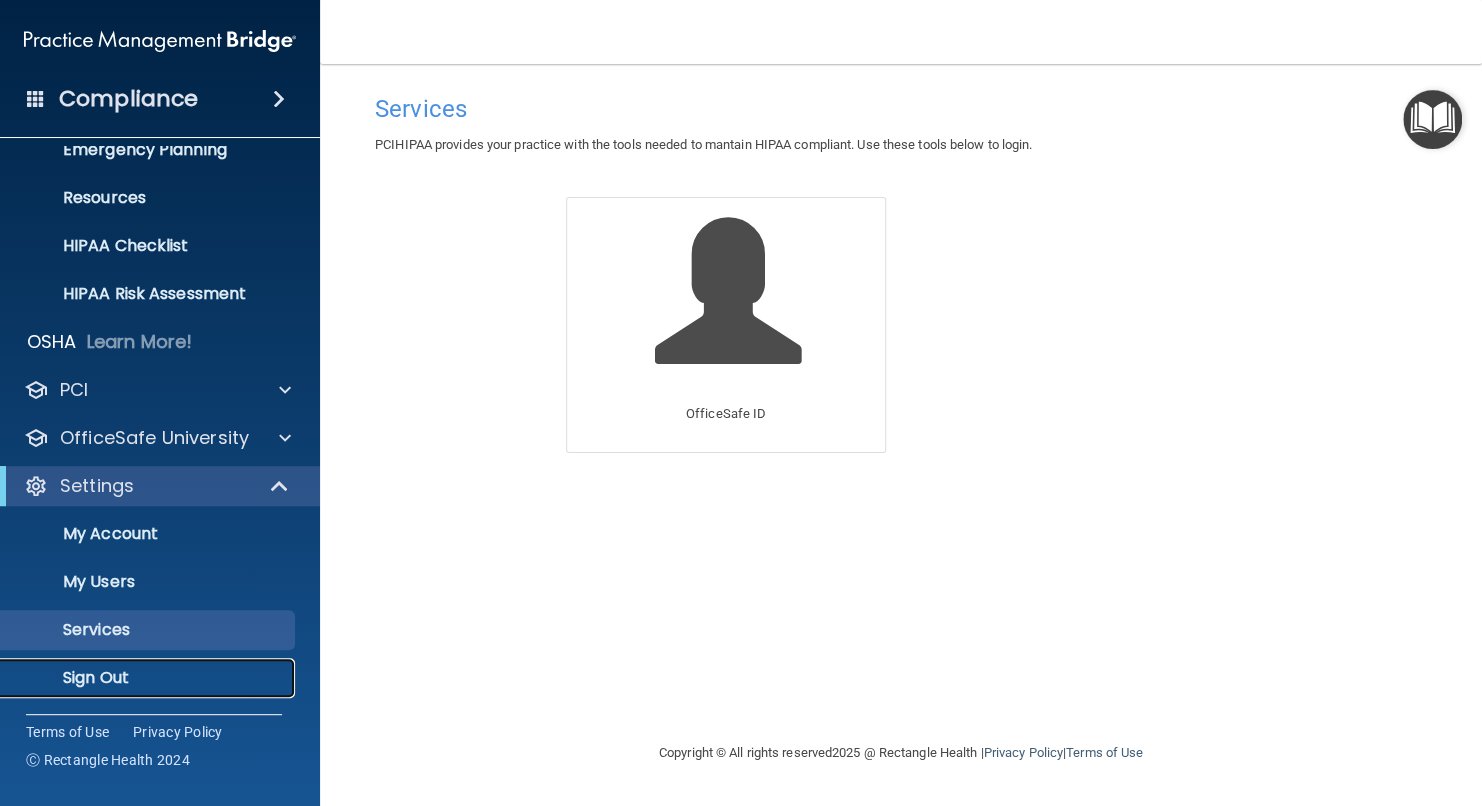 click on "Sign Out" at bounding box center [149, 678] 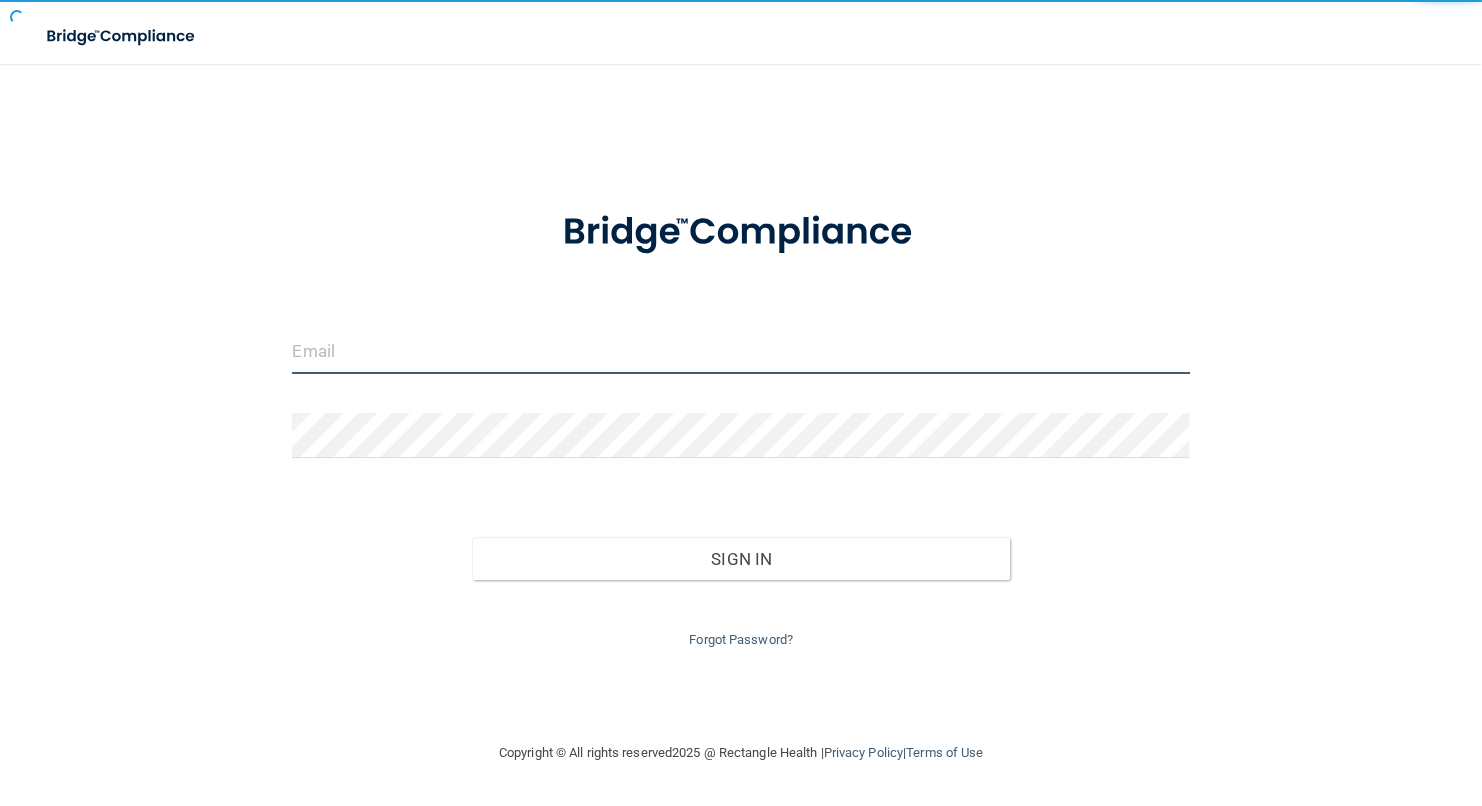 type on "[PERSON_NAME][EMAIL_ADDRESS][DOMAIN_NAME]" 